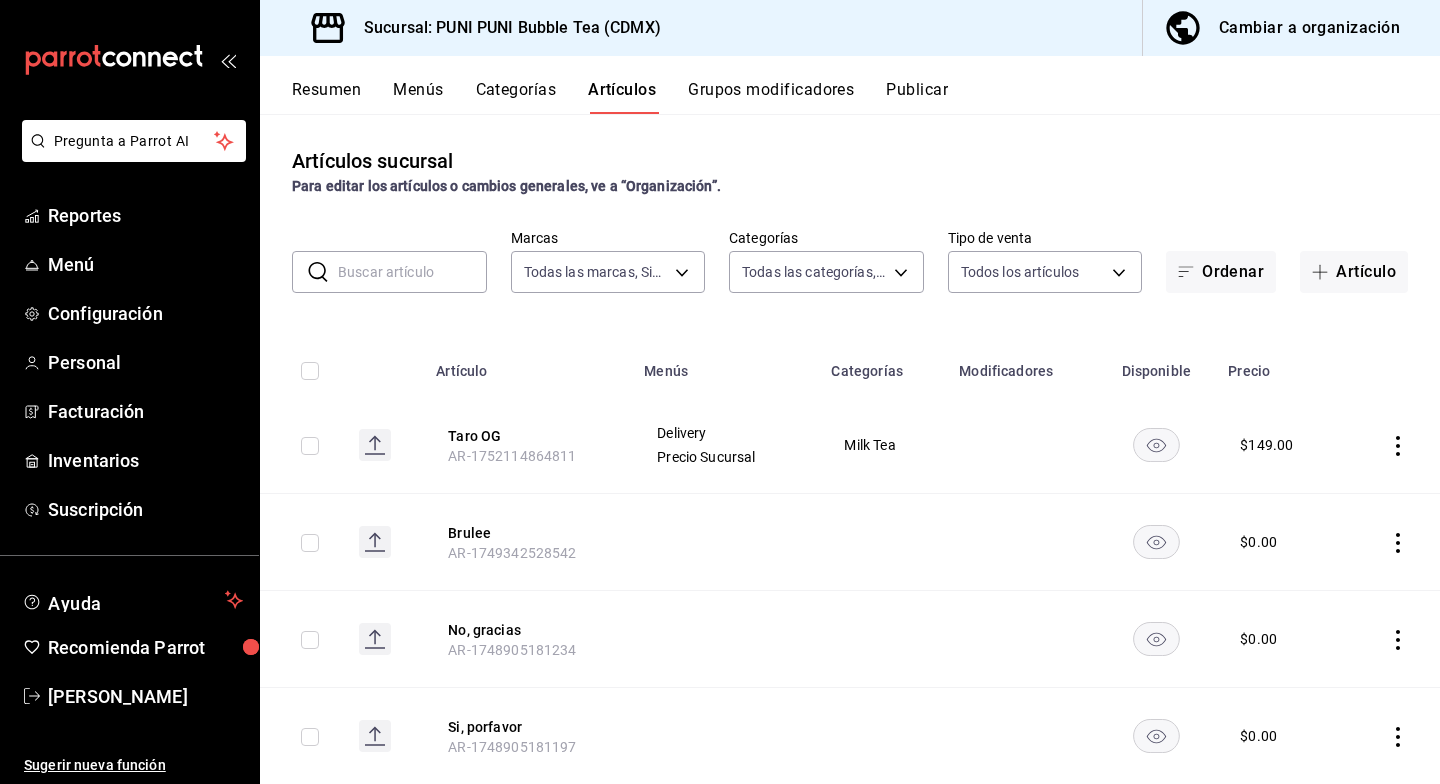 scroll, scrollTop: 0, scrollLeft: 0, axis: both 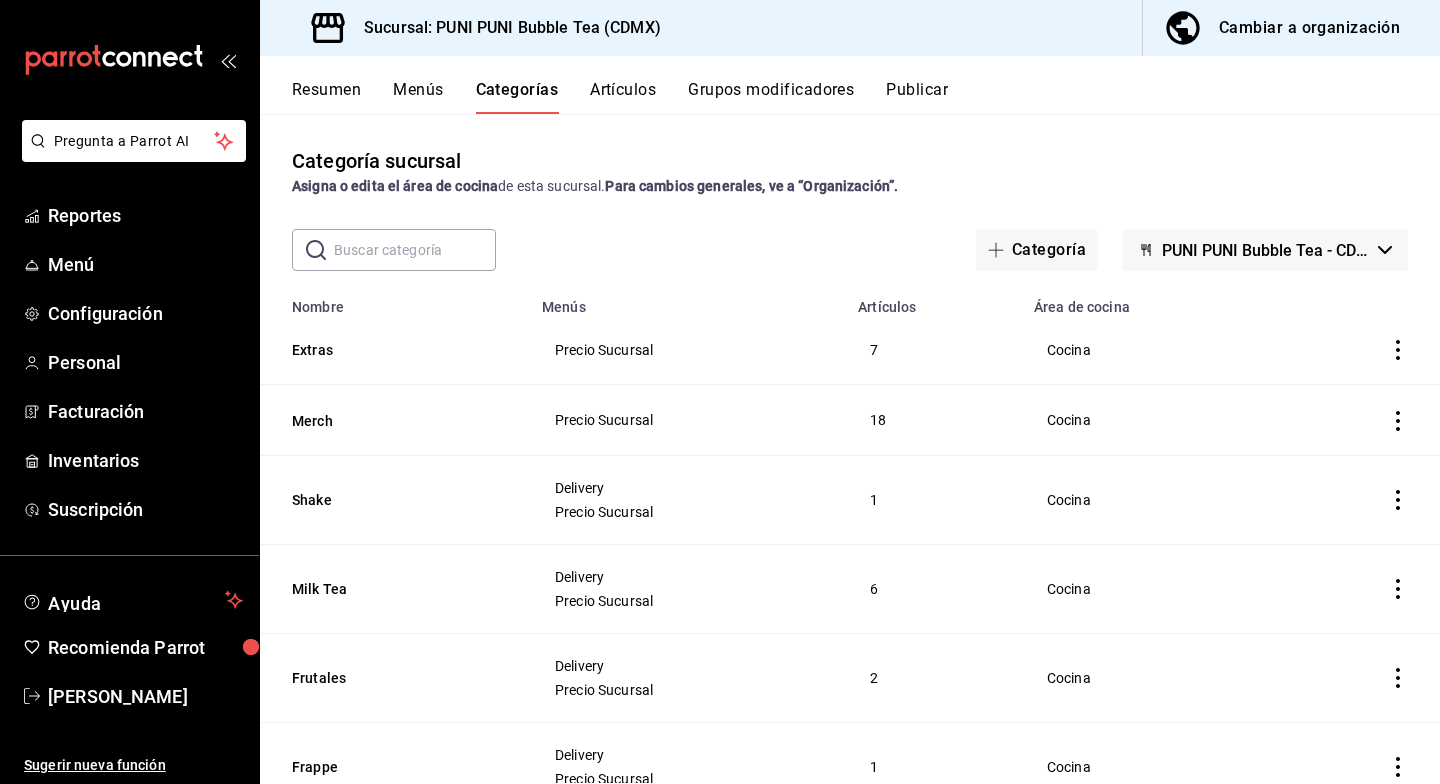 click on "Artículos" at bounding box center [623, 97] 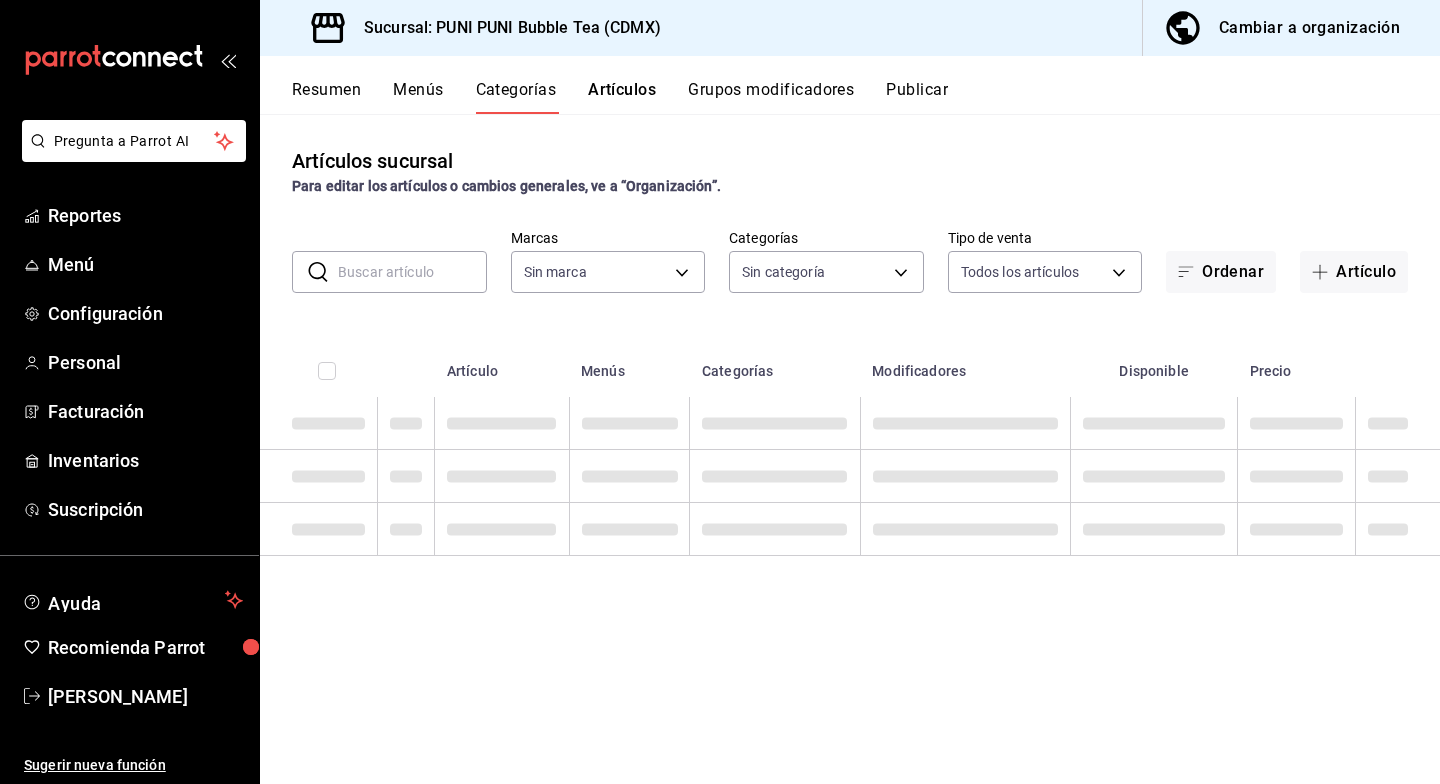 click on "Cambiar a organización" at bounding box center (1309, 28) 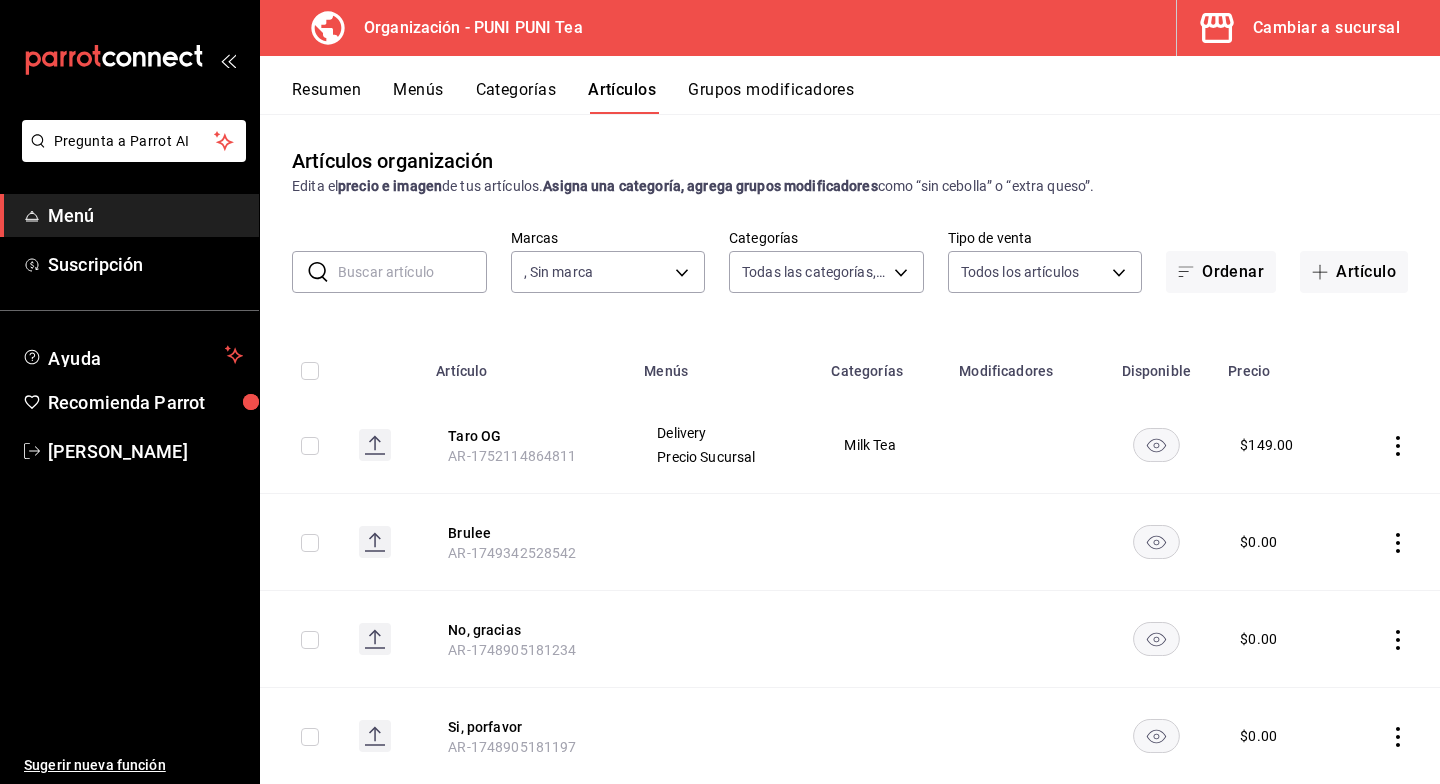 type on "06e9fba0-8a60-4258-b8f9-5d8115eddc2f" 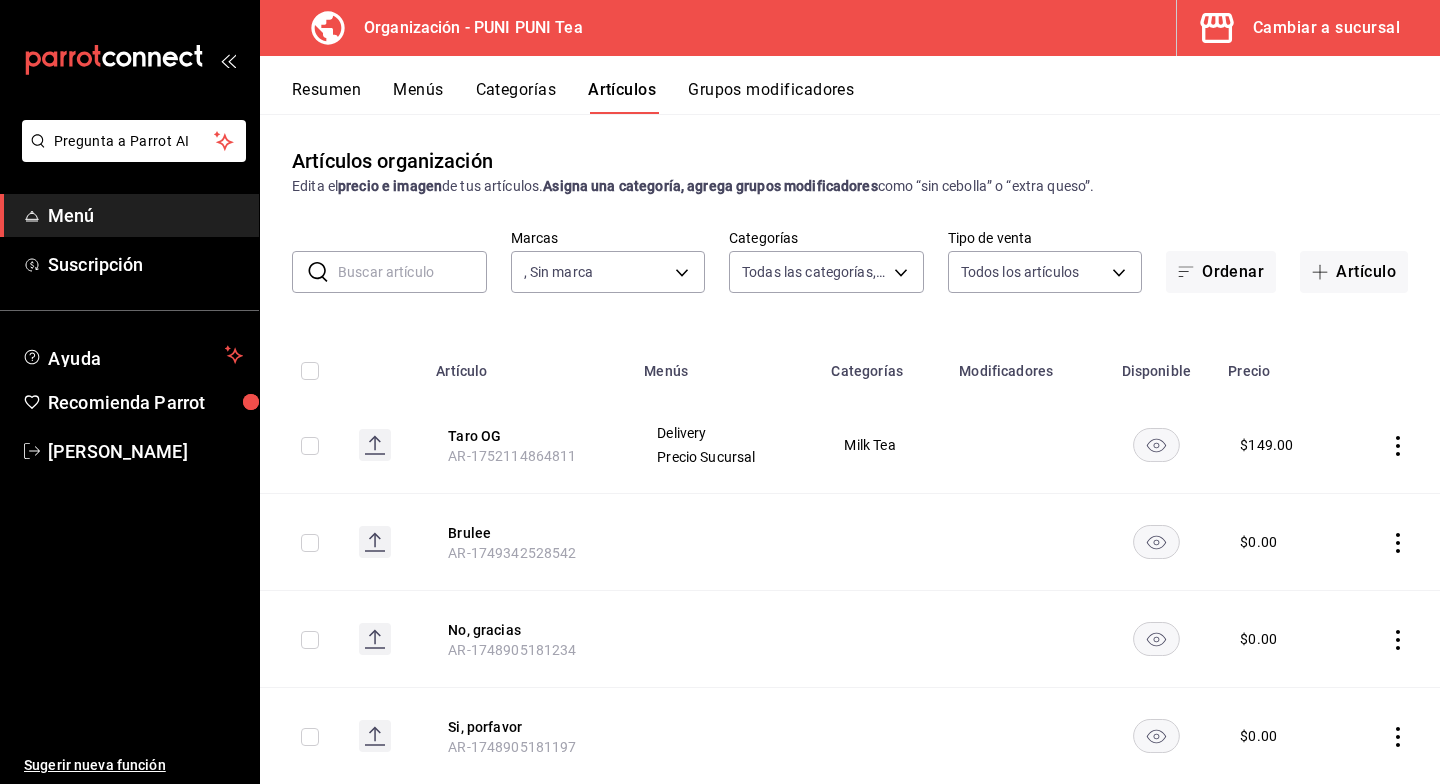 type 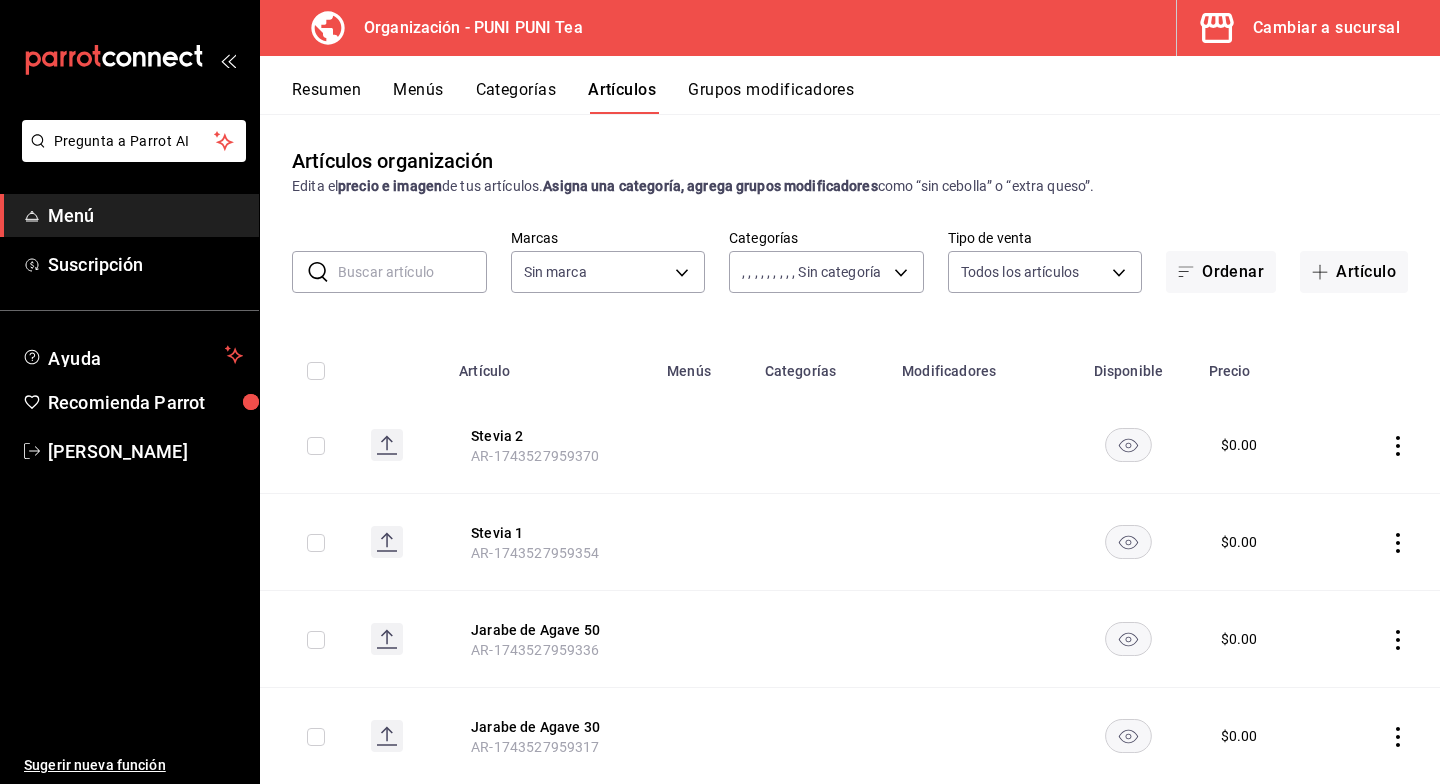 type on "6ecfe8c0-d2bc-43b2-8895-ab569fff1fd9,e7ea2d28-2234-486a-83fd-8a93b38f01e0,abe85ed2-e8b7-4783-8cfd-86f5de9bcd45,871071a1-fd87-48ae-96e1-ad6fe7366bd5" 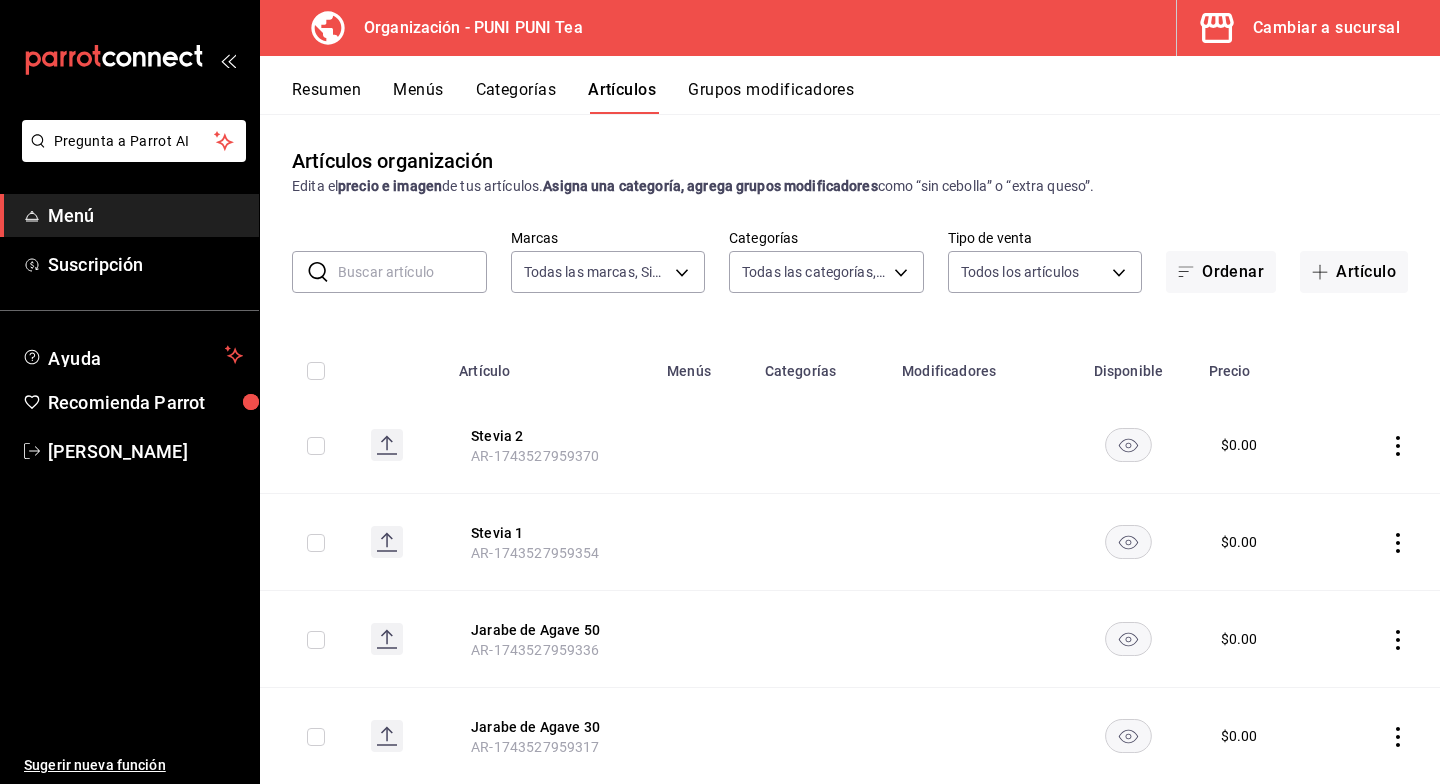 type on "13a5dbc6-770a-4a51-9656-5876caf60847" 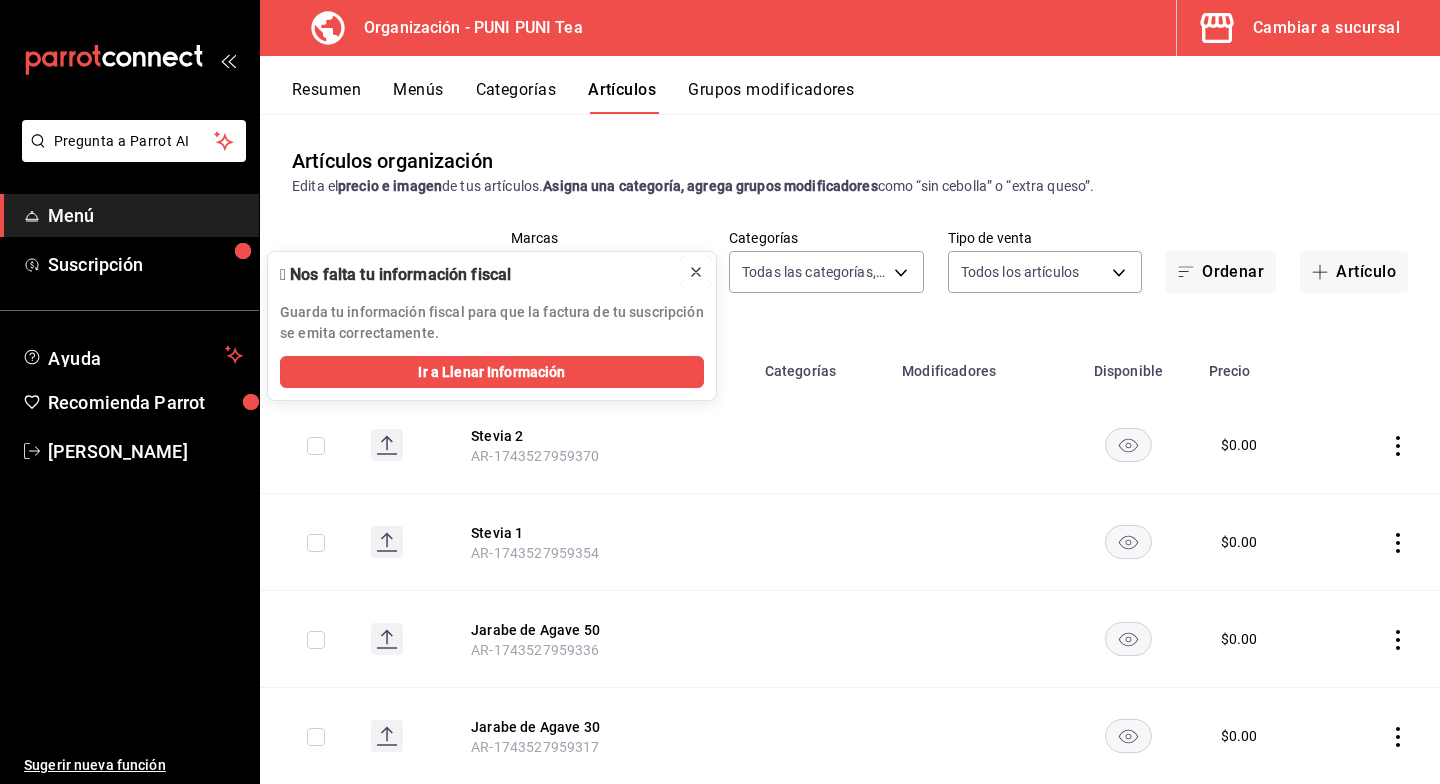 click 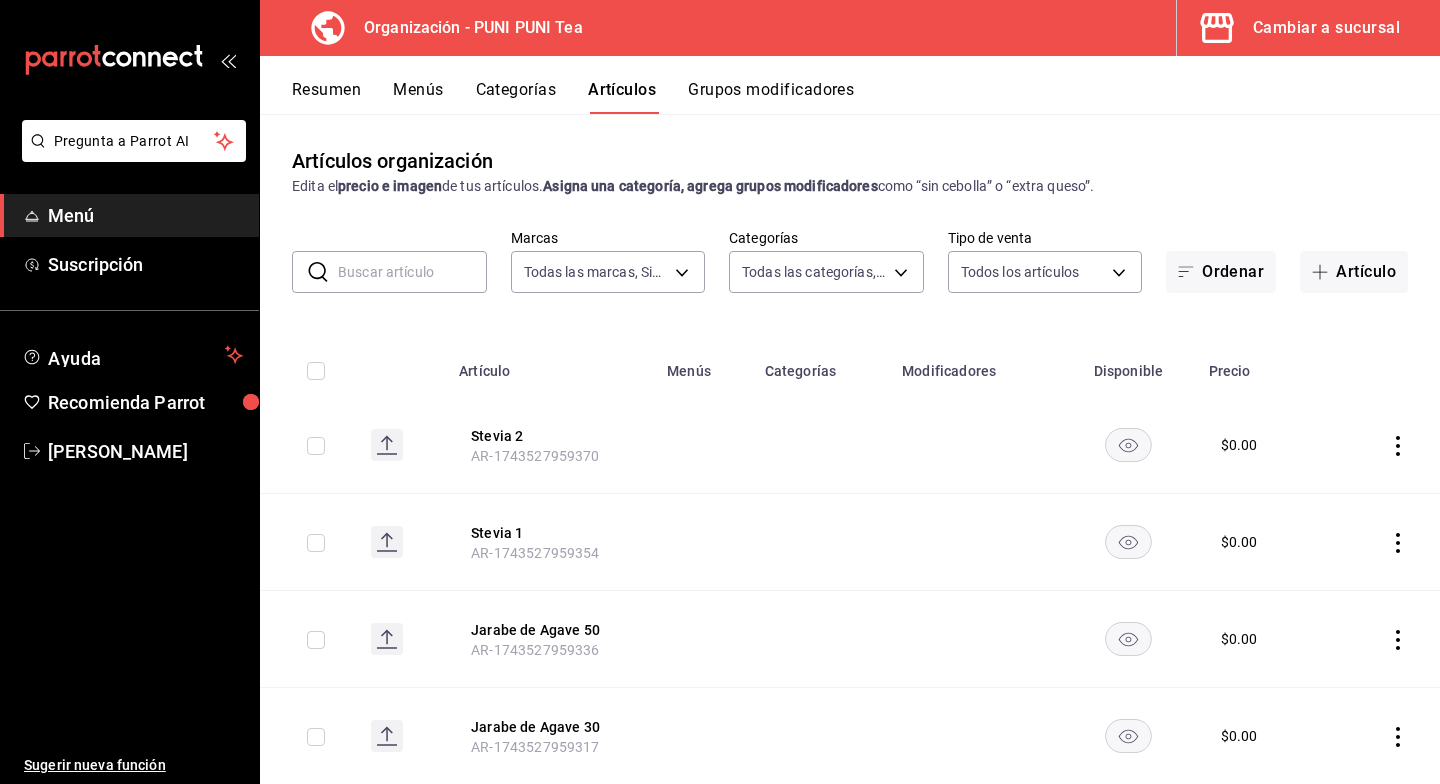 click on "Menús" at bounding box center (418, 97) 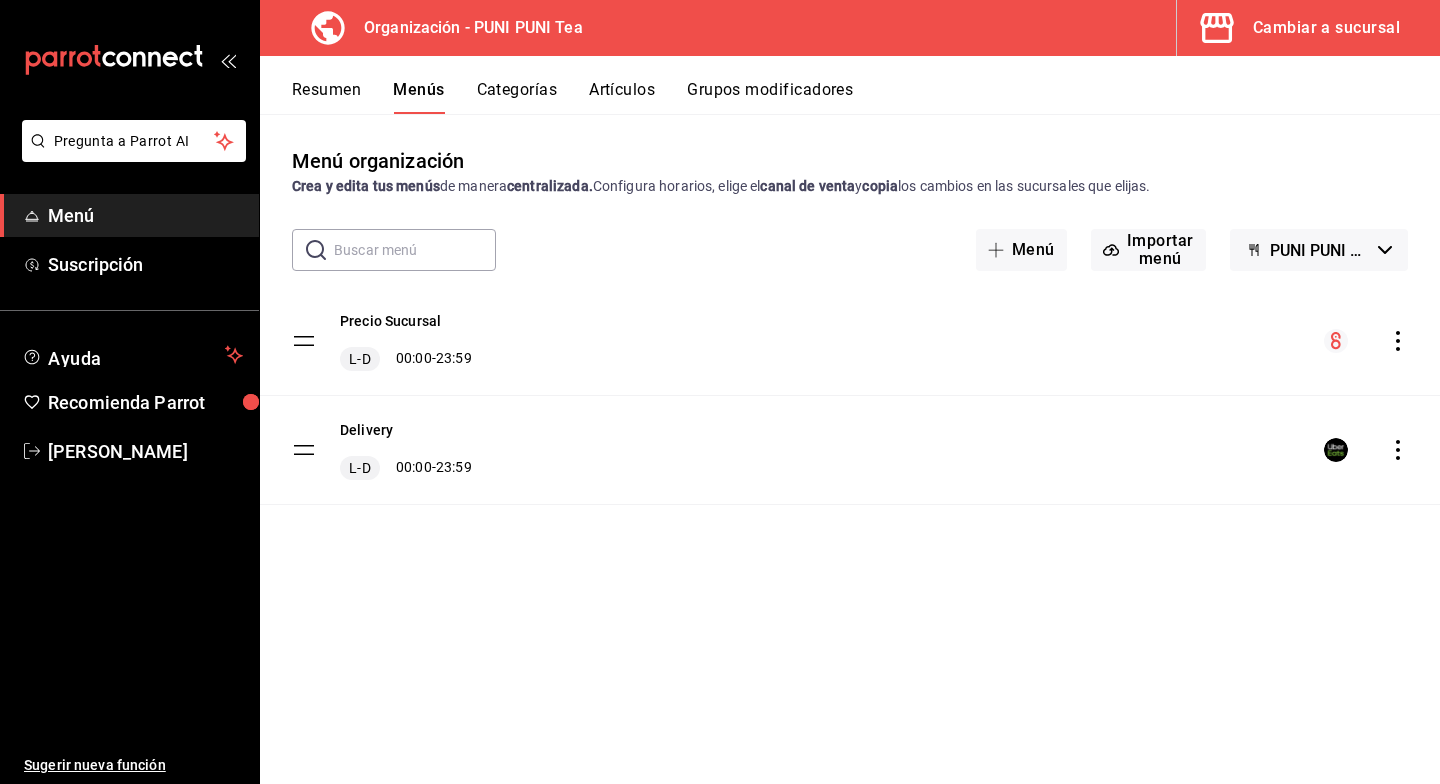 click on "Menú" at bounding box center (145, 215) 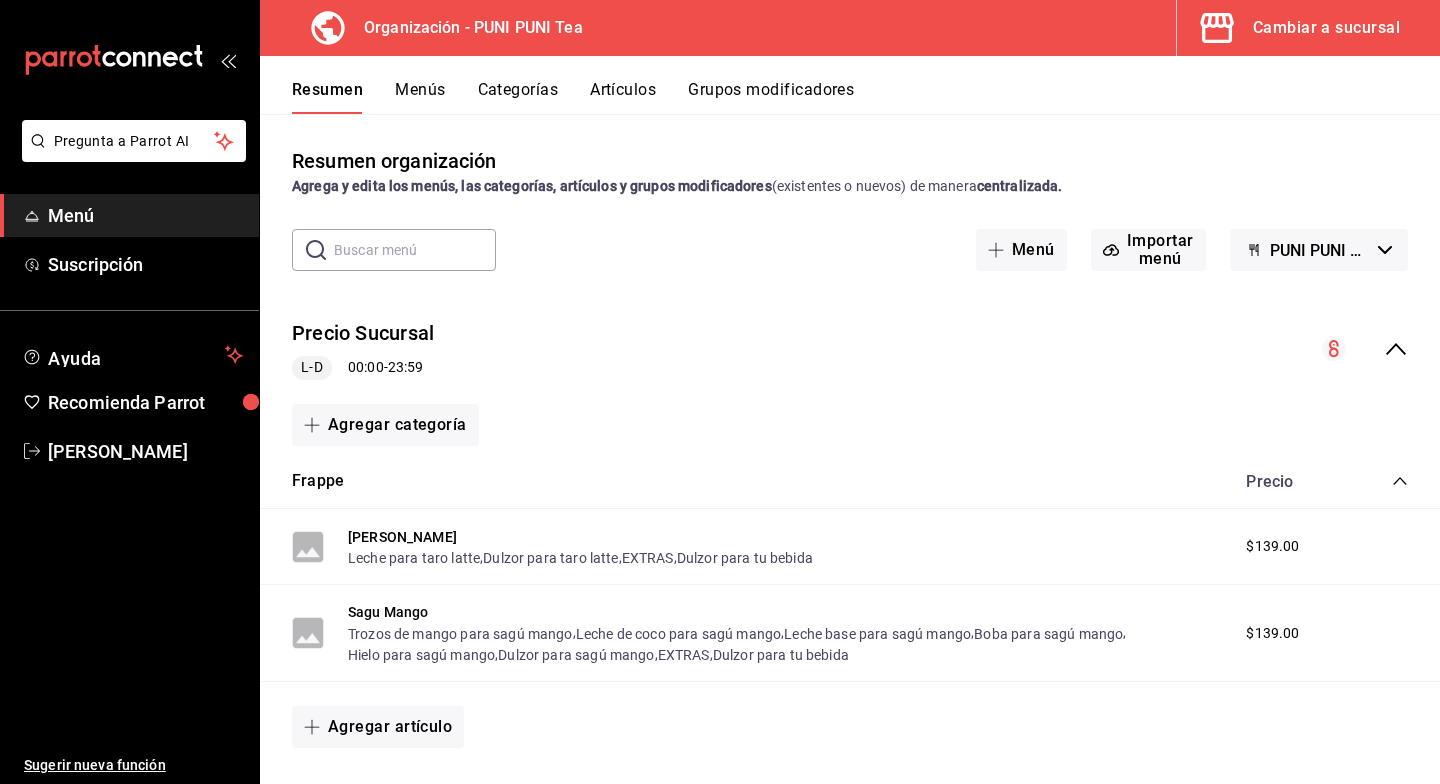 click on "Grupos modificadores" at bounding box center (771, 97) 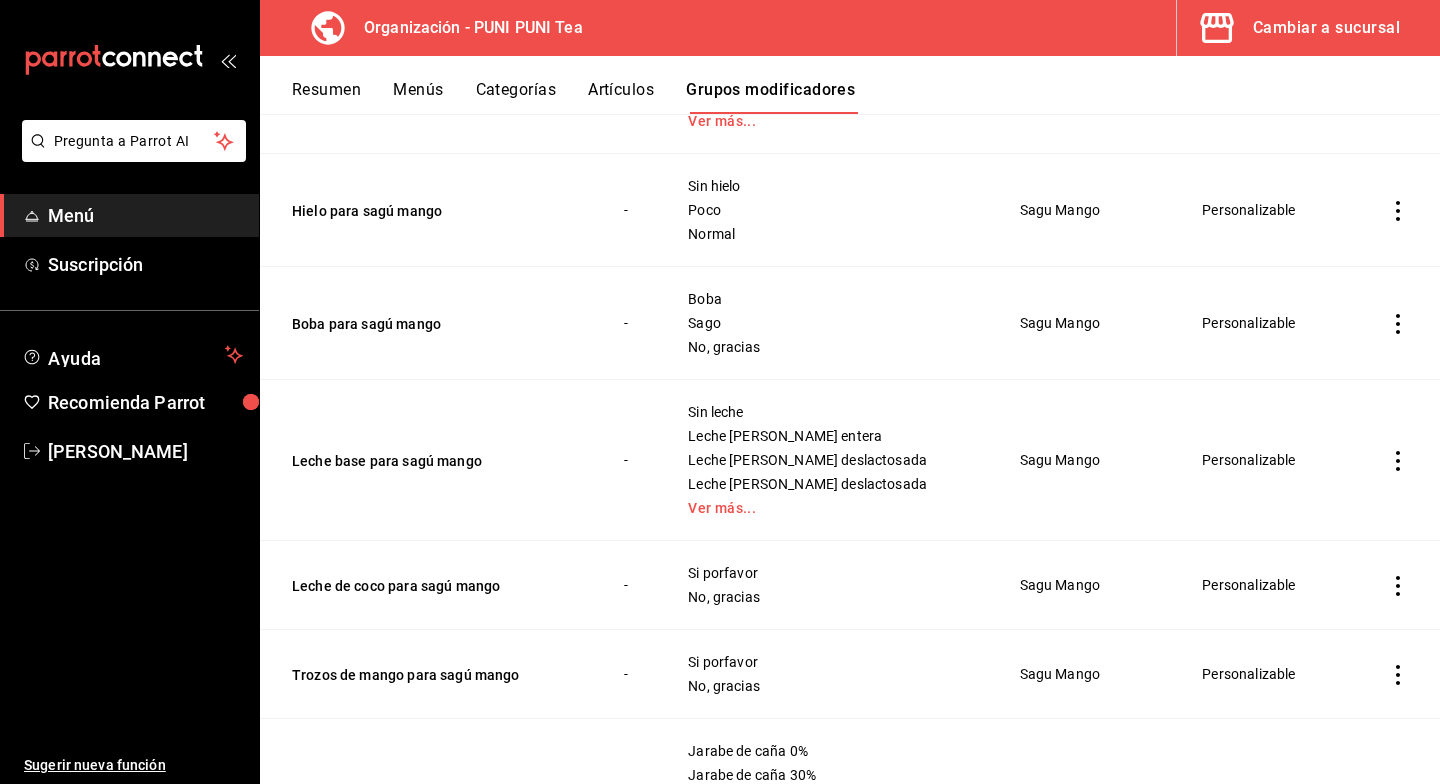 scroll, scrollTop: 1297, scrollLeft: 0, axis: vertical 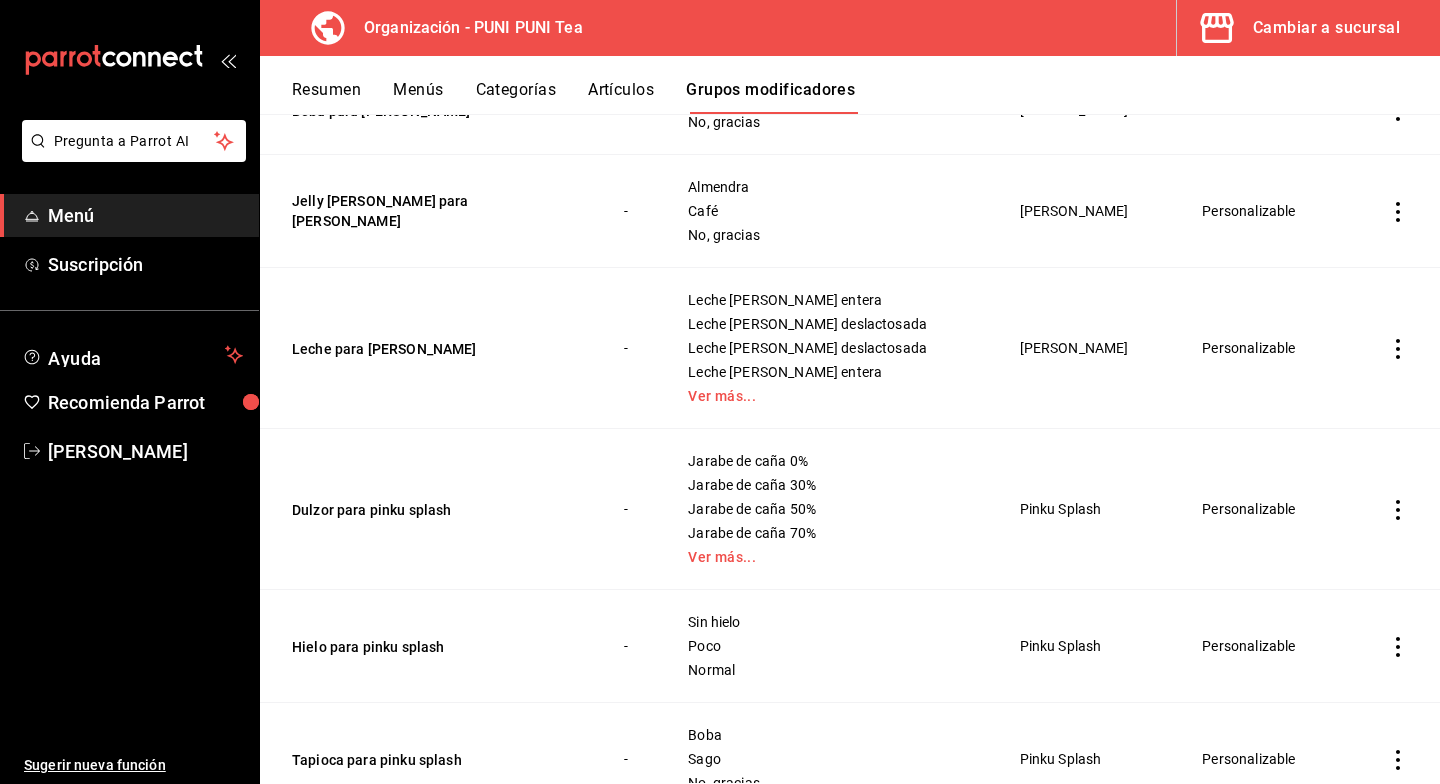 click 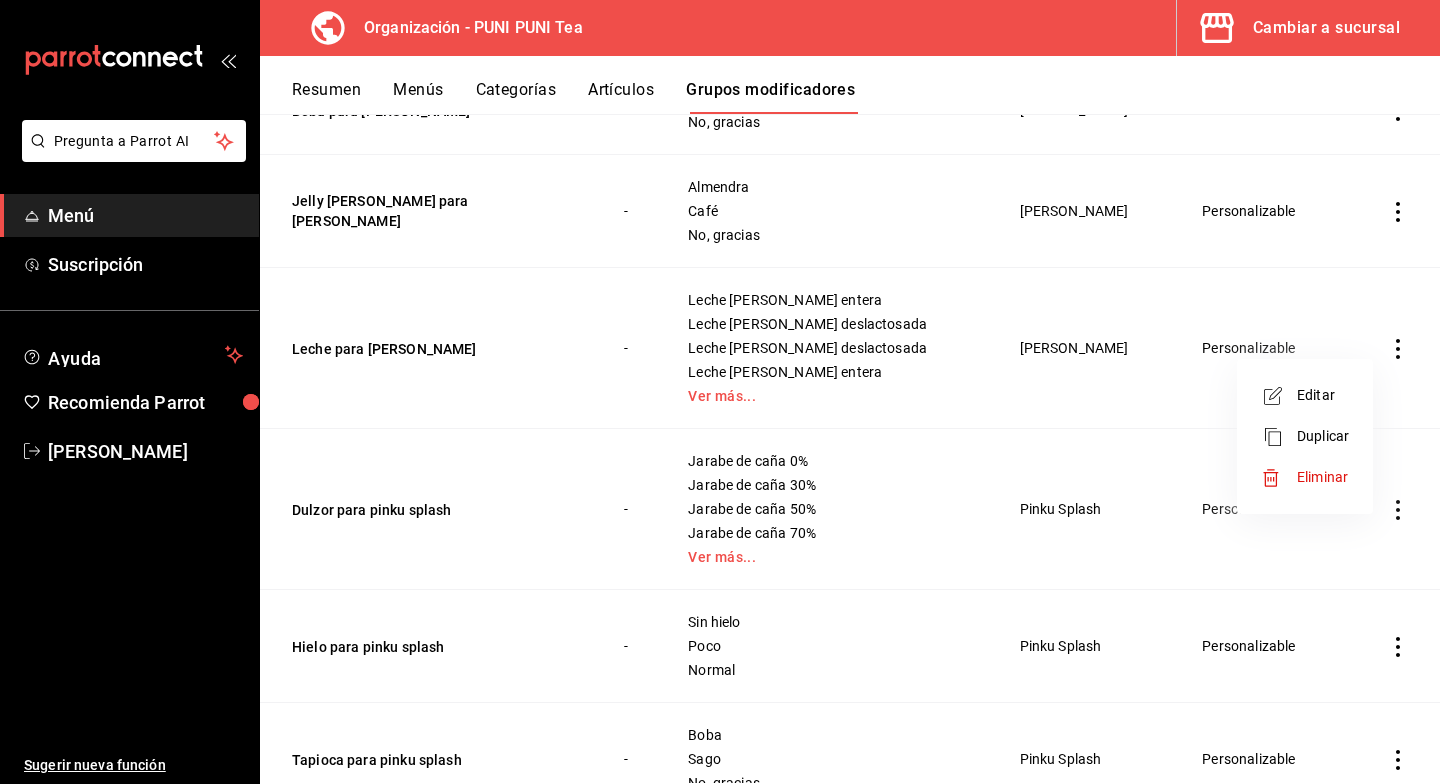click on "Duplicar" at bounding box center [1323, 436] 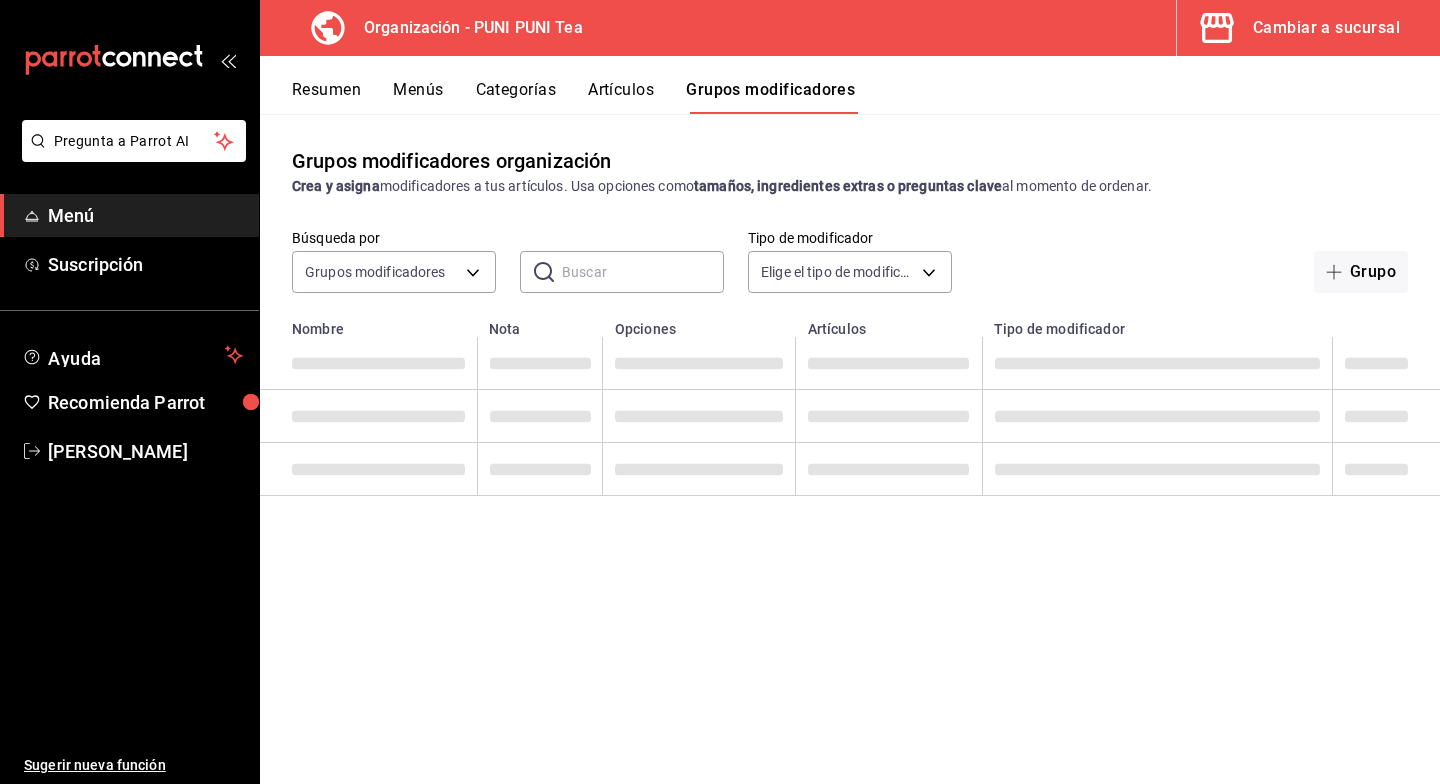 scroll, scrollTop: 0, scrollLeft: 0, axis: both 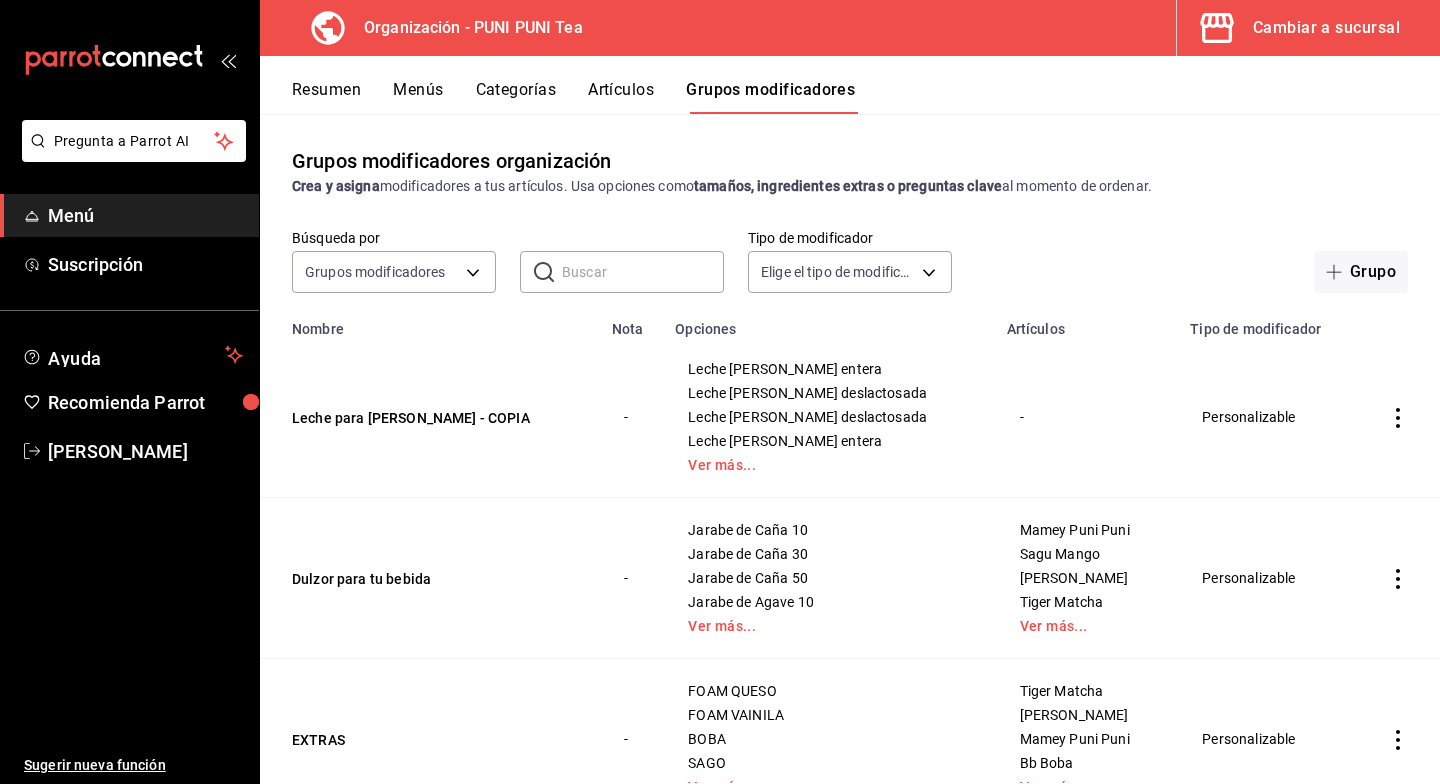 click 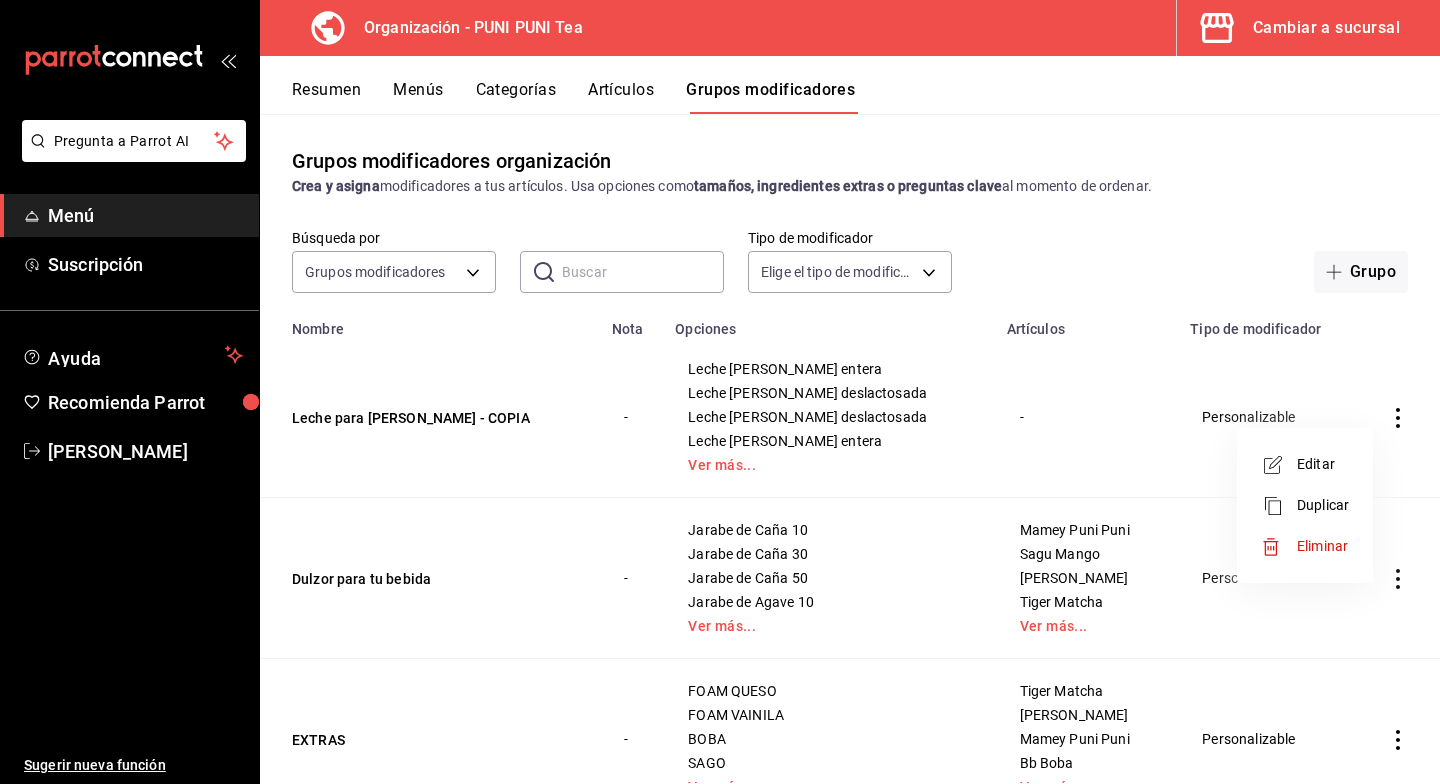 click on "Editar" at bounding box center [1323, 464] 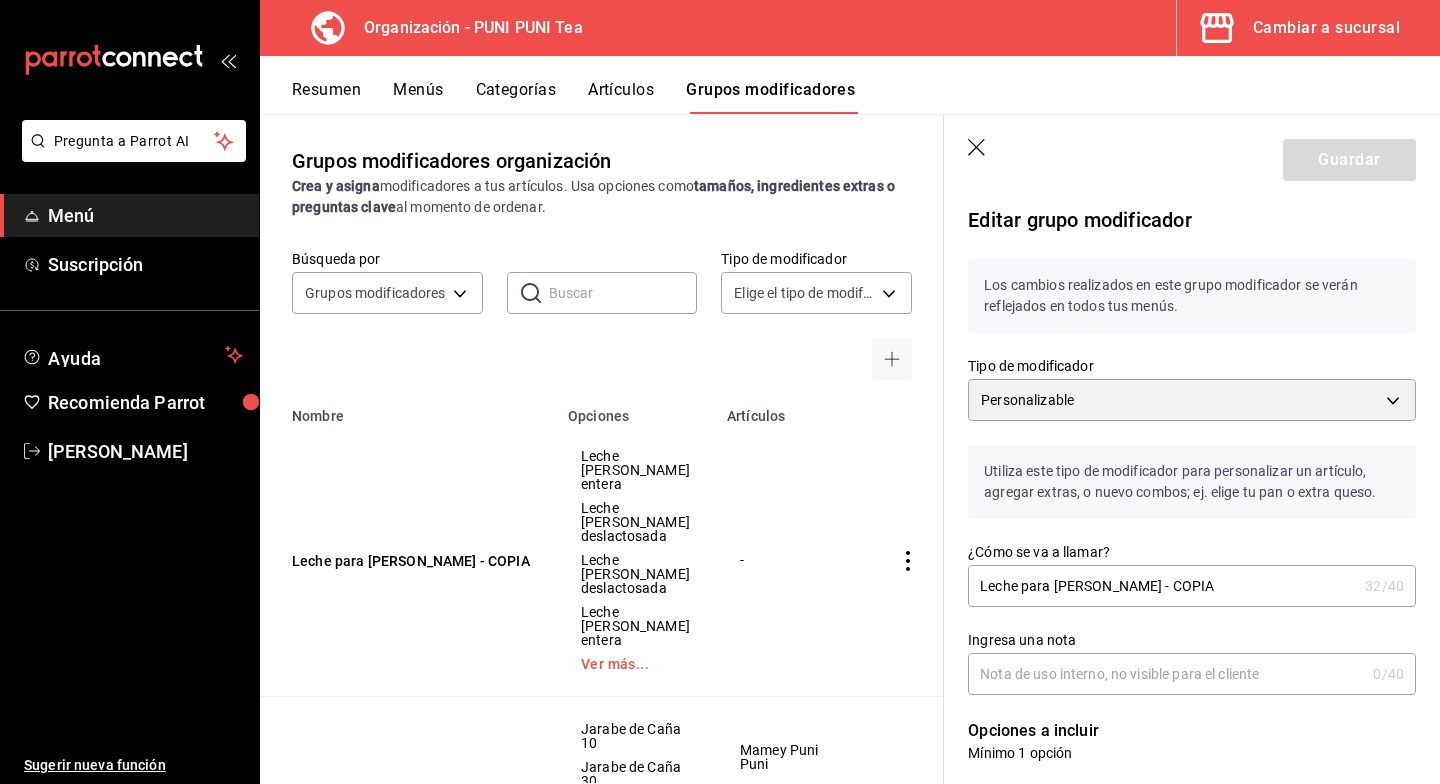 click on "Leche para [PERSON_NAME] - COPIA" at bounding box center [1162, 586] 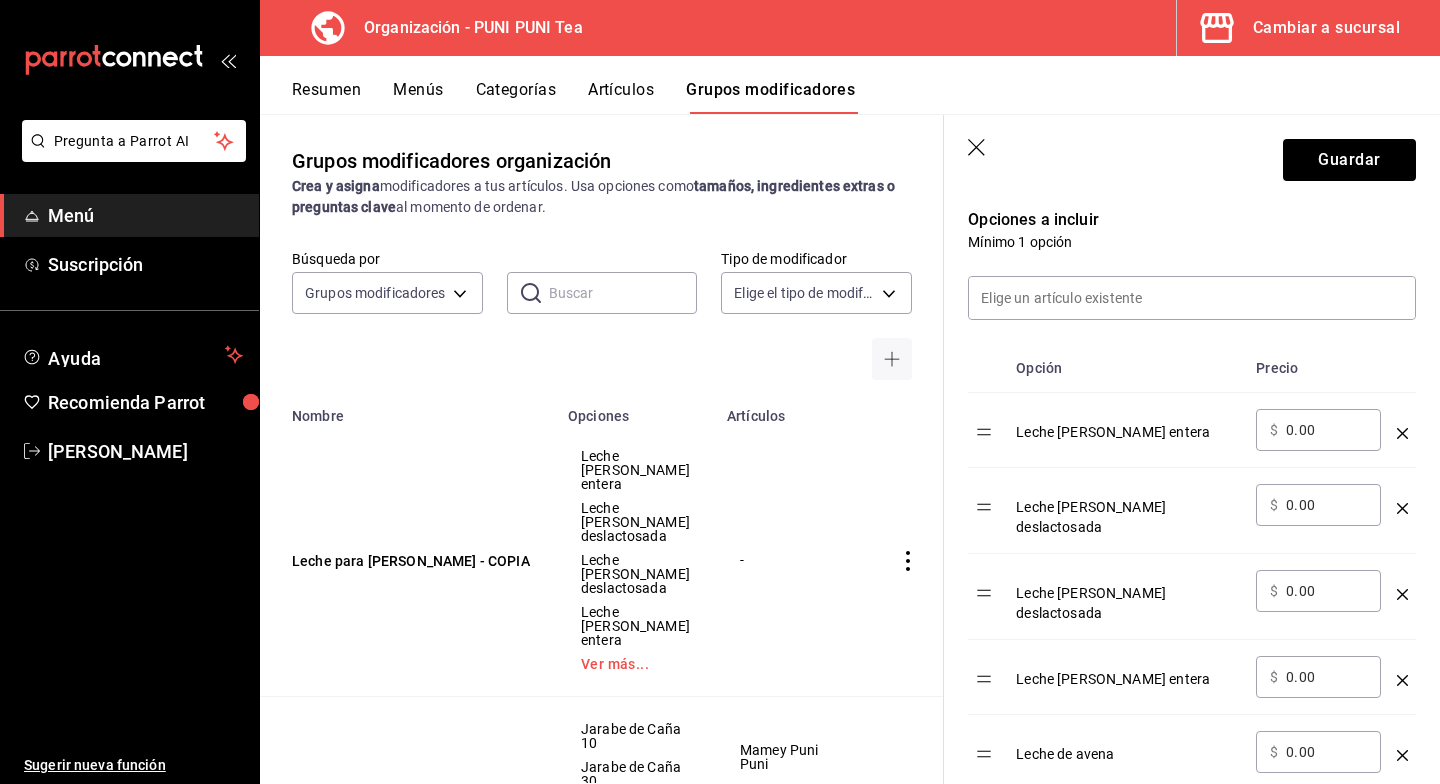 scroll, scrollTop: 517, scrollLeft: 0, axis: vertical 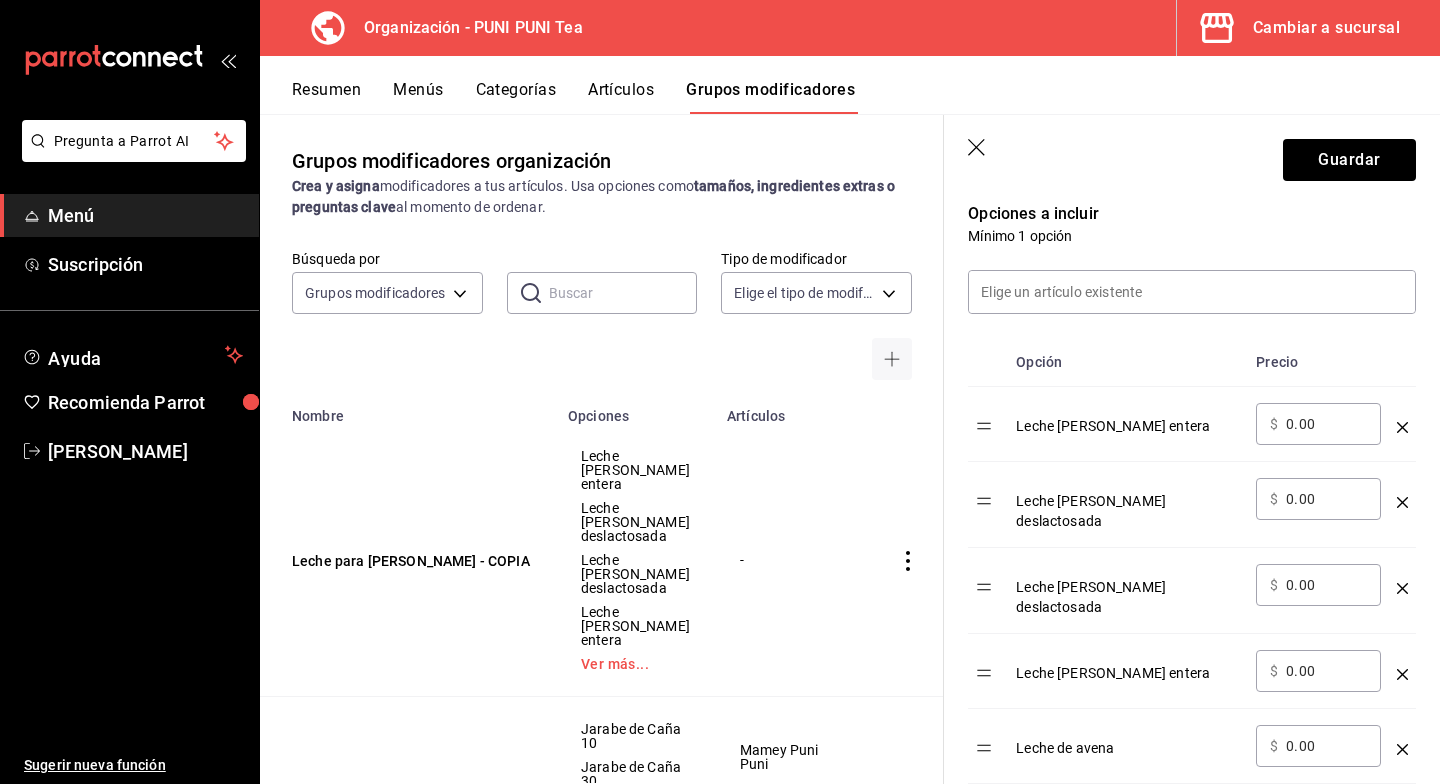 type on "Leche para Taro OG" 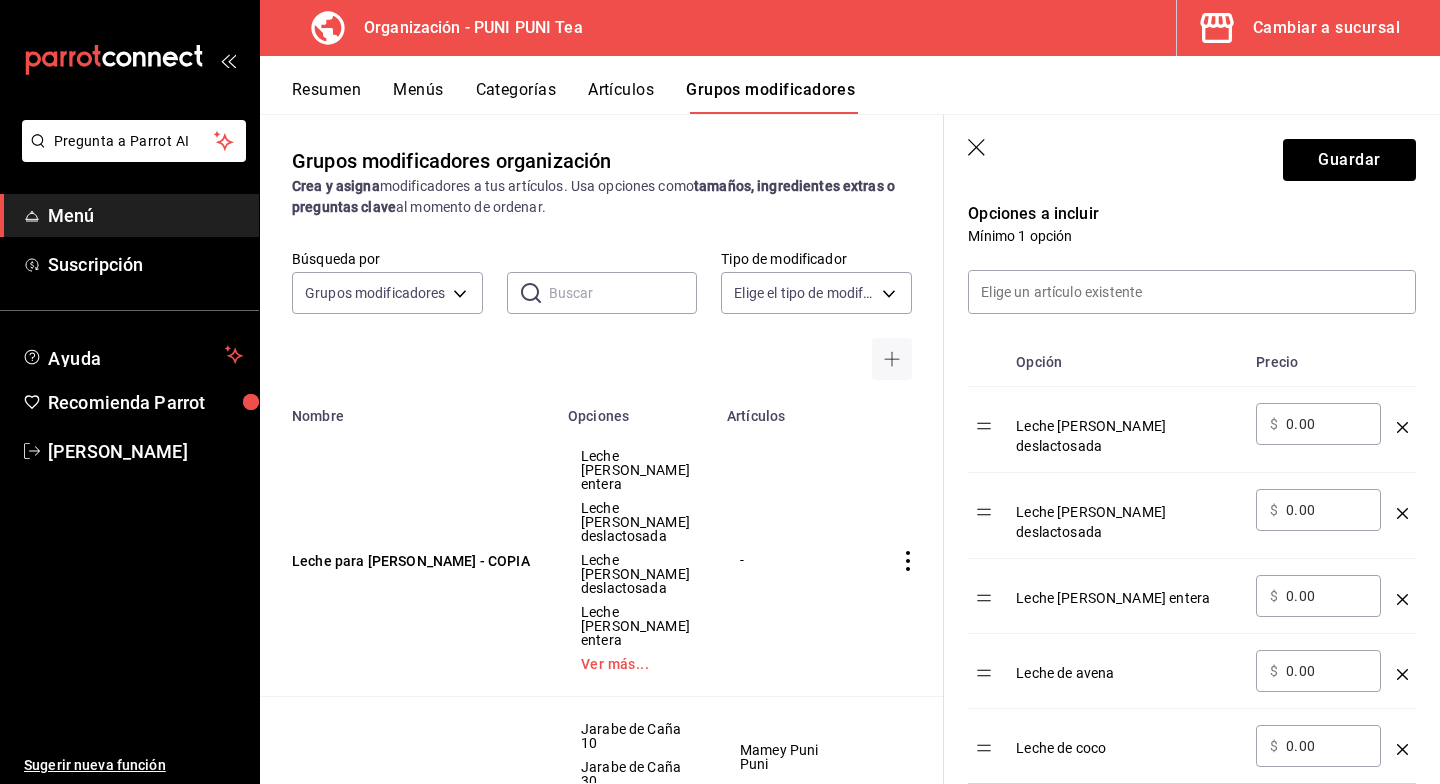 click 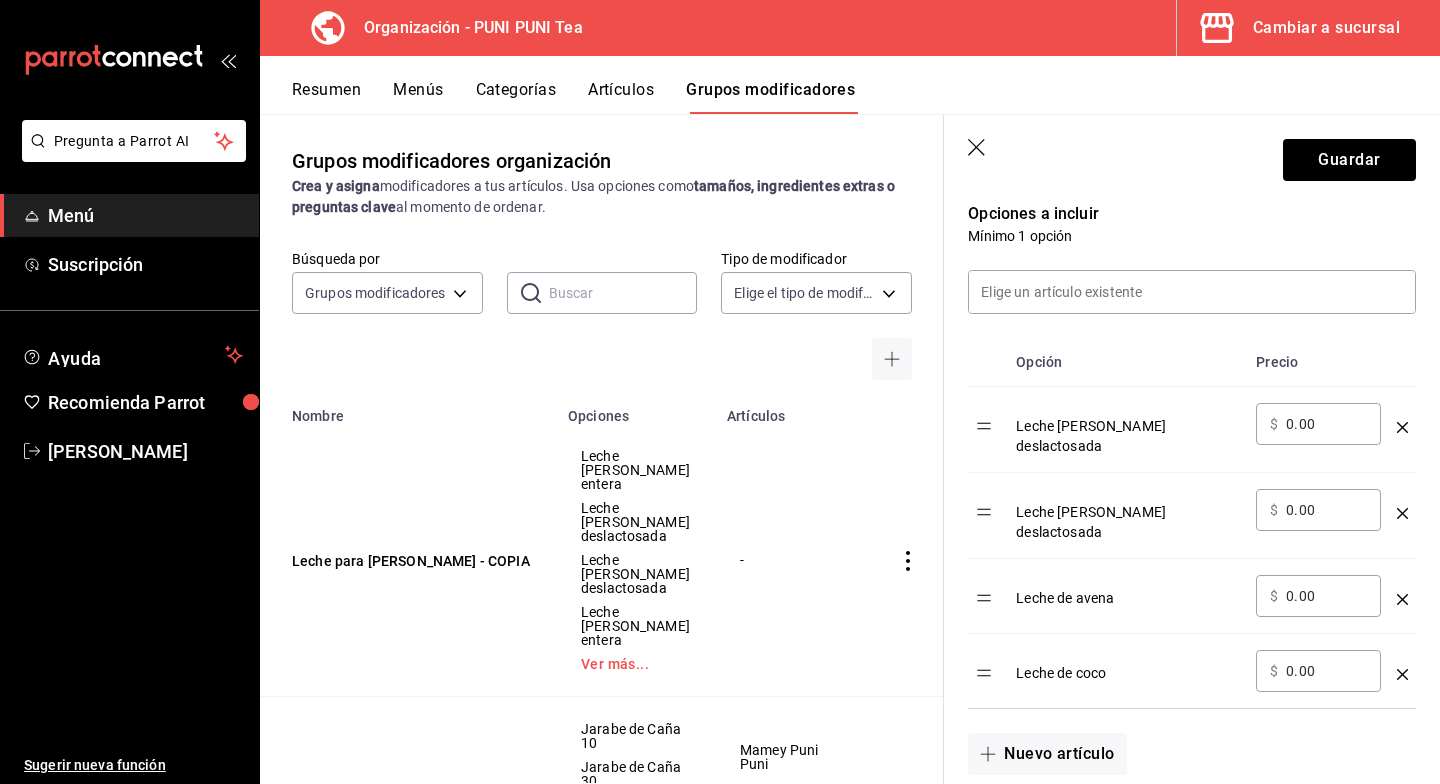 click 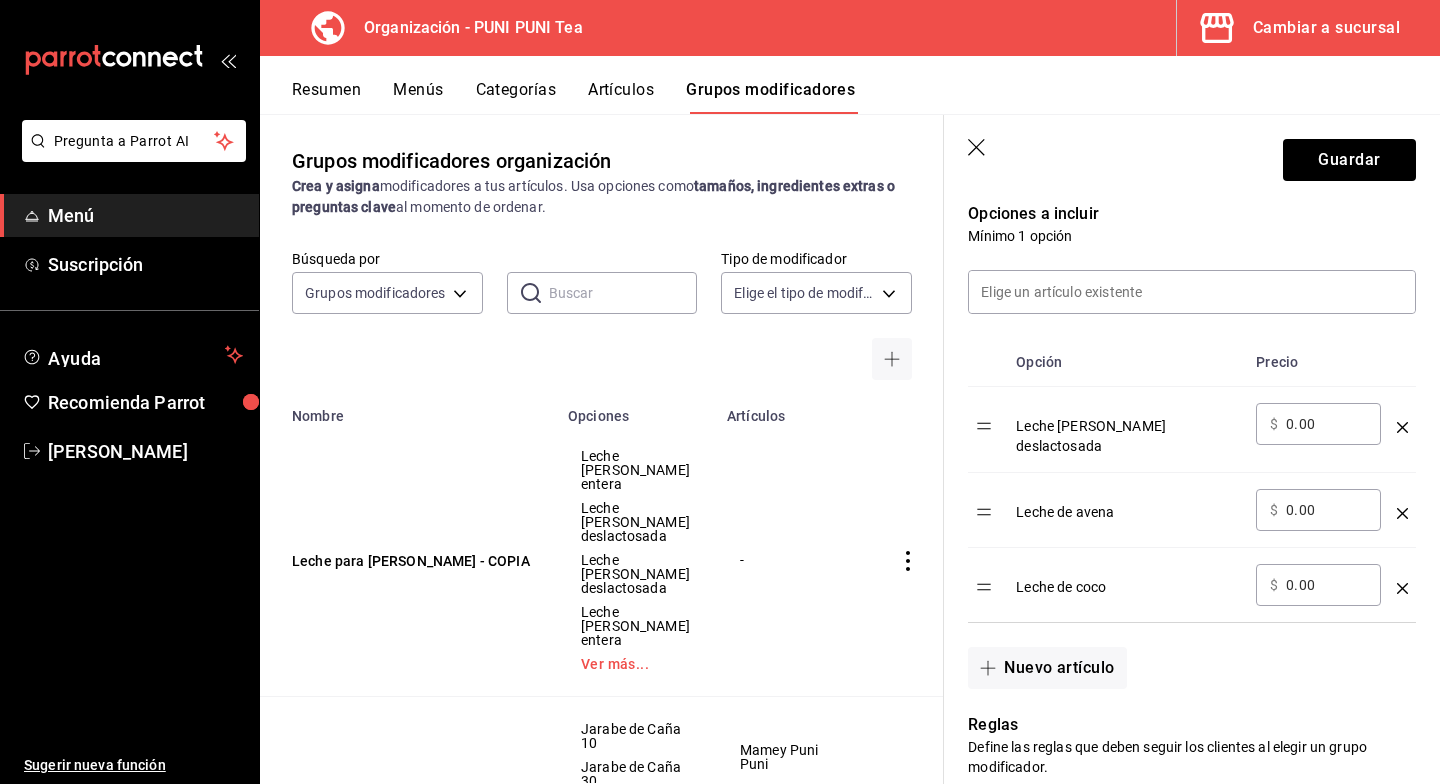click at bounding box center [1402, 585] 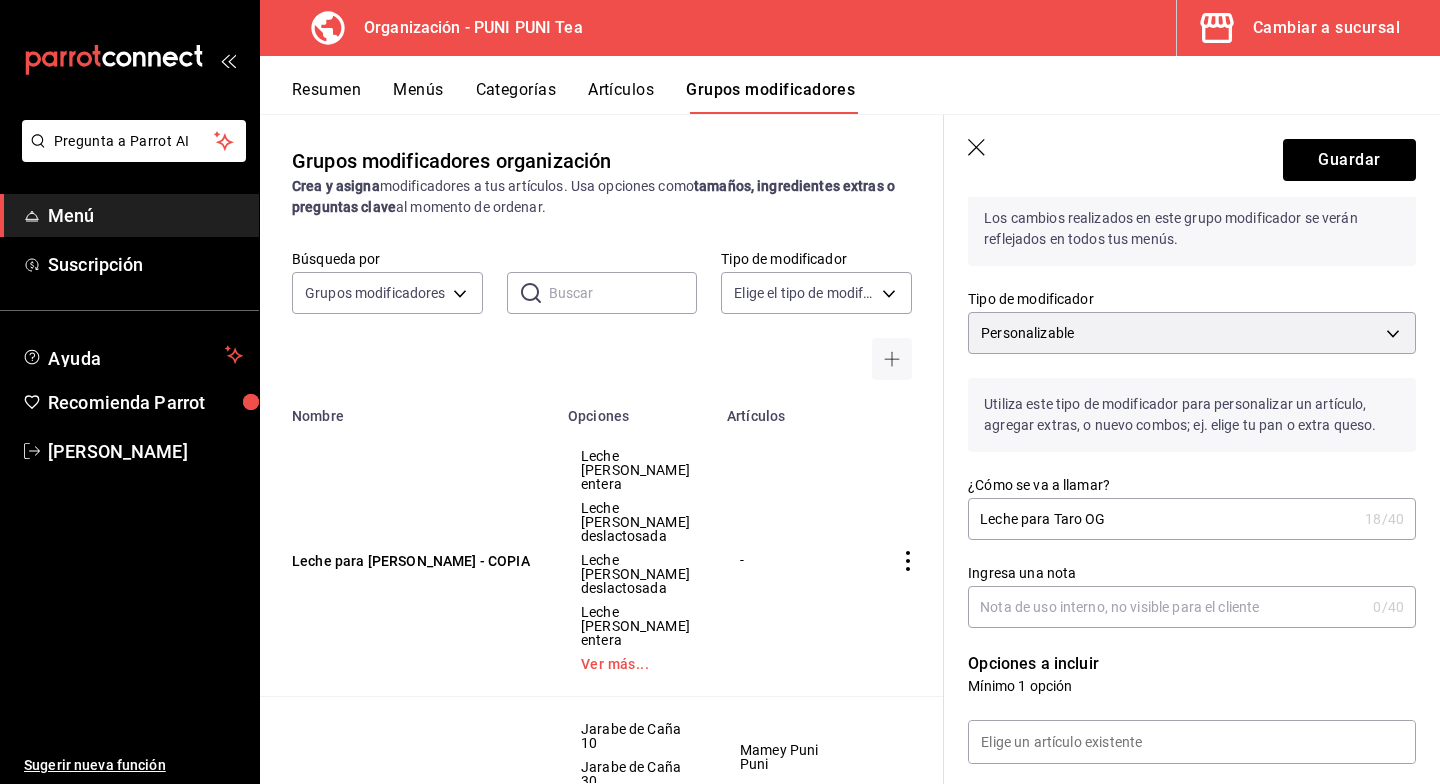 scroll, scrollTop: 0, scrollLeft: 0, axis: both 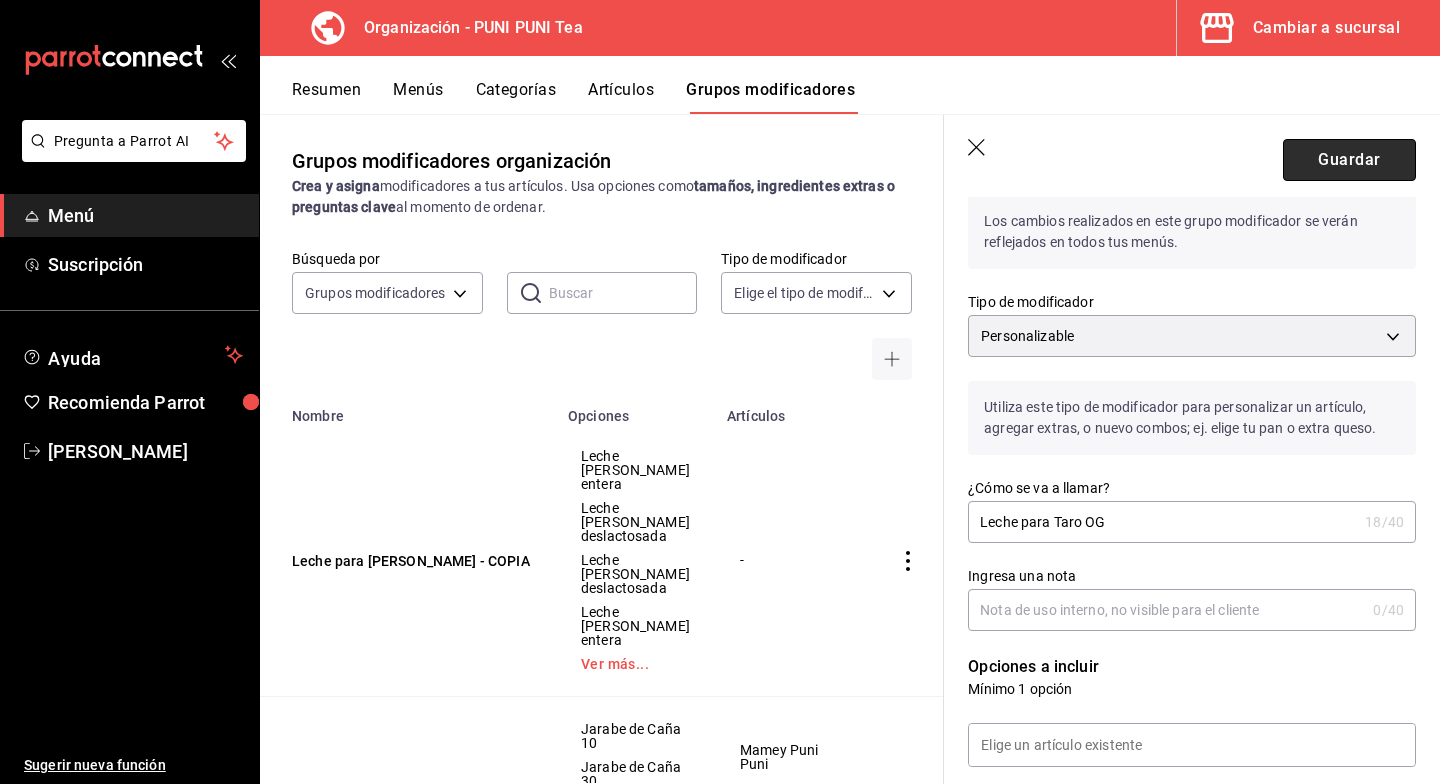 click on "Guardar" at bounding box center (1349, 160) 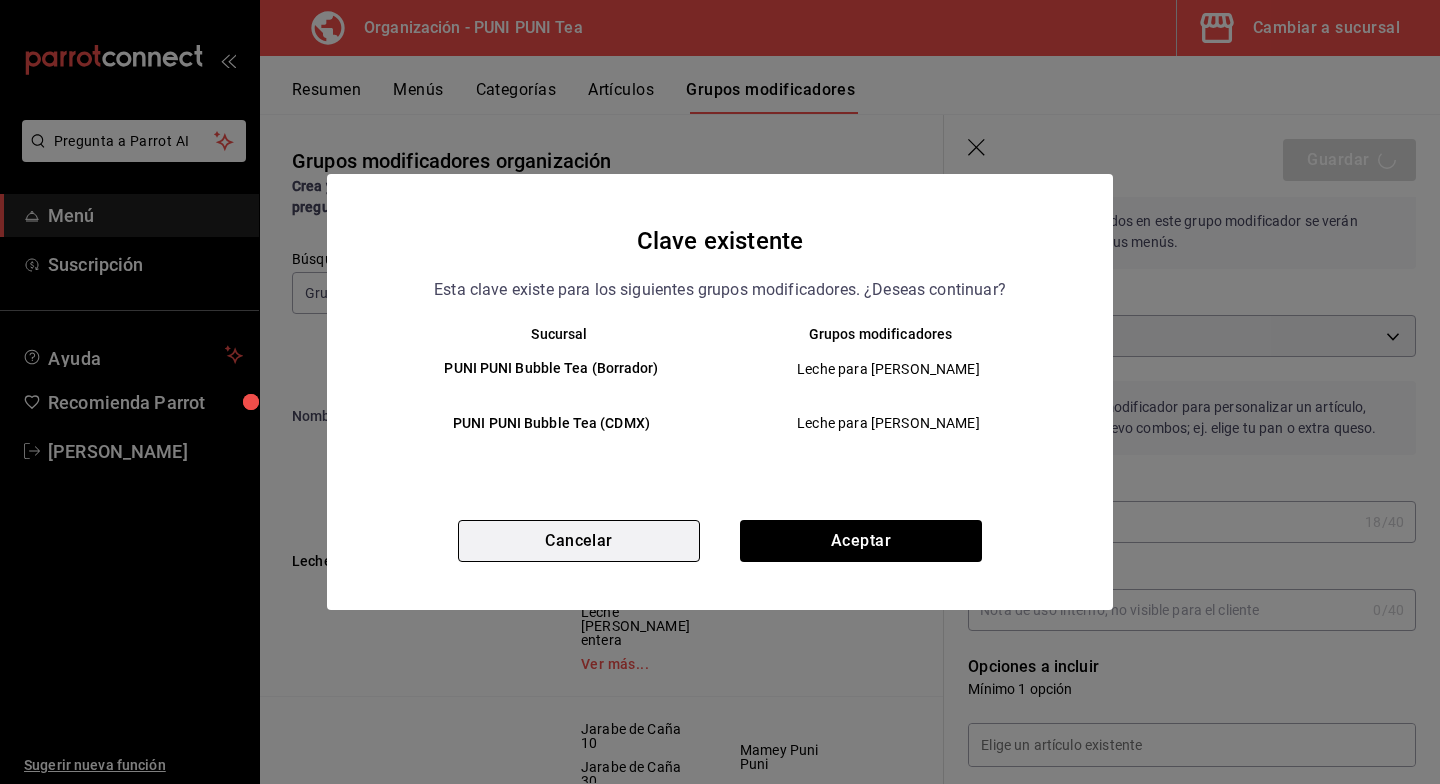 click on "Cancelar" at bounding box center [579, 541] 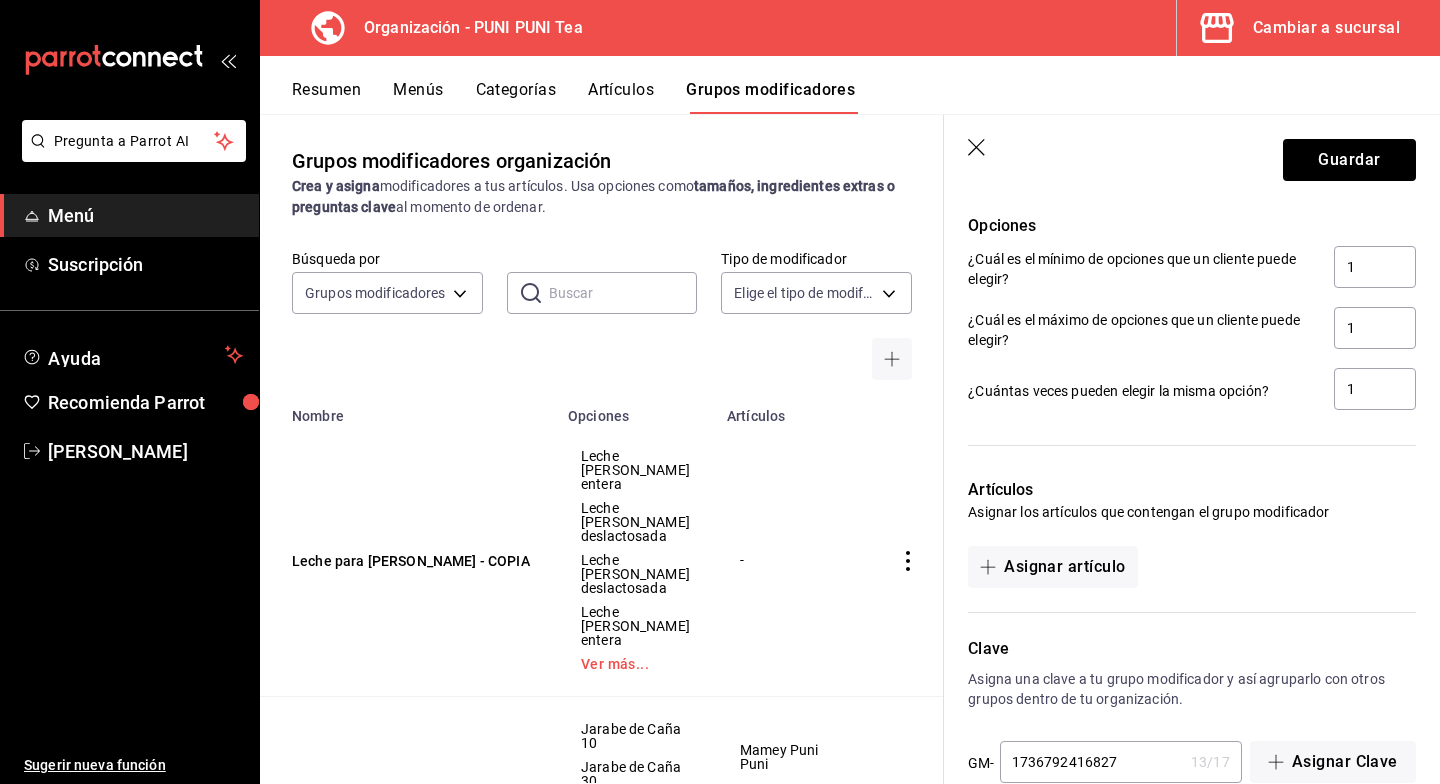 scroll, scrollTop: 1105, scrollLeft: 0, axis: vertical 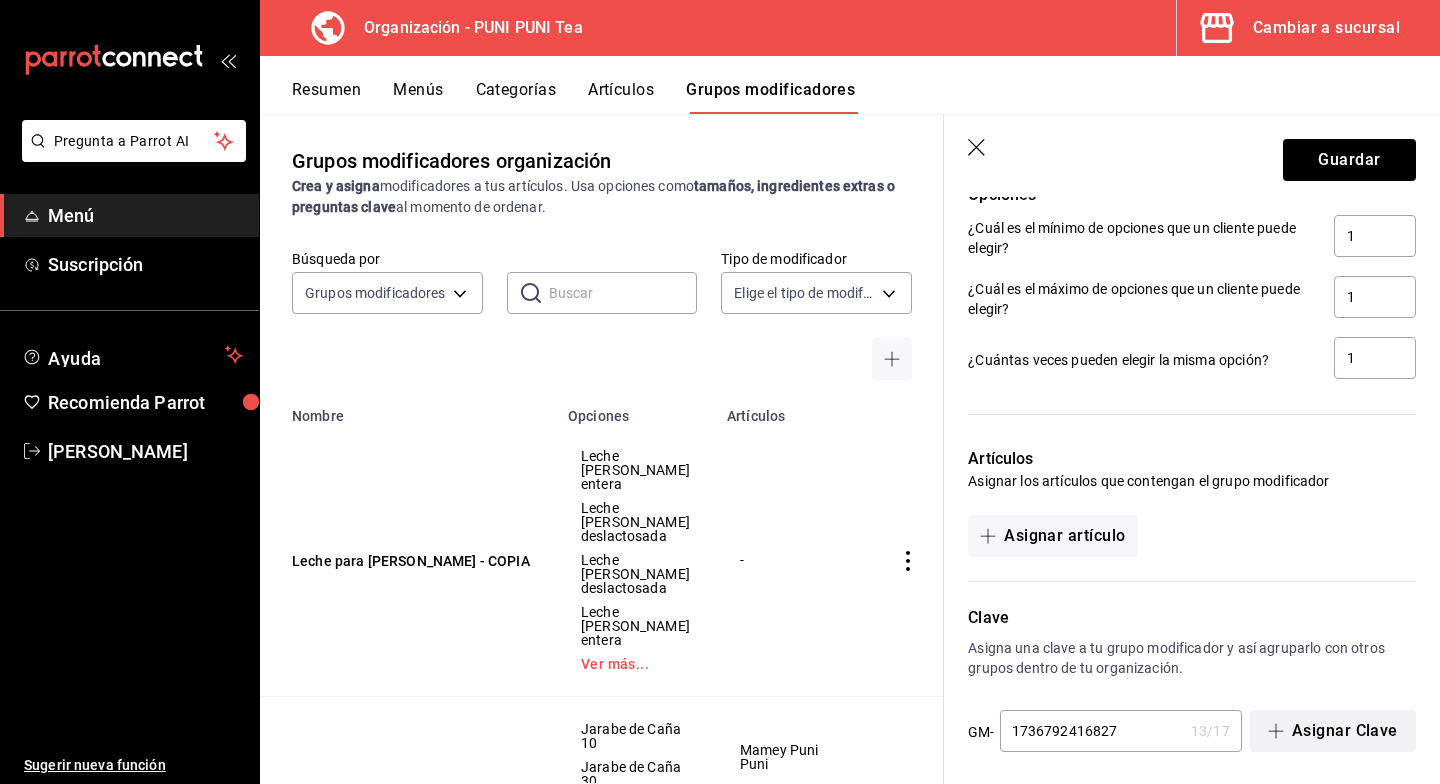 click on "Asignar Clave" at bounding box center (1333, 731) 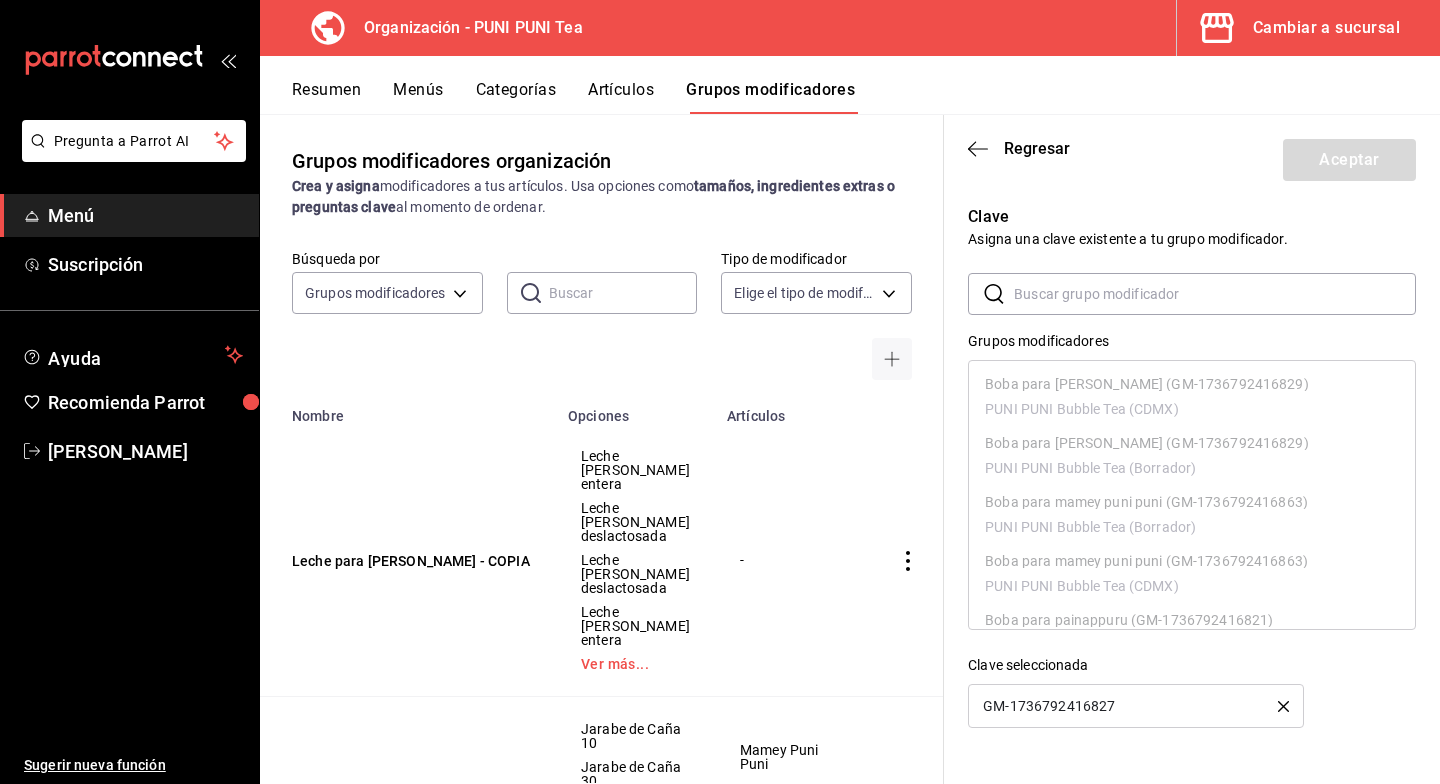 click on "GM-1736792416827" at bounding box center [1136, 706] 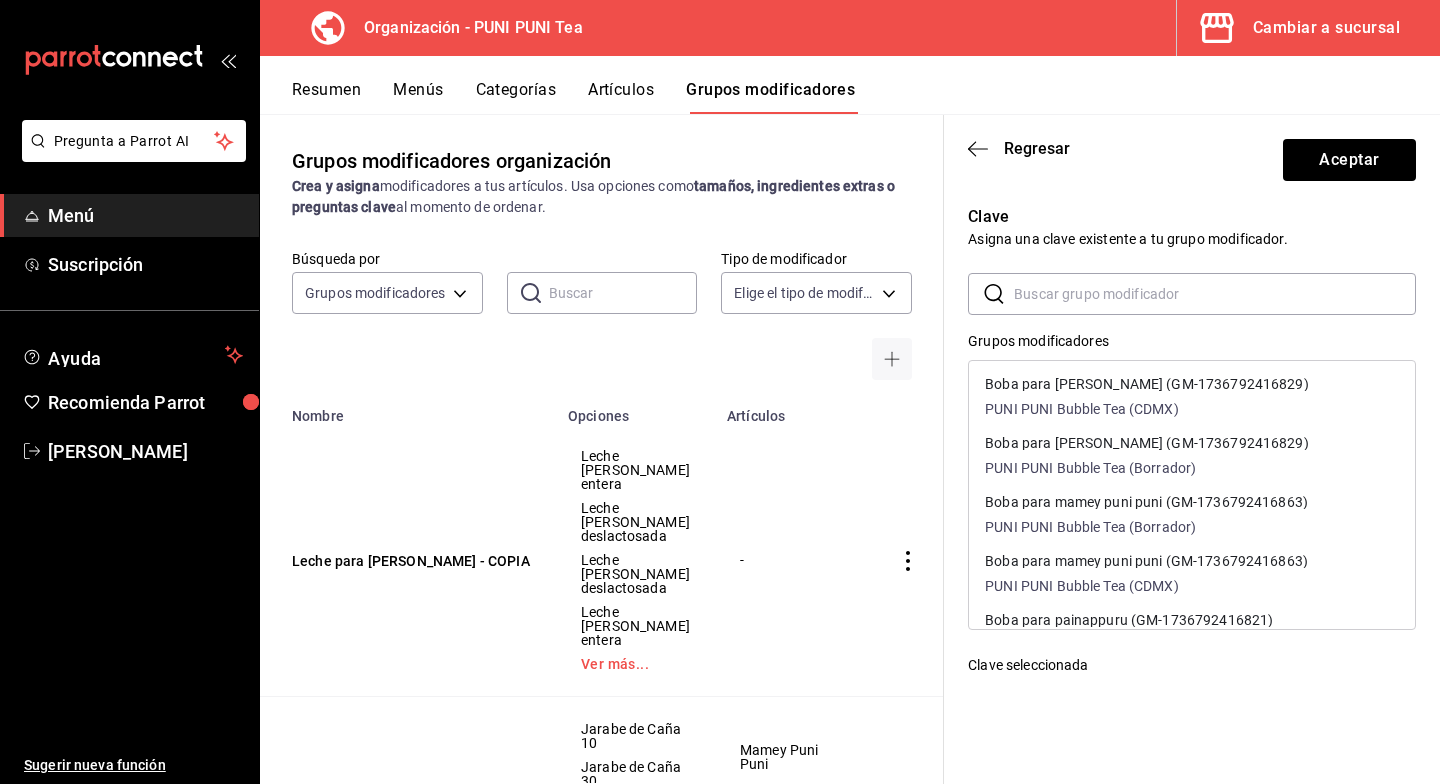 click on "Regresar Aceptar" at bounding box center (1192, 156) 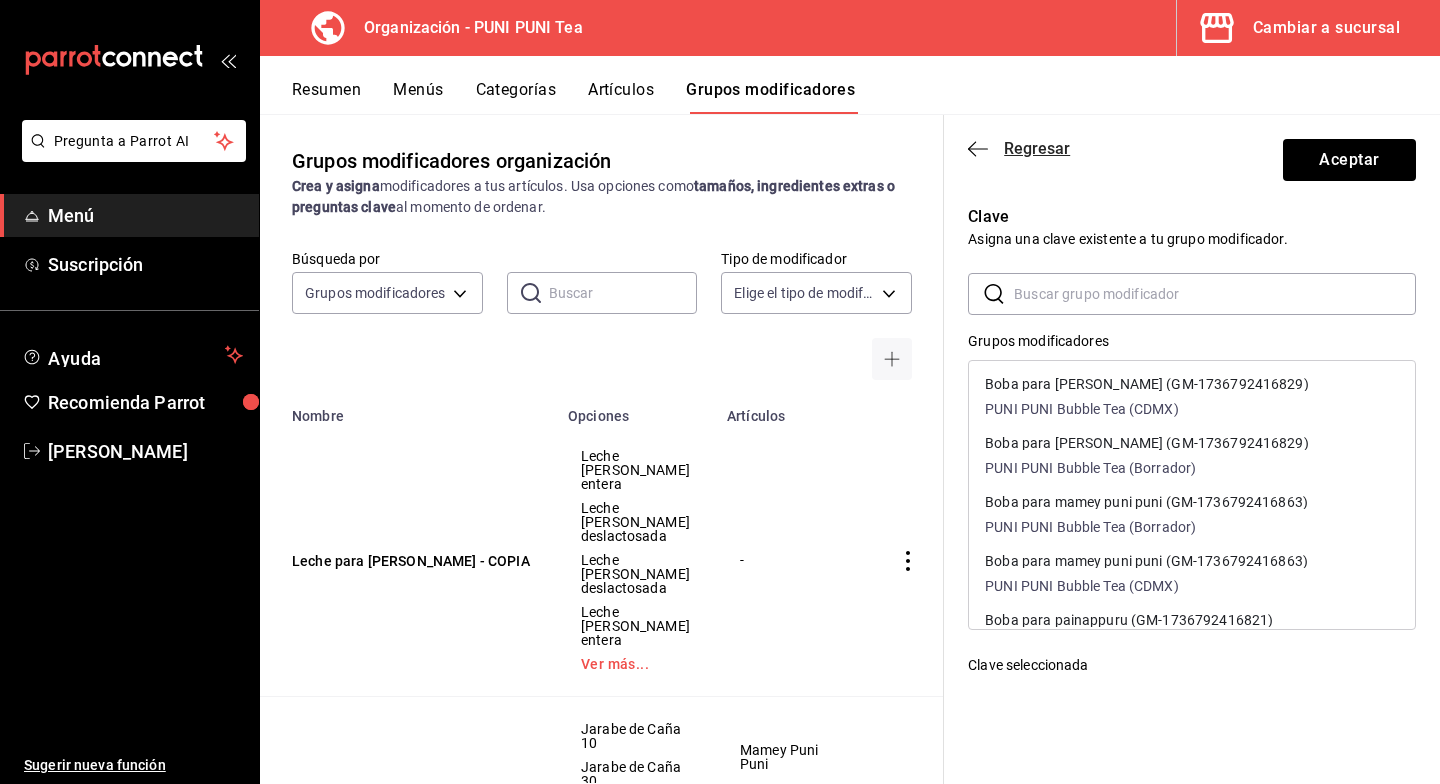 click 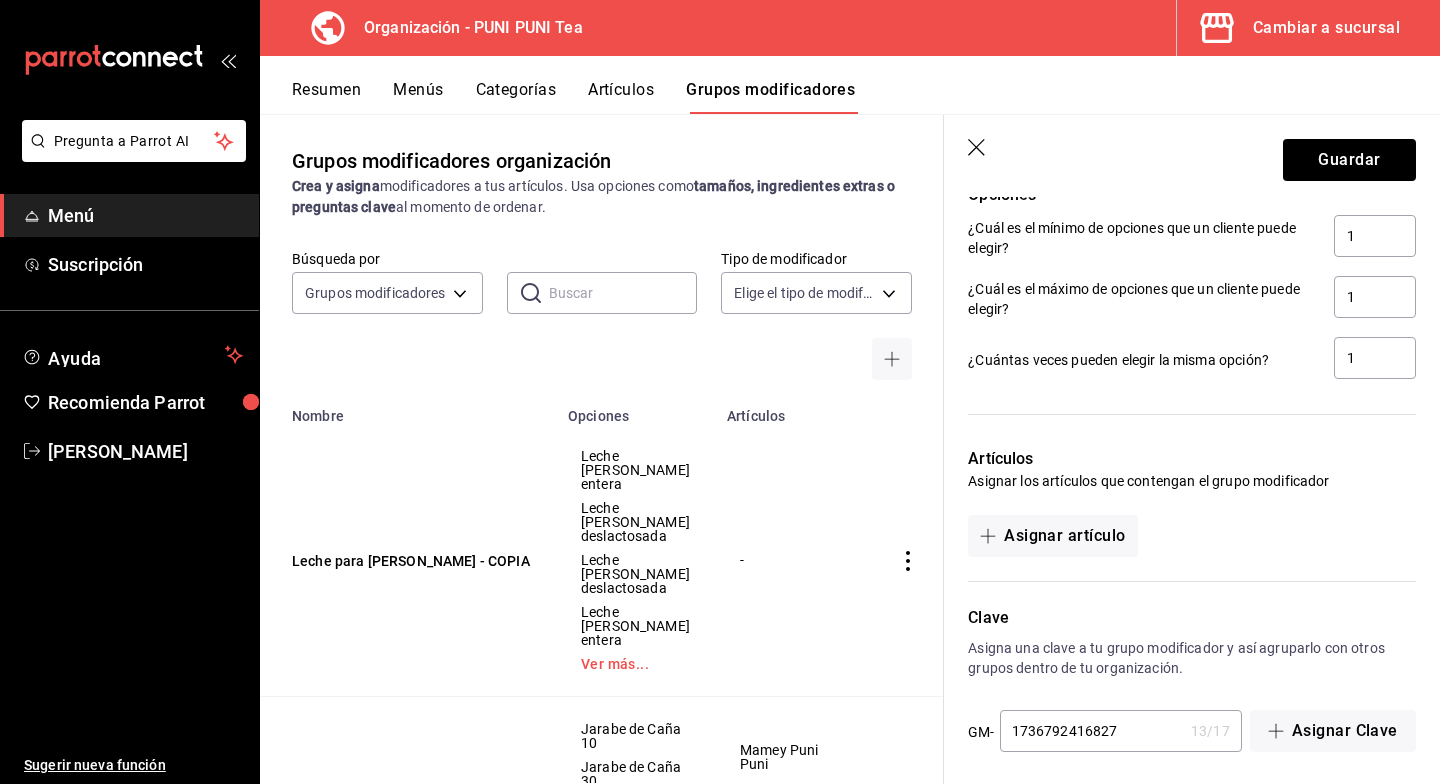 scroll, scrollTop: 1105, scrollLeft: 0, axis: vertical 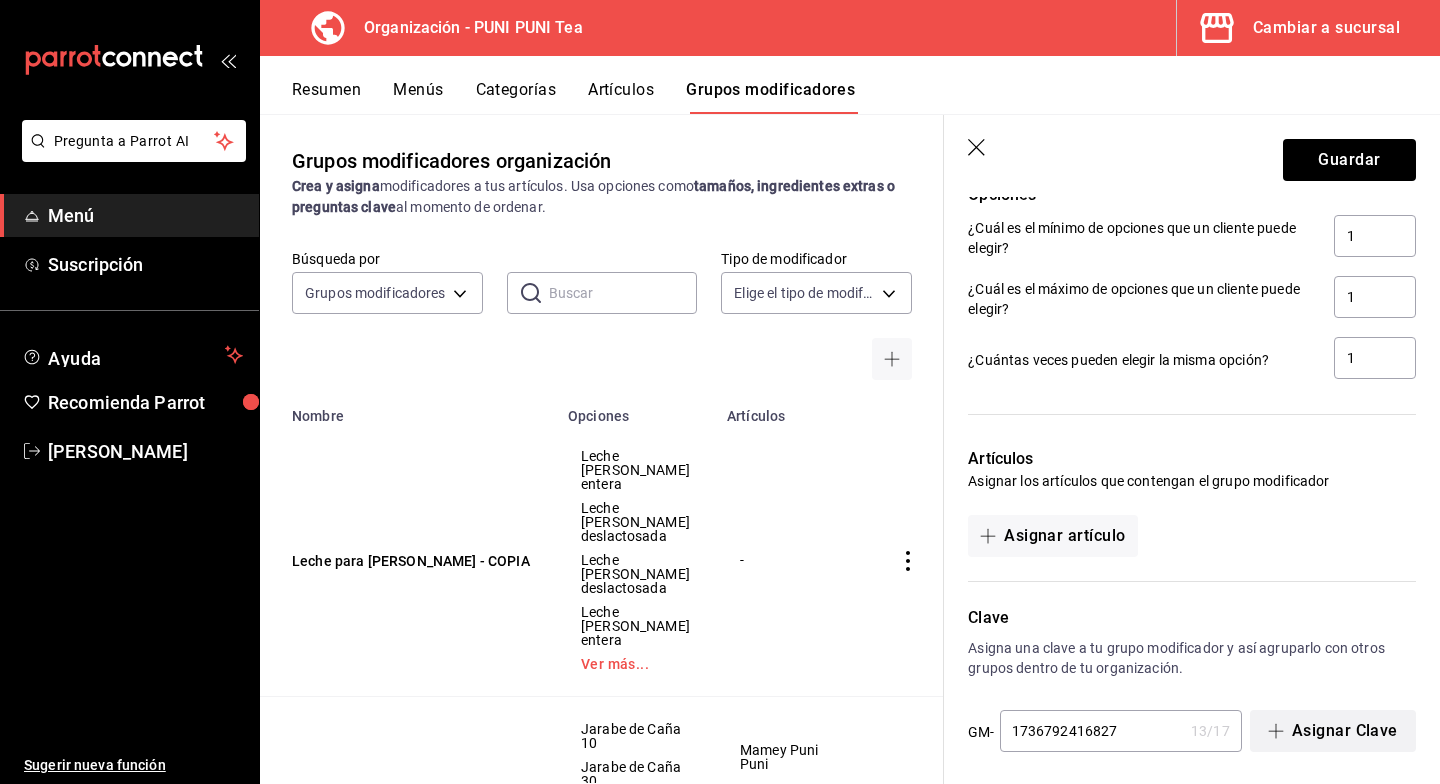 click at bounding box center (1280, 731) 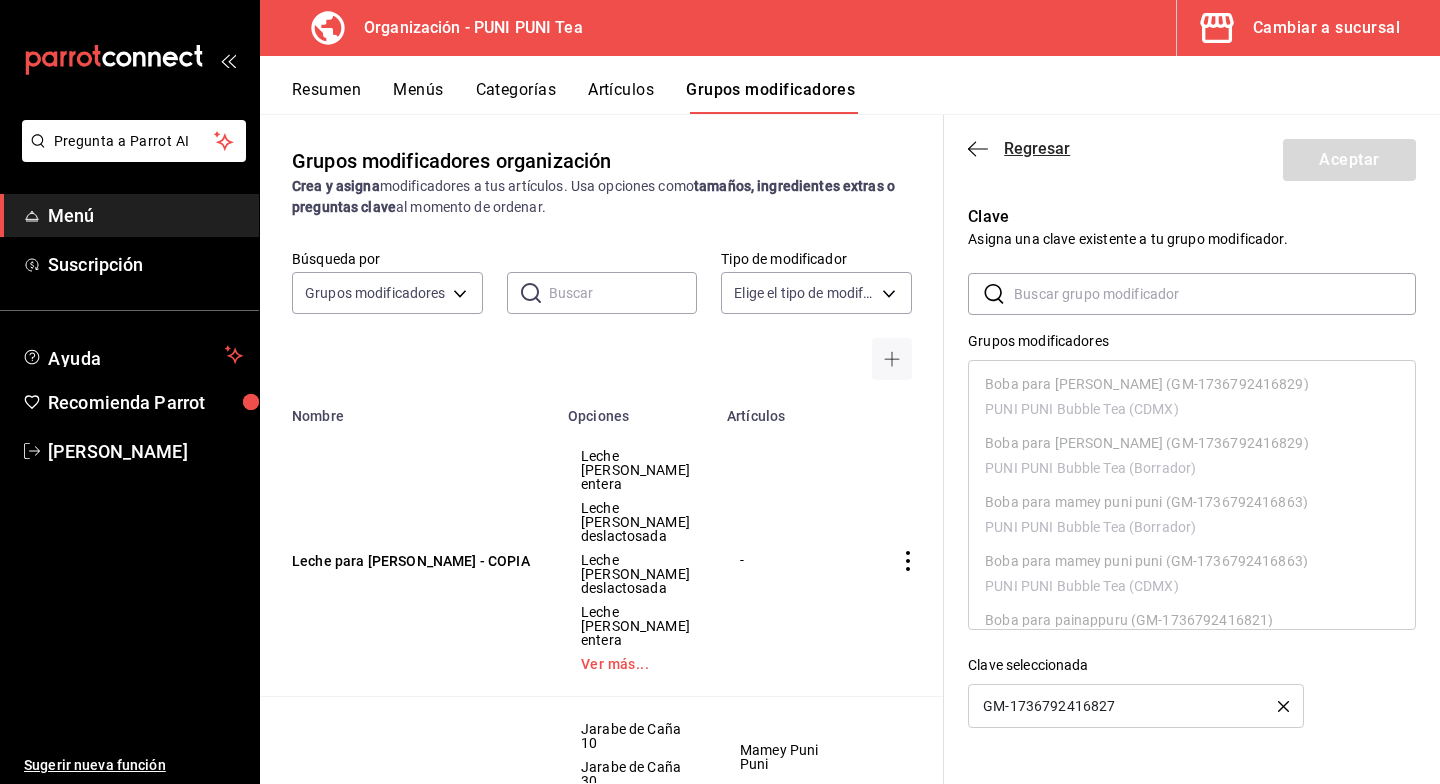 click 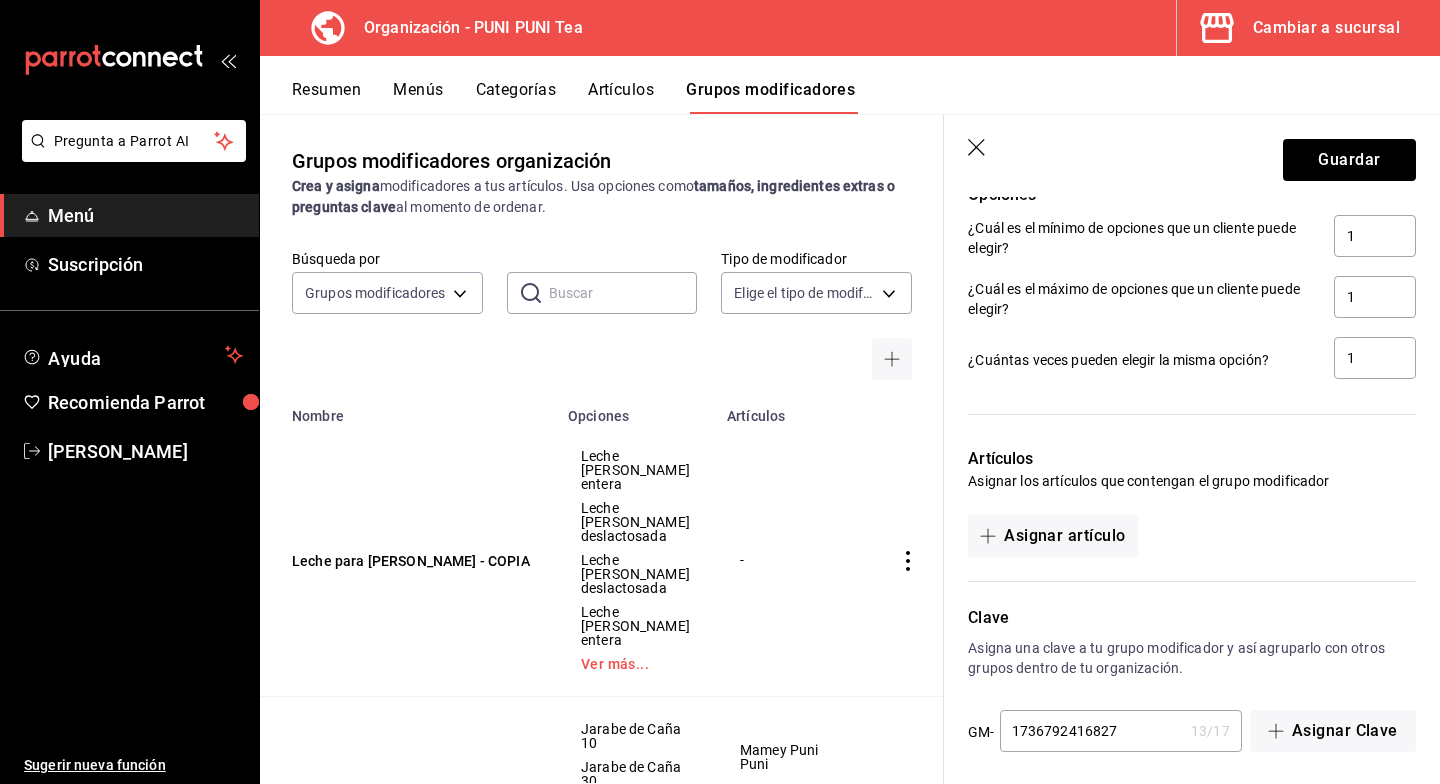 scroll, scrollTop: 1105, scrollLeft: 0, axis: vertical 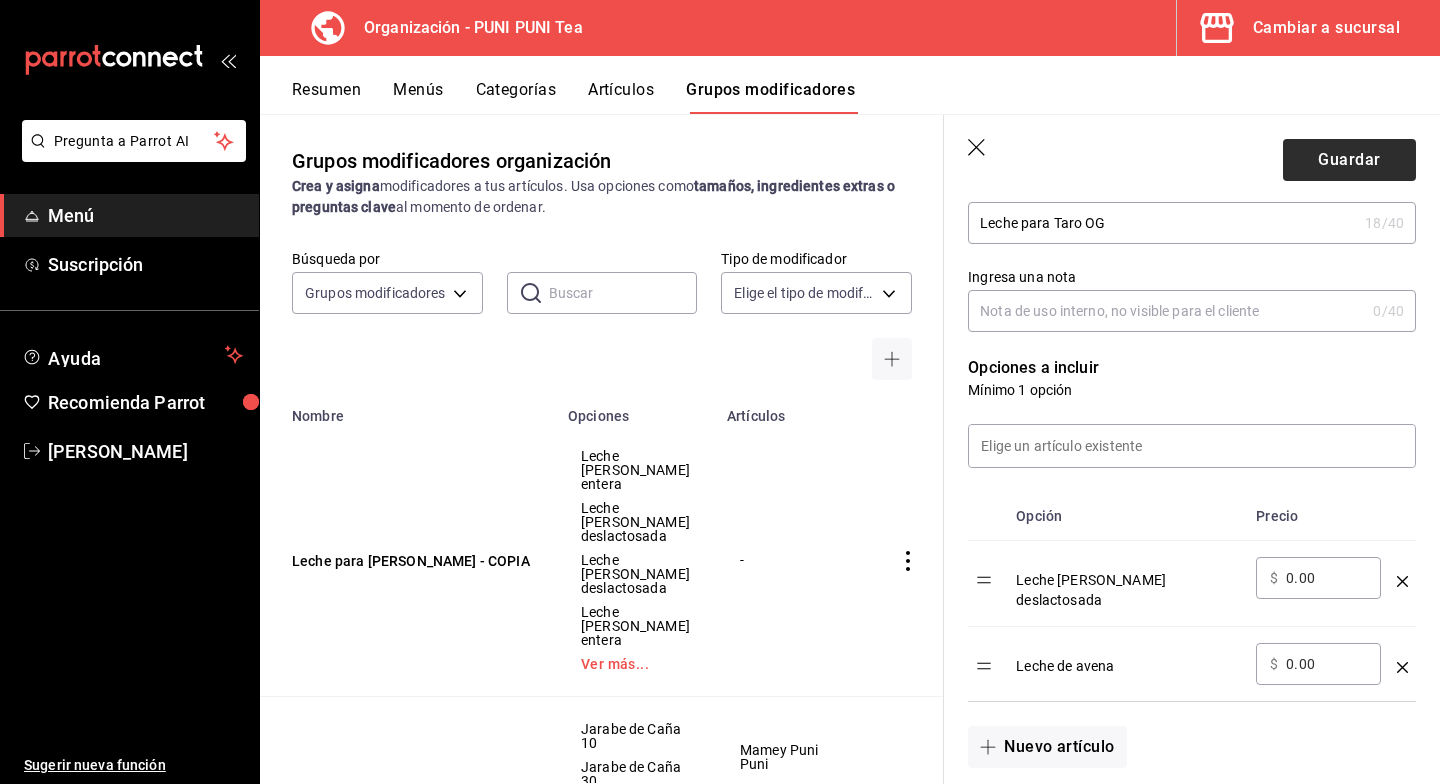 type on "1736792416890" 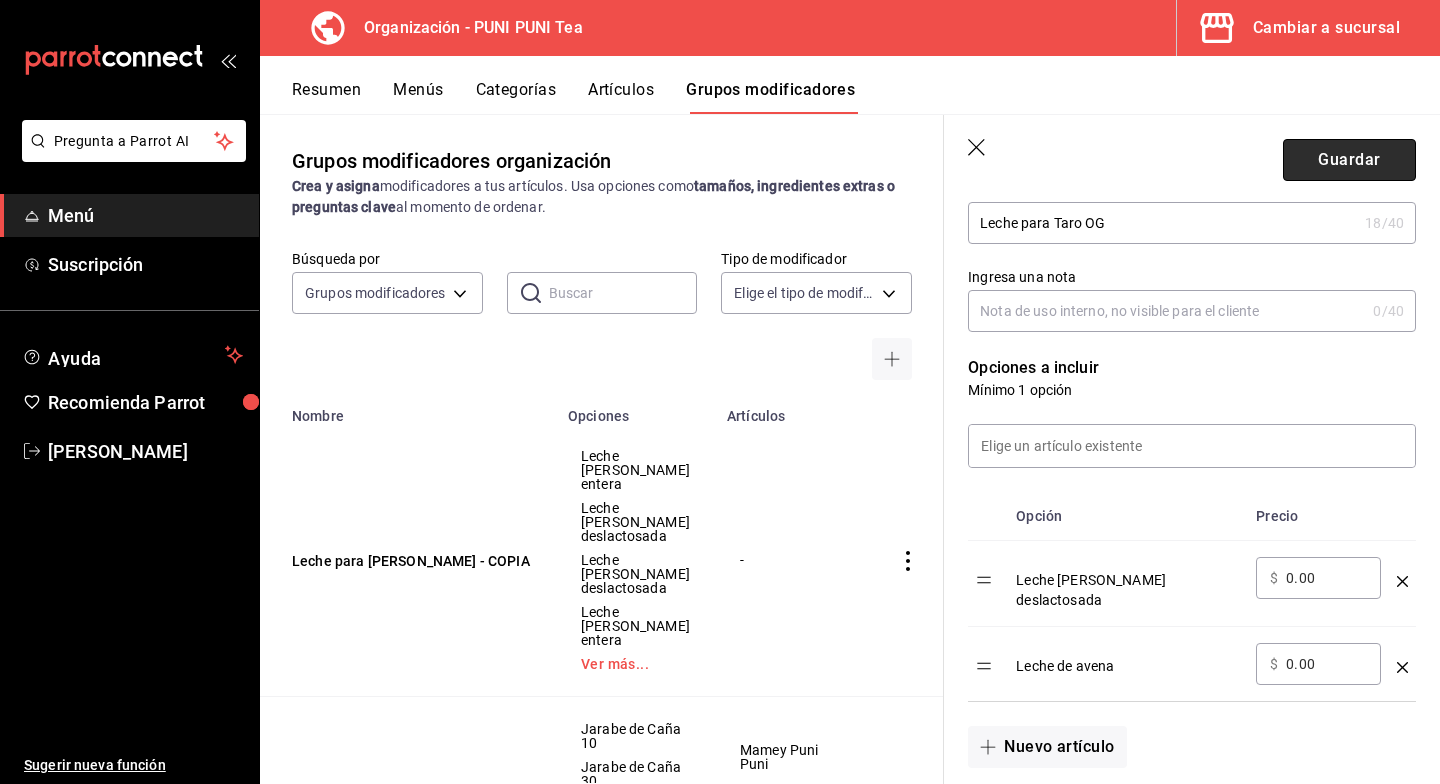 click on "Guardar" at bounding box center (1349, 160) 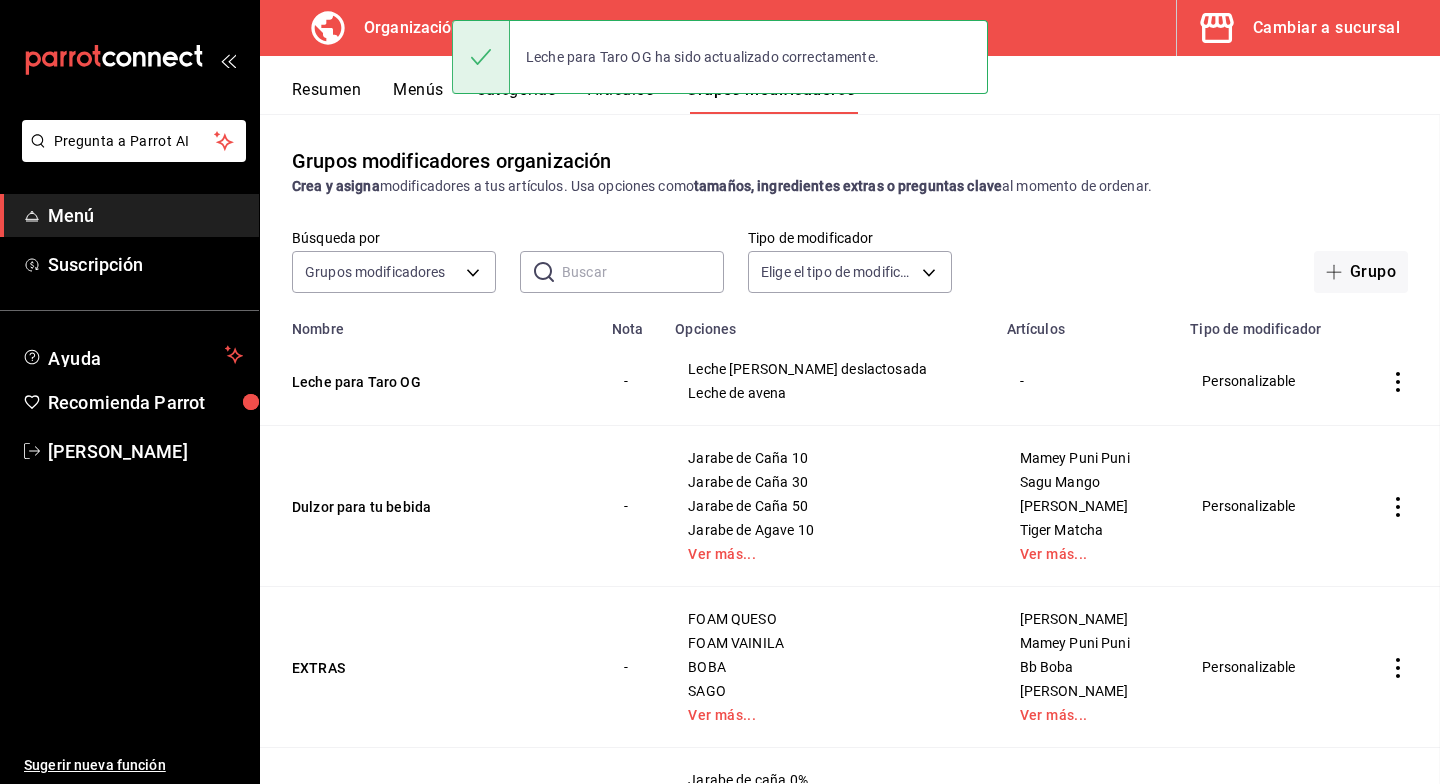 scroll, scrollTop: 0, scrollLeft: 0, axis: both 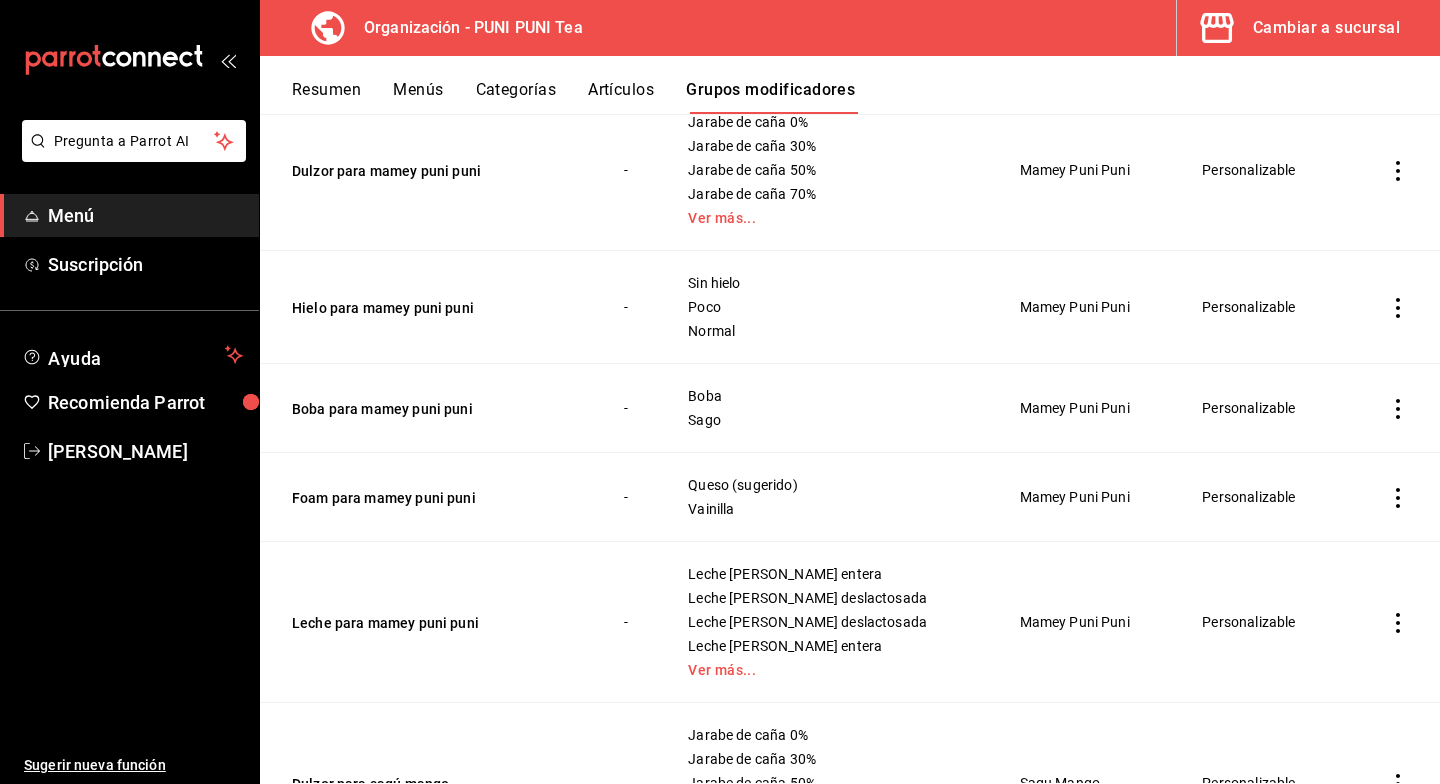click 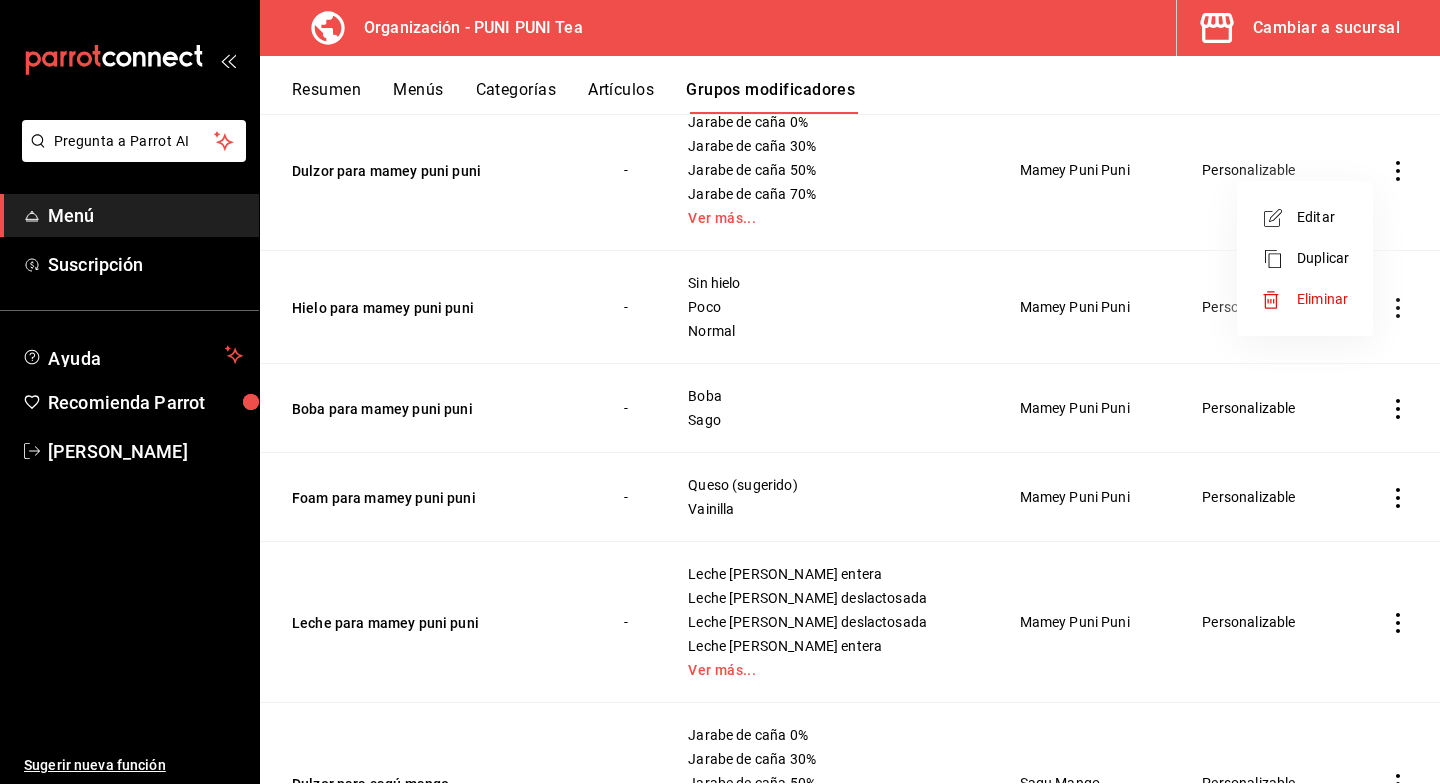 click on "Duplicar" at bounding box center (1323, 258) 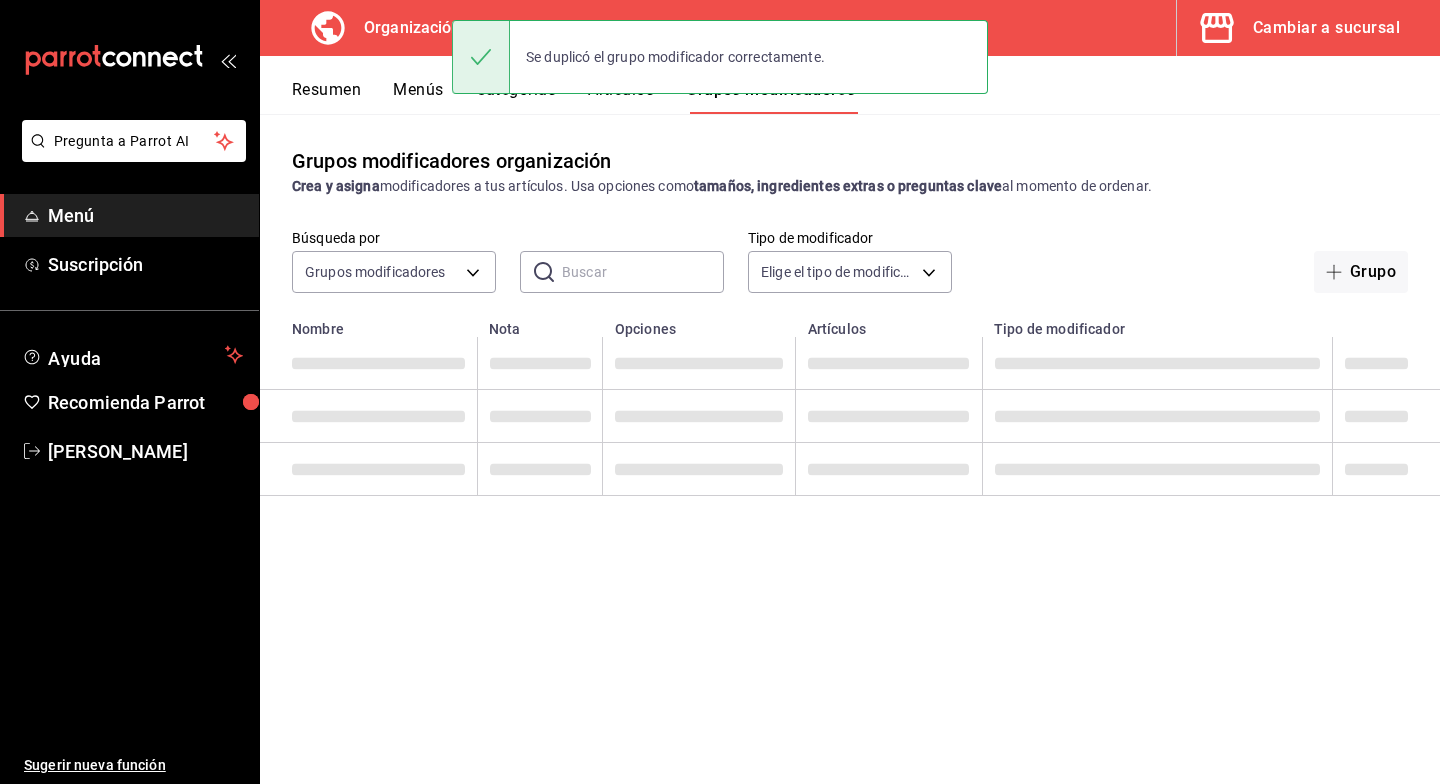 scroll, scrollTop: 0, scrollLeft: 0, axis: both 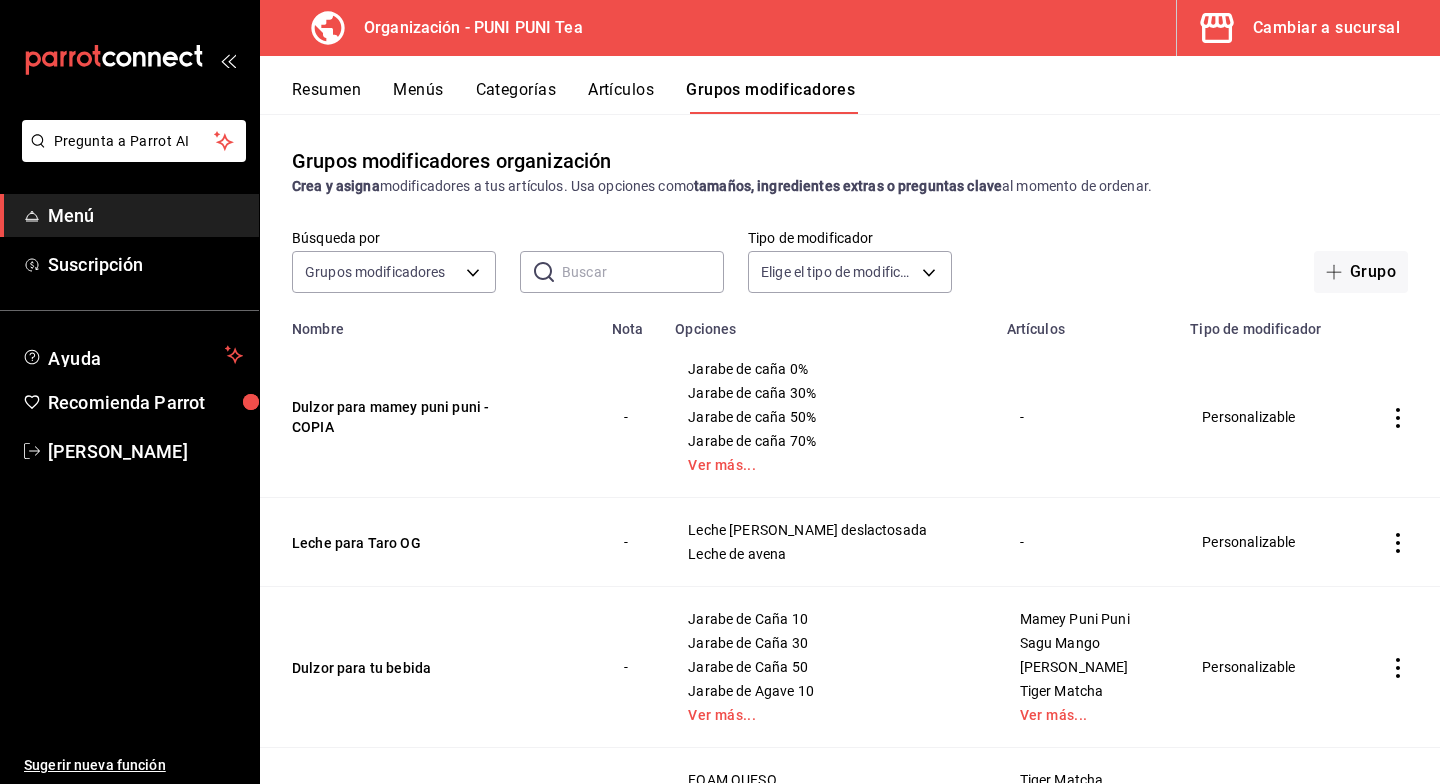 click 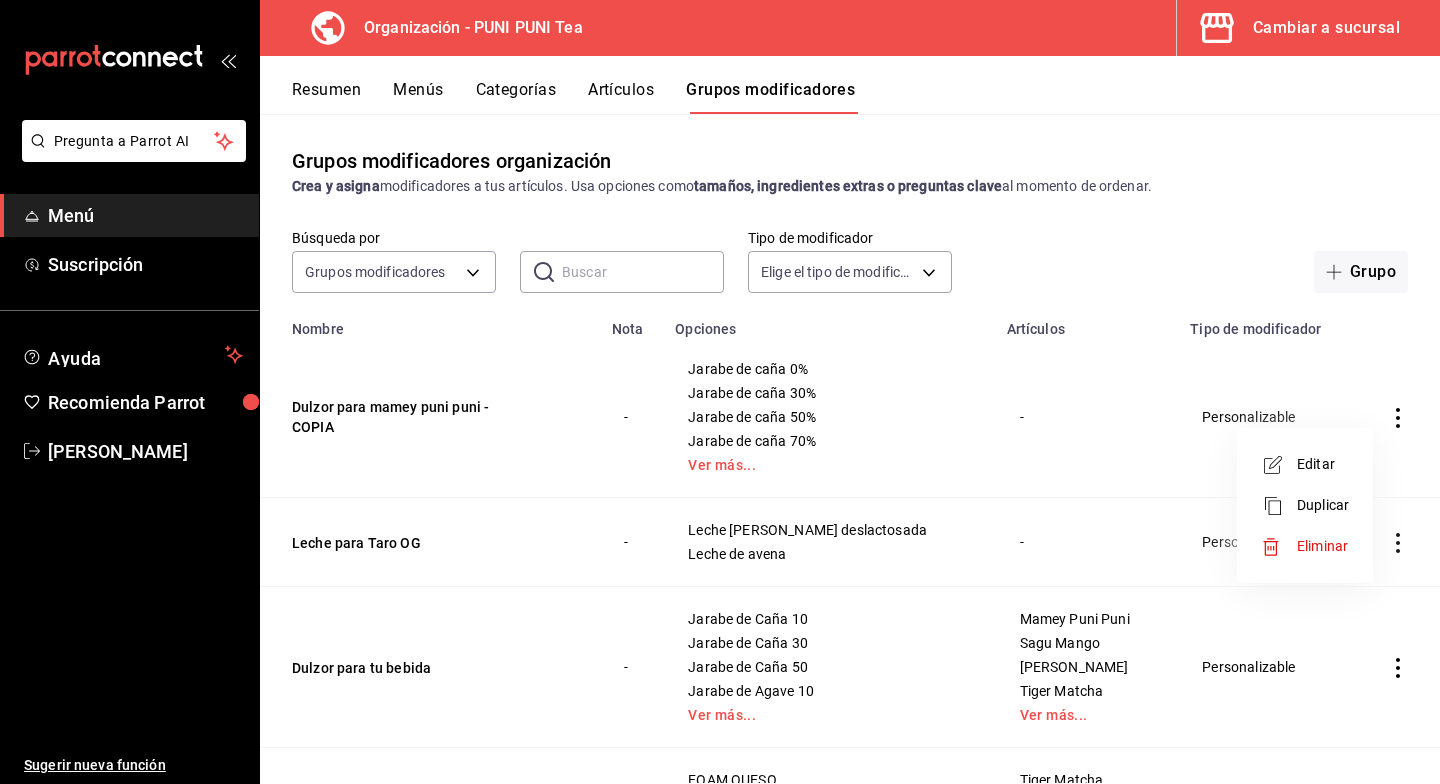 click on "Editar" at bounding box center (1323, 464) 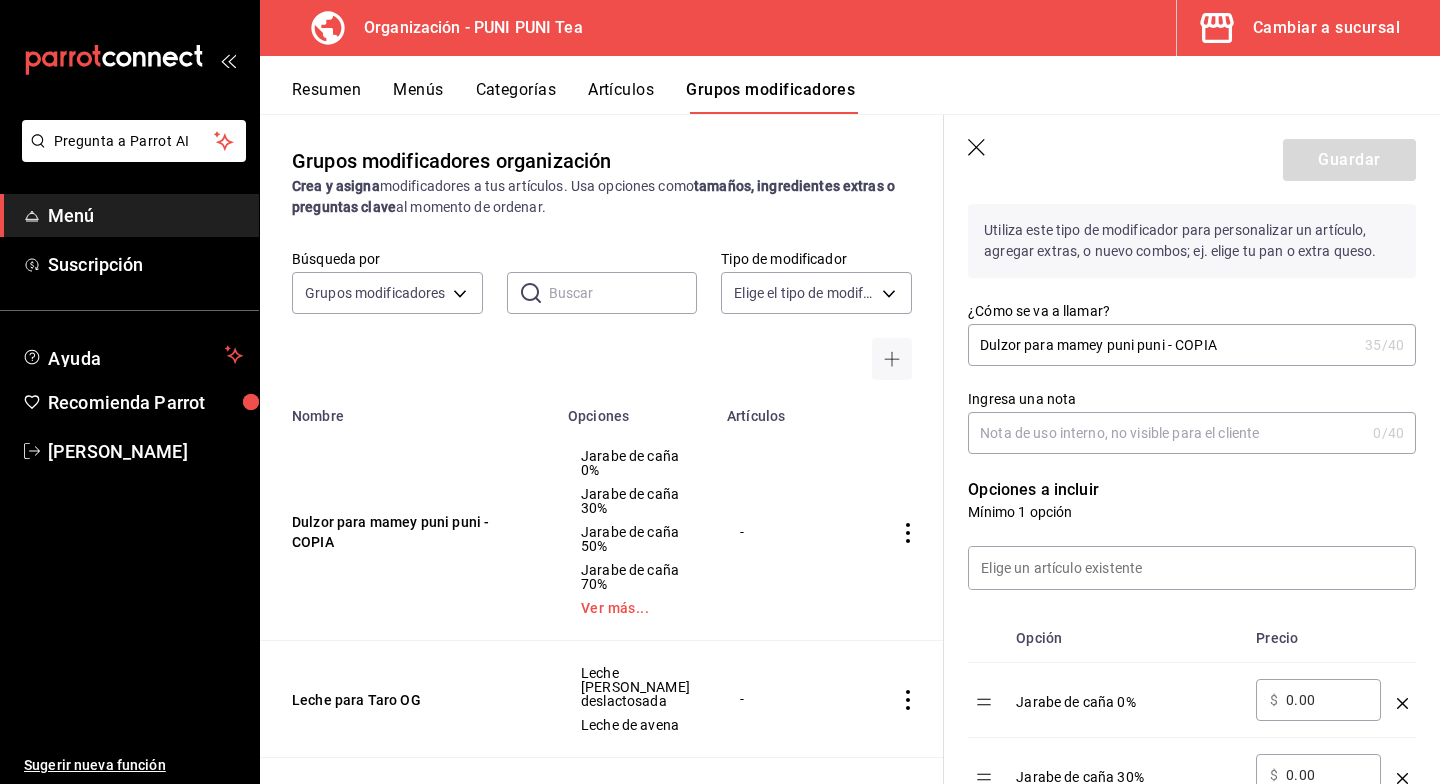 scroll, scrollTop: 251, scrollLeft: 0, axis: vertical 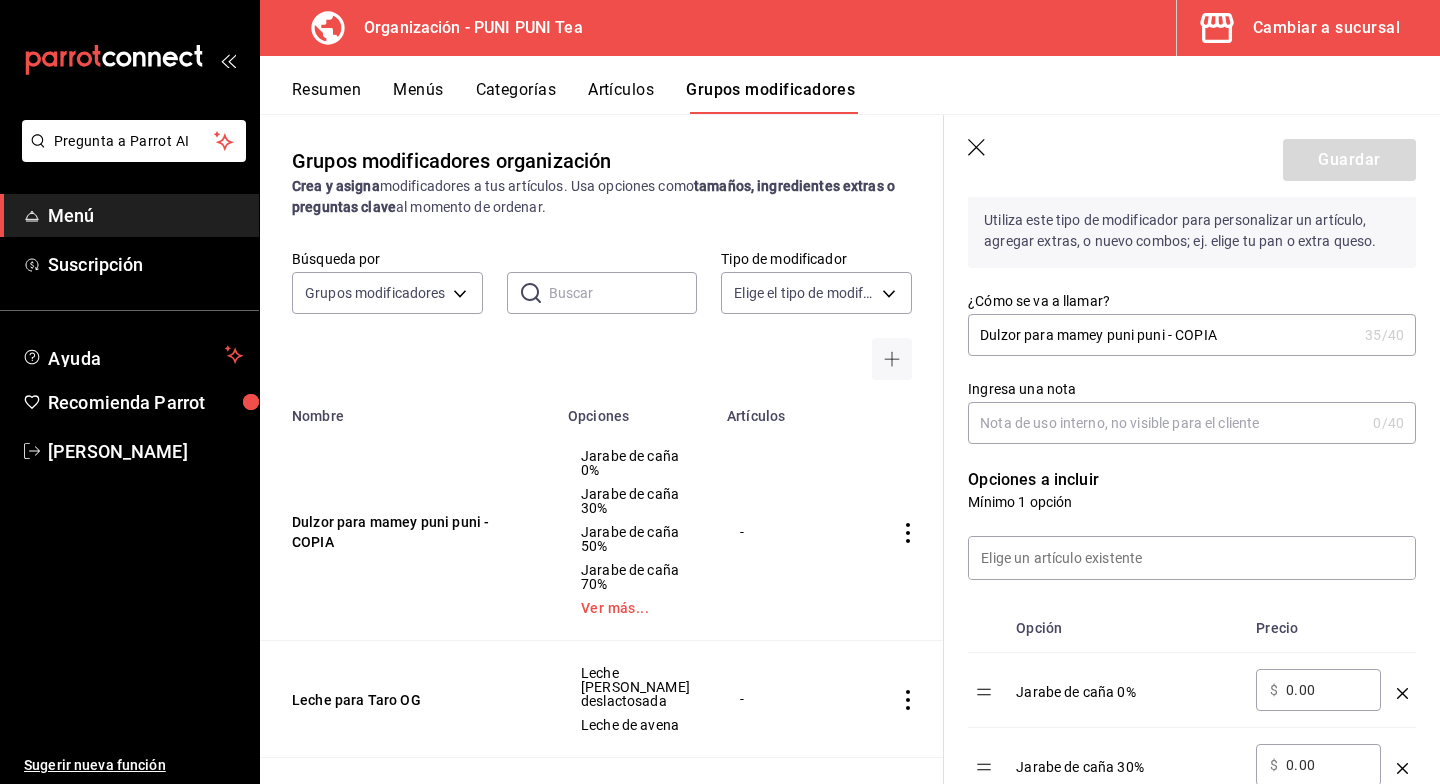 drag, startPoint x: 1249, startPoint y: 321, endPoint x: 1124, endPoint y: 327, distance: 125.14392 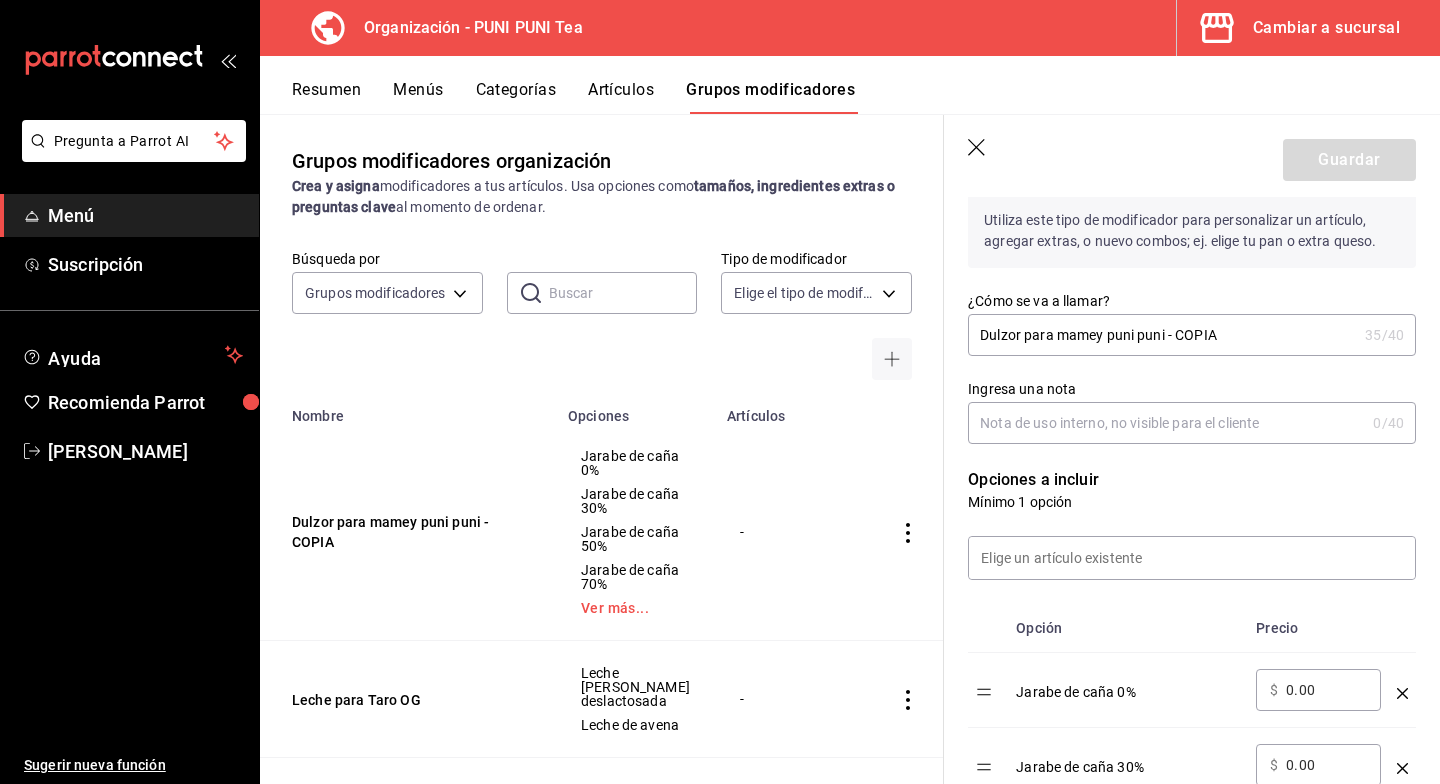 drag, startPoint x: 1239, startPoint y: 335, endPoint x: 1111, endPoint y: 337, distance: 128.01562 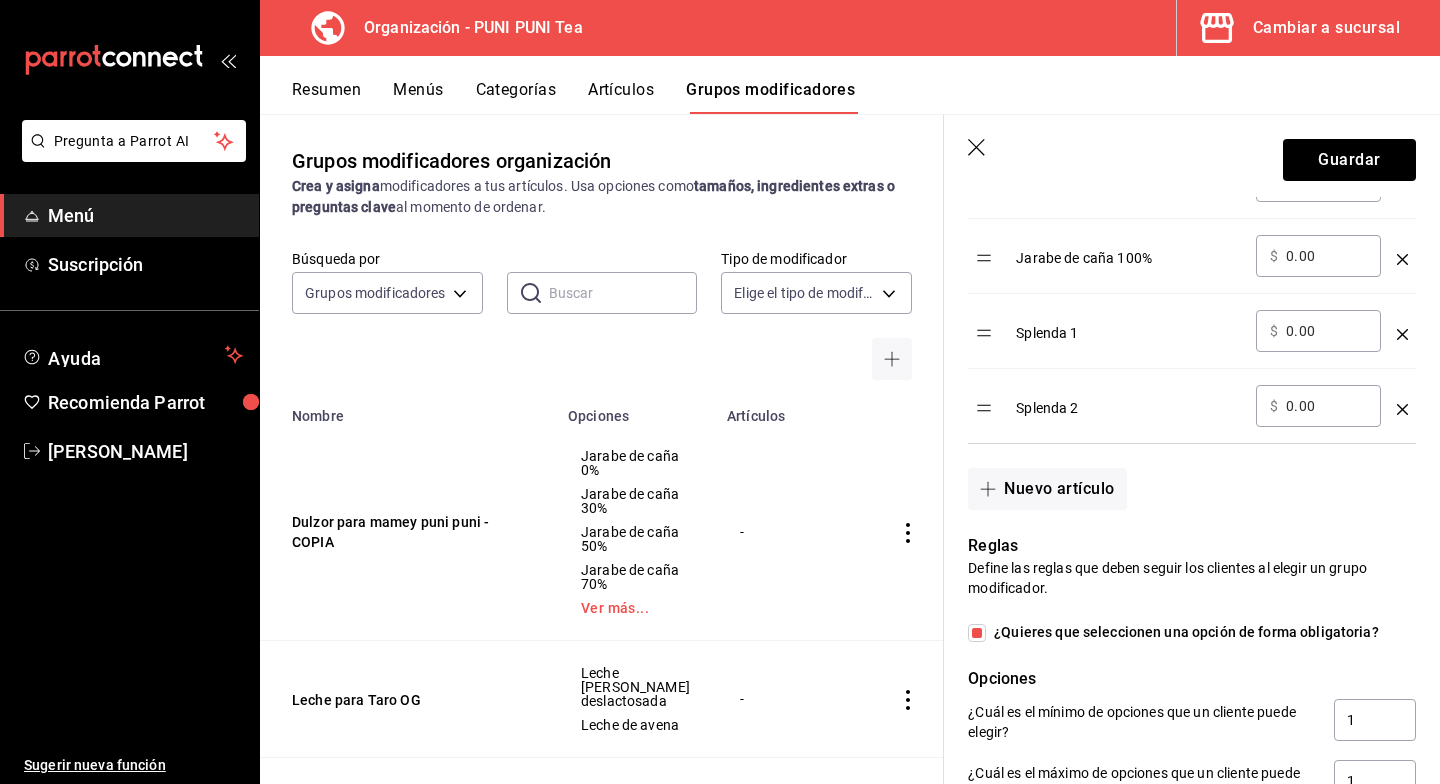 scroll, scrollTop: 994, scrollLeft: 0, axis: vertical 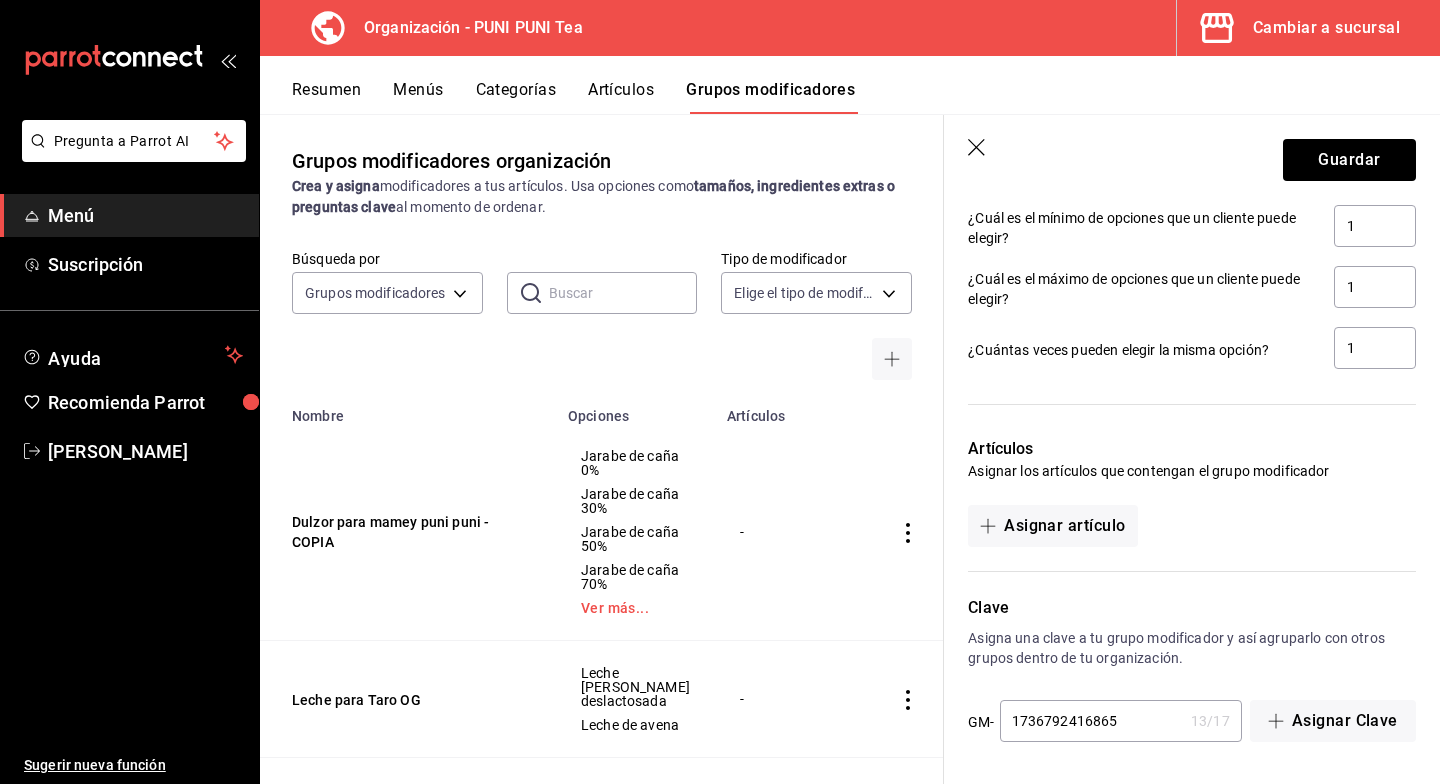 type on "Dulzor para Taro OG" 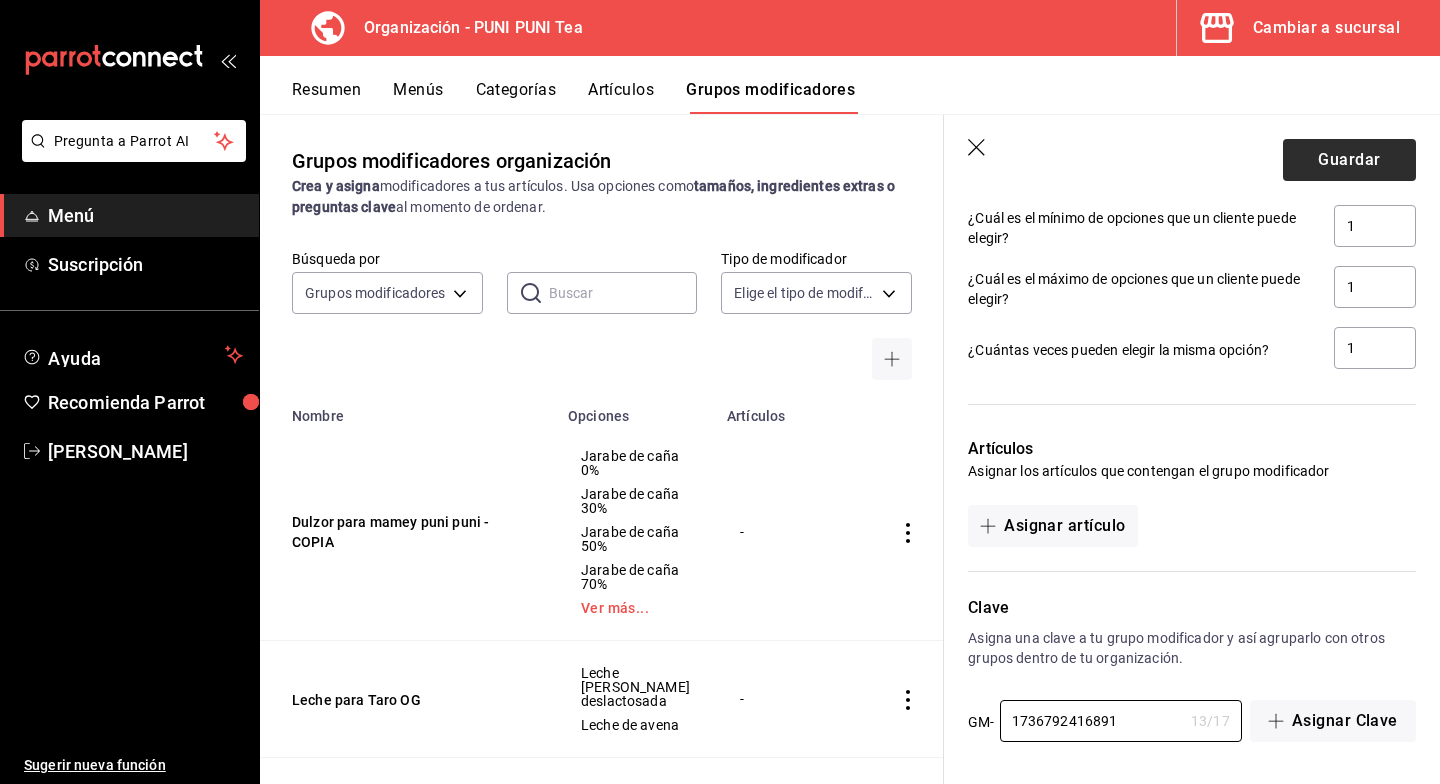 type on "1736792416891" 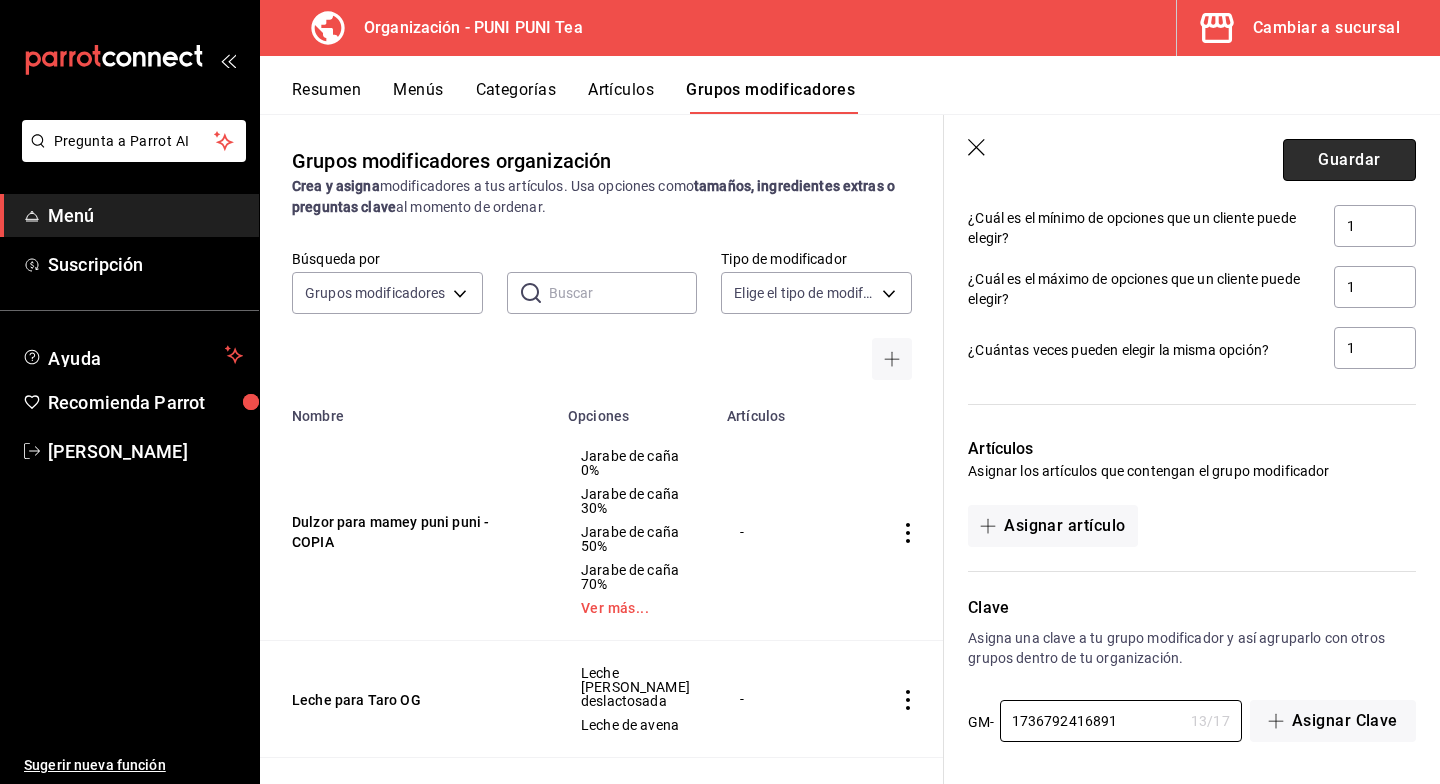 click on "Guardar" at bounding box center (1349, 160) 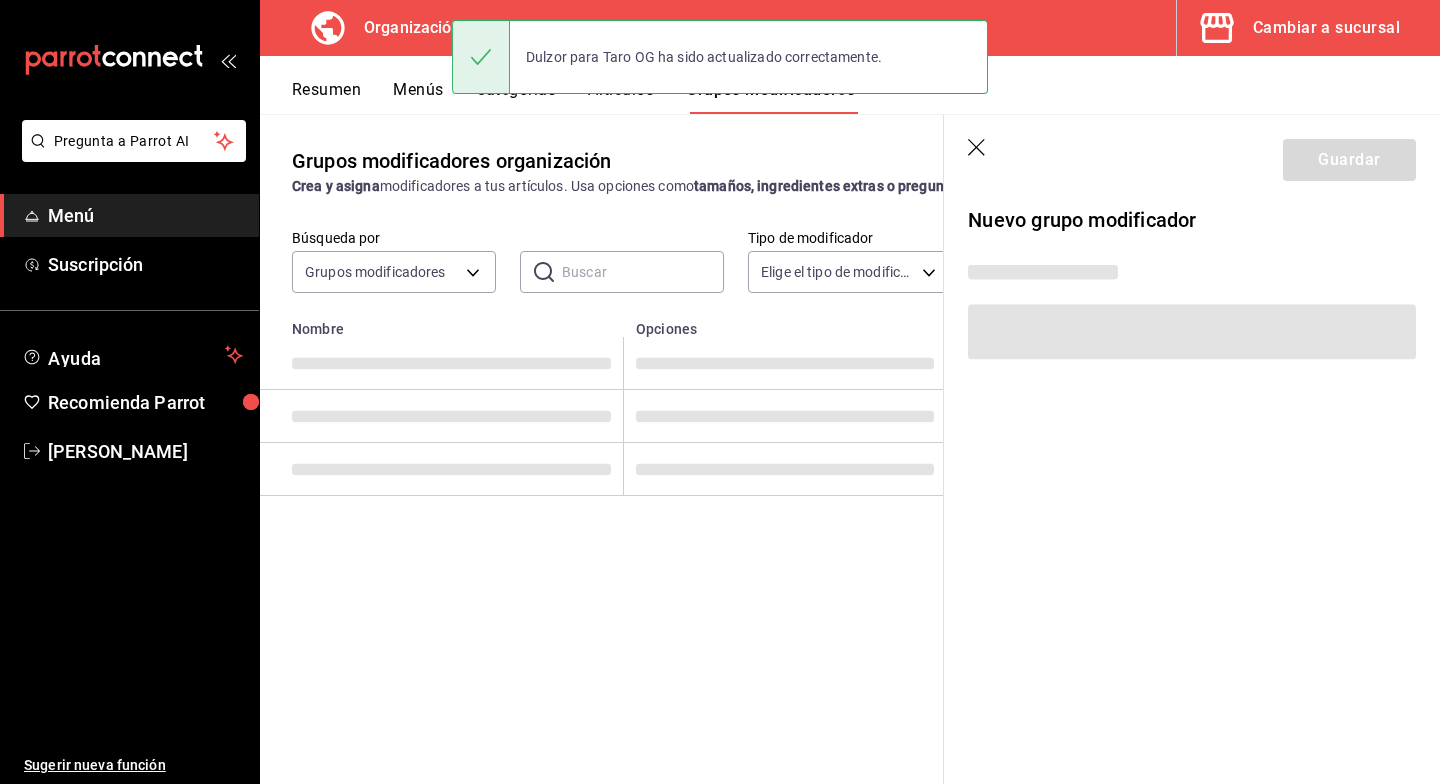 scroll, scrollTop: 0, scrollLeft: 0, axis: both 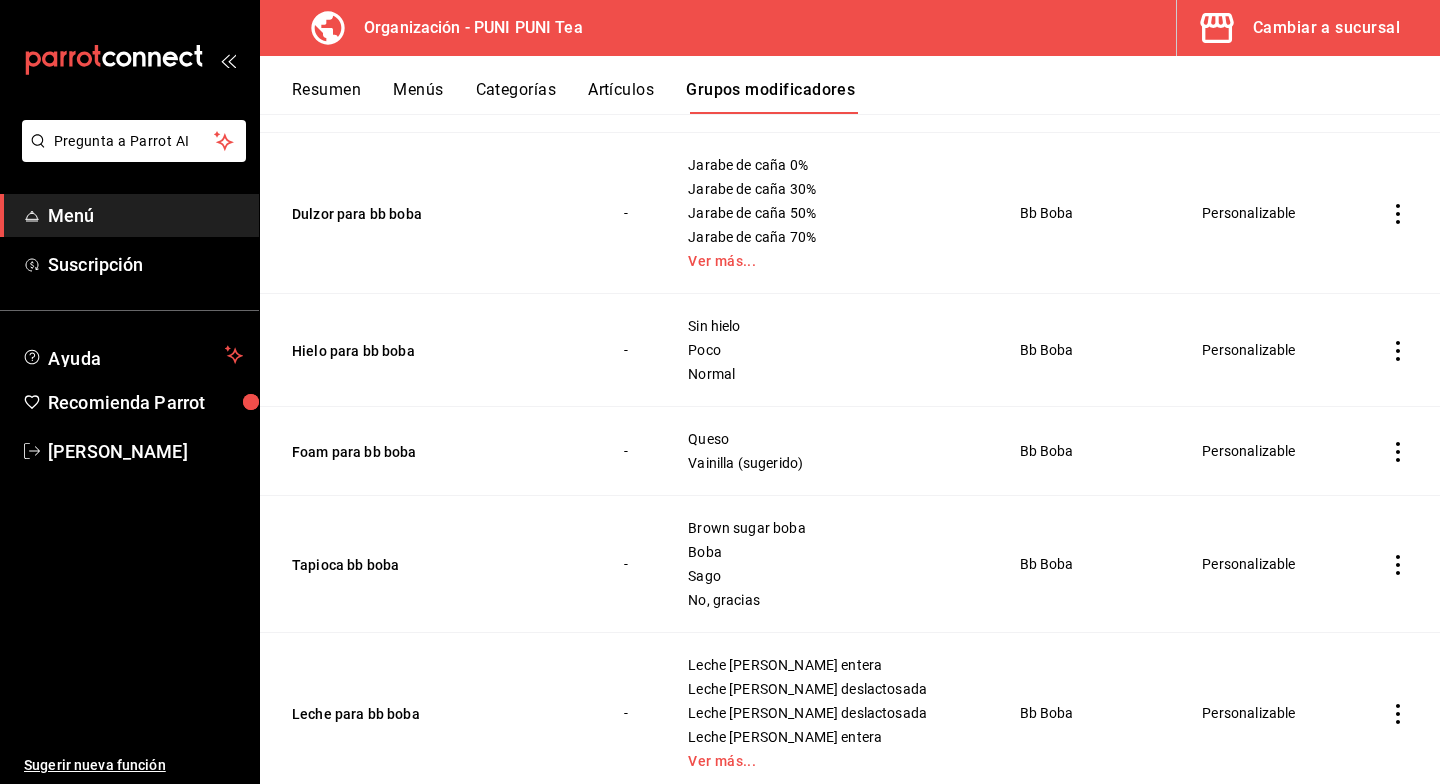 click 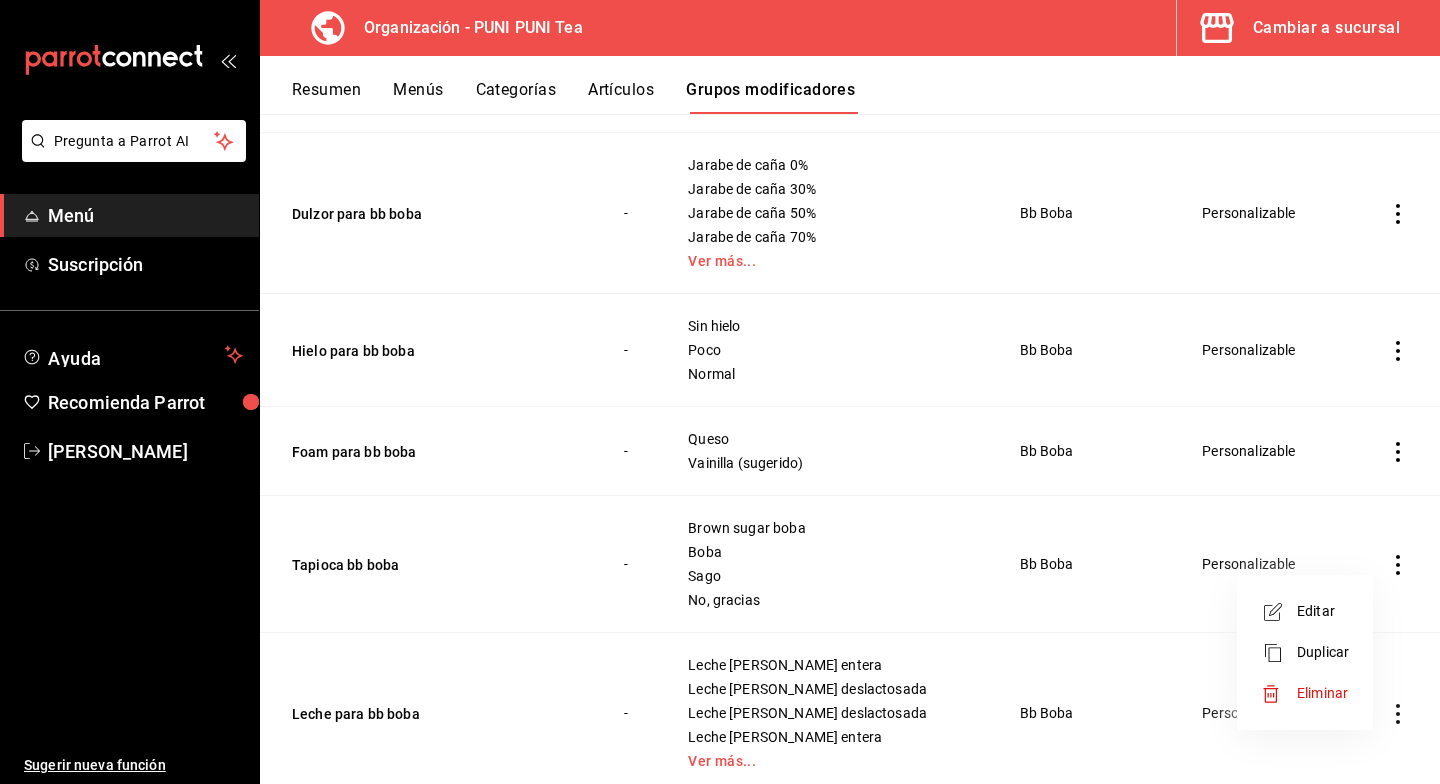 click on "Duplicar" at bounding box center [1323, 652] 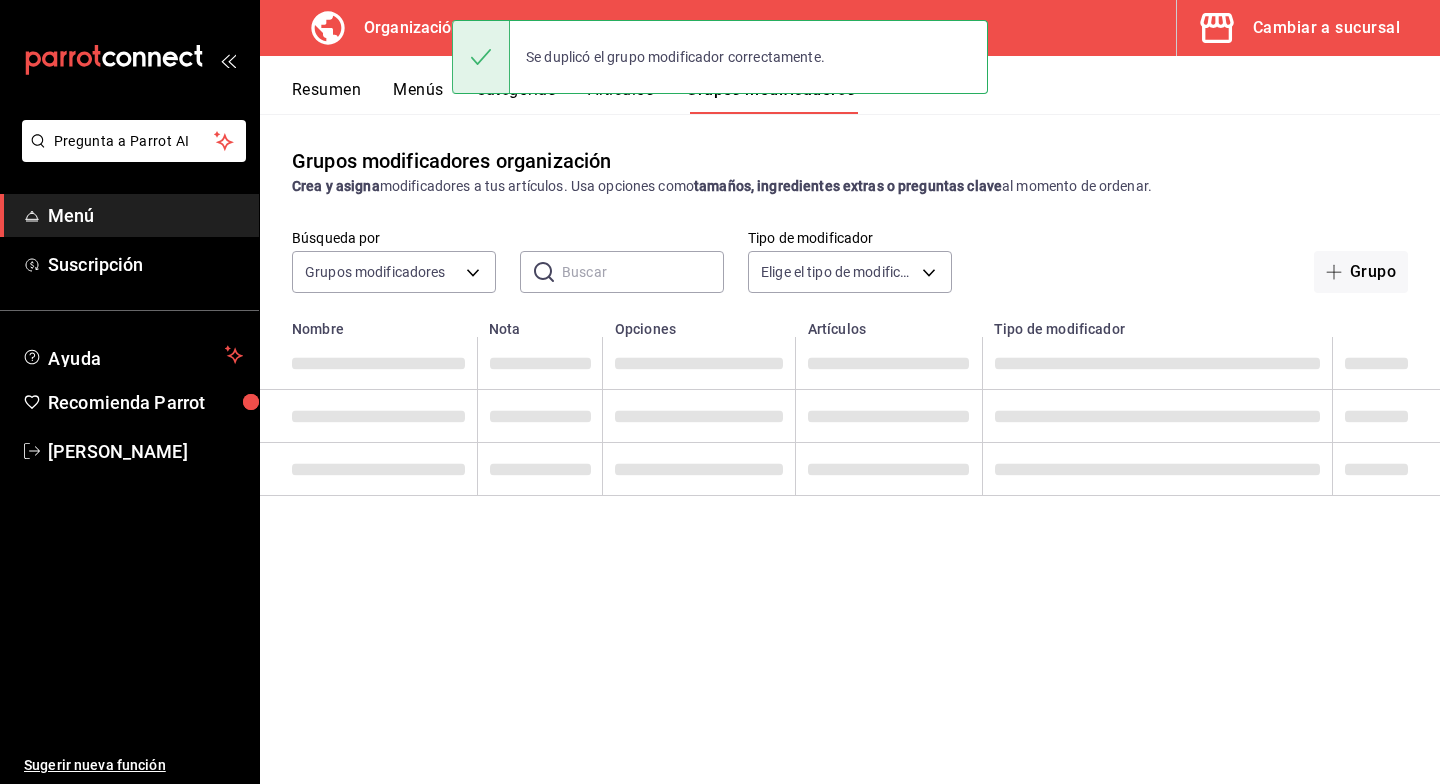 scroll, scrollTop: 0, scrollLeft: 0, axis: both 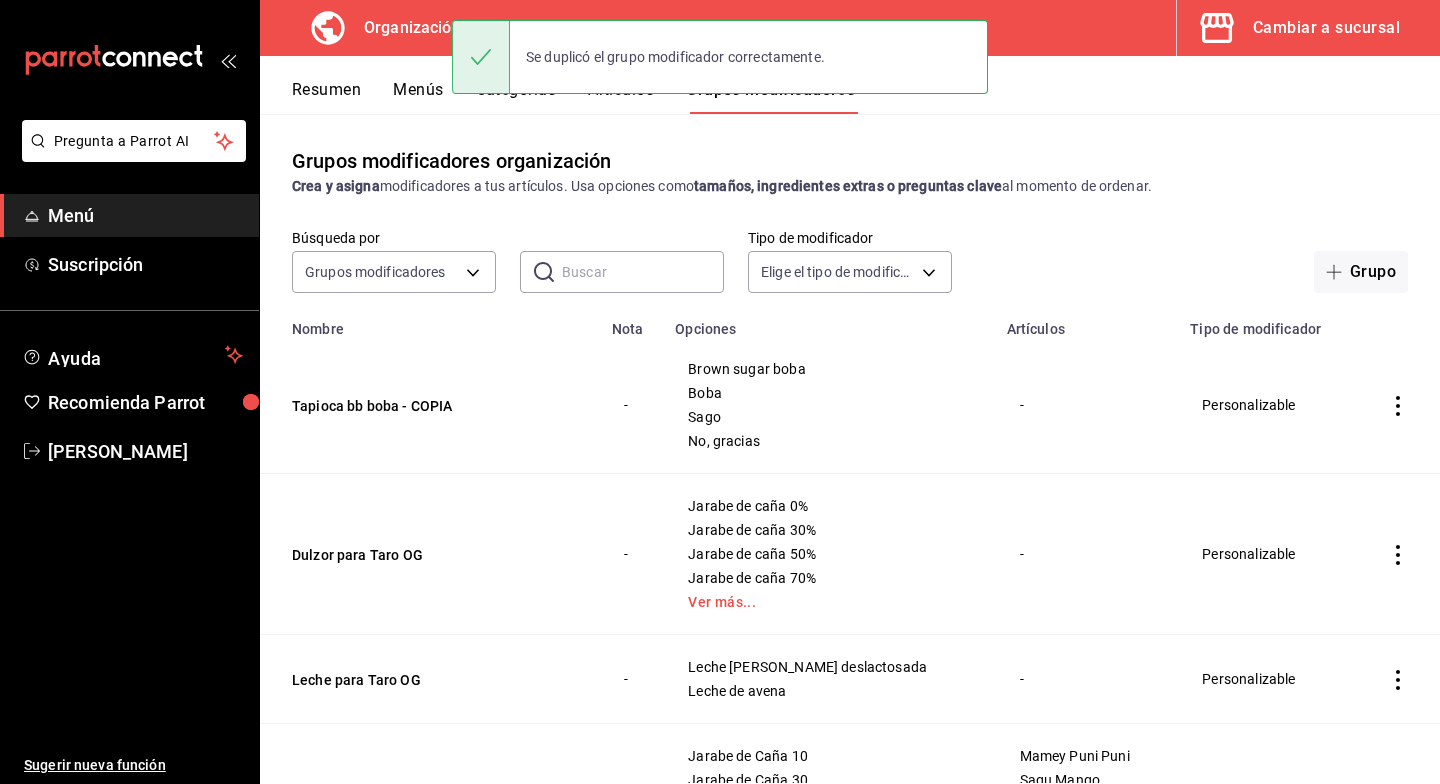 click 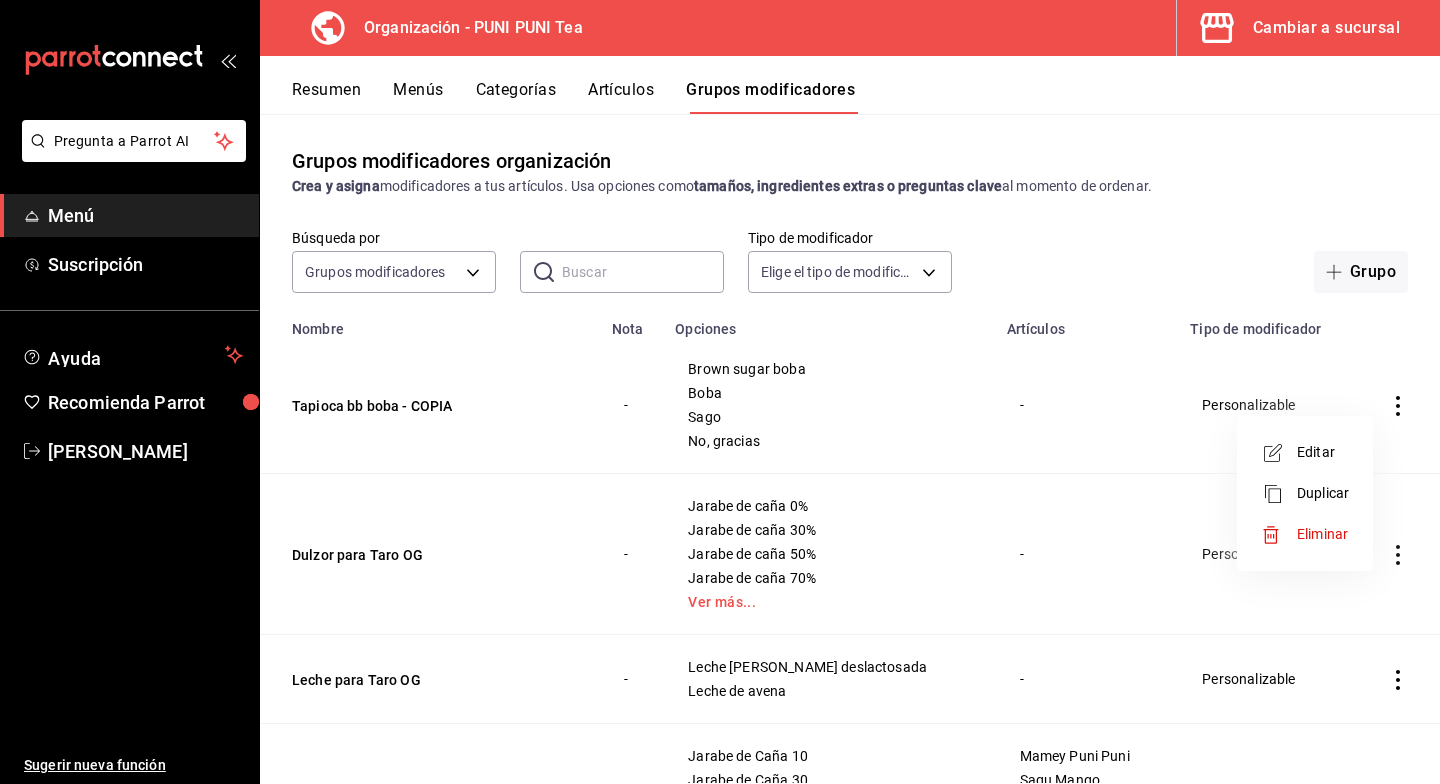 click on "Editar" at bounding box center [1323, 452] 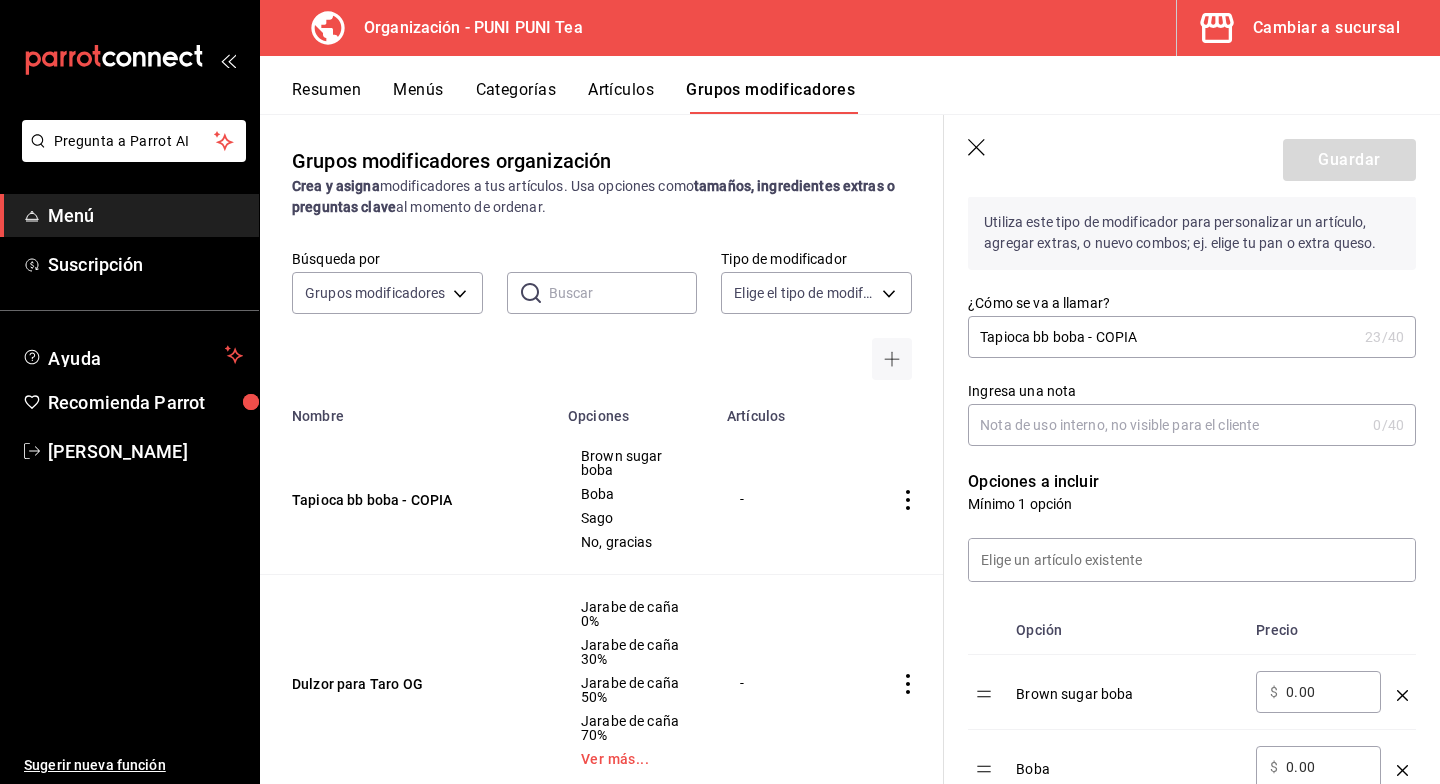 scroll, scrollTop: 266, scrollLeft: 0, axis: vertical 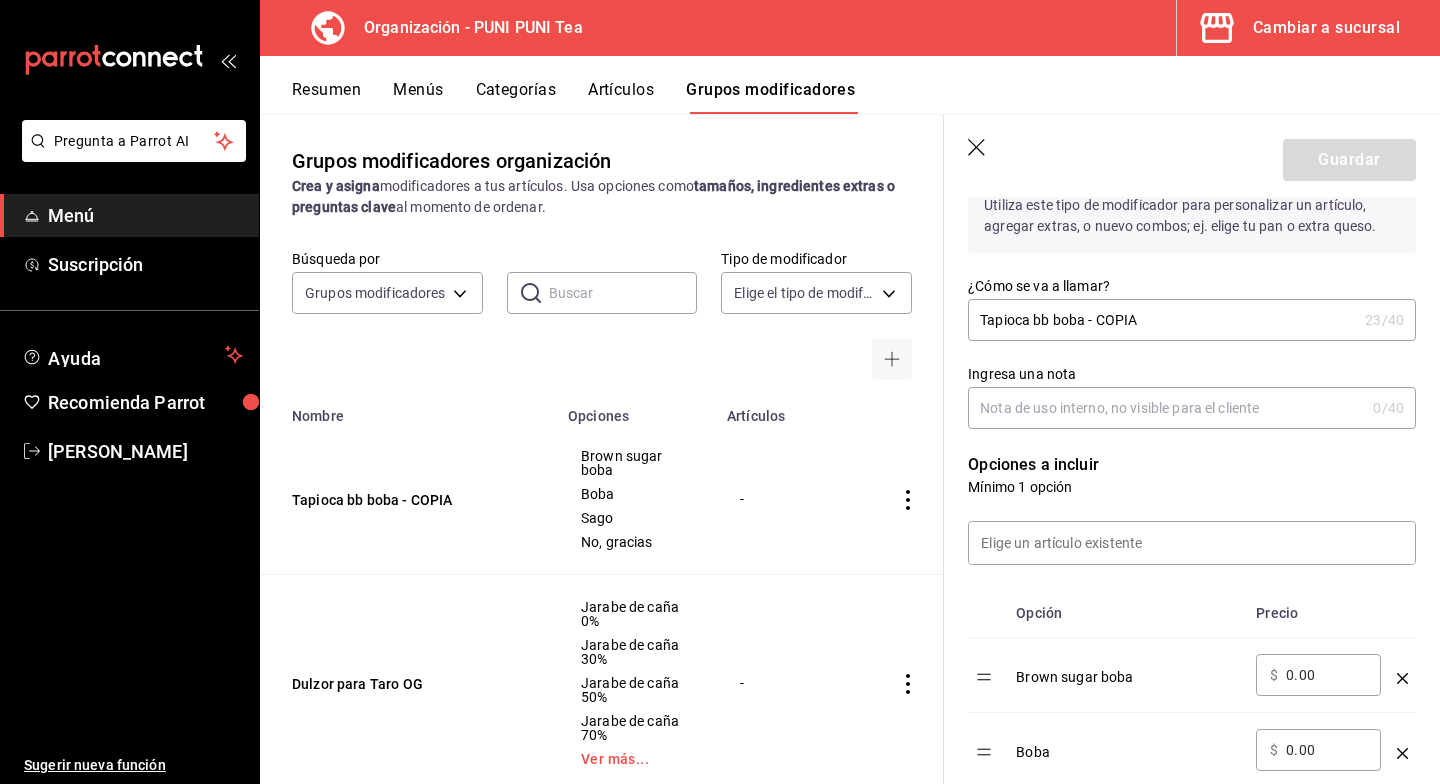 click on "Tapioca bb boba - COPIA" at bounding box center [1162, 320] 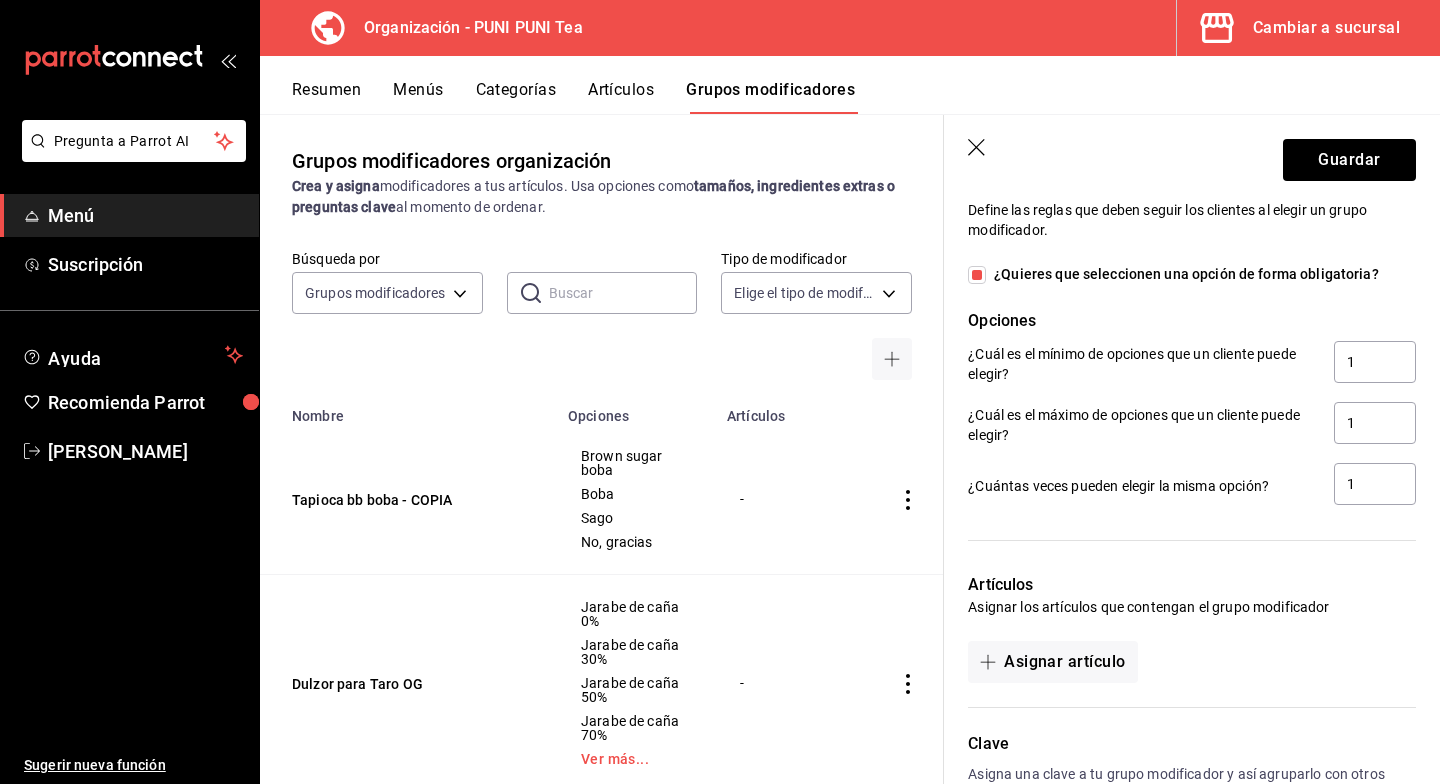 scroll, scrollTop: 1255, scrollLeft: 0, axis: vertical 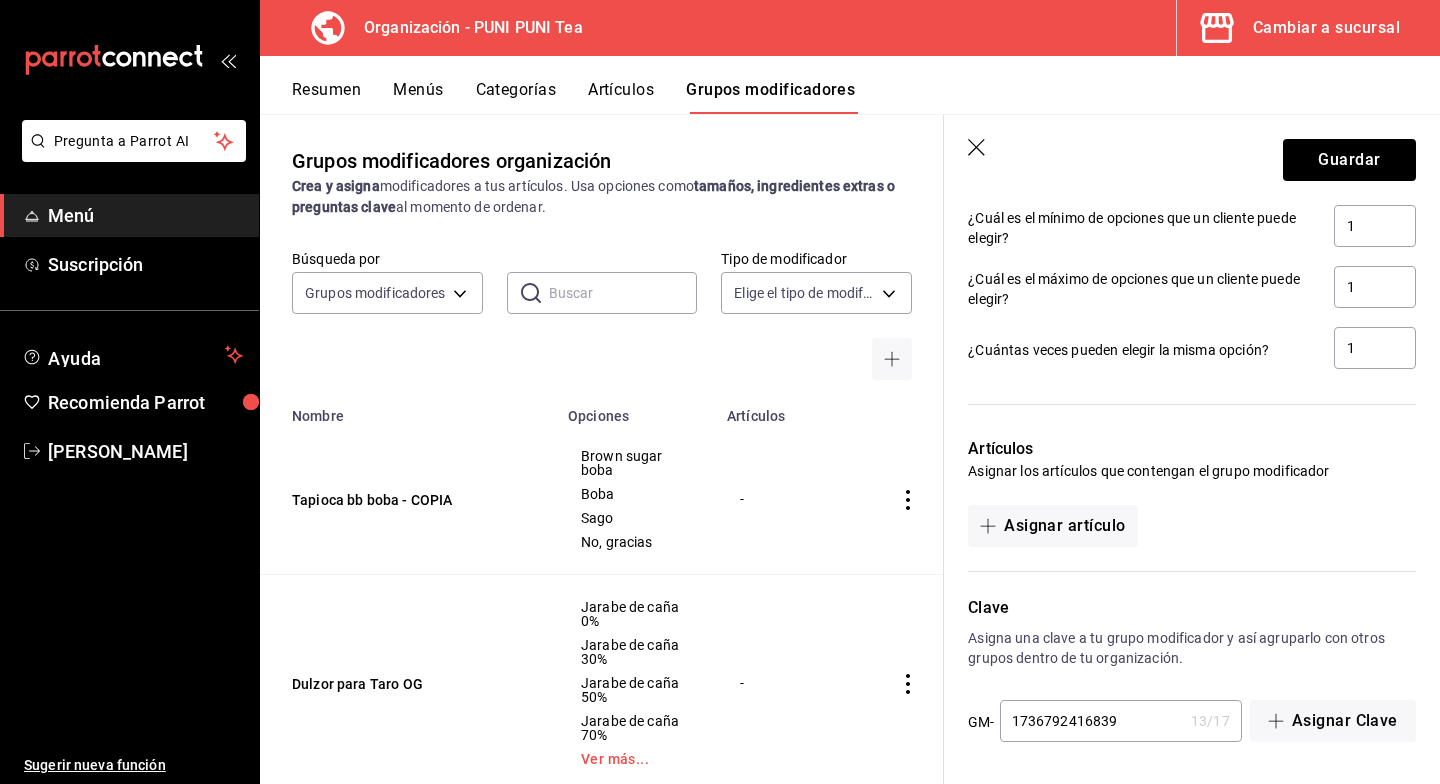 type on "Tapioca Taro OG" 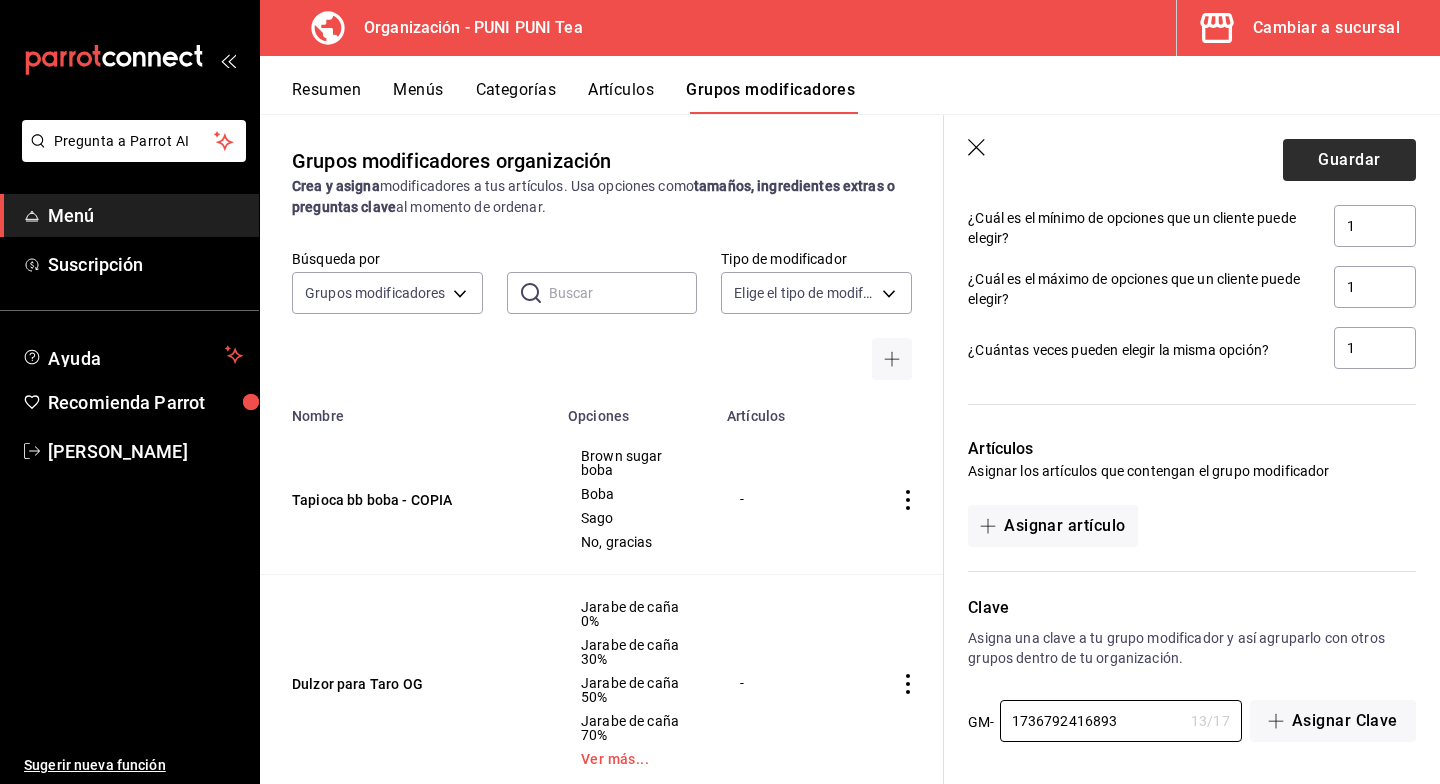type on "1736792416893" 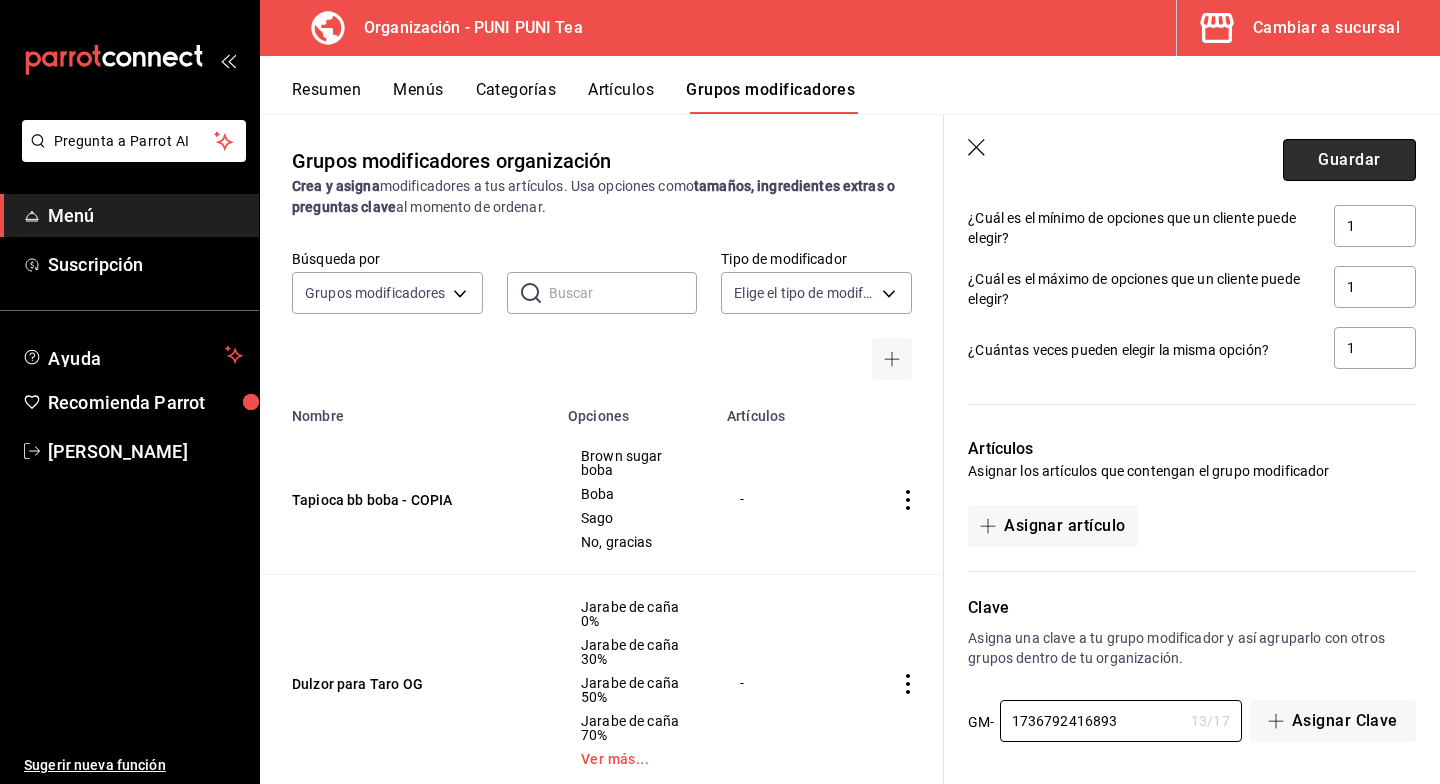 click on "Guardar" at bounding box center (1349, 160) 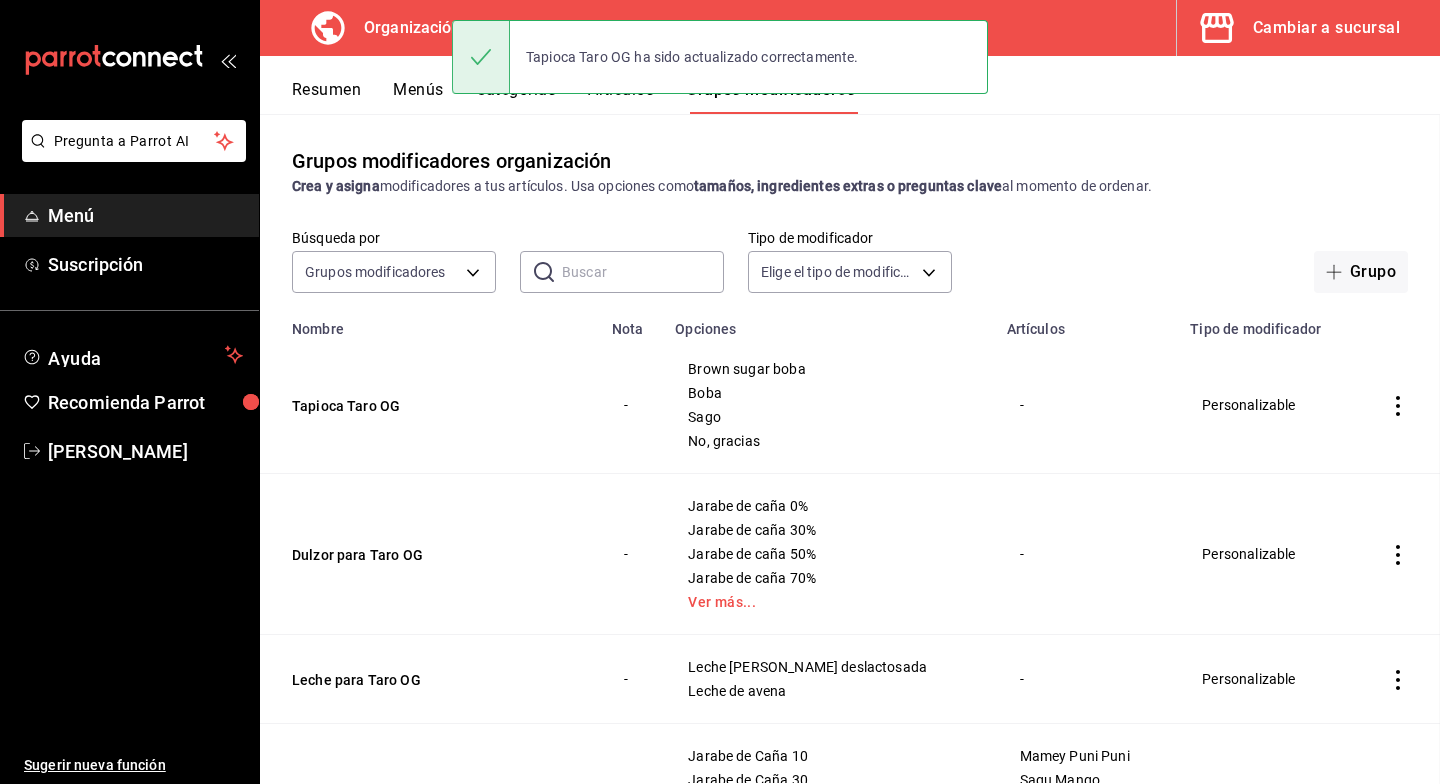 scroll, scrollTop: 0, scrollLeft: 0, axis: both 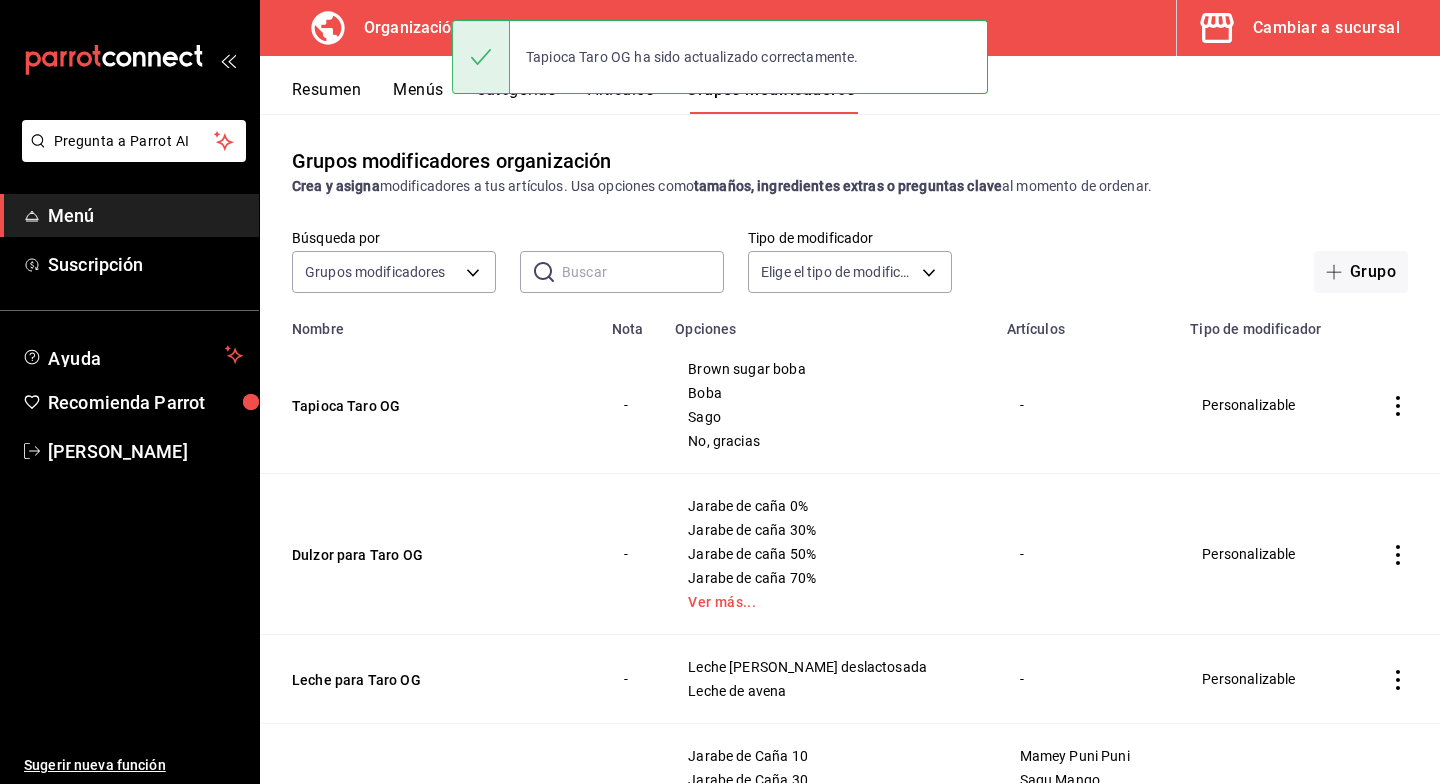 click on "Menús" at bounding box center [418, 97] 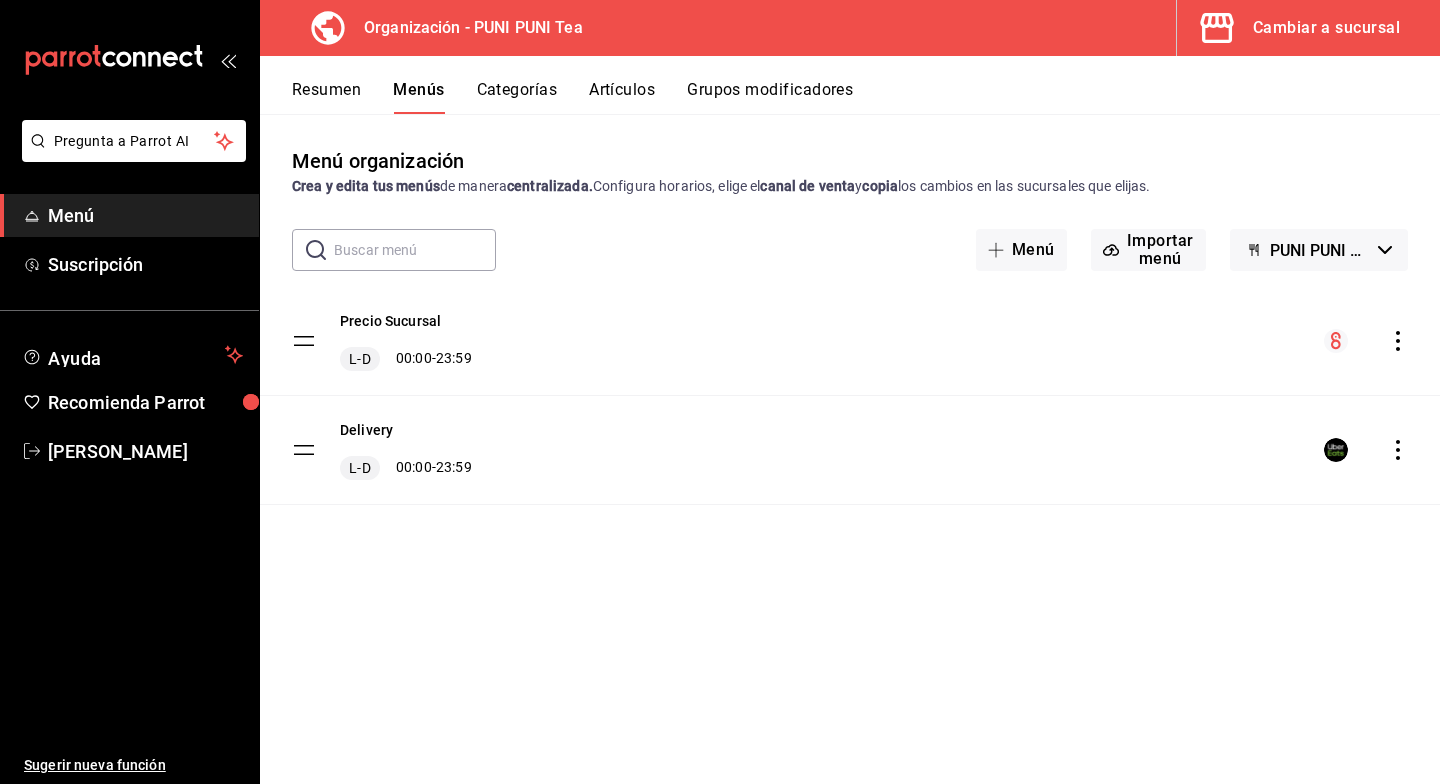 click on "Resumen" at bounding box center (326, 97) 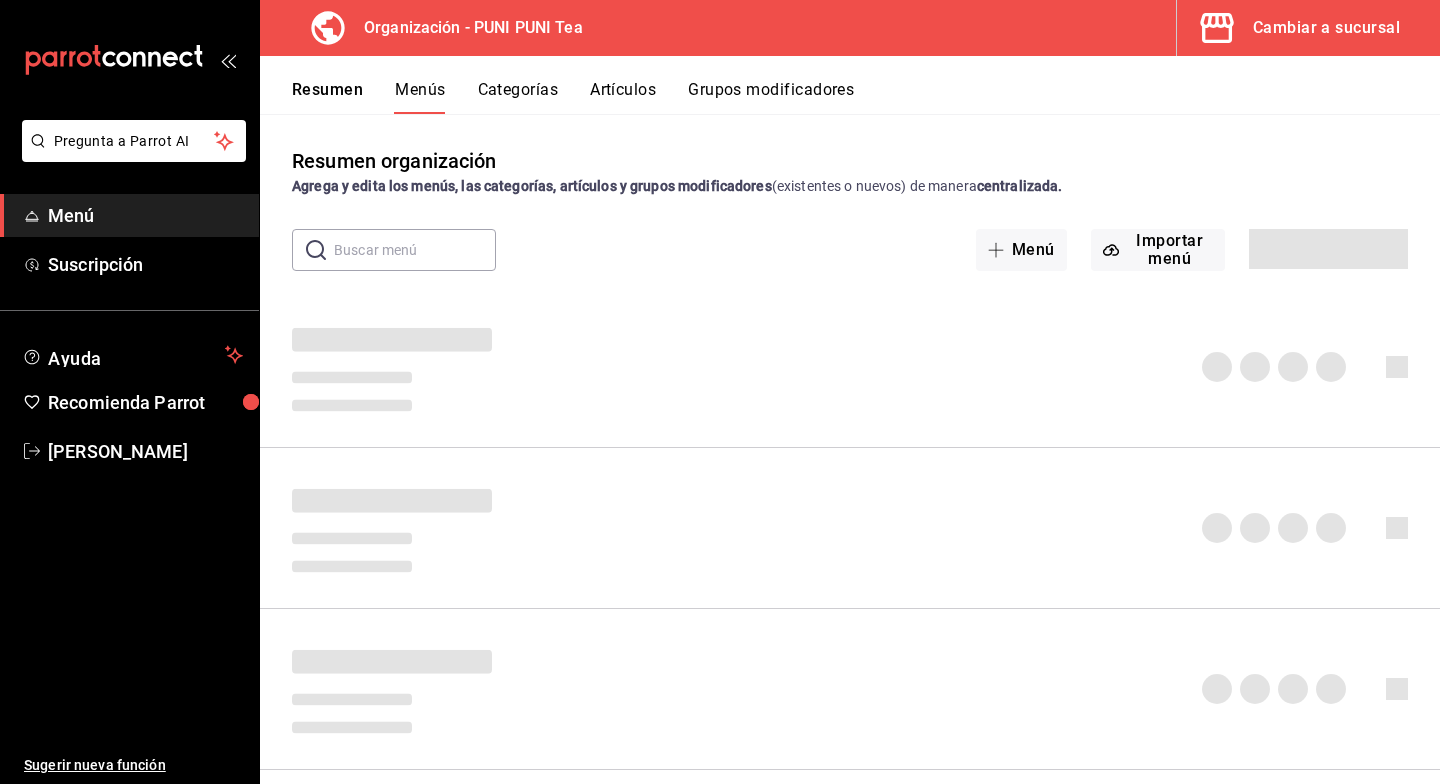 click on "Cambiar a sucursal" at bounding box center (1326, 28) 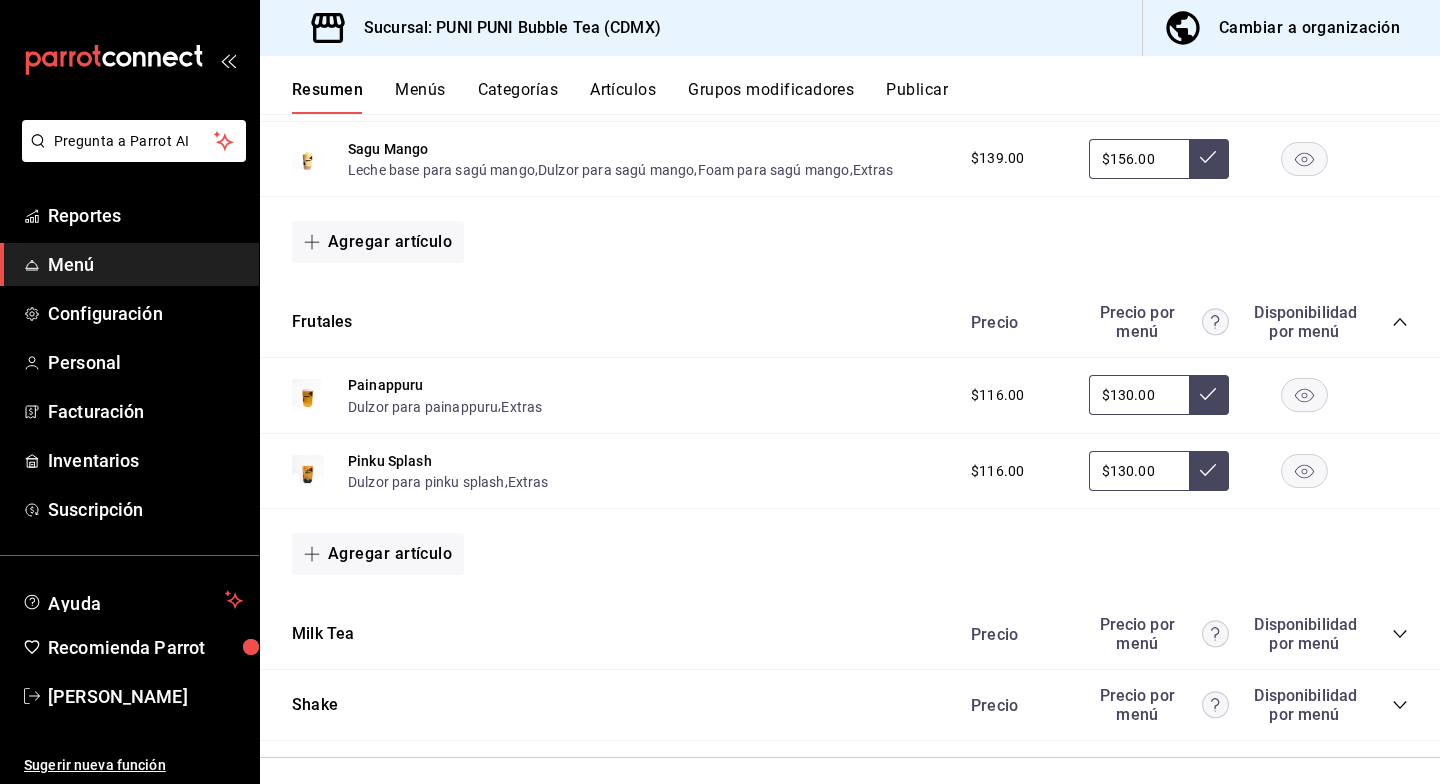 scroll, scrollTop: 483, scrollLeft: 0, axis: vertical 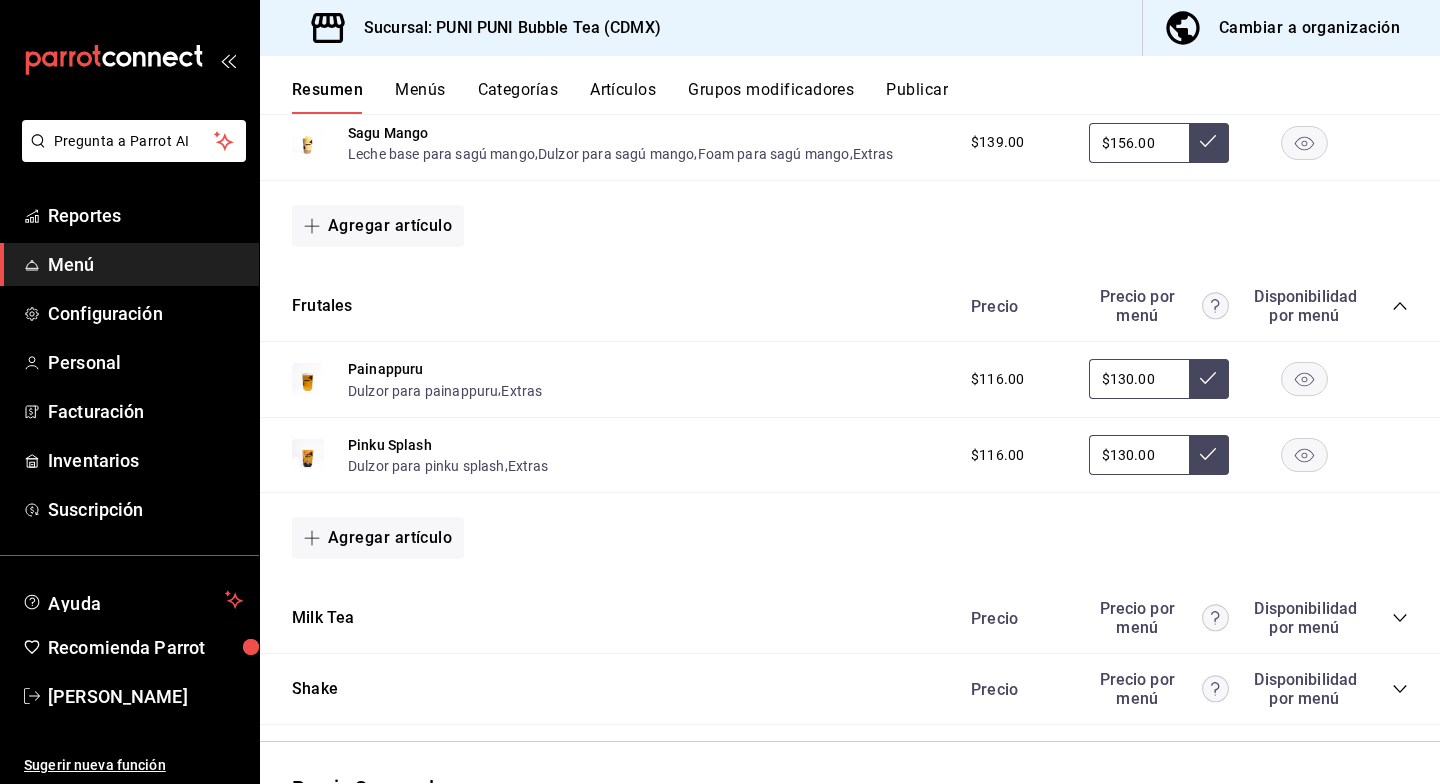click 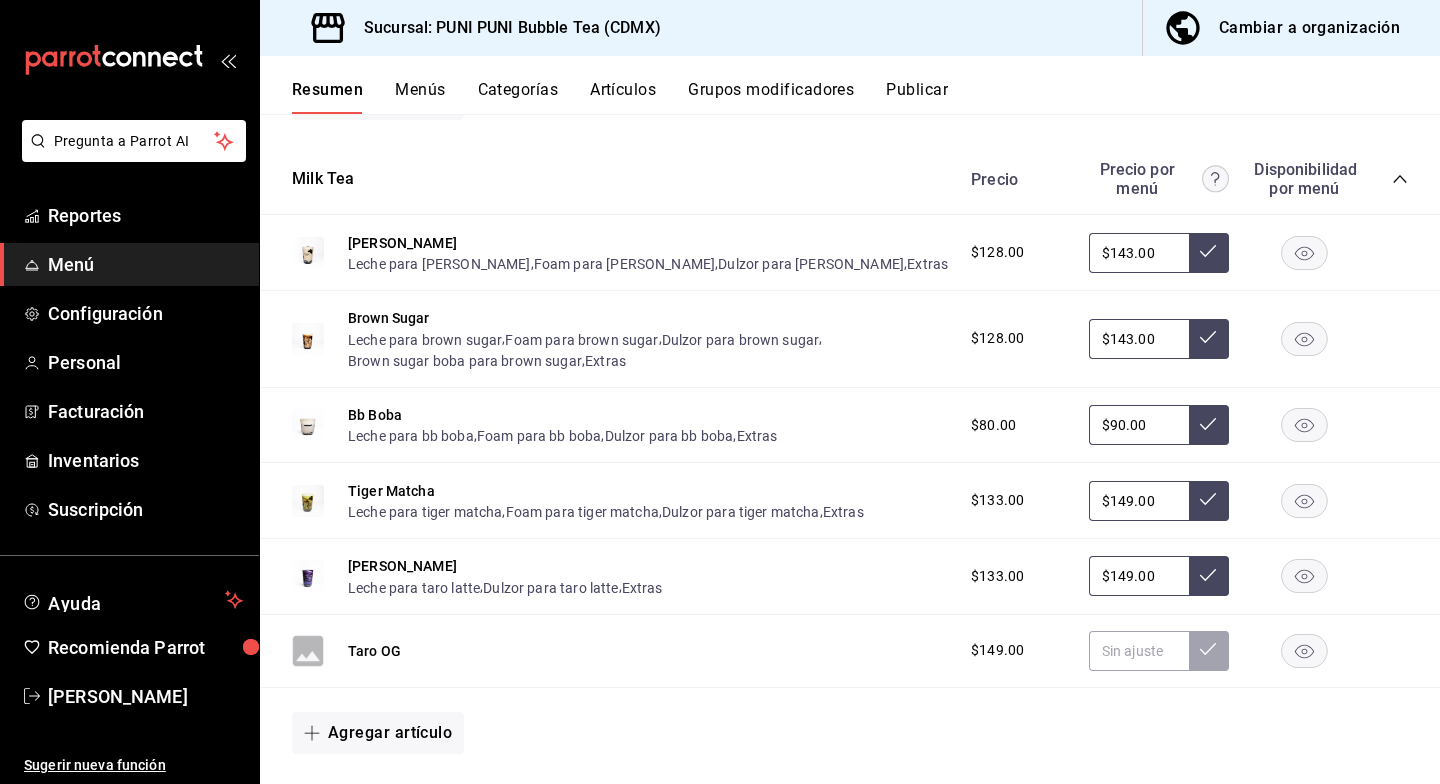 scroll, scrollTop: 979, scrollLeft: 0, axis: vertical 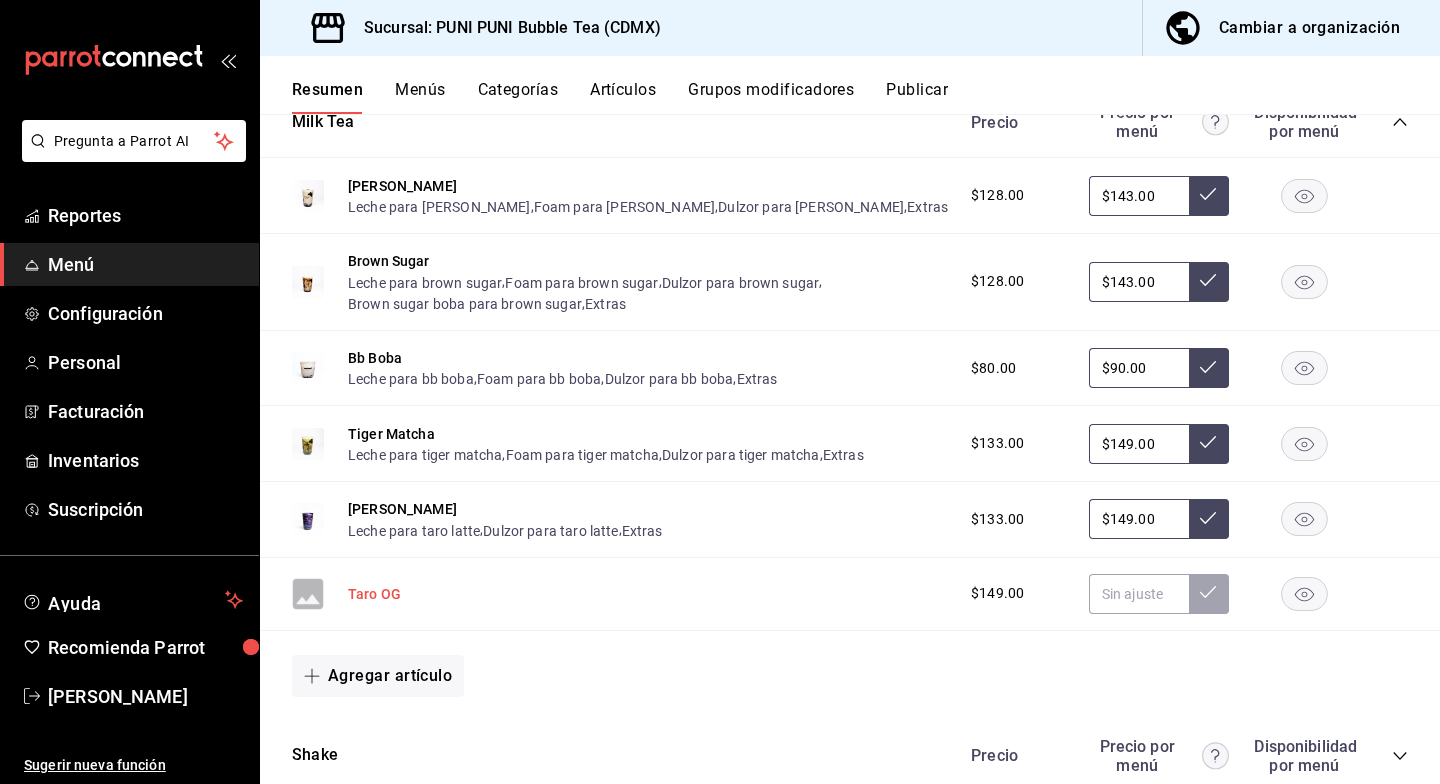 click on "Taro OG" at bounding box center [374, 594] 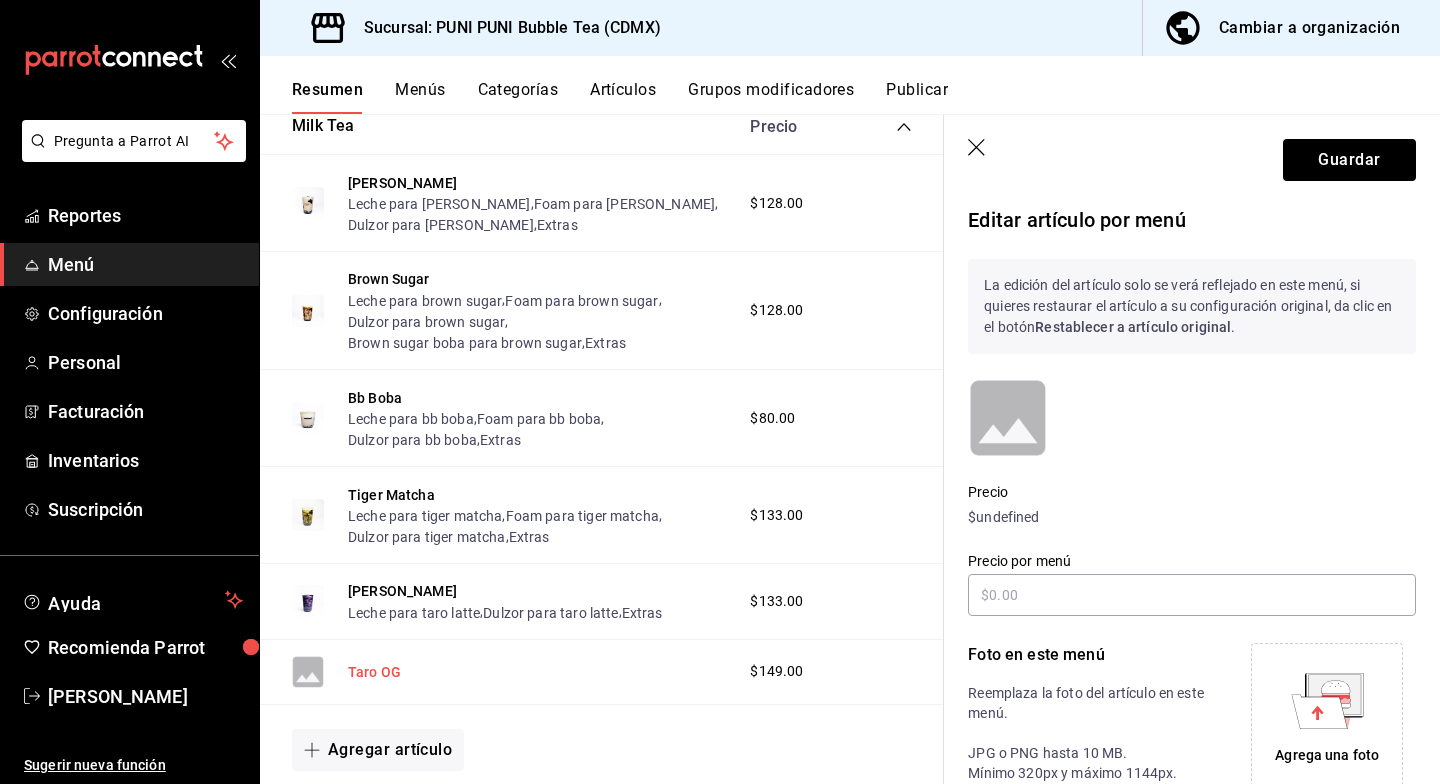 scroll, scrollTop: 983, scrollLeft: 0, axis: vertical 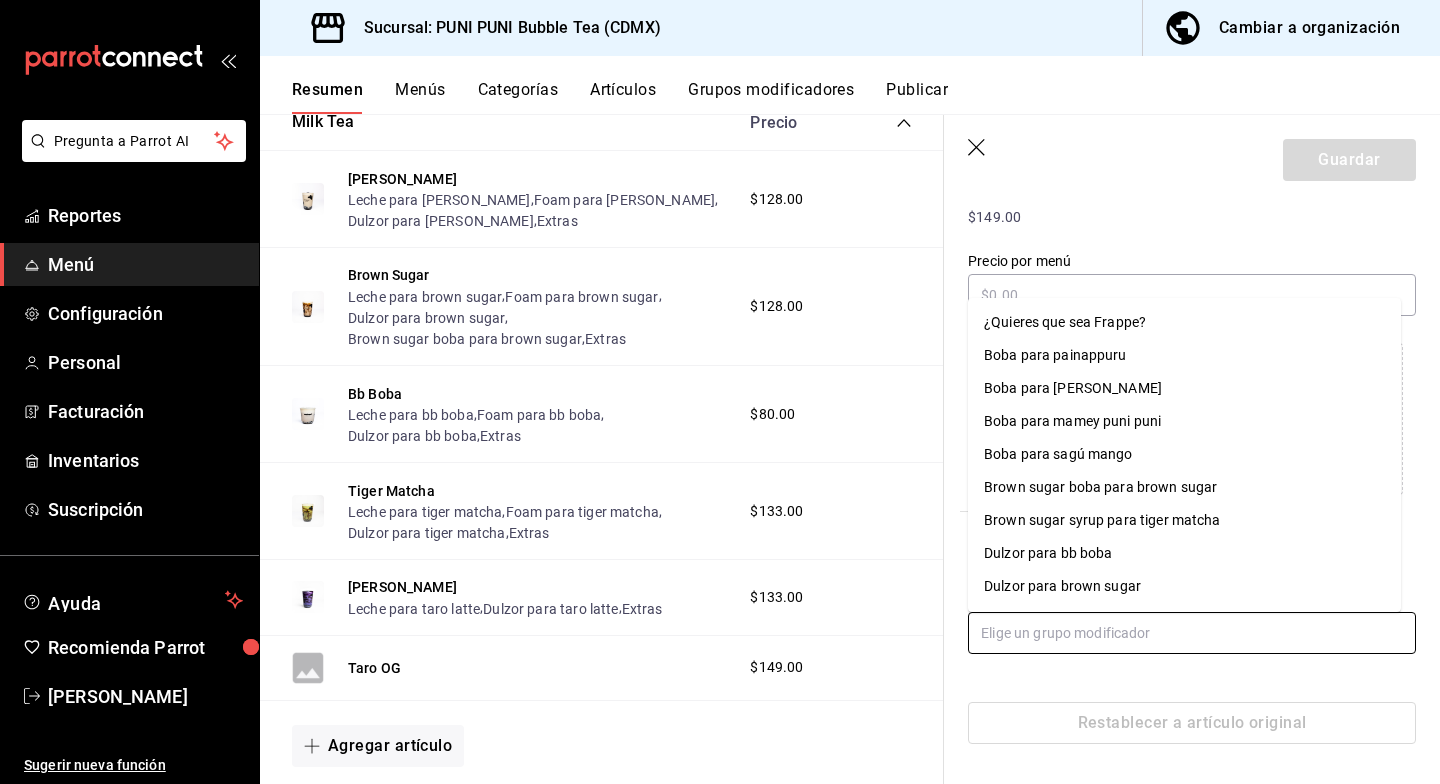 click at bounding box center [1192, 633] 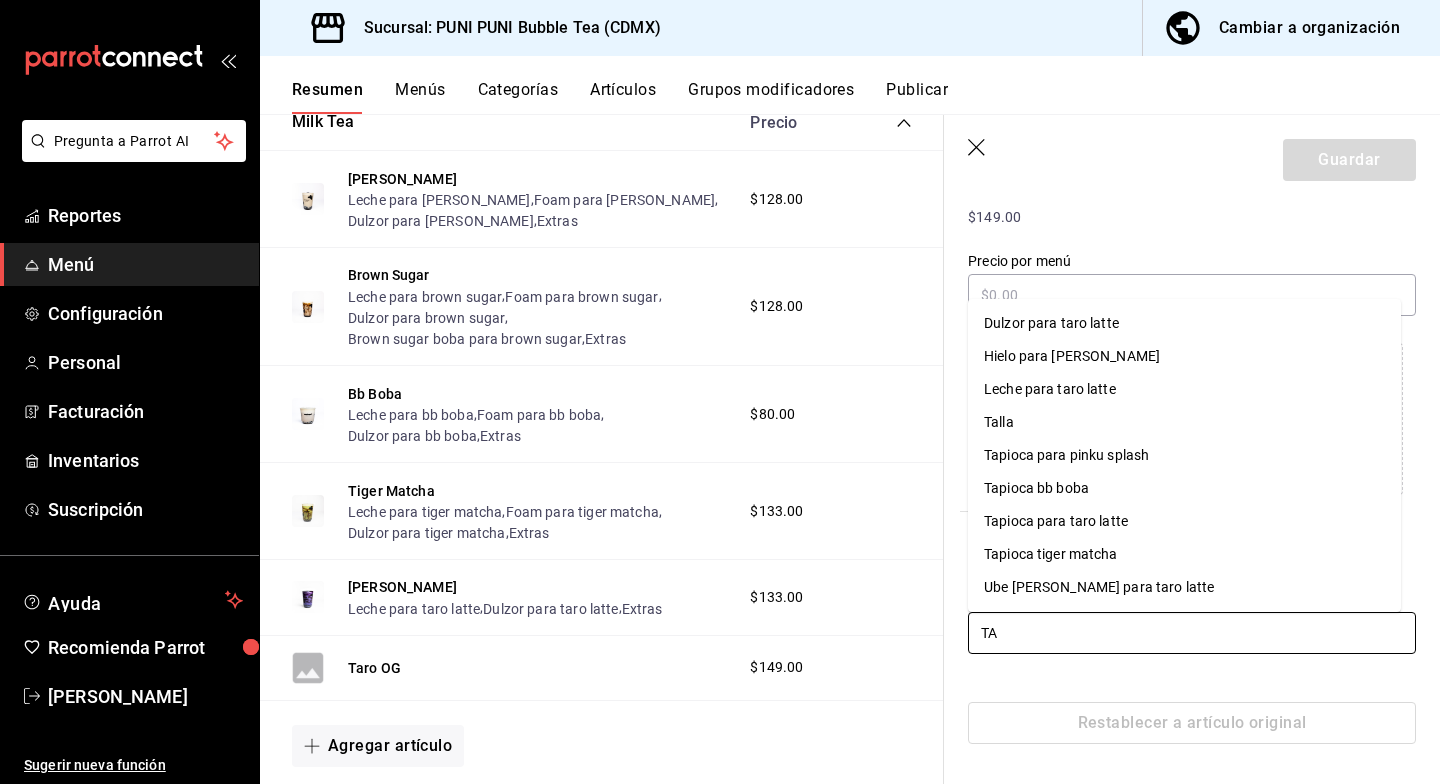 type on "T" 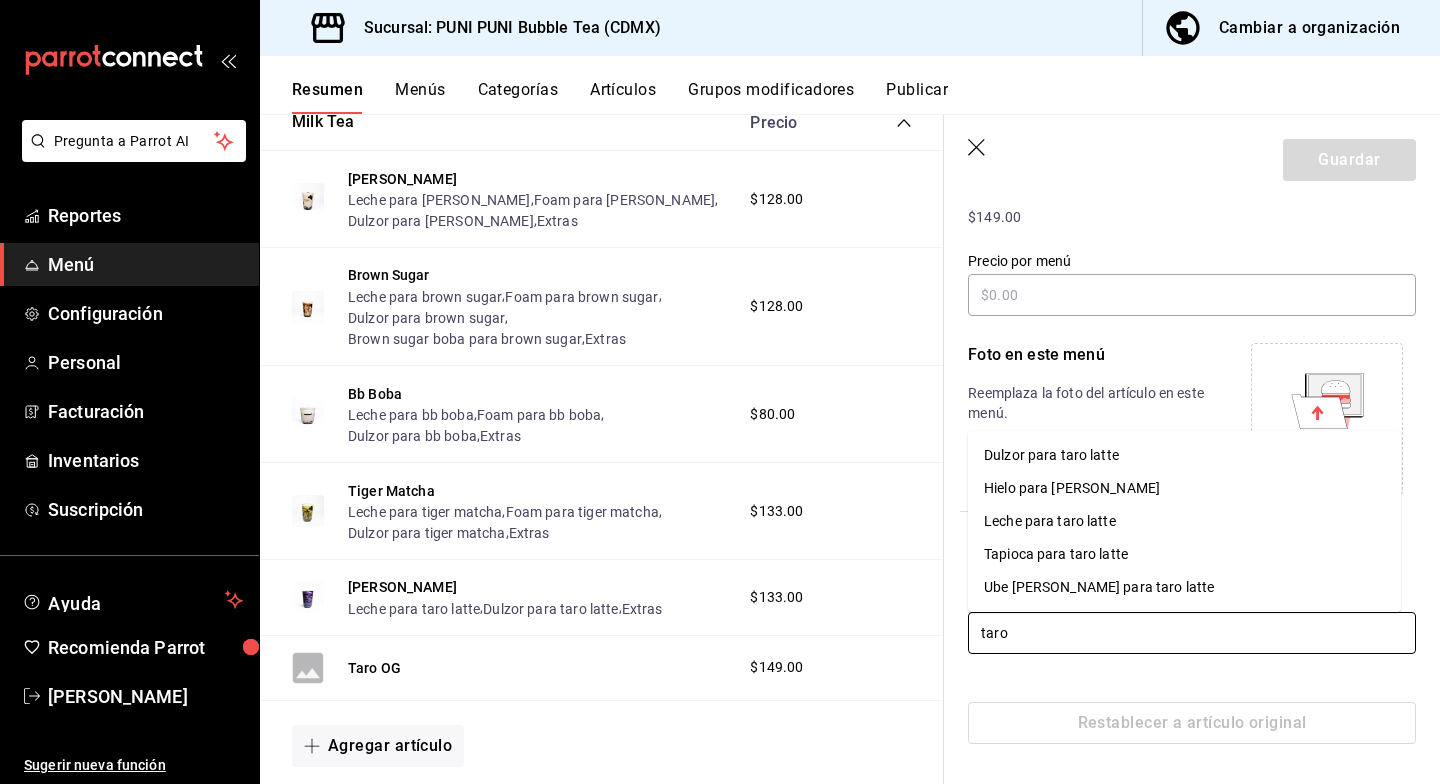 type on "taro" 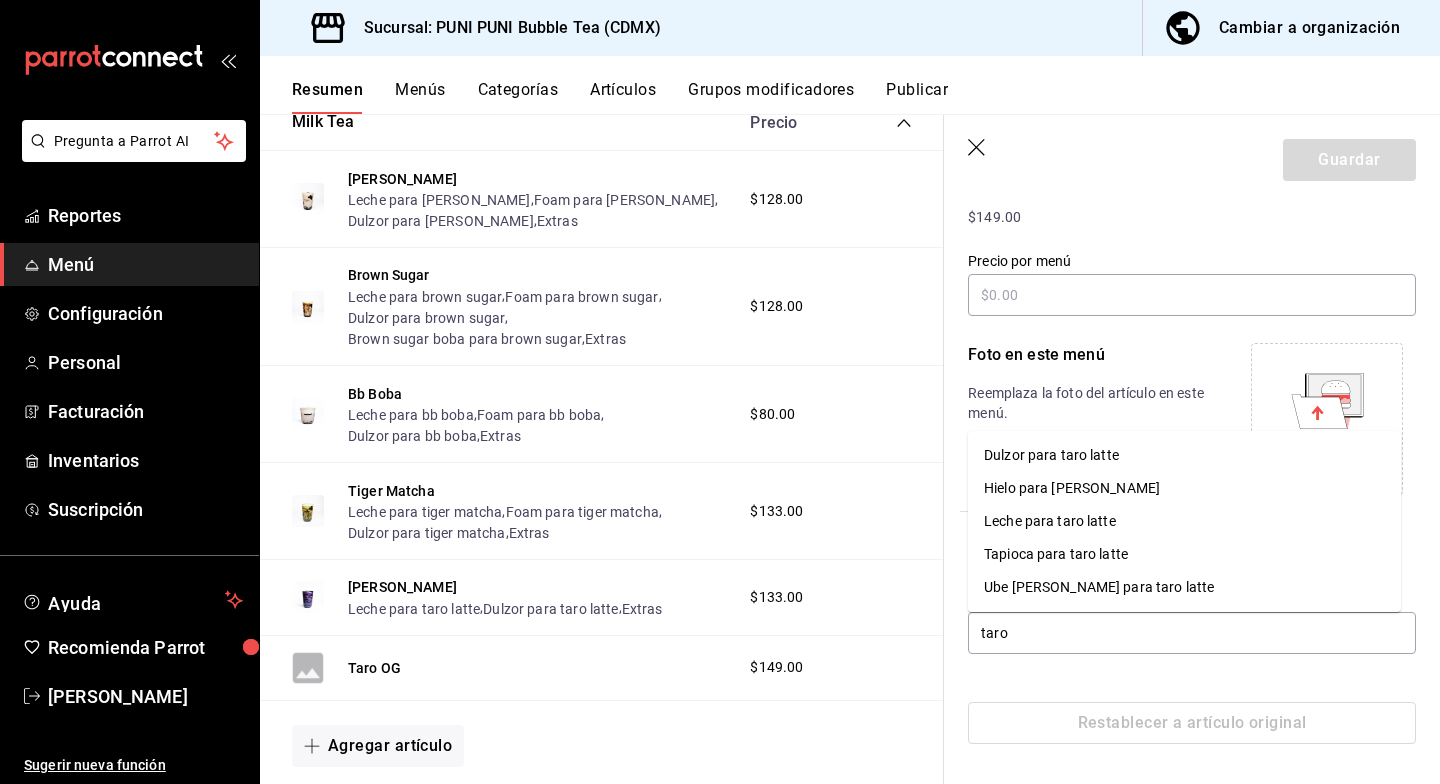 type 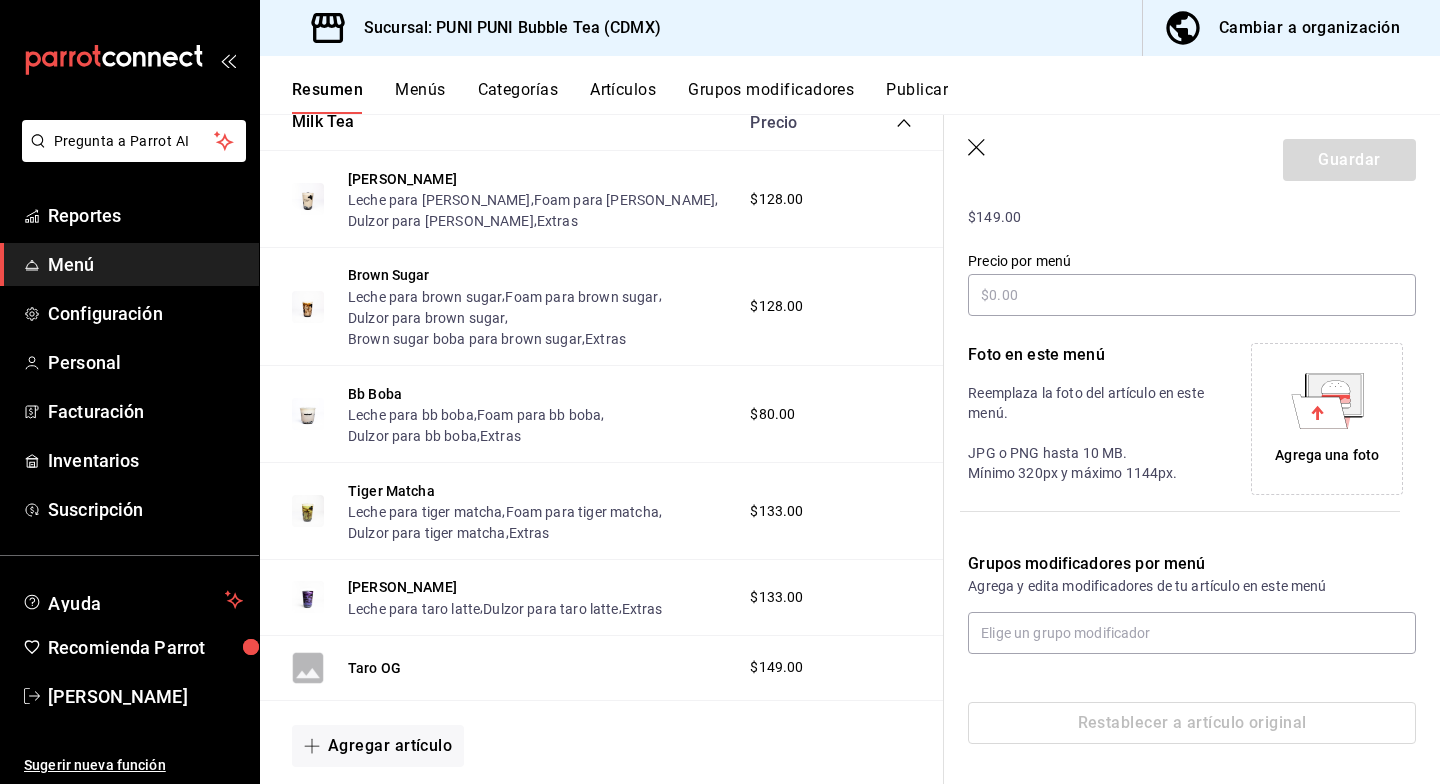 click on "Publicar" at bounding box center (917, 97) 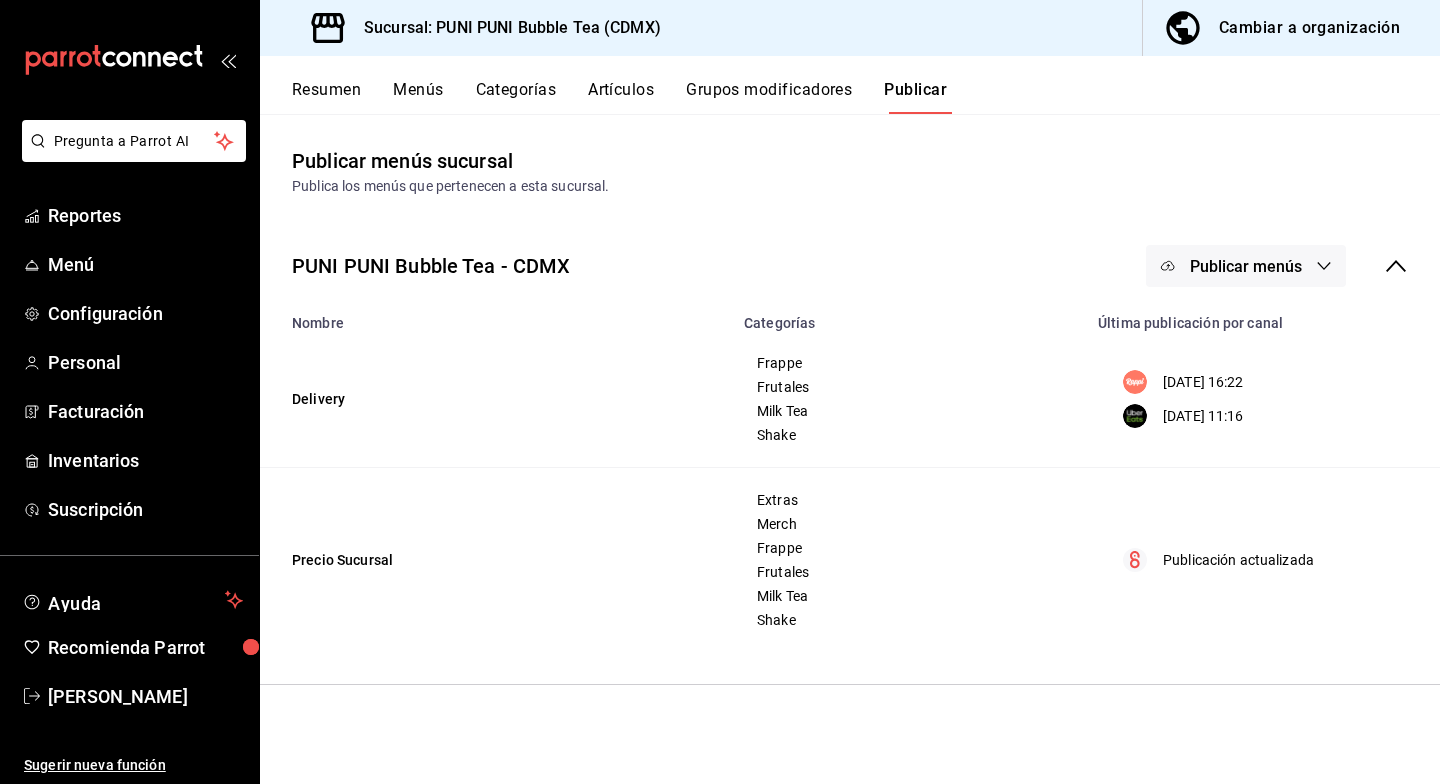 click on "Menús" at bounding box center (418, 97) 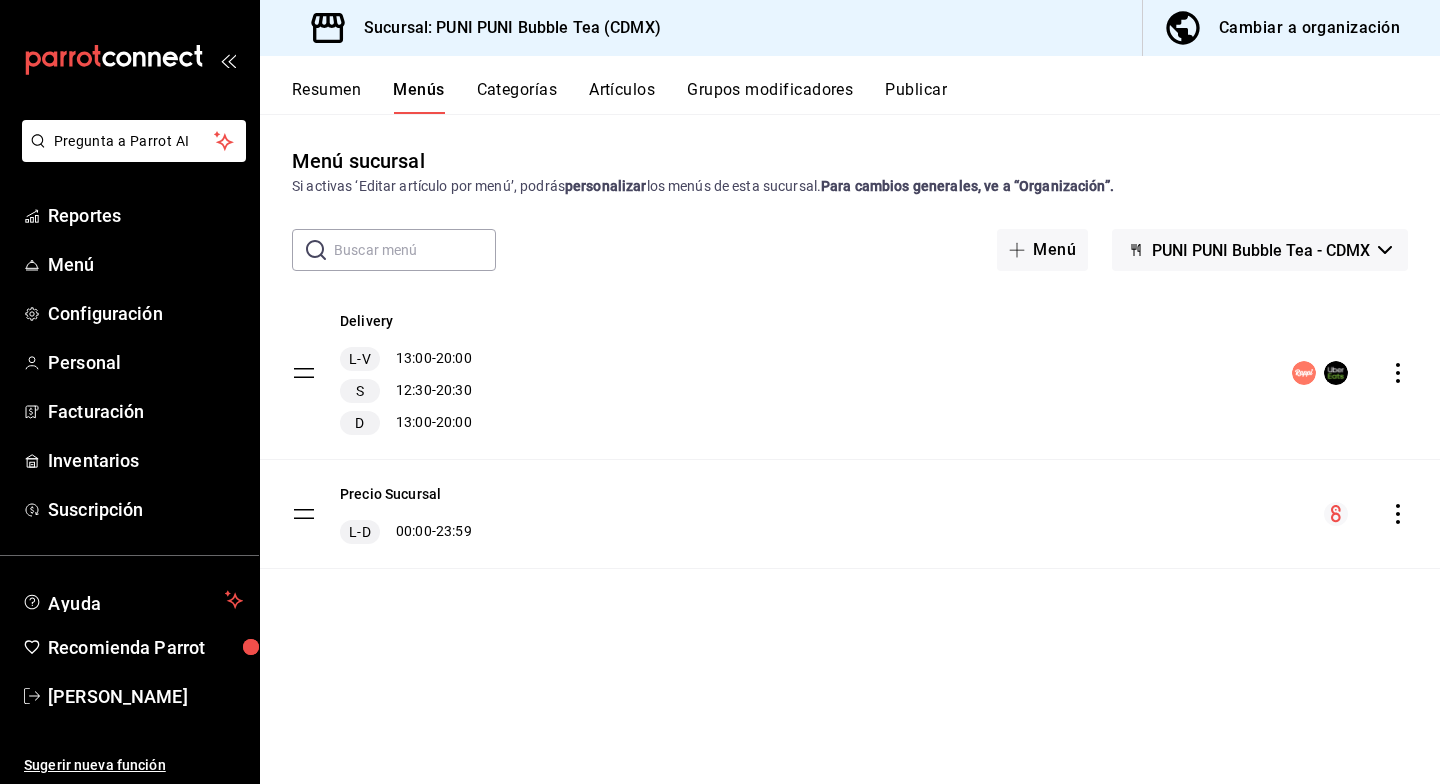 click on "Delivery L-V 13:00  -  20:00 S 12:30  -  20:30 D 13:00  -  20:00" at bounding box center [850, 373] 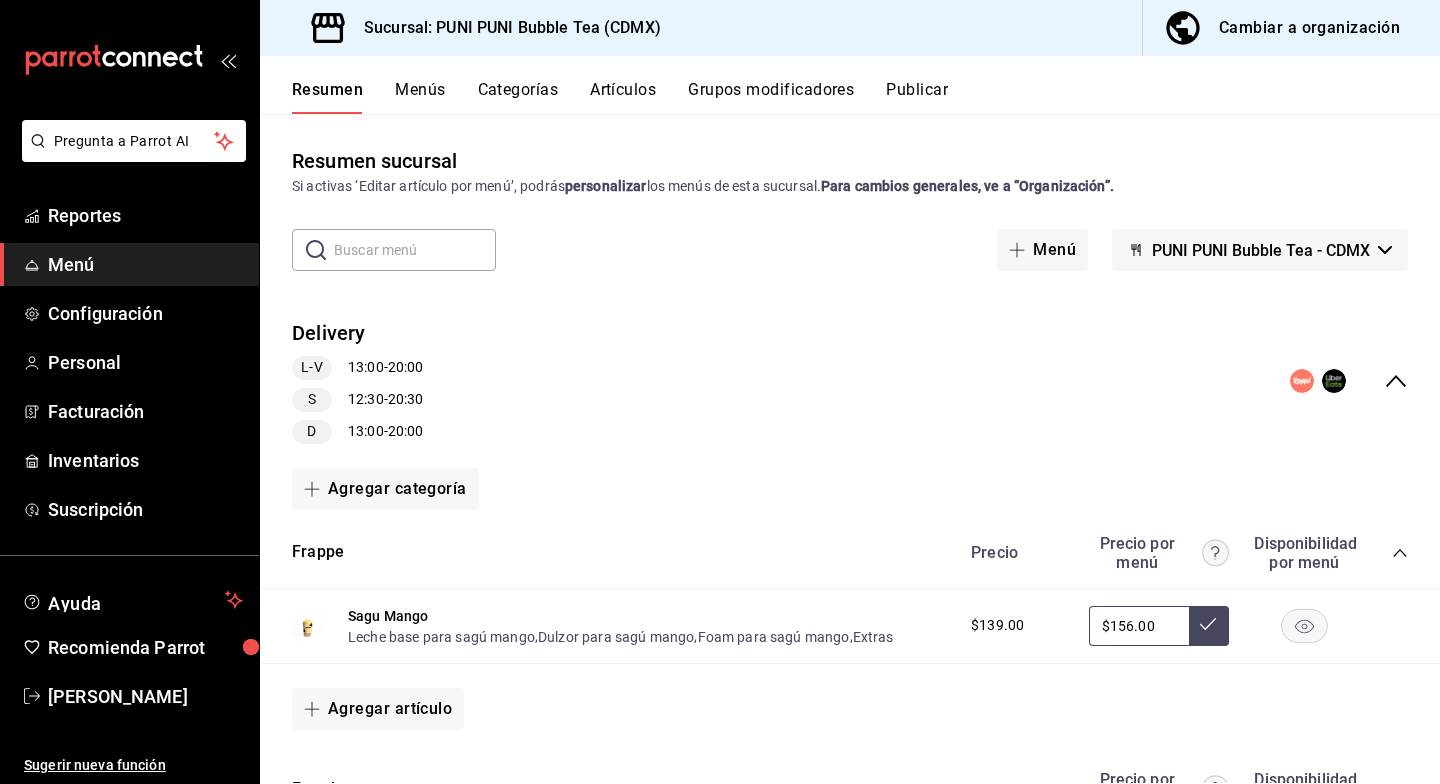 click on "Artículos" at bounding box center (623, 97) 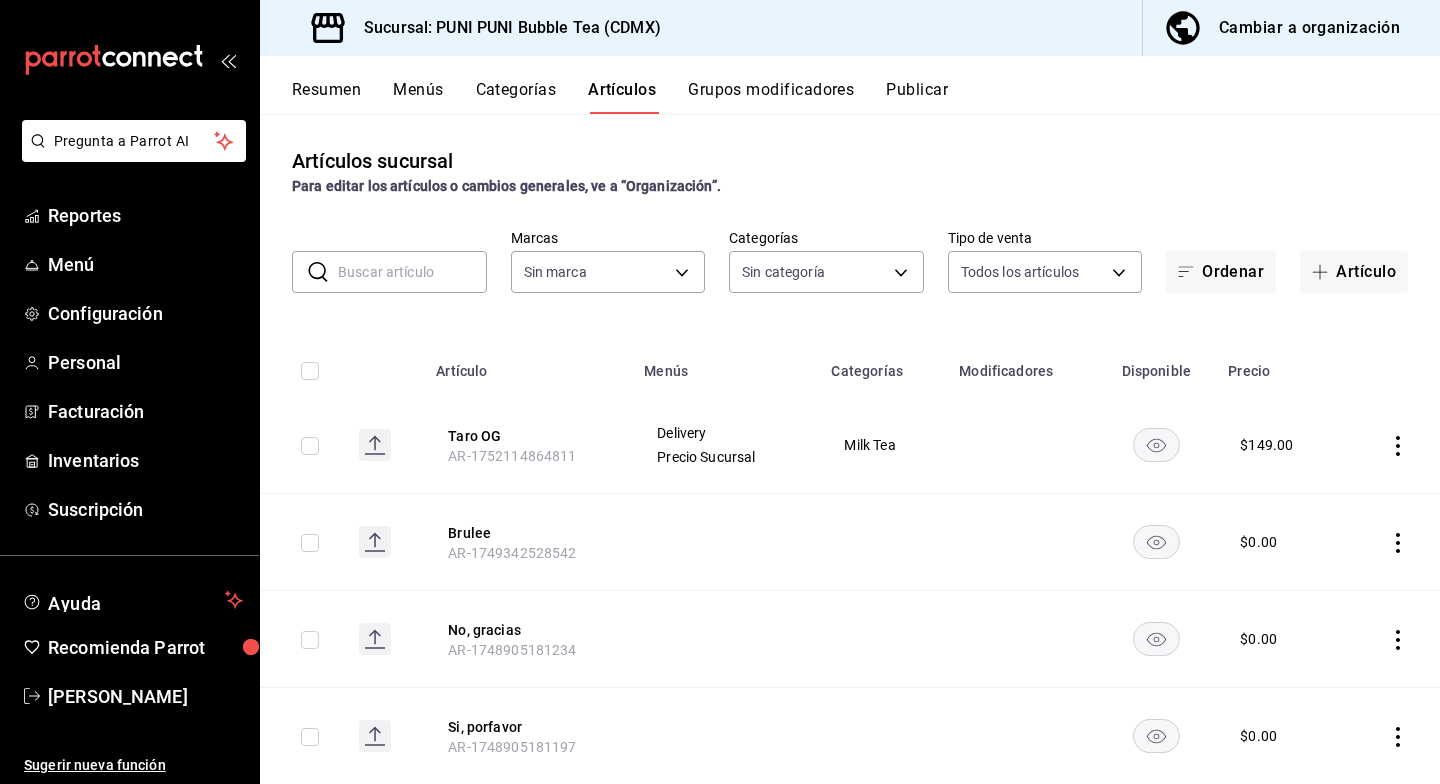 type on "06e9fba0-8a60-4258-b8f9-5d8115eddc2f" 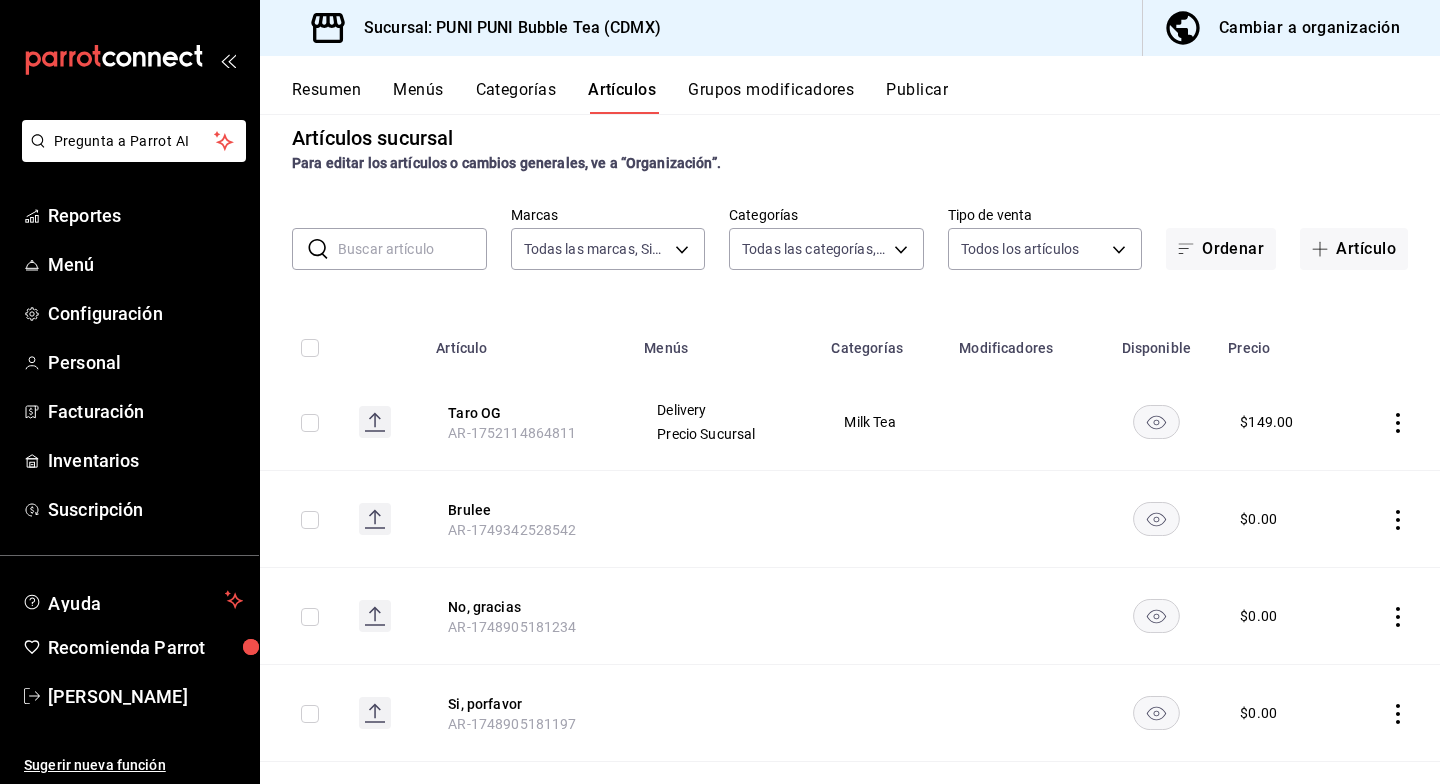 scroll, scrollTop: 0, scrollLeft: 0, axis: both 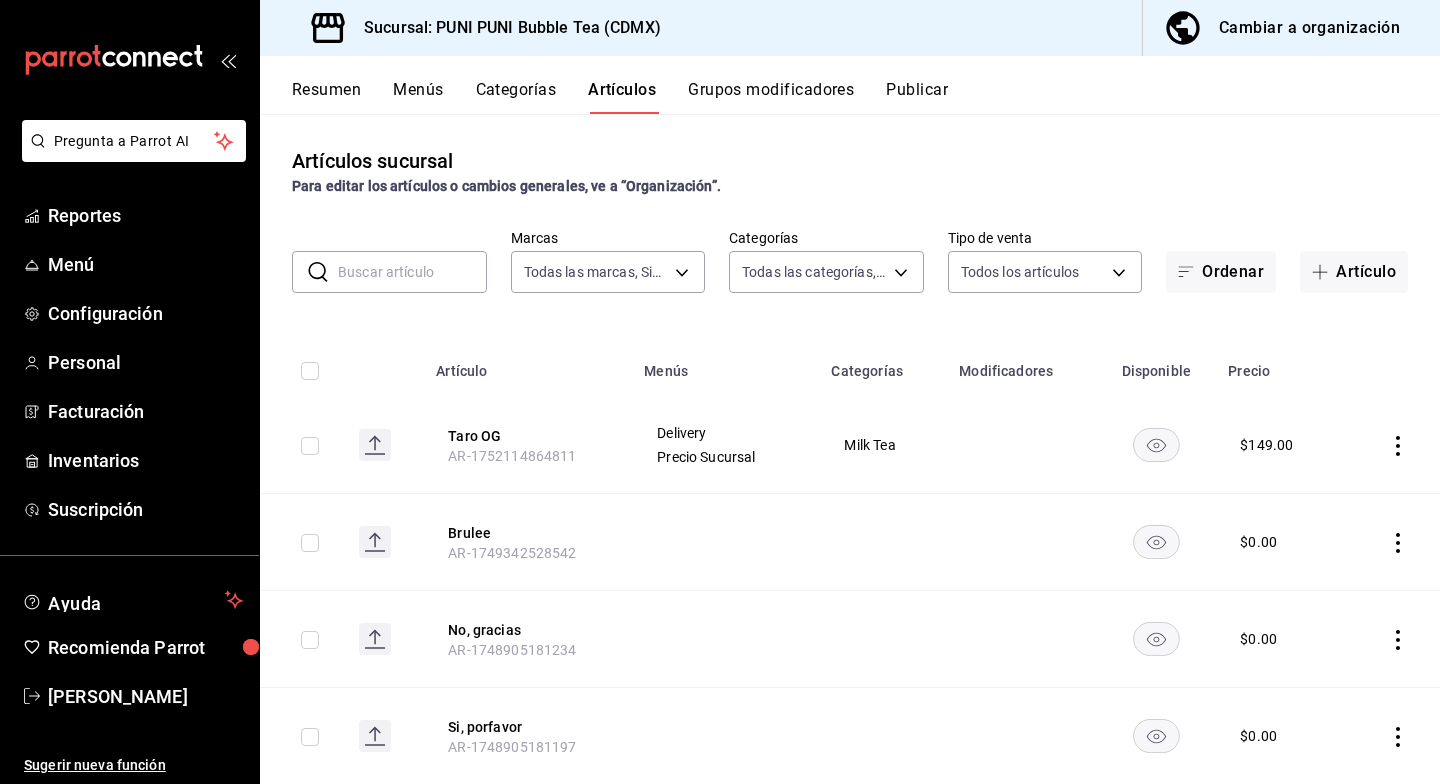 click on "Categorías" at bounding box center (516, 97) 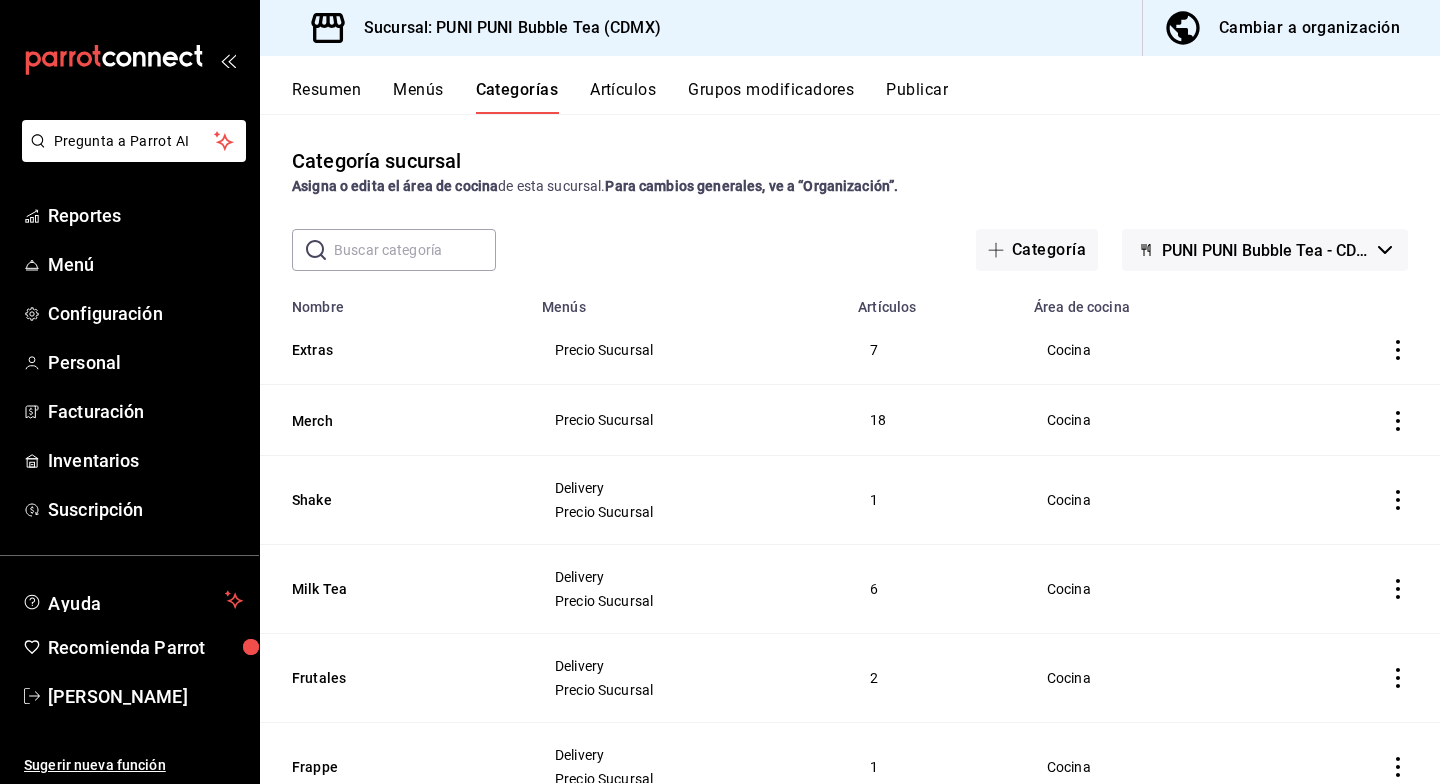 scroll, scrollTop: 76, scrollLeft: 0, axis: vertical 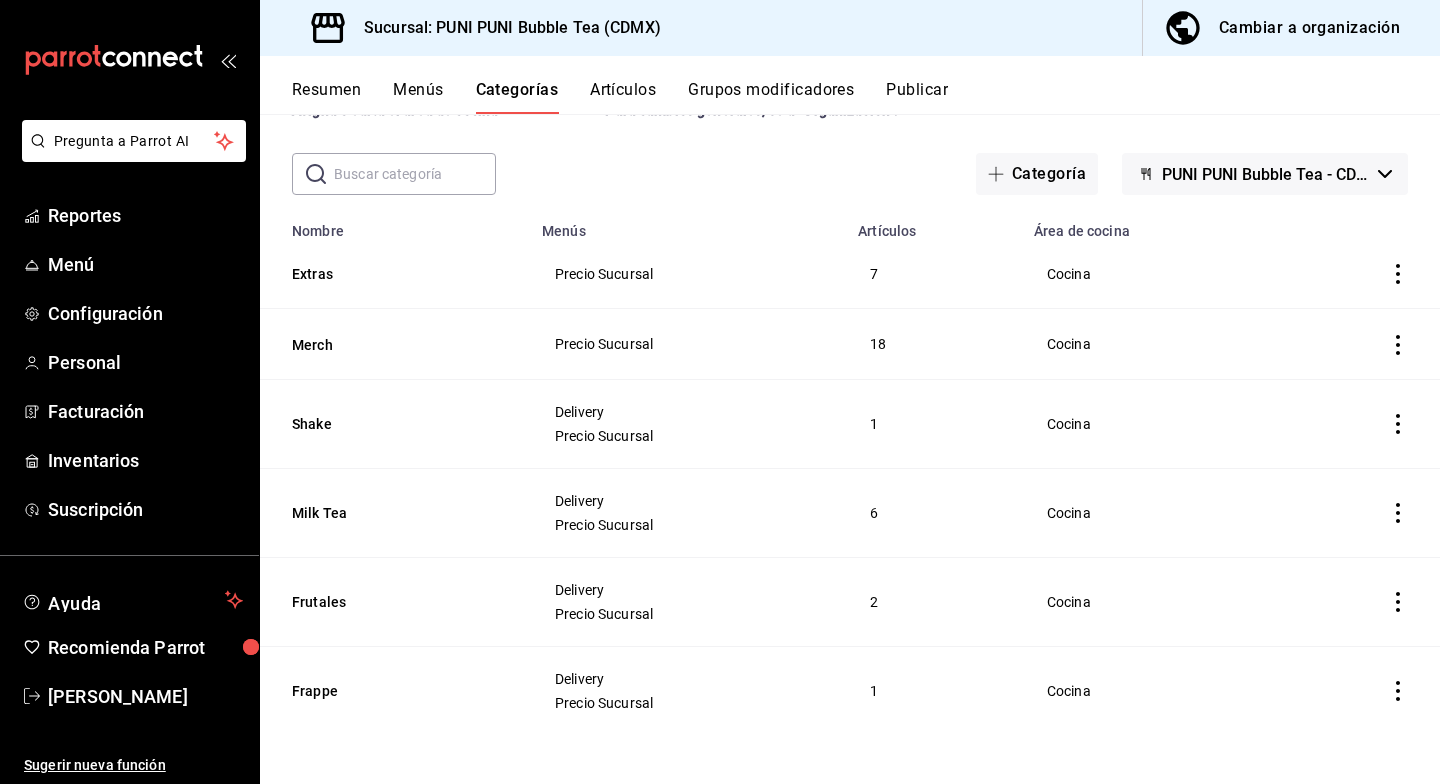 click 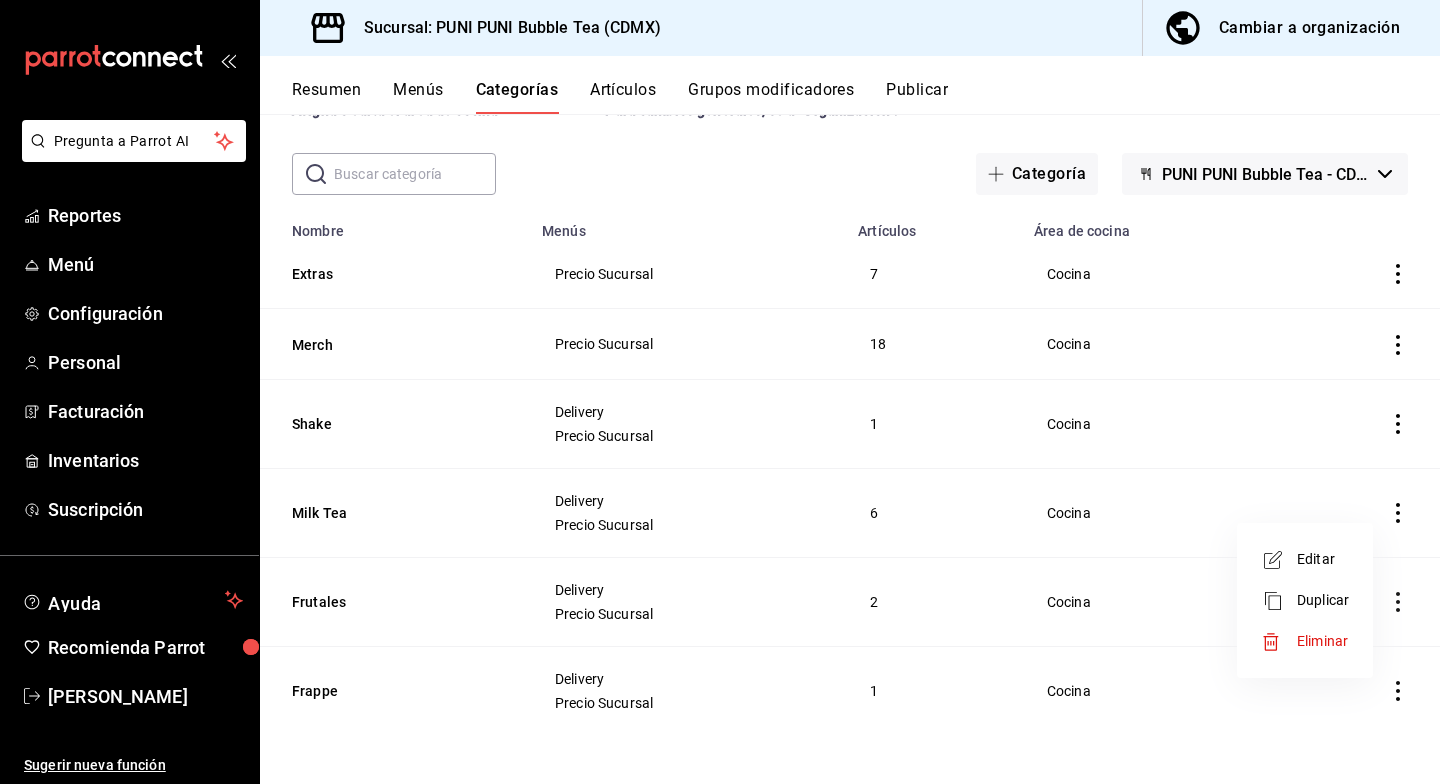 click at bounding box center [720, 392] 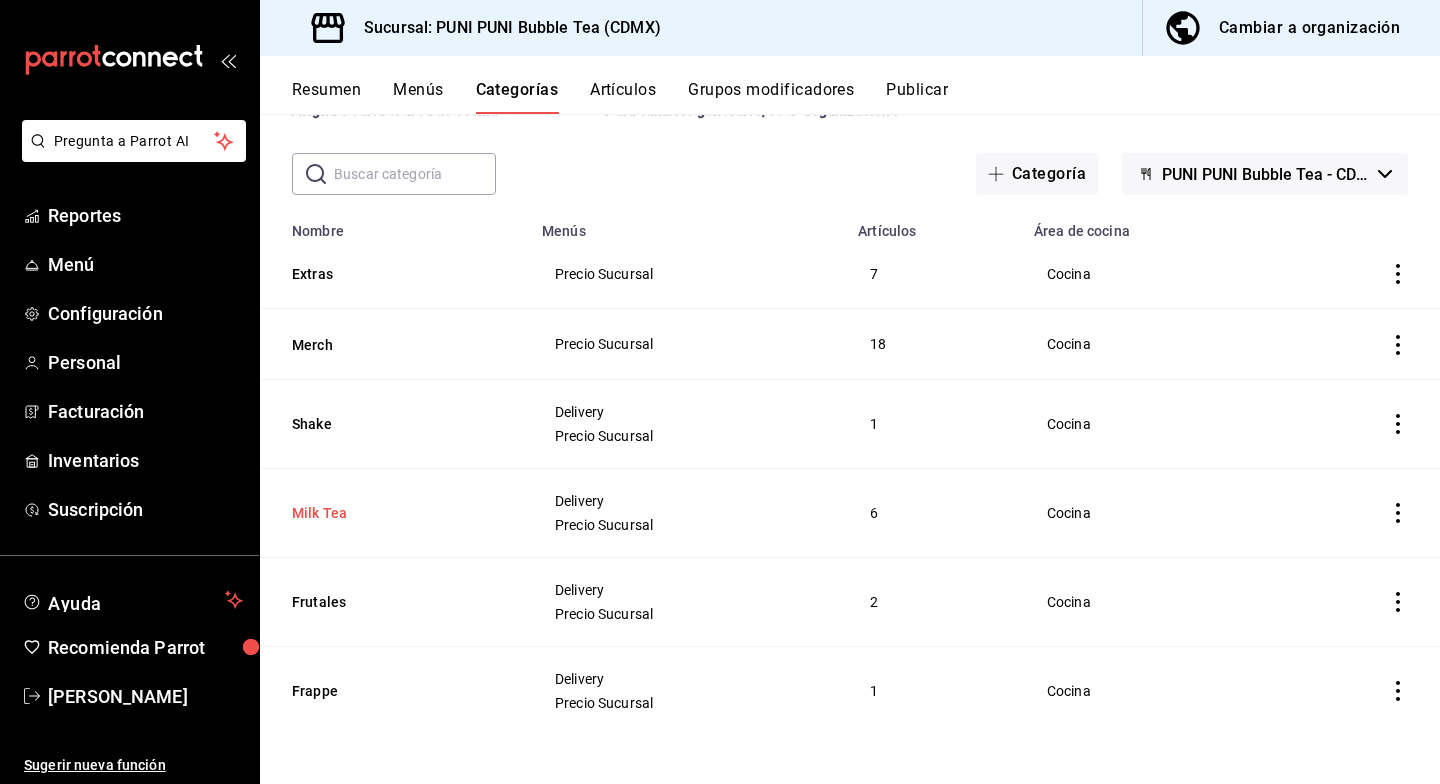 click on "Milk Tea" at bounding box center [392, 513] 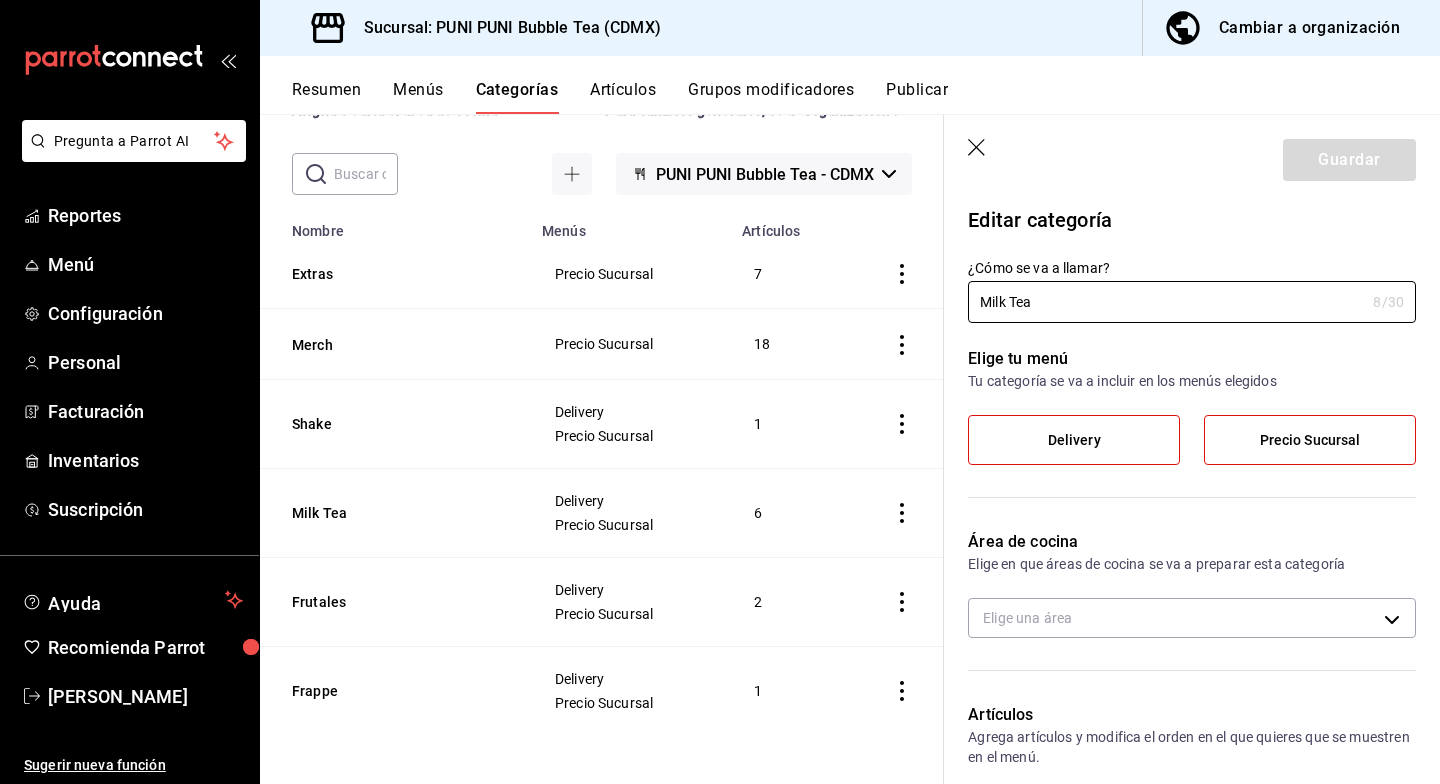 type on "9fa746b7-6284-4b0b-8add-c8e8d225cede" 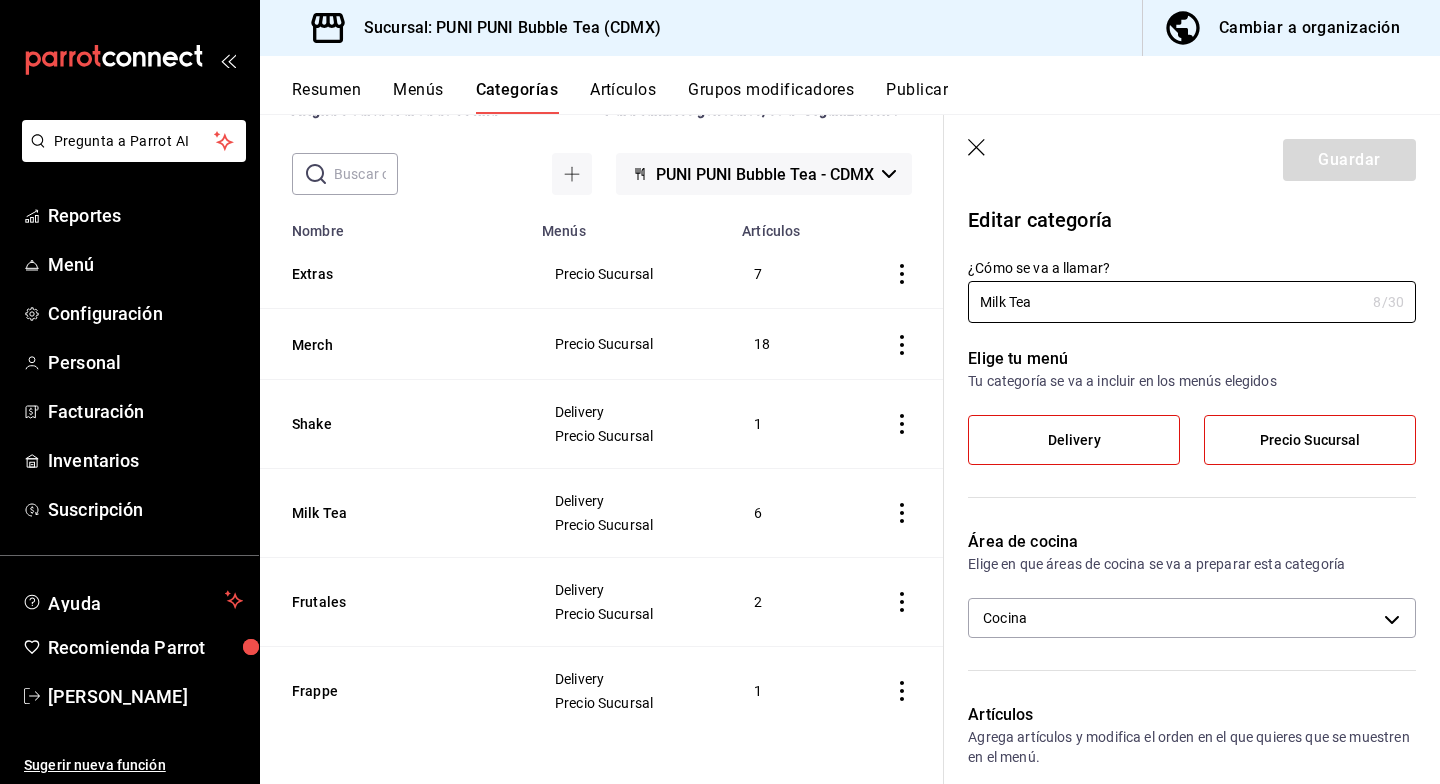 click on "Resumen" at bounding box center [326, 97] 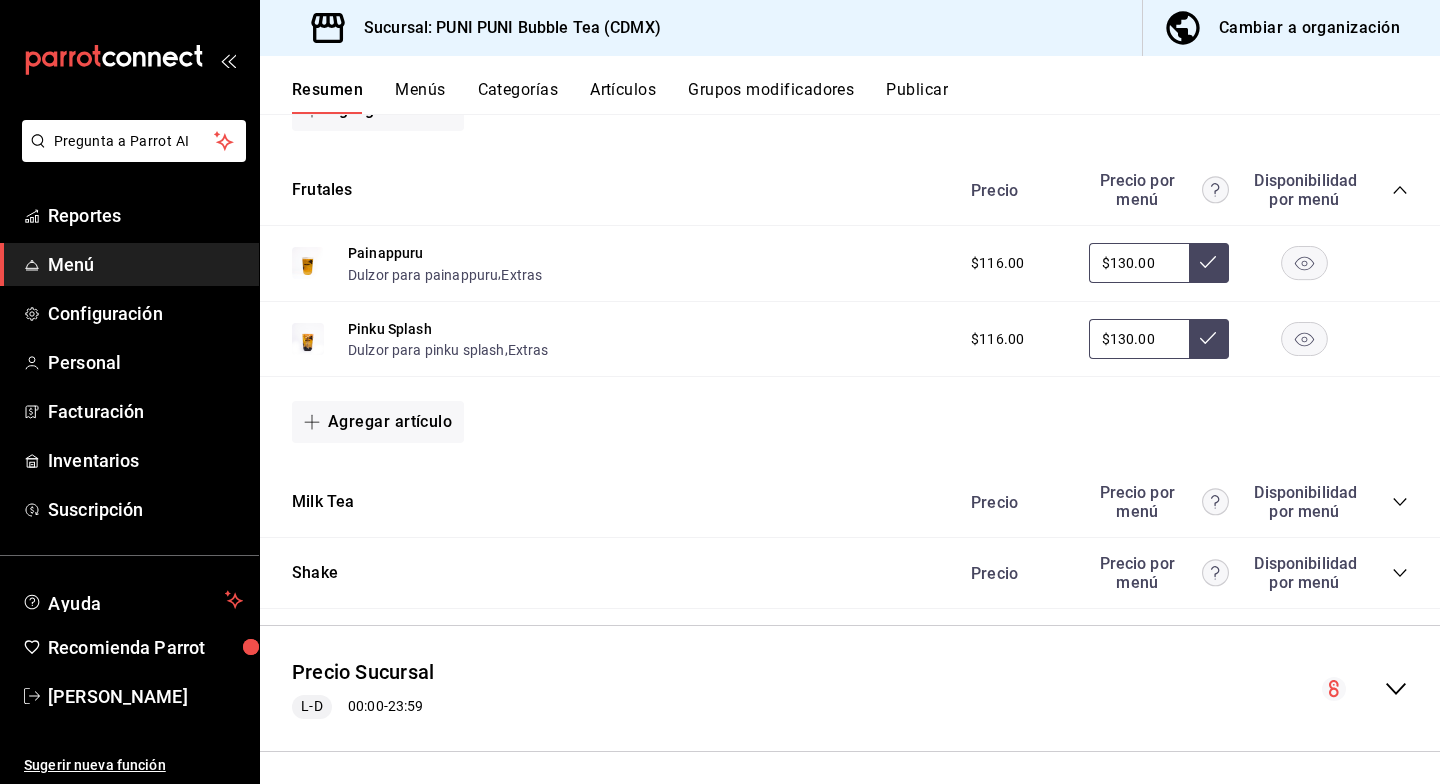 scroll, scrollTop: 604, scrollLeft: 0, axis: vertical 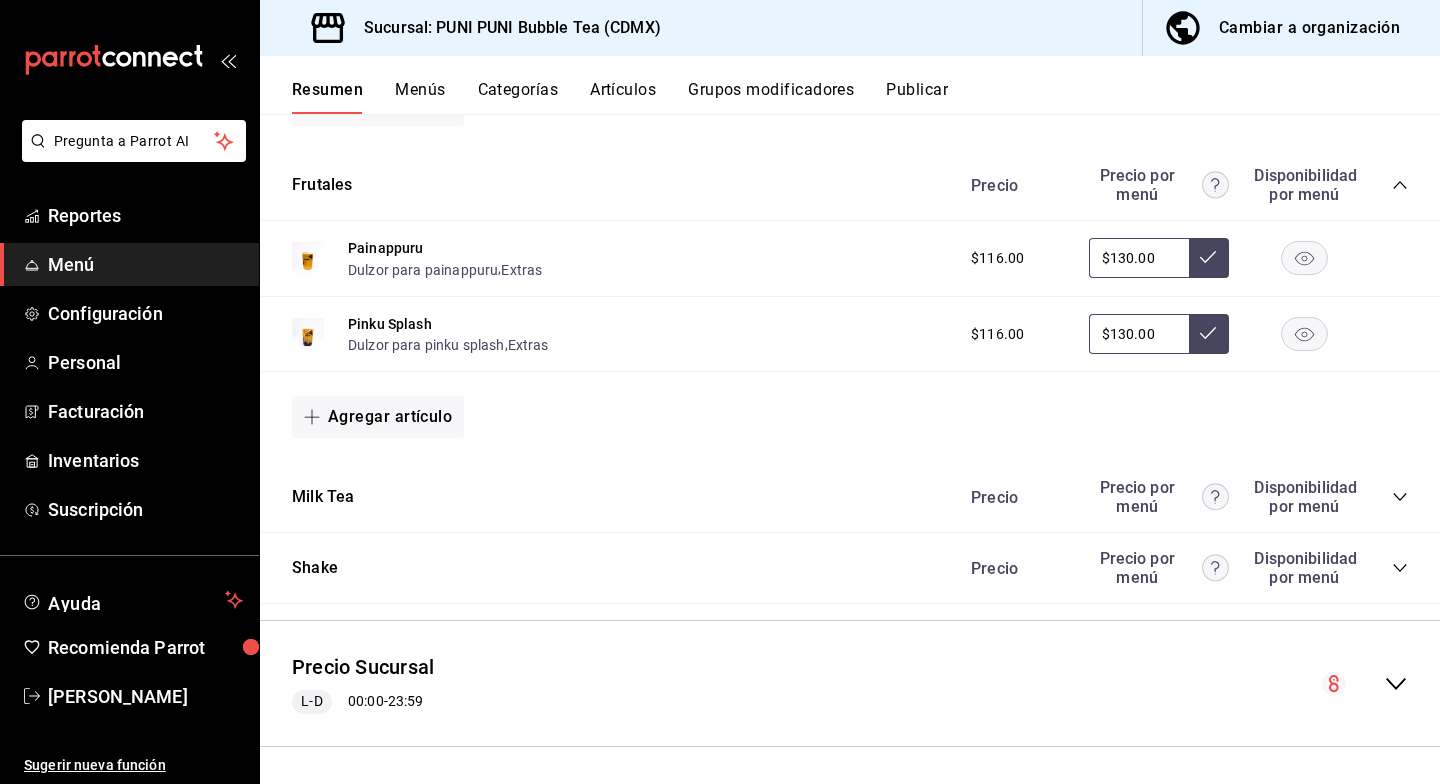 click 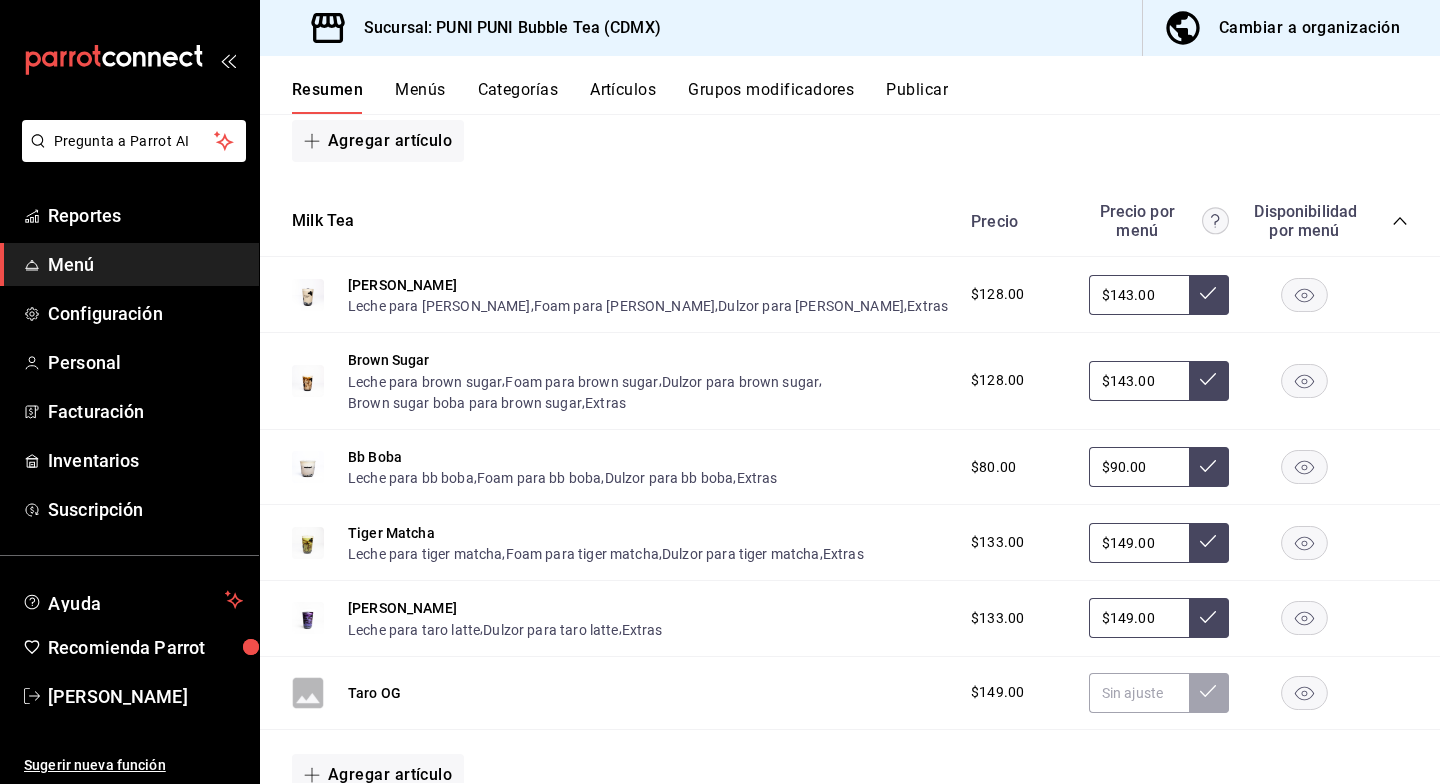 scroll, scrollTop: 901, scrollLeft: 0, axis: vertical 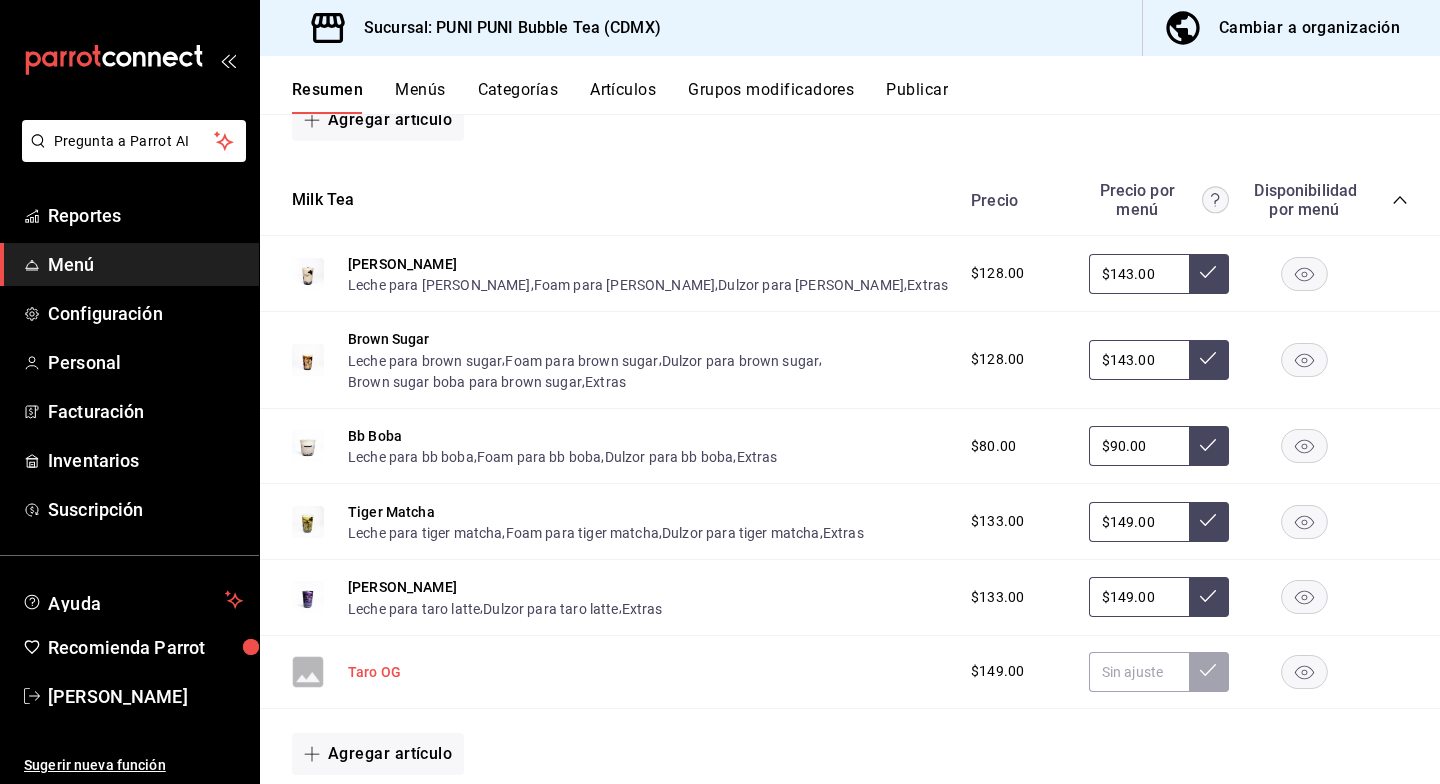 click on "Taro OG" at bounding box center (374, 672) 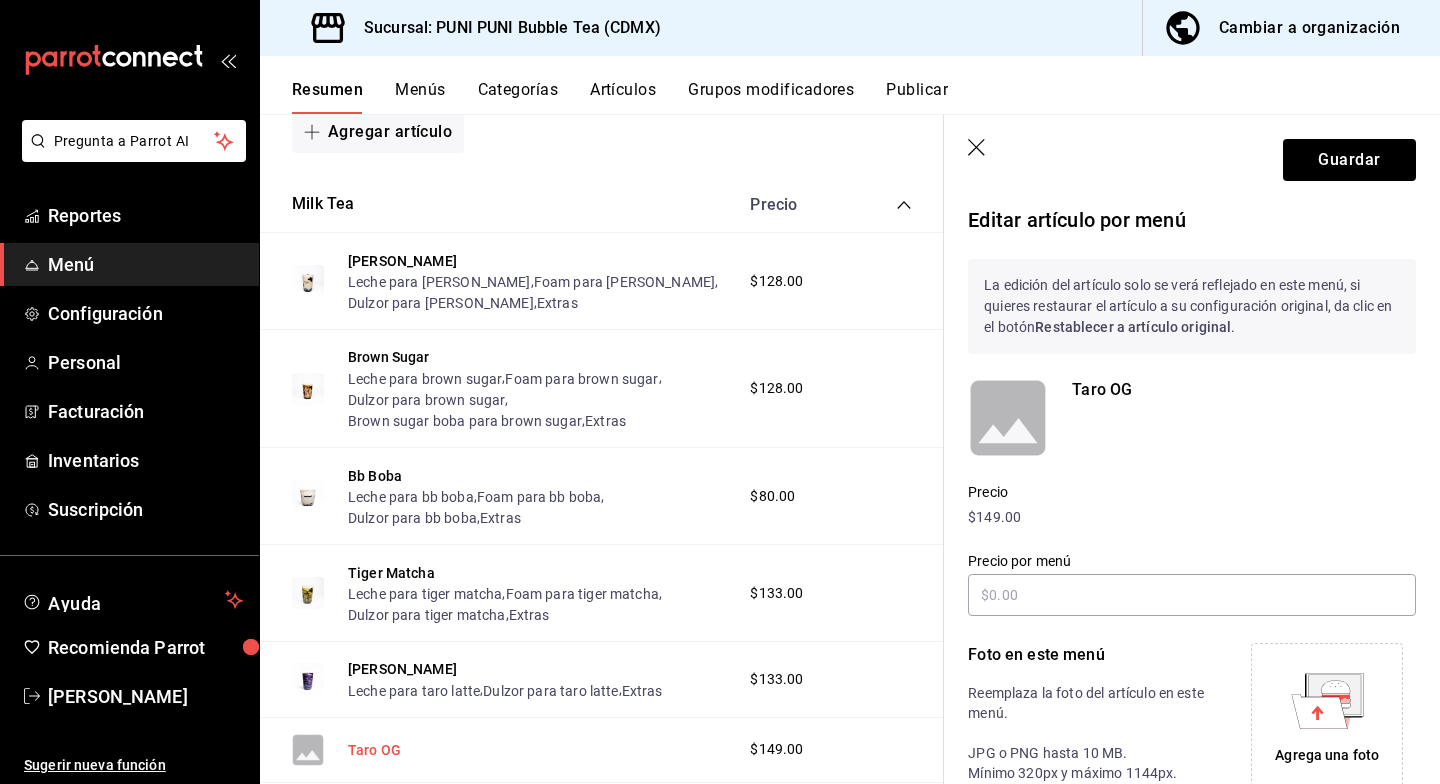 scroll, scrollTop: 913, scrollLeft: 0, axis: vertical 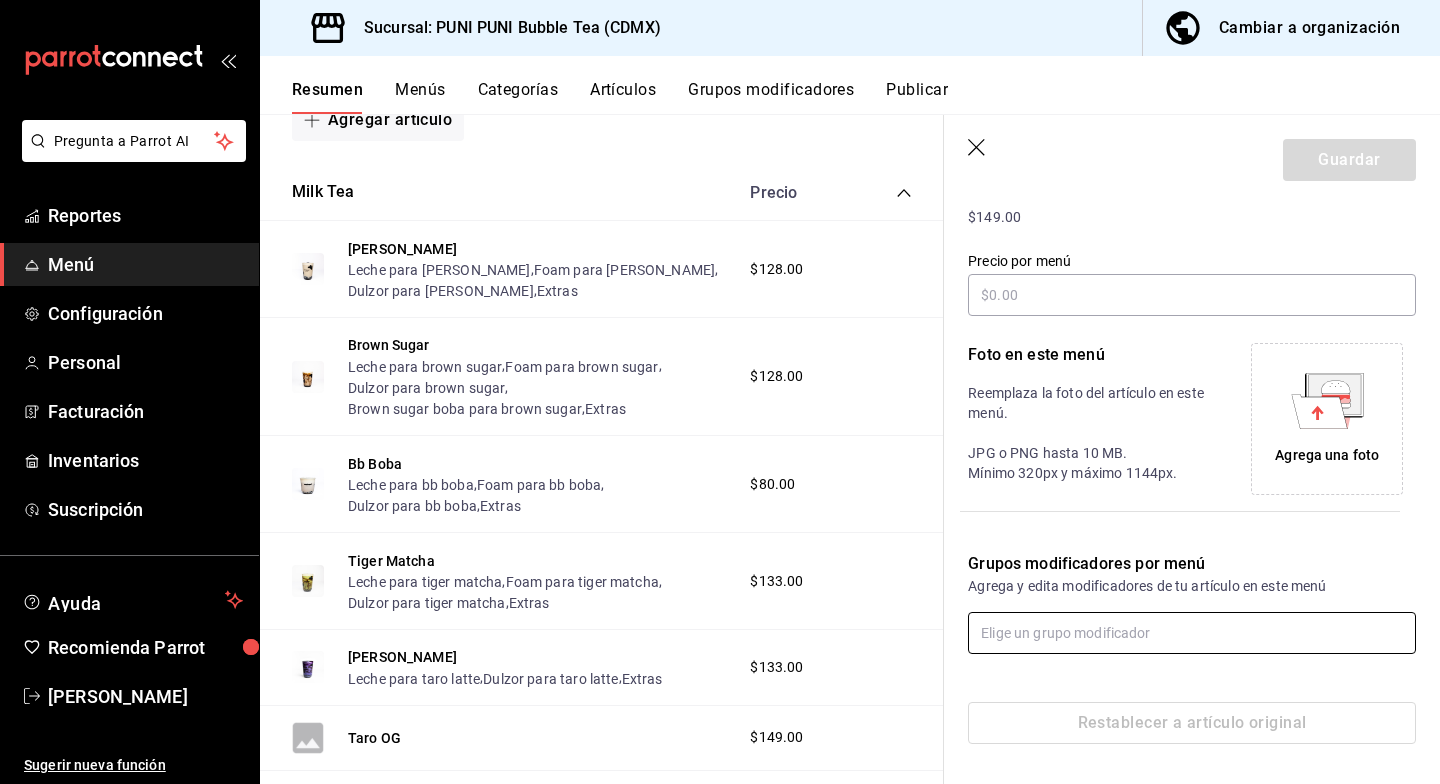 click at bounding box center (1192, 633) 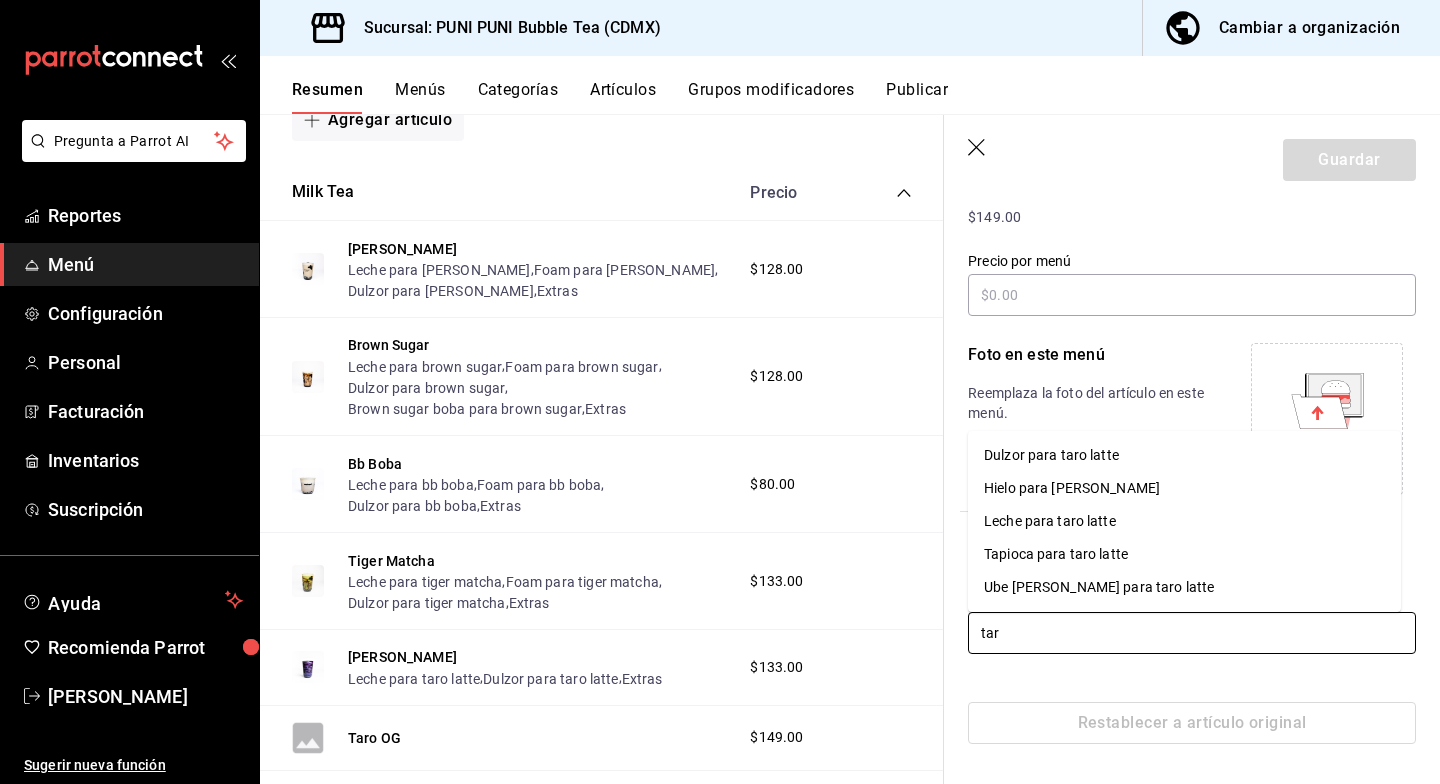 type on "tar" 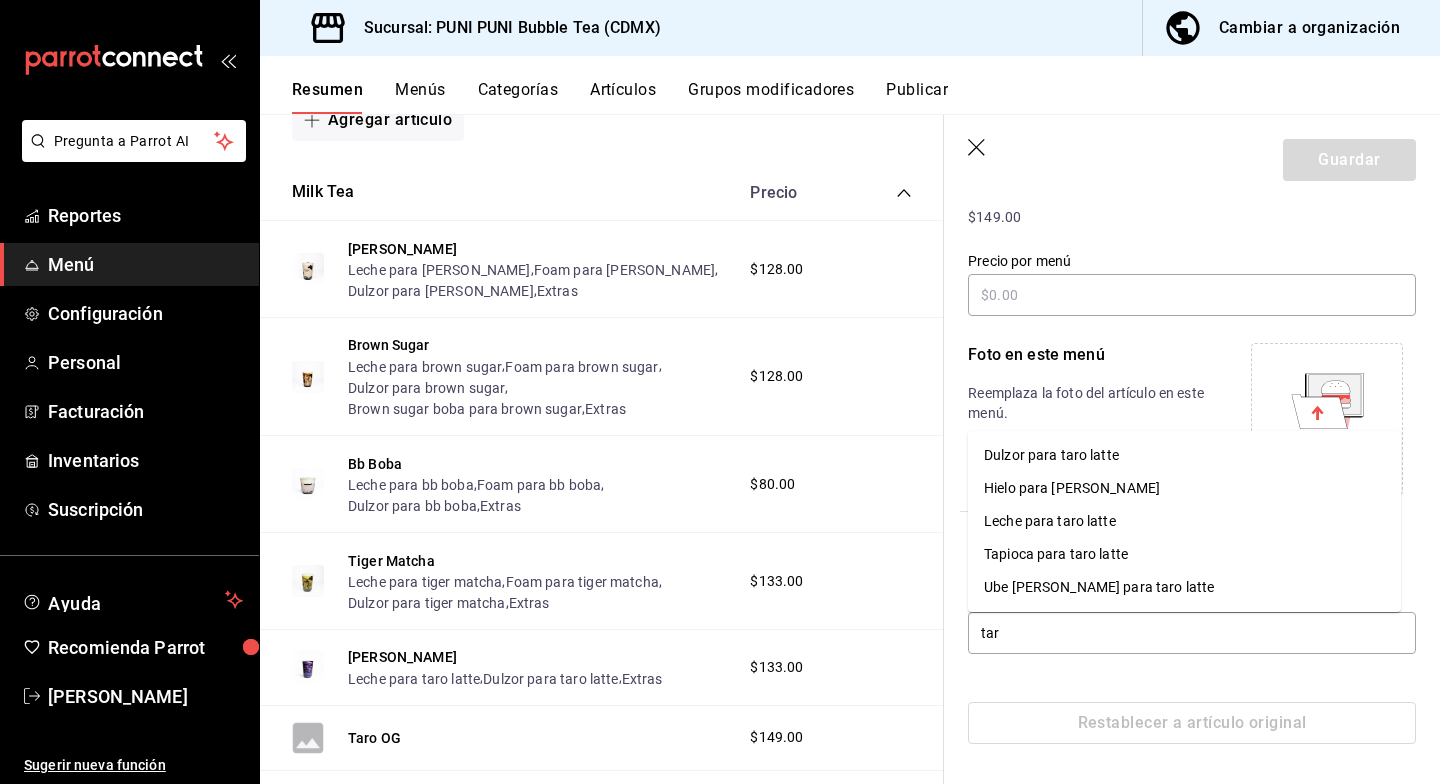 type 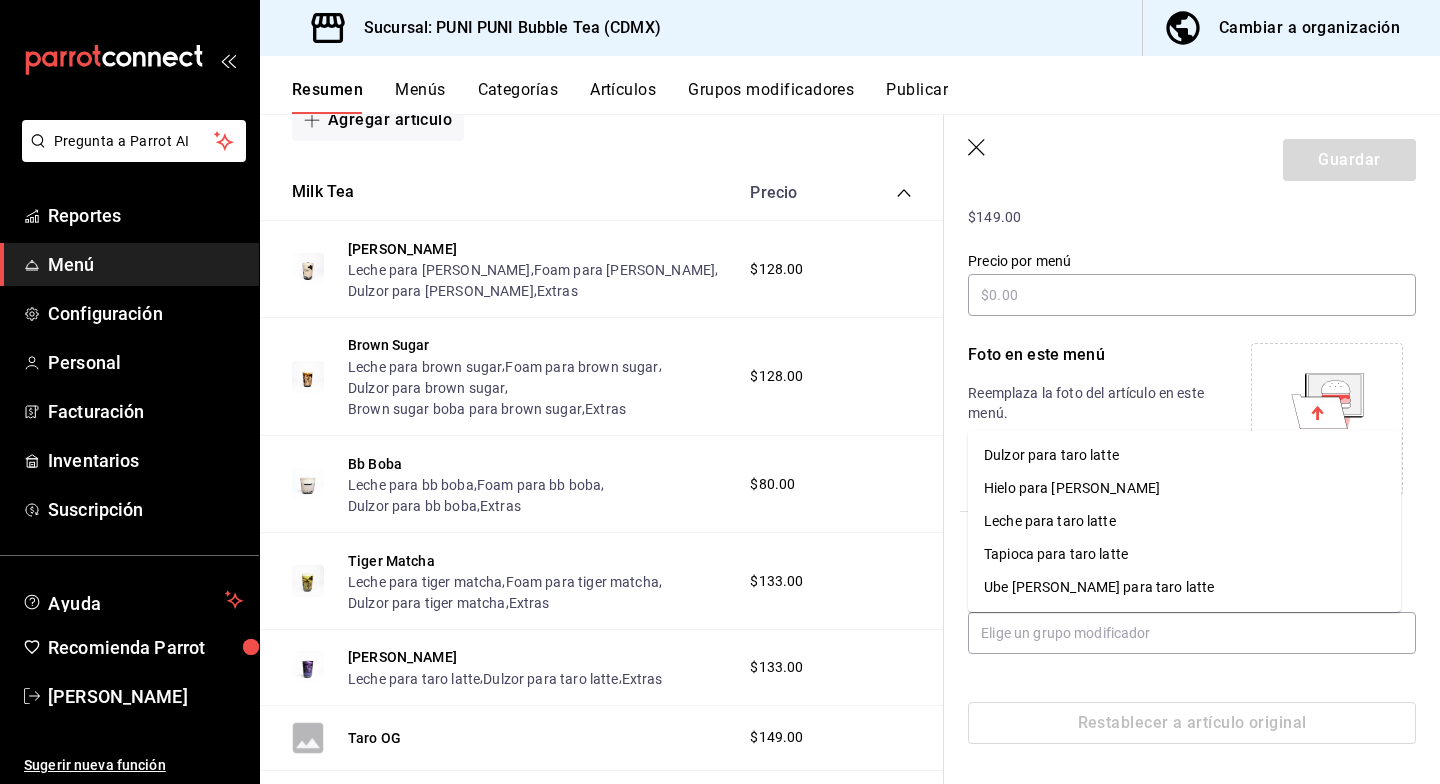 click on "Grupos modificadores" at bounding box center (771, 97) 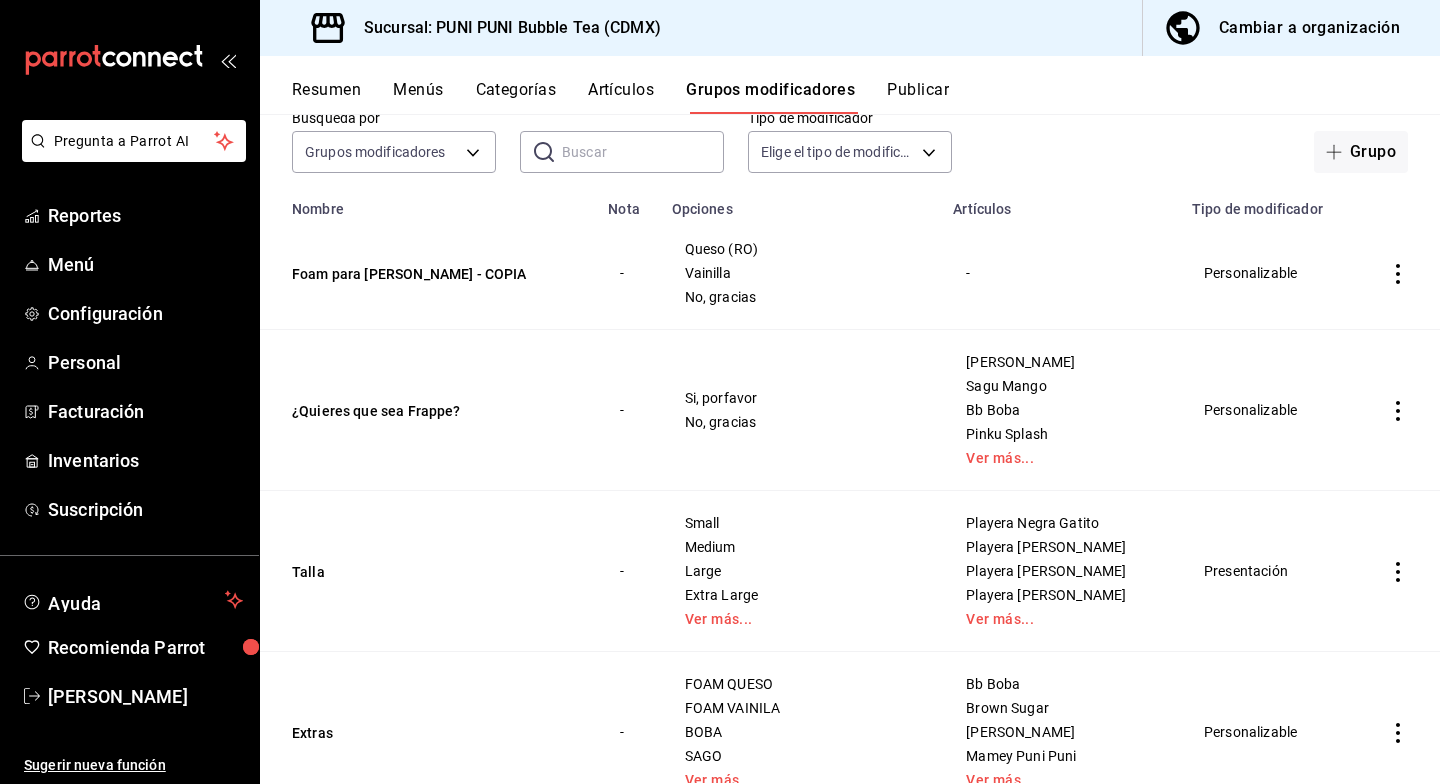 scroll, scrollTop: 0, scrollLeft: 0, axis: both 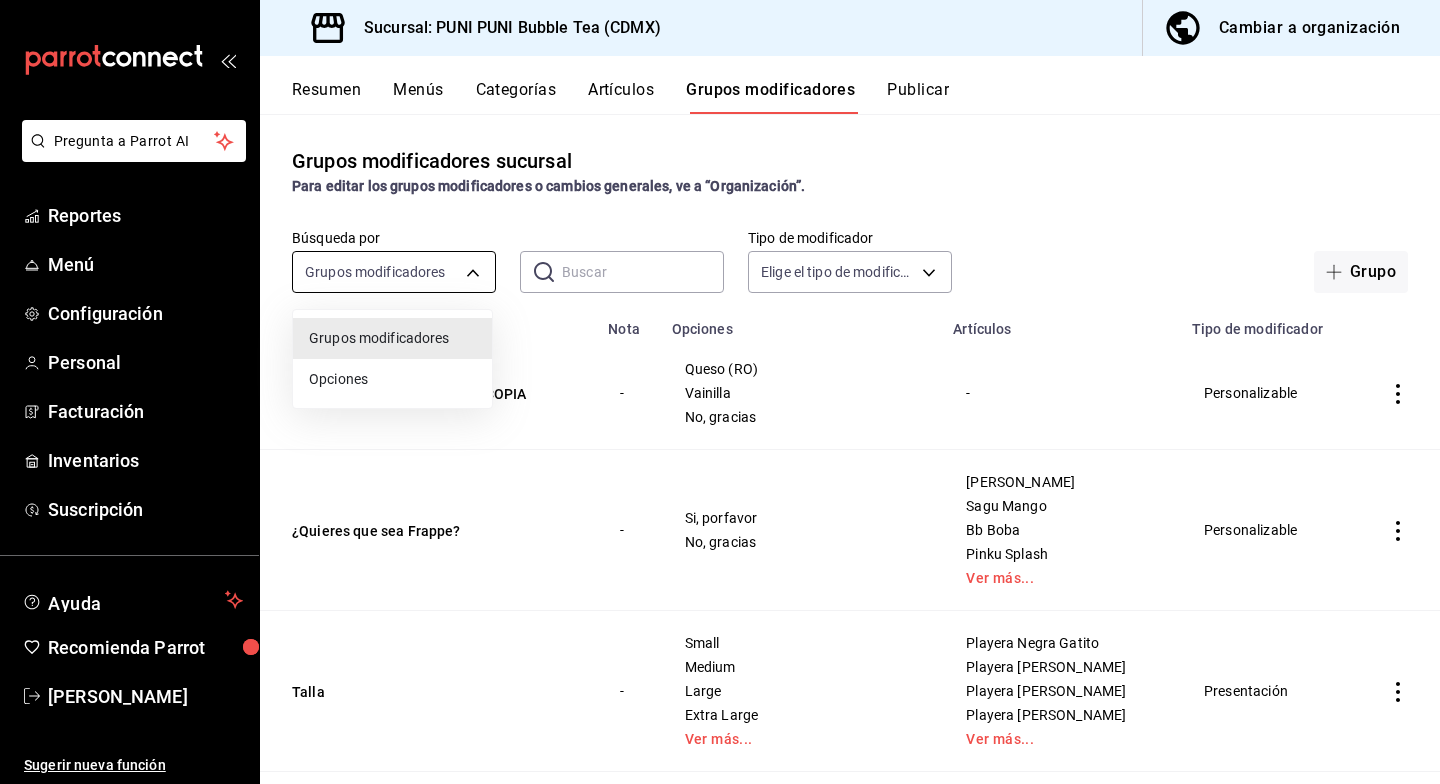 click on "Pregunta a Parrot AI Reportes   Menú   Configuración   Personal   Facturación   Inventarios   Suscripción   Ayuda Recomienda Parrot   Sayuri Hara   Sugerir nueva función   Sucursal: PUNI PUNI Bubble Tea (CDMX) Cambiar a organización Resumen Menús Categorías Artículos Grupos modificadores Publicar Grupos modificadores sucursal Para editar los grupos modificadores o cambios generales, ve a “Organización”. Búsqueda por Grupos modificadores GROUP ​ ​ Tipo de modificador Elige el tipo de modificador Grupo Nombre Nota Opciones Artículos Tipo de modificador Foam para [PERSON_NAME] - COPIA - Queso (RO) Vainilla No, gracias - Personalizable ¿Quieres que sea Frappe? - Si, porfavor No, gracias Taro Latte Sagu Mango Bb Boba Pinku Splash Ver más... Personalizable Talla - Small Medium Large Extra Large Ver más... Playera Negra Gatito Playera [PERSON_NAME] Playera [PERSON_NAME] Puni Playera Verde Niñe Ver más... Presentación Extras - FOAM QUESO FOAM VAINILA BOBA SAGO Ver más... Bb [PERSON_NAME] Sugar - -" at bounding box center [720, 392] 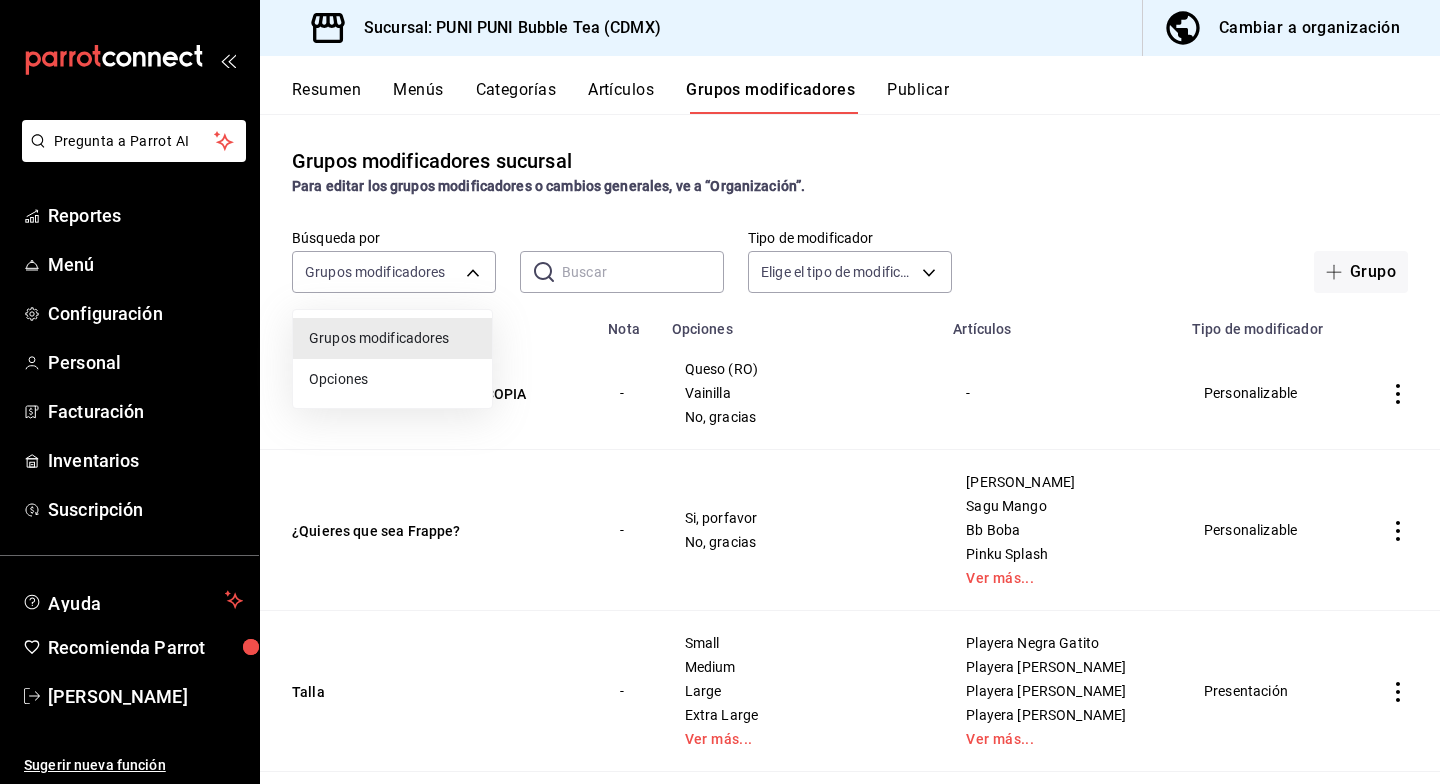click at bounding box center (720, 392) 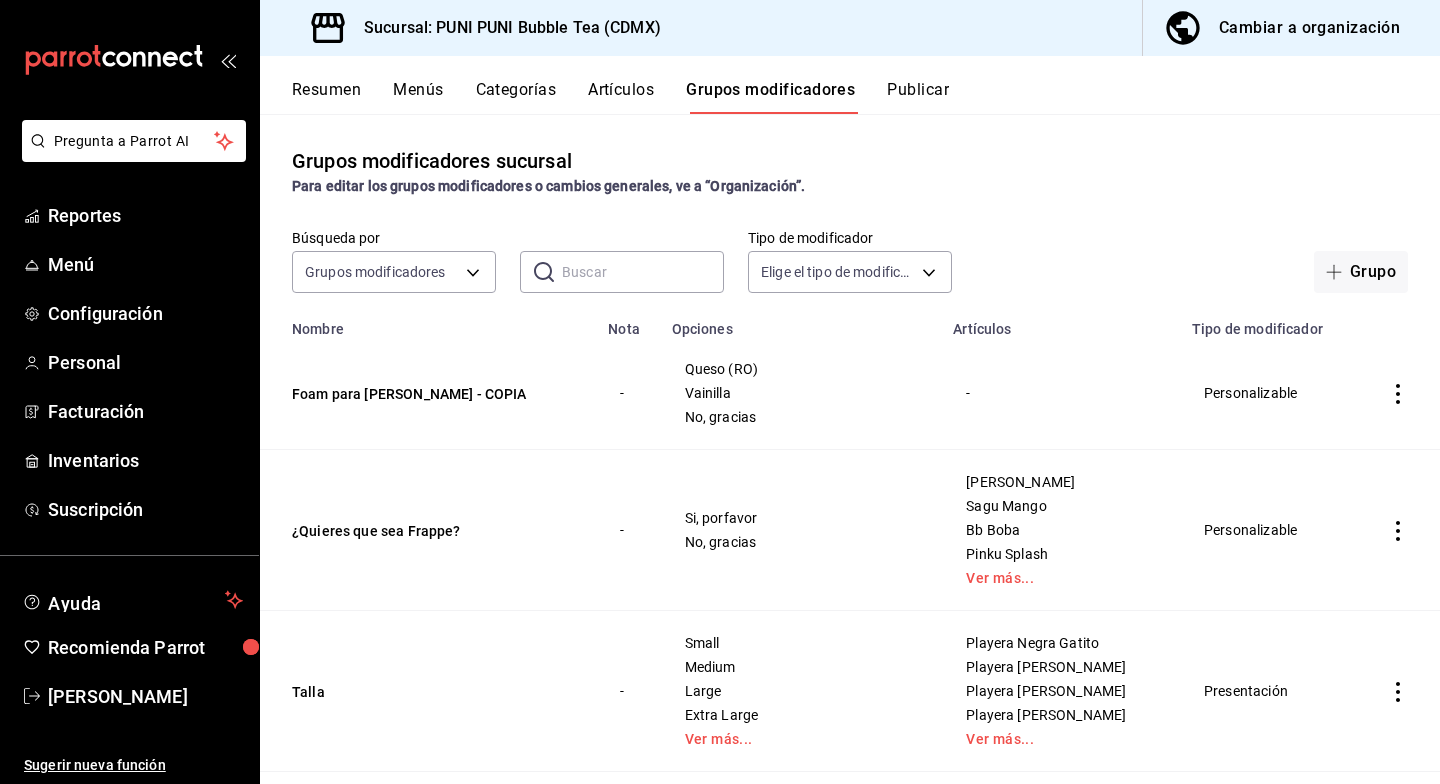 click at bounding box center [643, 272] 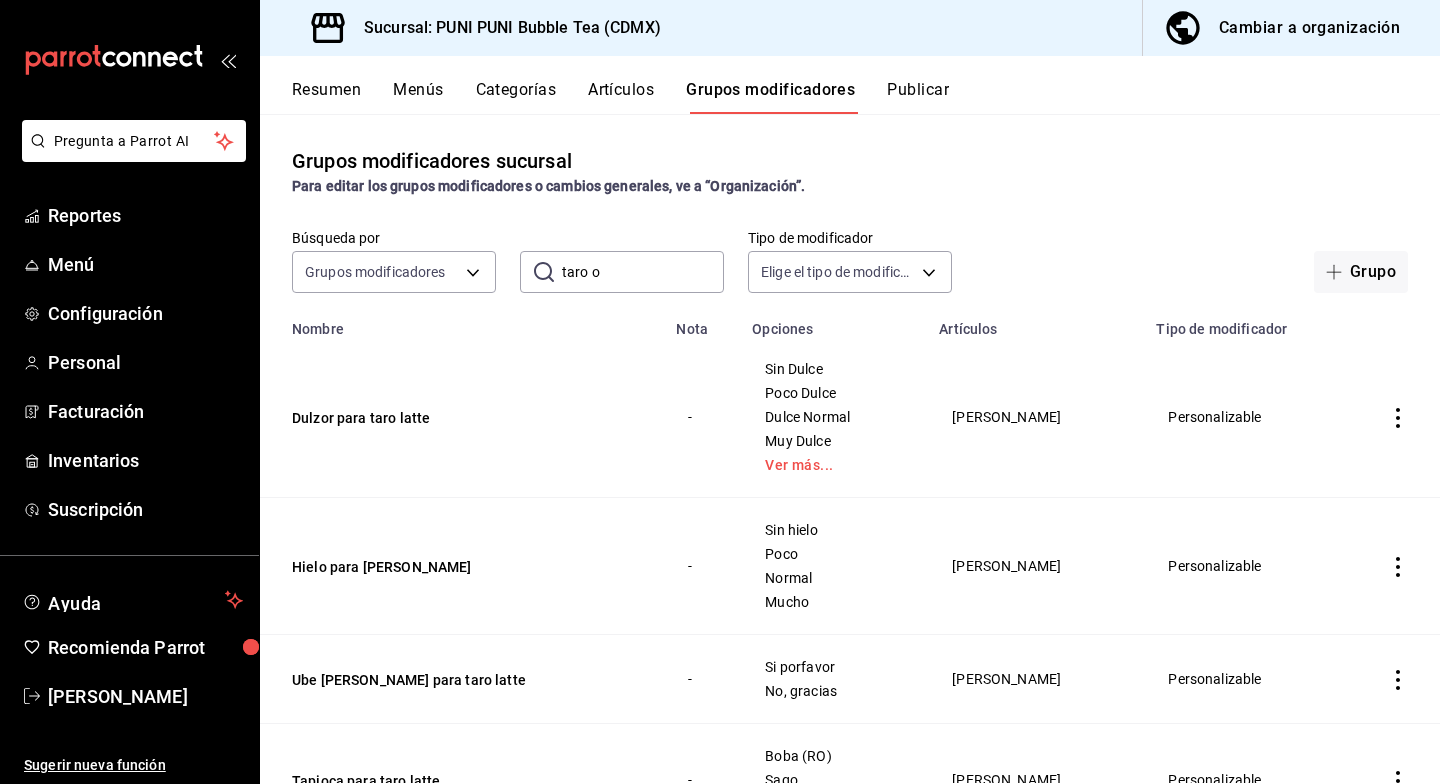type on "taro og" 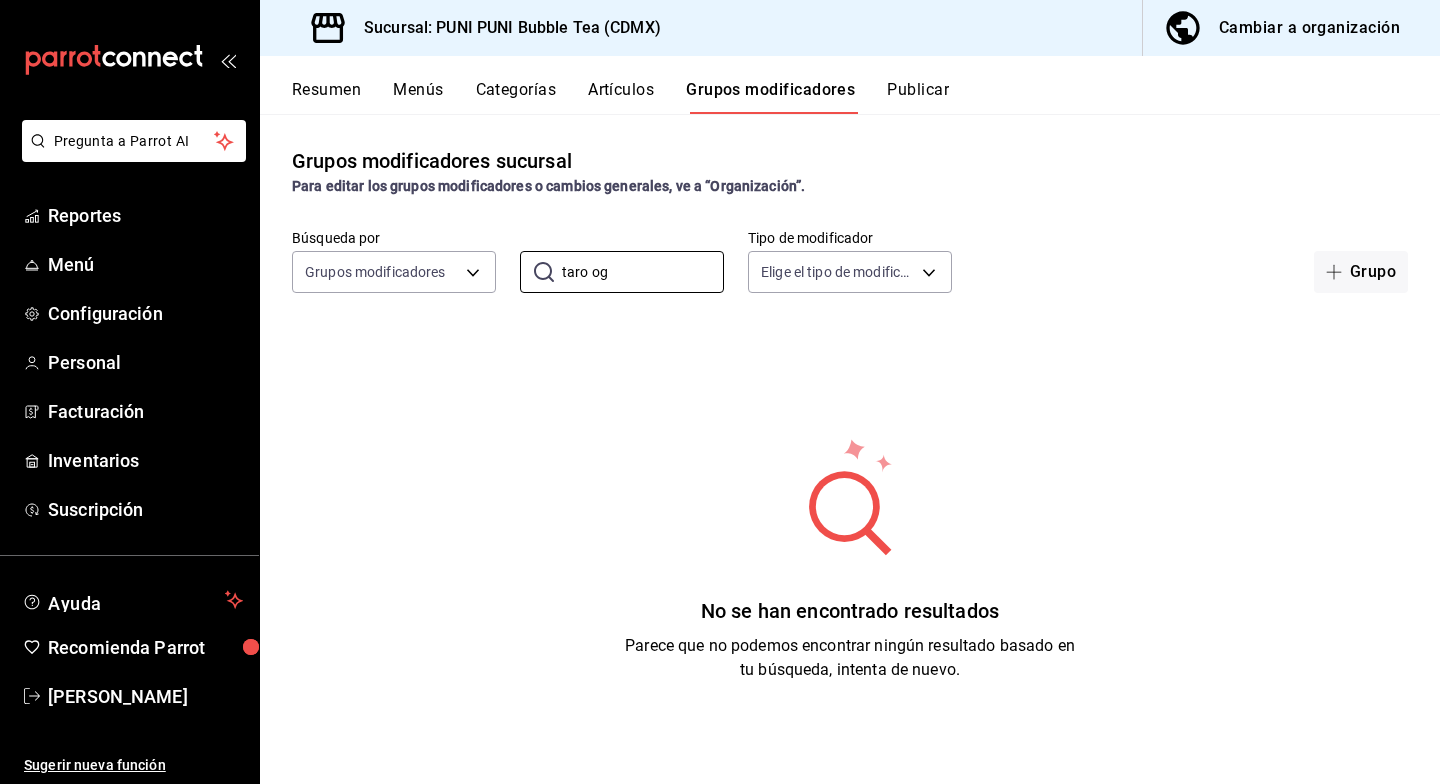 drag, startPoint x: 606, startPoint y: 268, endPoint x: 496, endPoint y: 271, distance: 110.0409 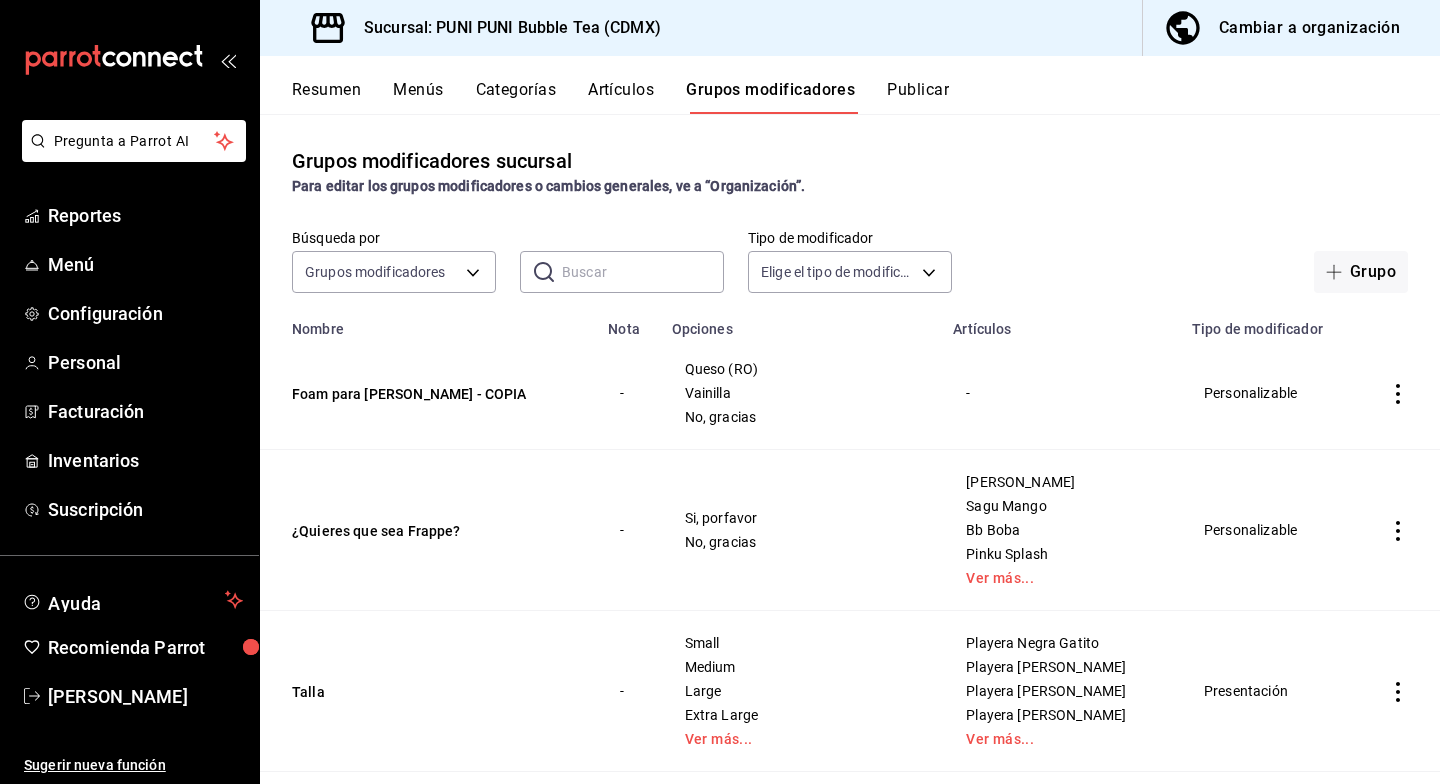 click on "Cambiar a organización" at bounding box center (1309, 28) 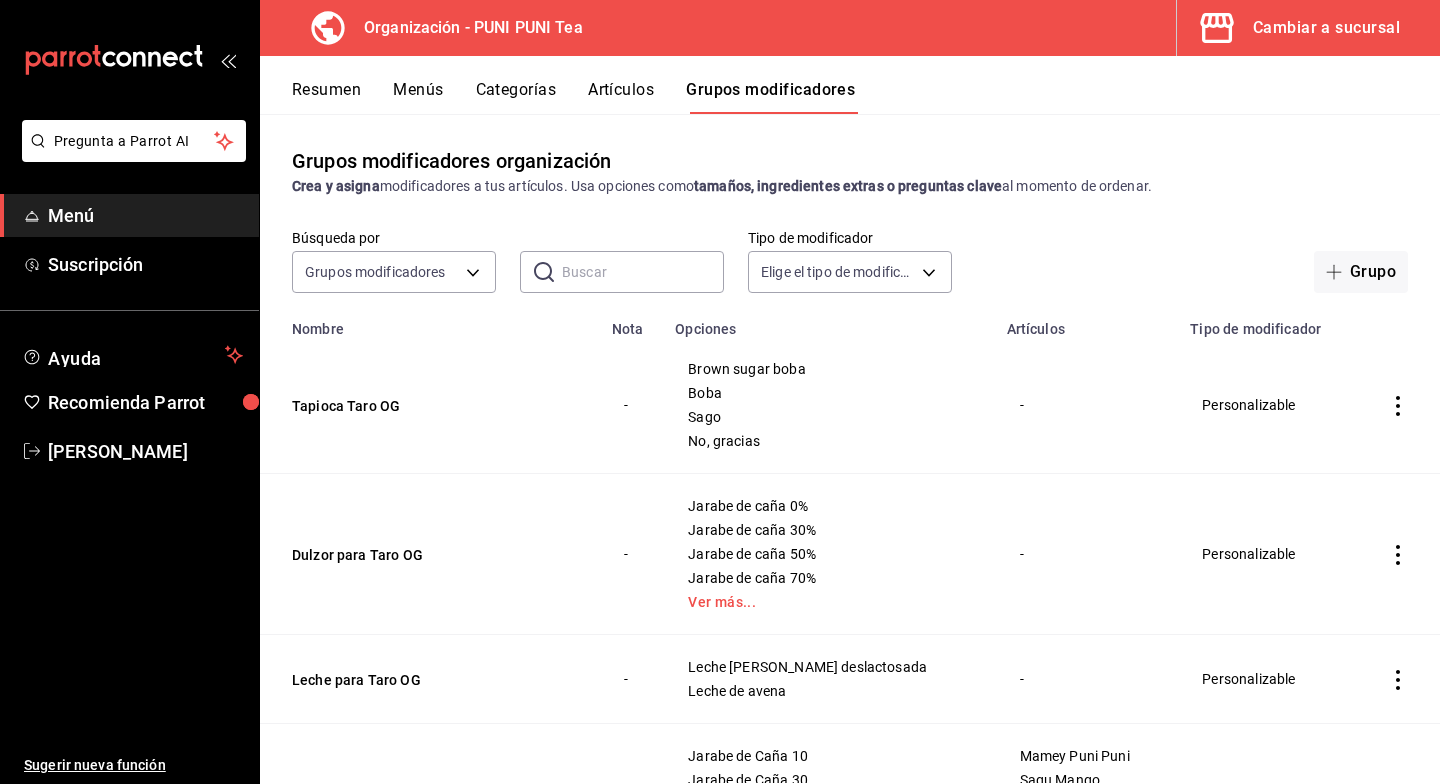 click on "Menús" at bounding box center [418, 97] 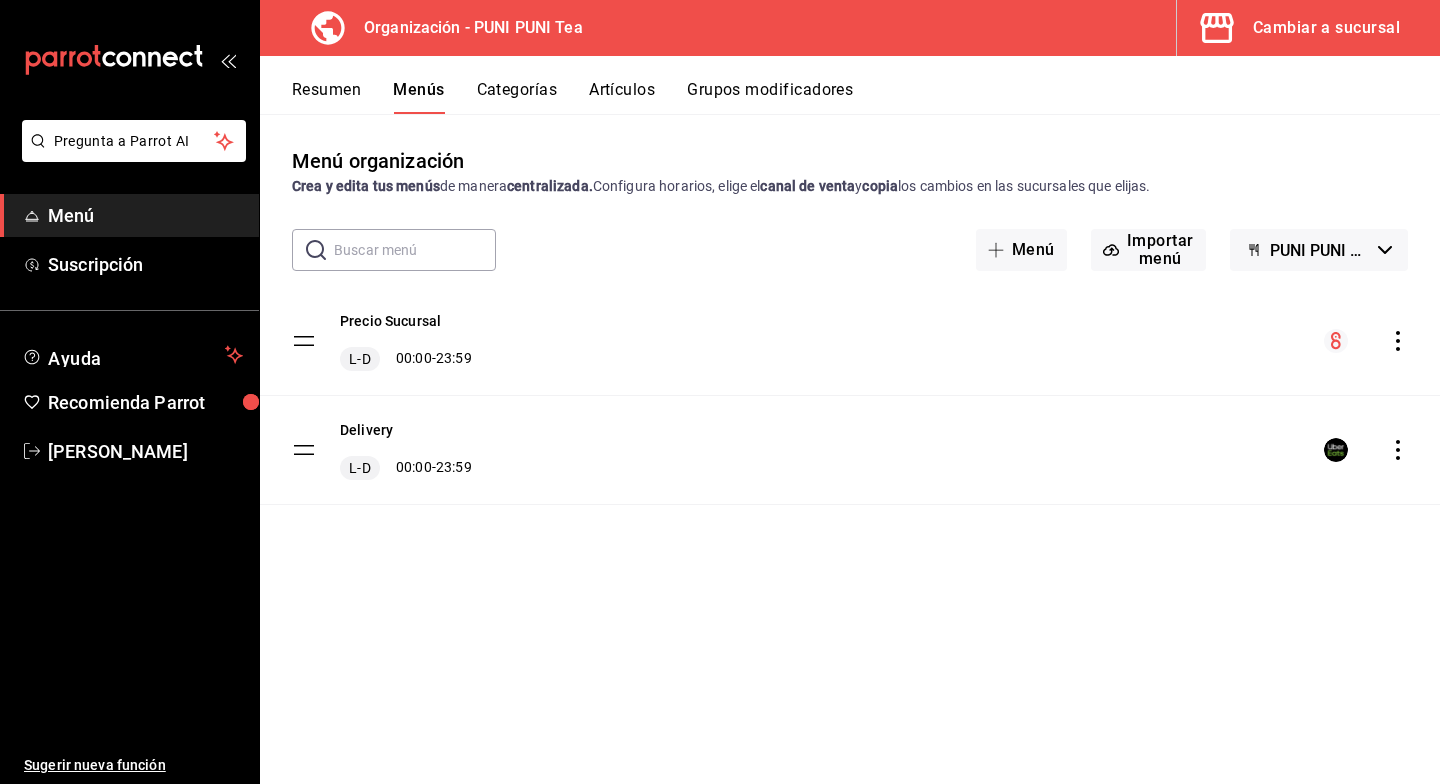 click 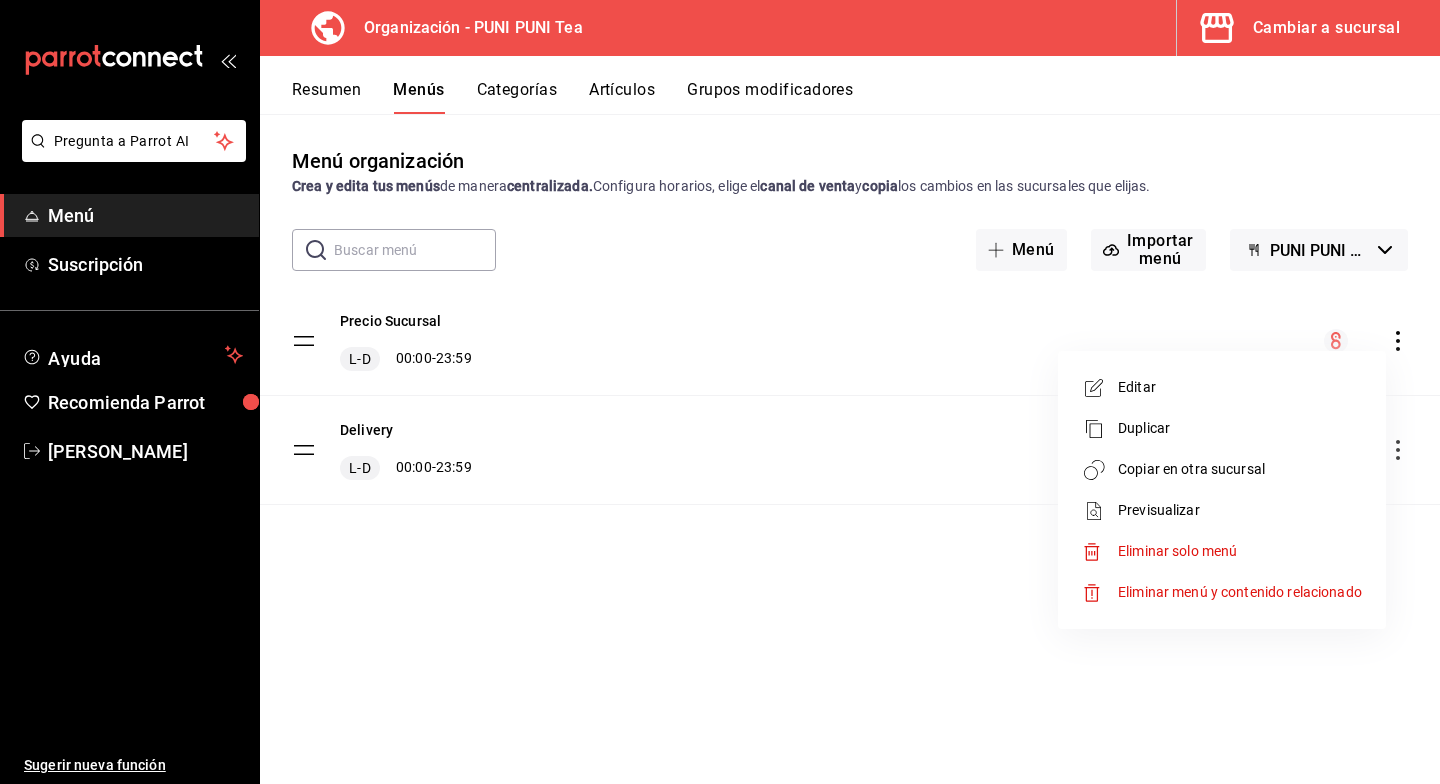 click at bounding box center [720, 392] 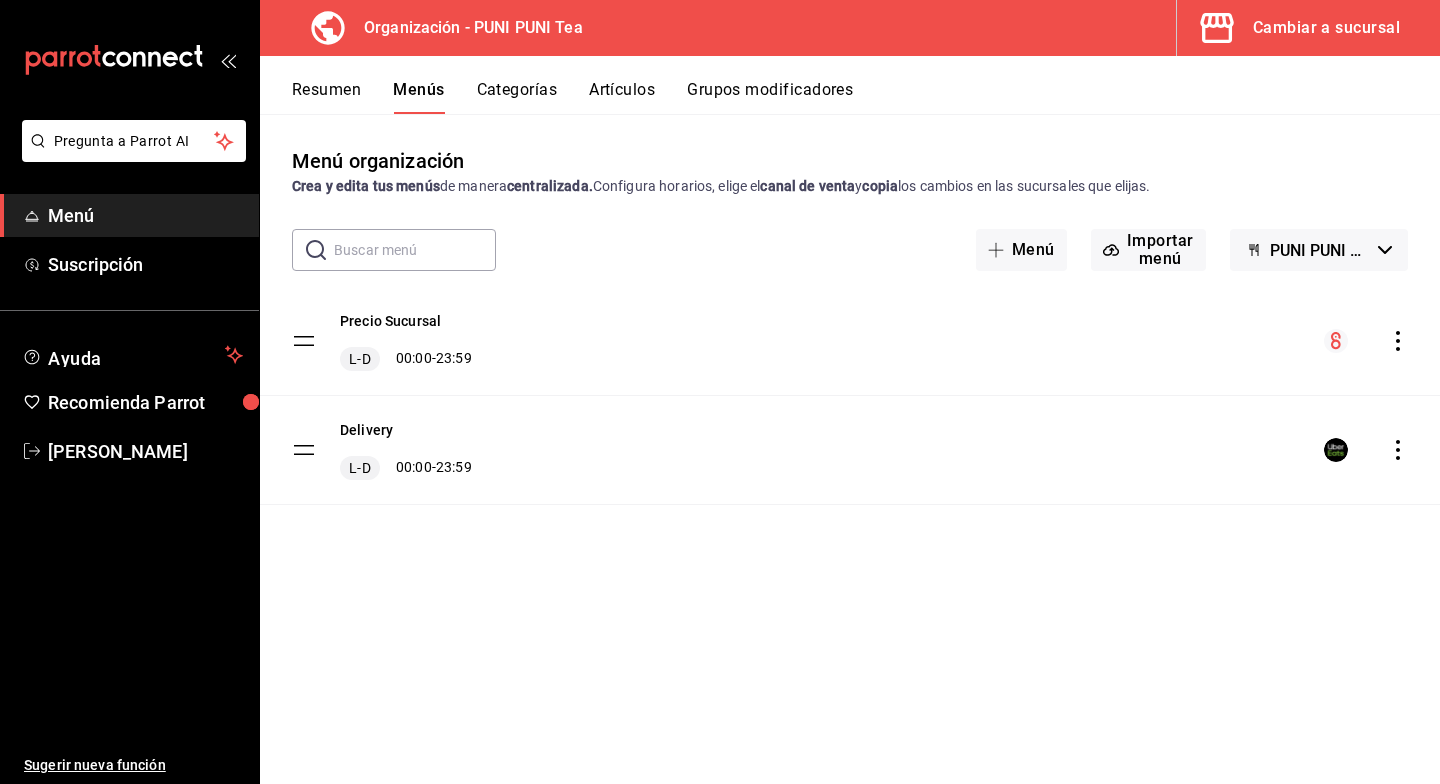 click on "Artículos" at bounding box center (622, 97) 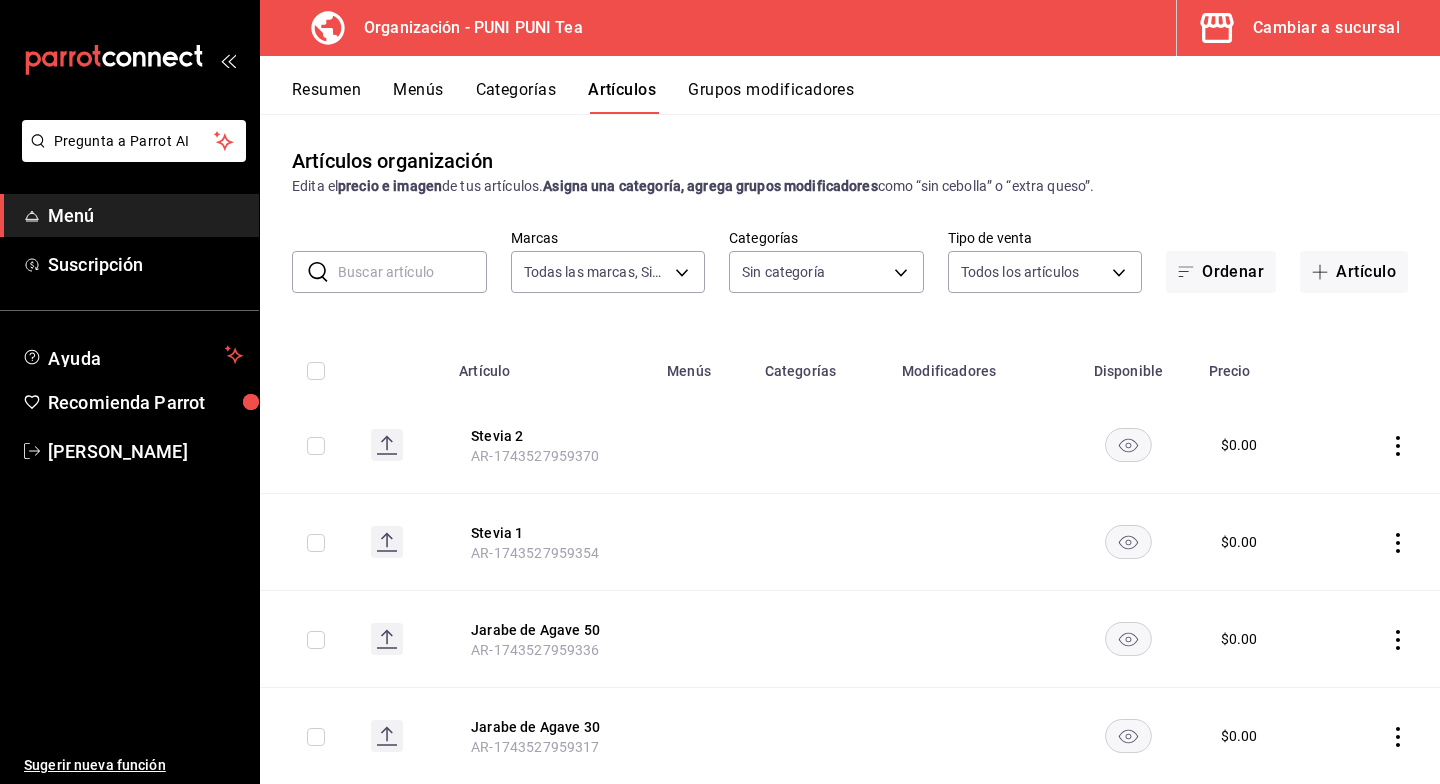 type on "13a5dbc6-770a-4a51-9656-5876caf60847" 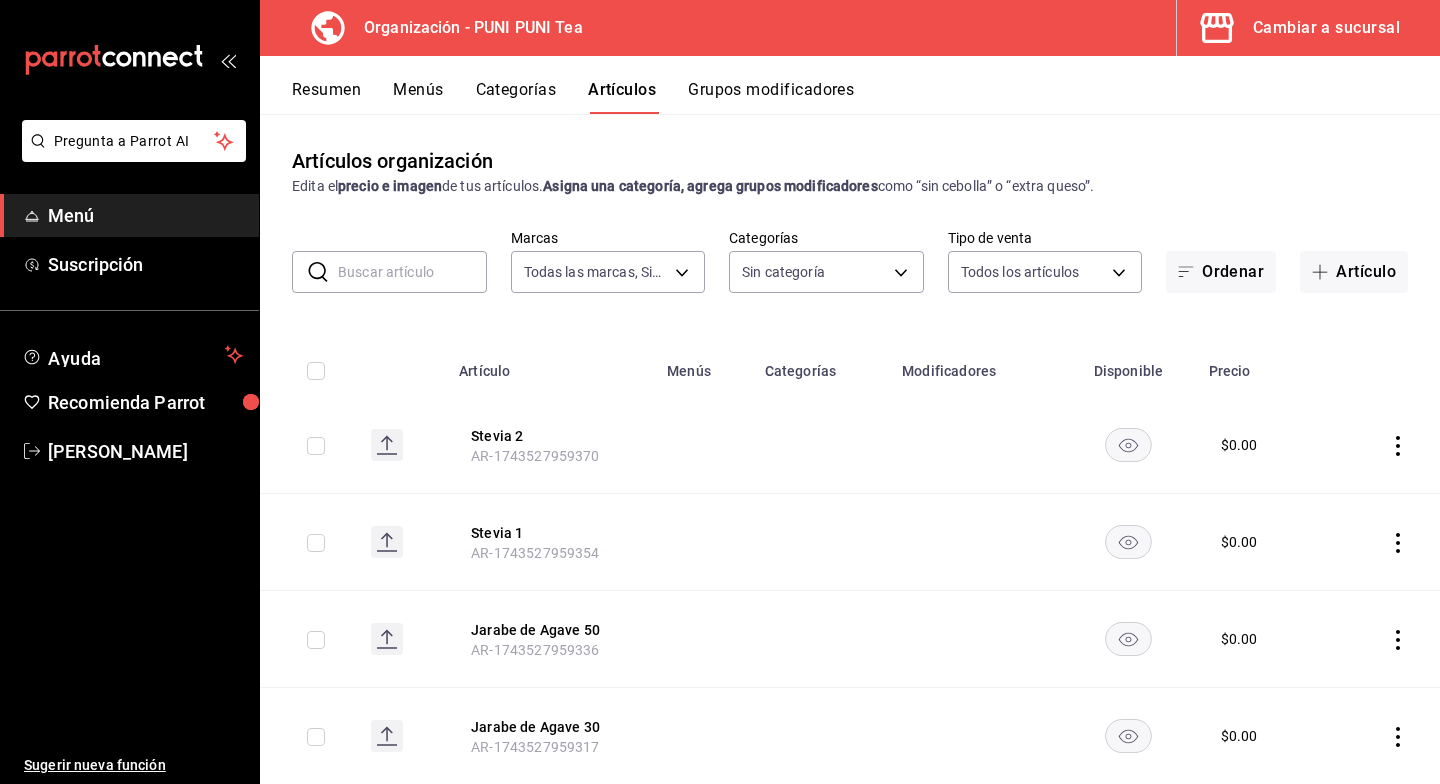type on "6ecfe8c0-d2bc-43b2-8895-ab569fff1fd9,e7ea2d28-2234-486a-83fd-8a93b38f01e0,abe85ed2-e8b7-4783-8cfd-86f5de9bcd45,871071a1-fd87-48ae-96e1-ad6fe7366bd5" 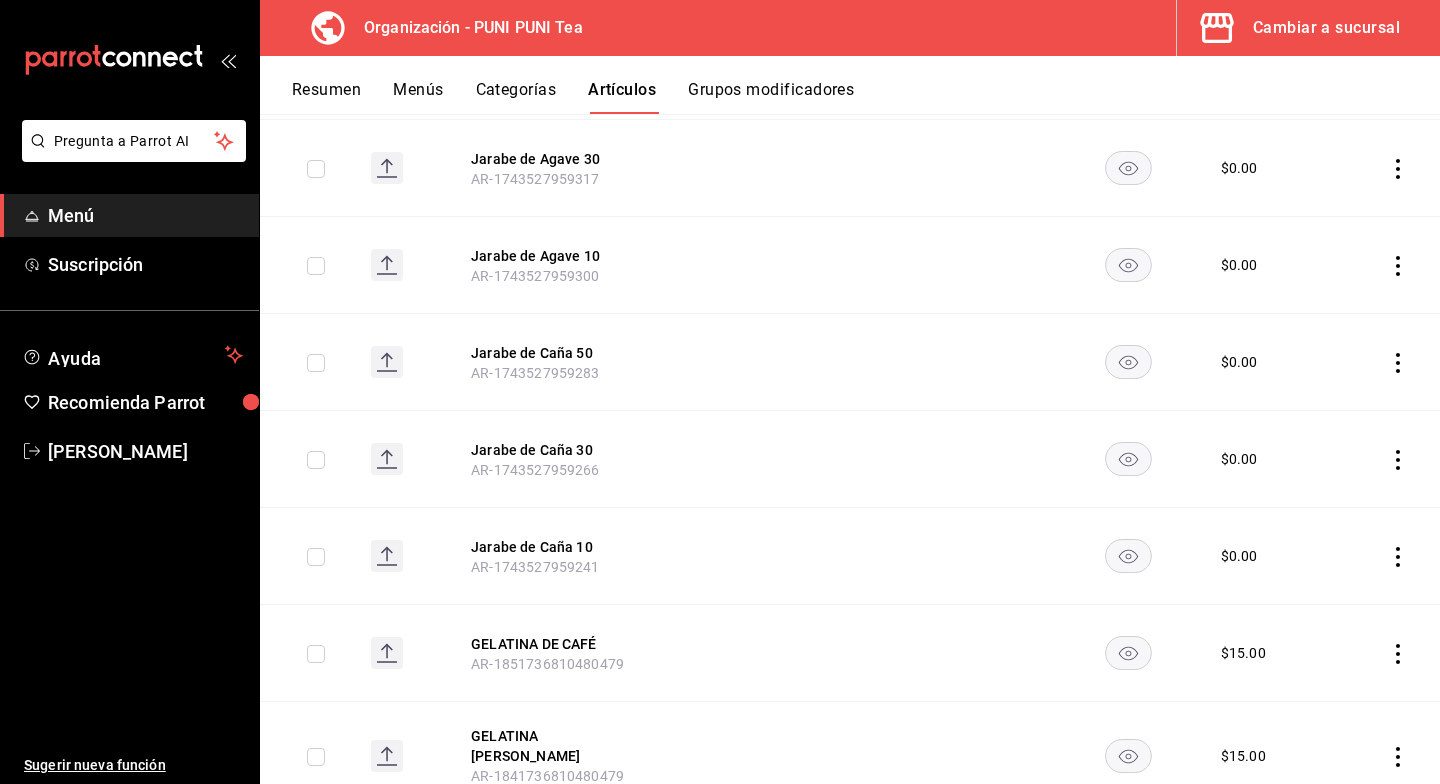scroll, scrollTop: 0, scrollLeft: 0, axis: both 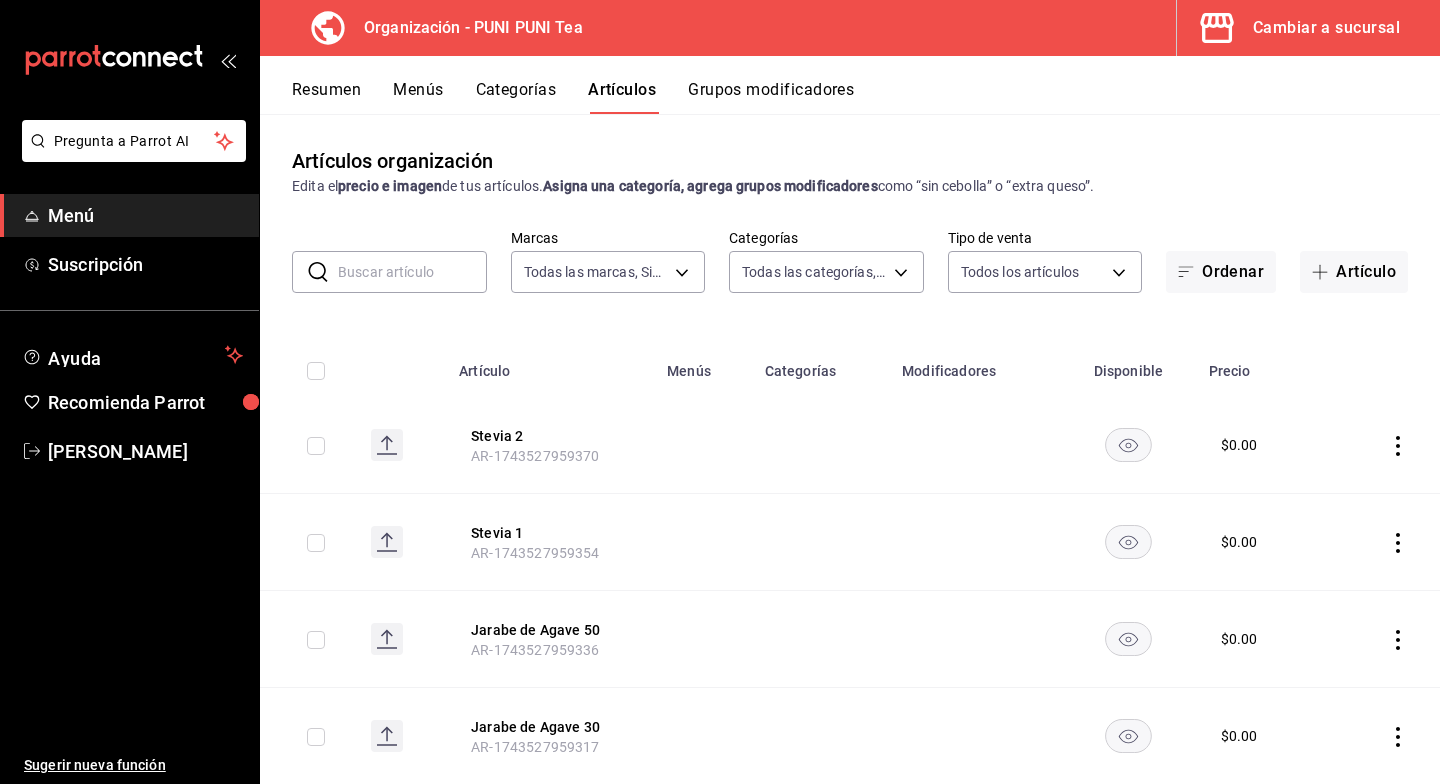 click at bounding box center (412, 272) 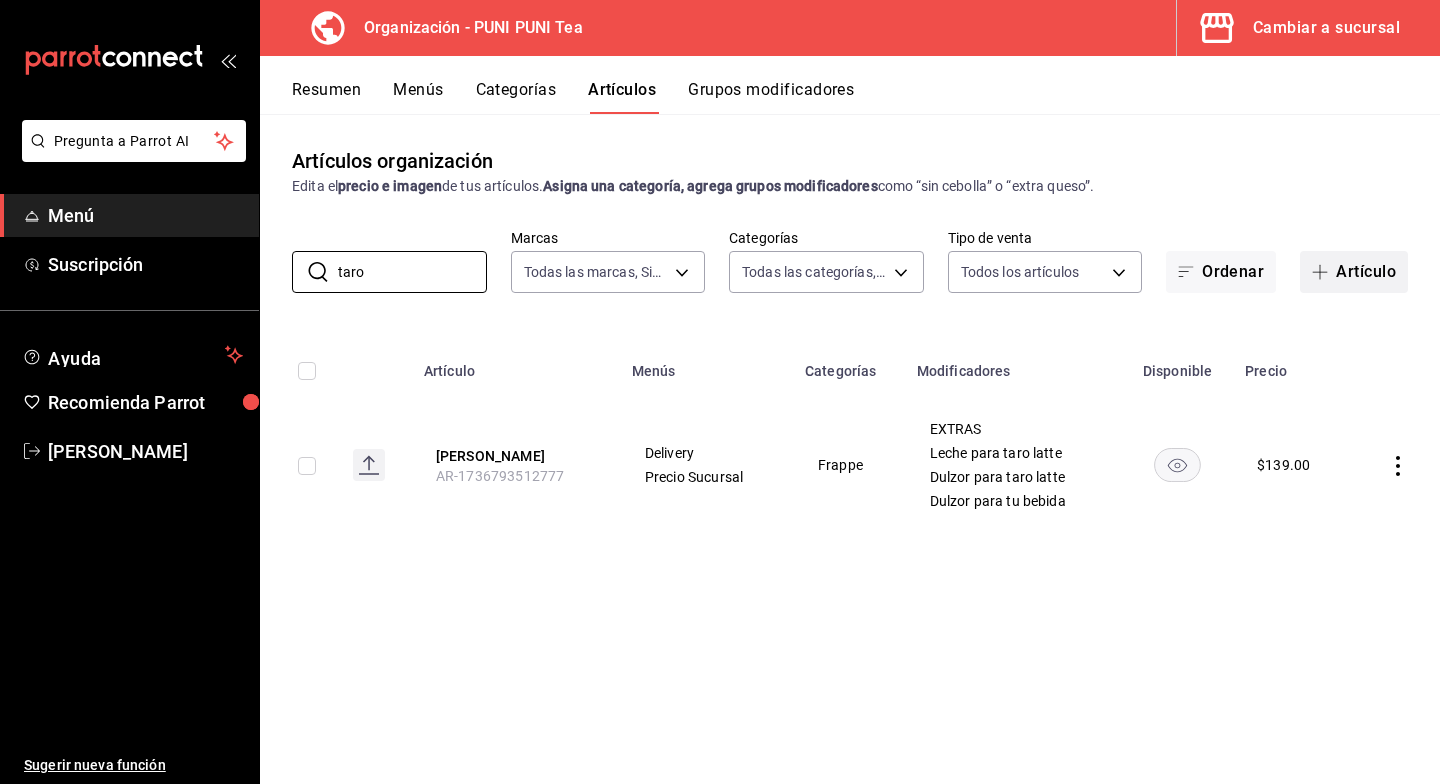 type on "taro" 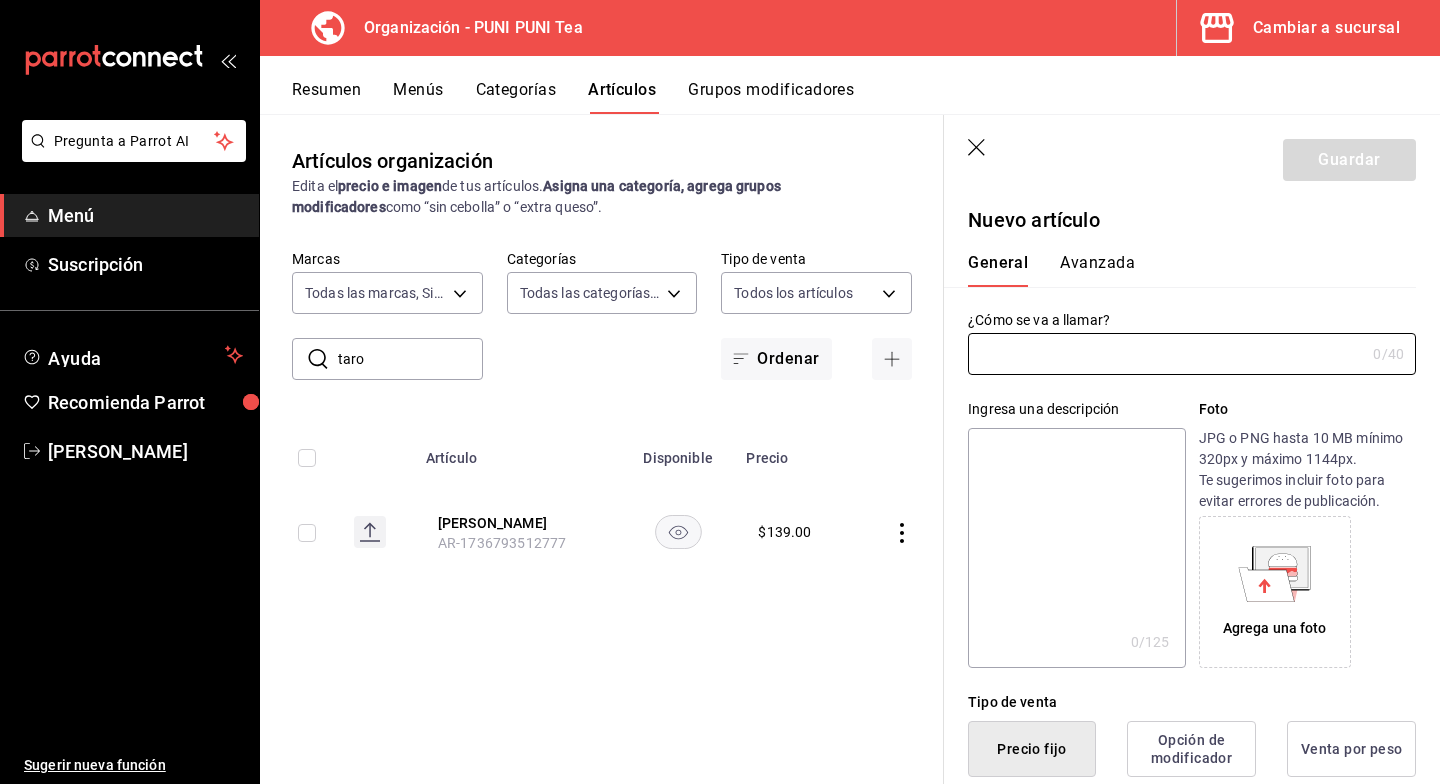 type on "AR-1752172751251" 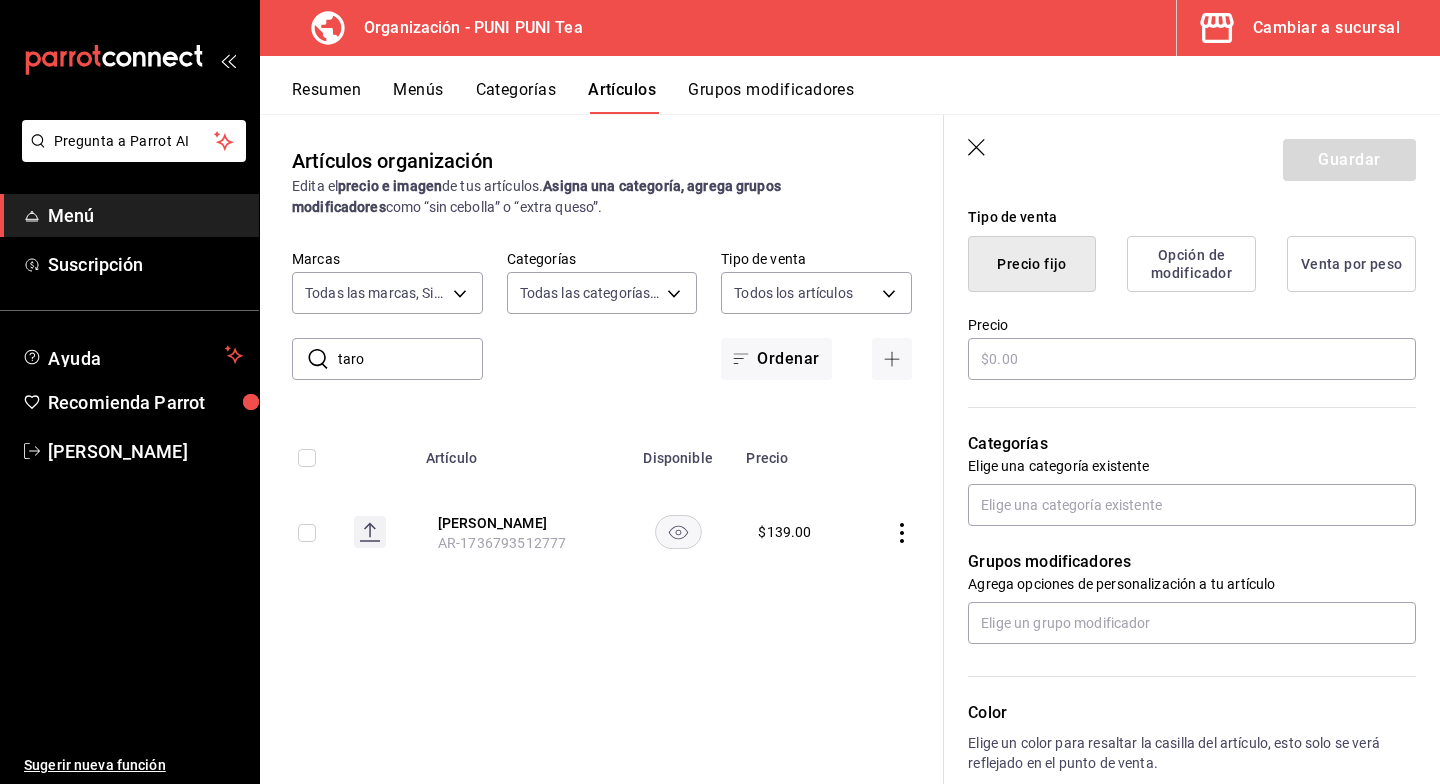 scroll, scrollTop: 487, scrollLeft: 0, axis: vertical 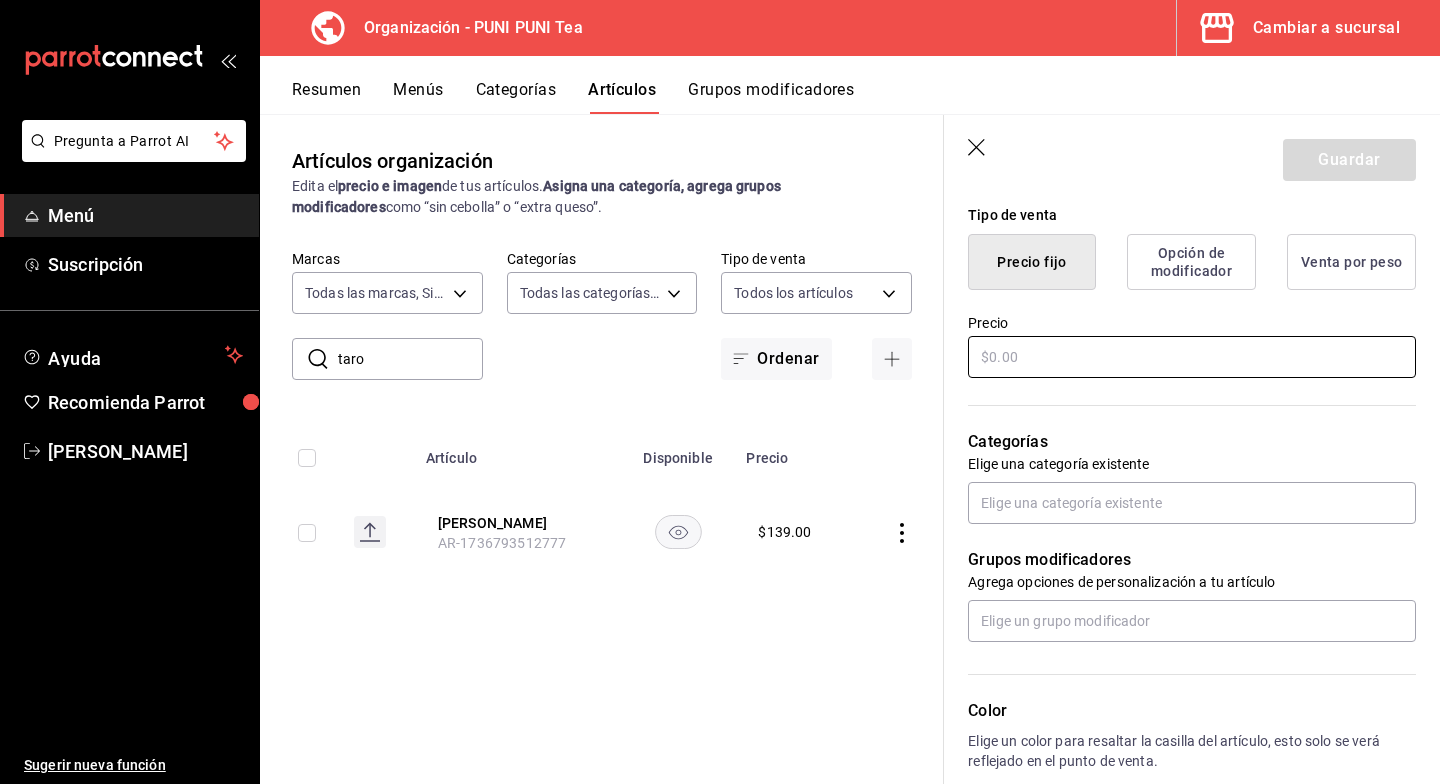 type on "Taro OG" 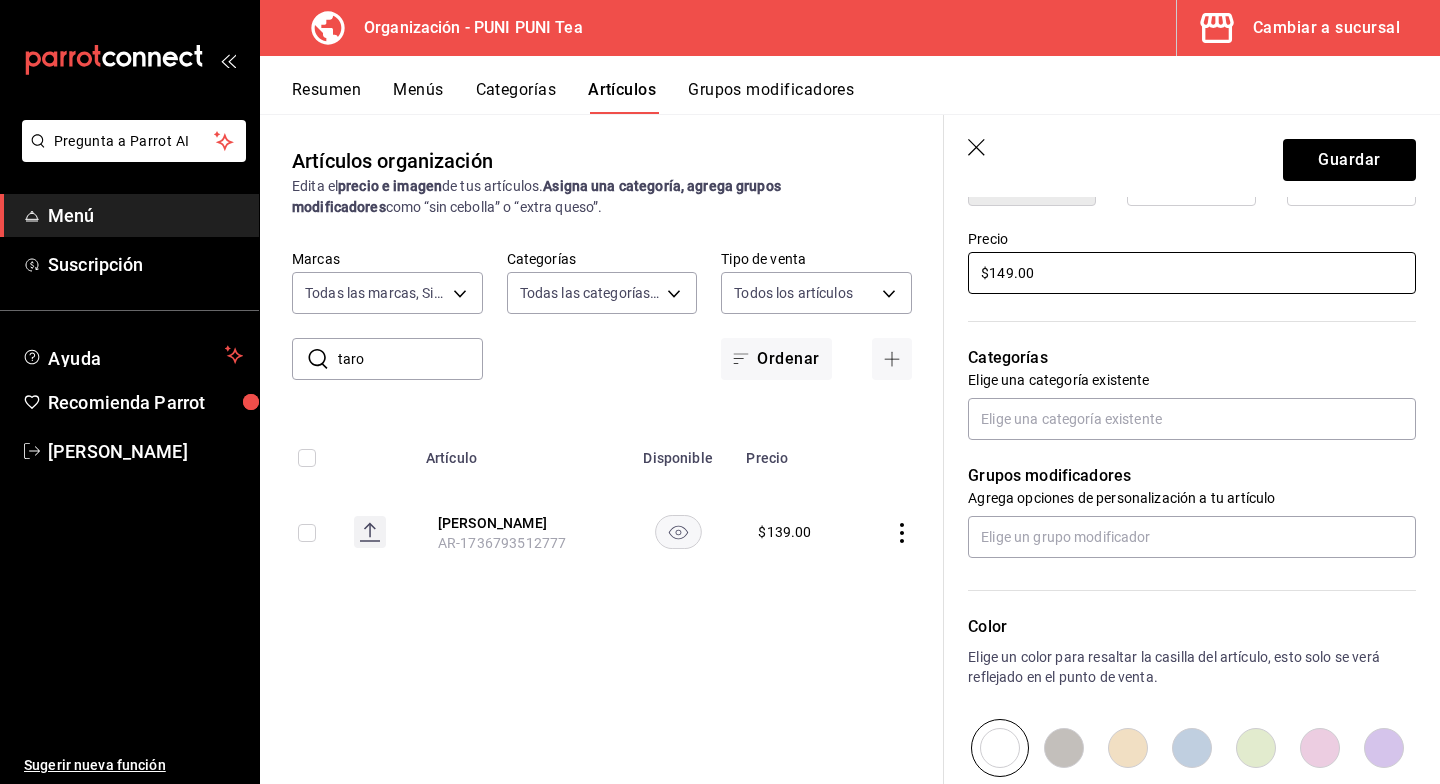 scroll, scrollTop: 643, scrollLeft: 0, axis: vertical 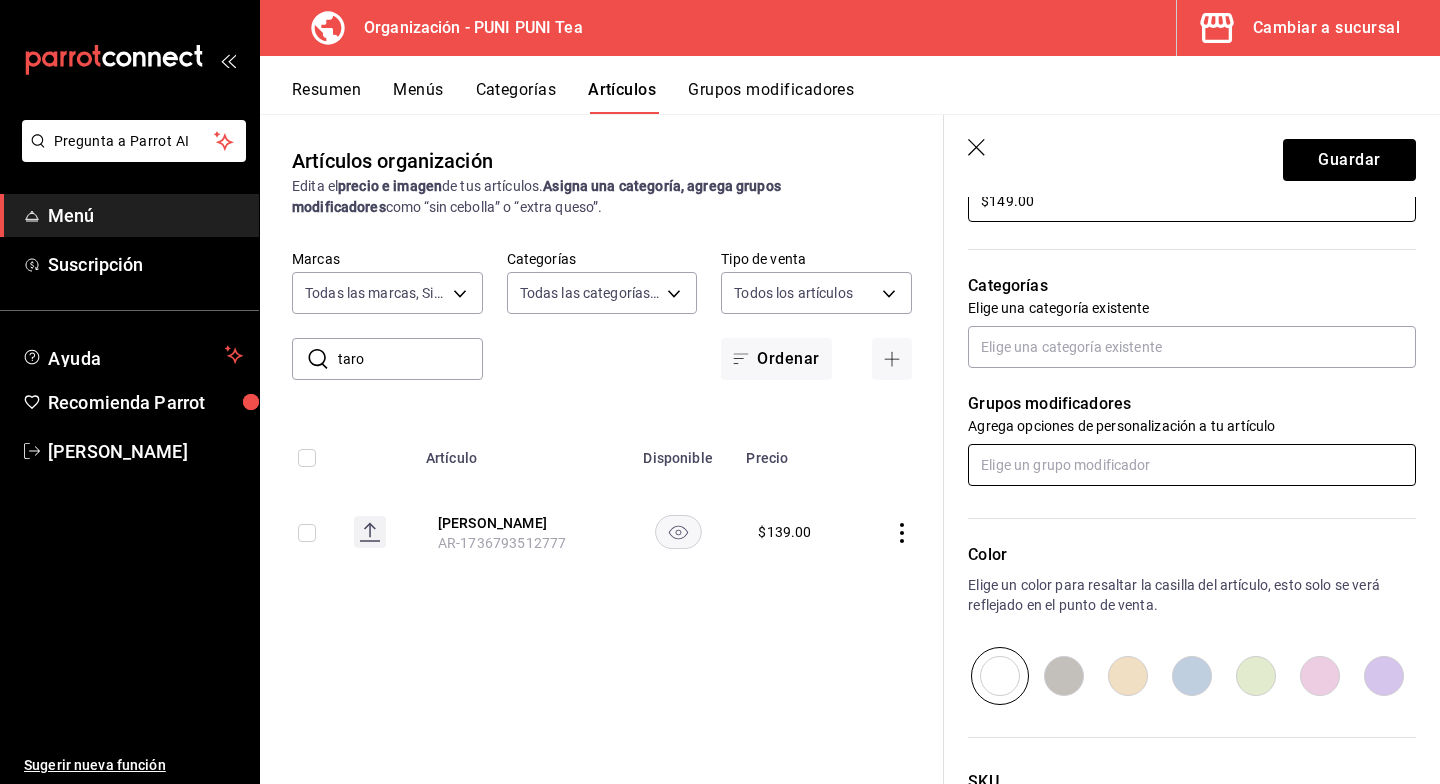 type on "$149.00" 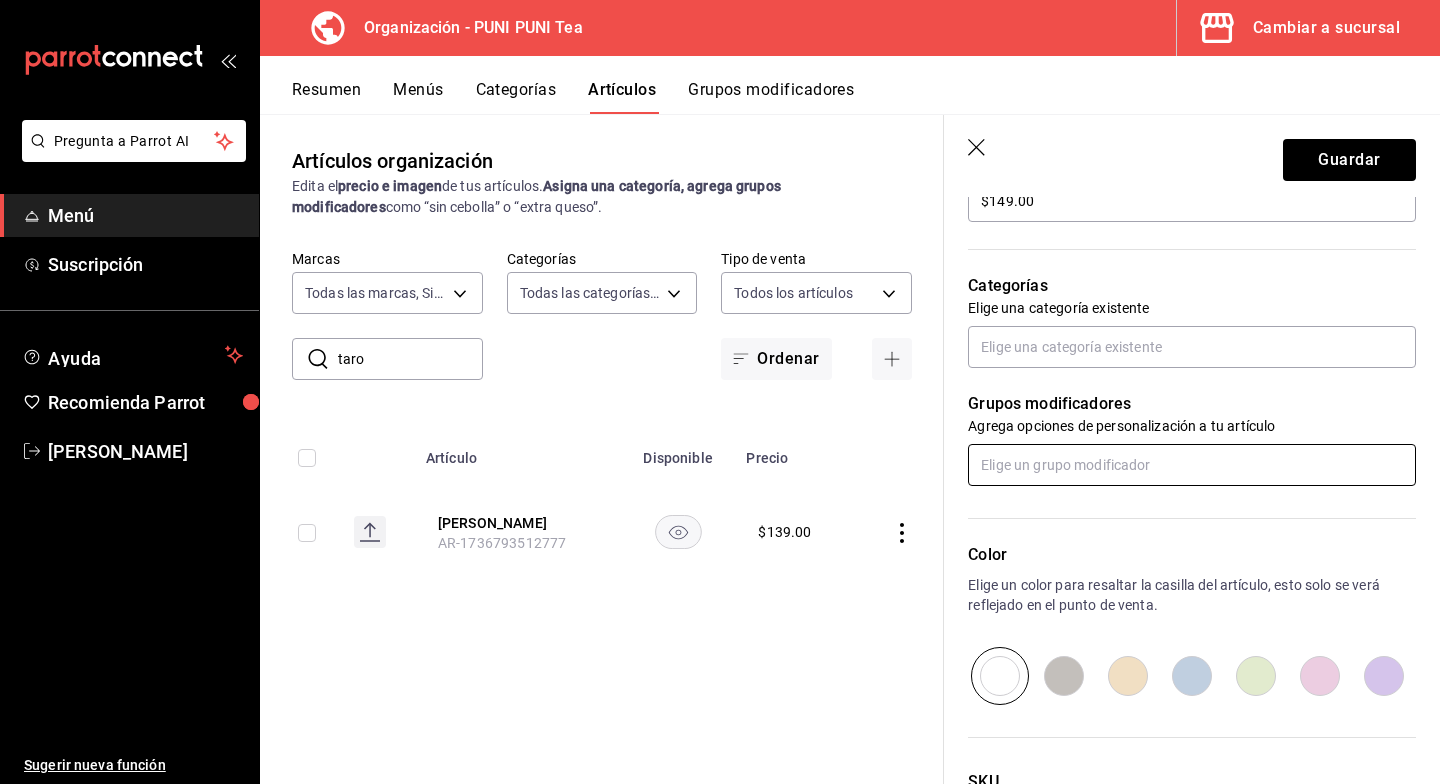 click at bounding box center (1192, 465) 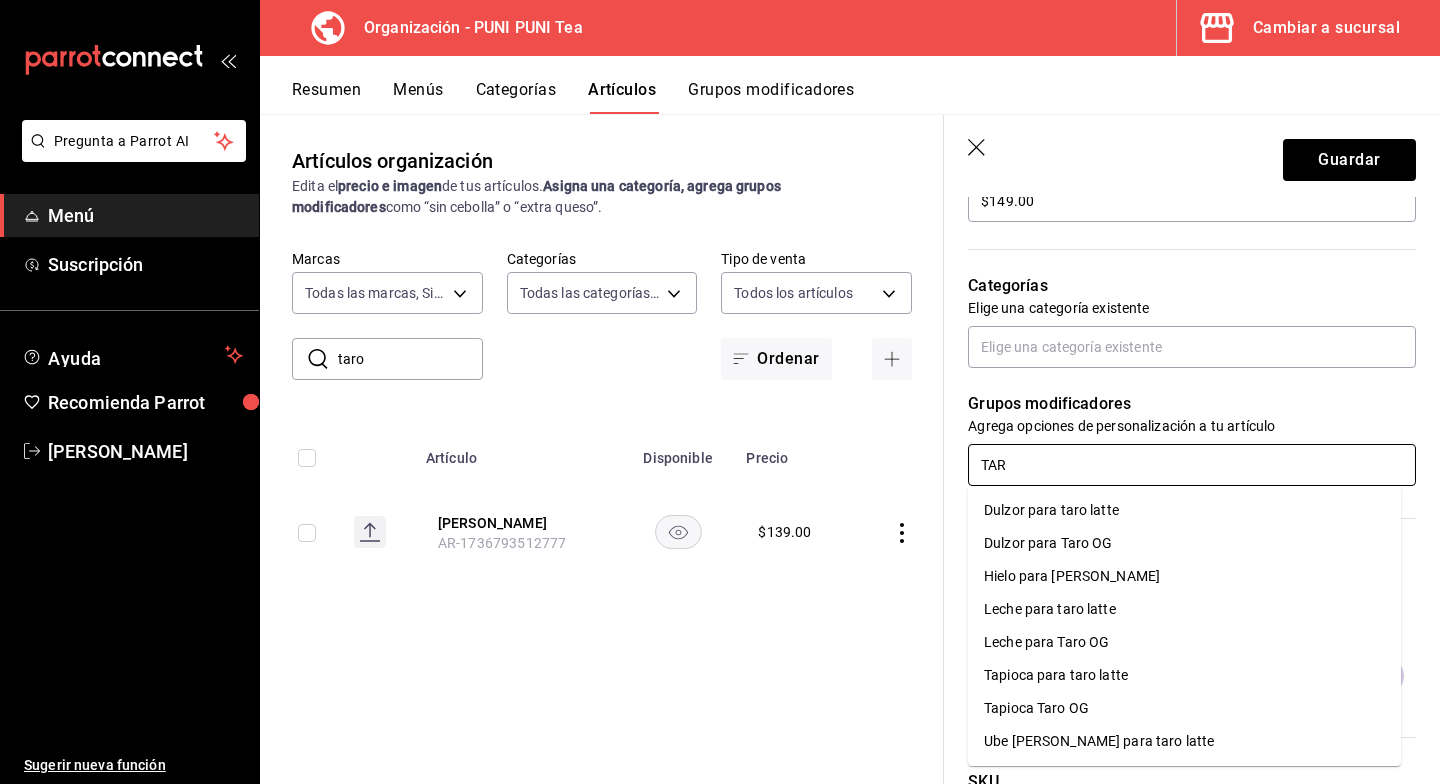 type on "TARO" 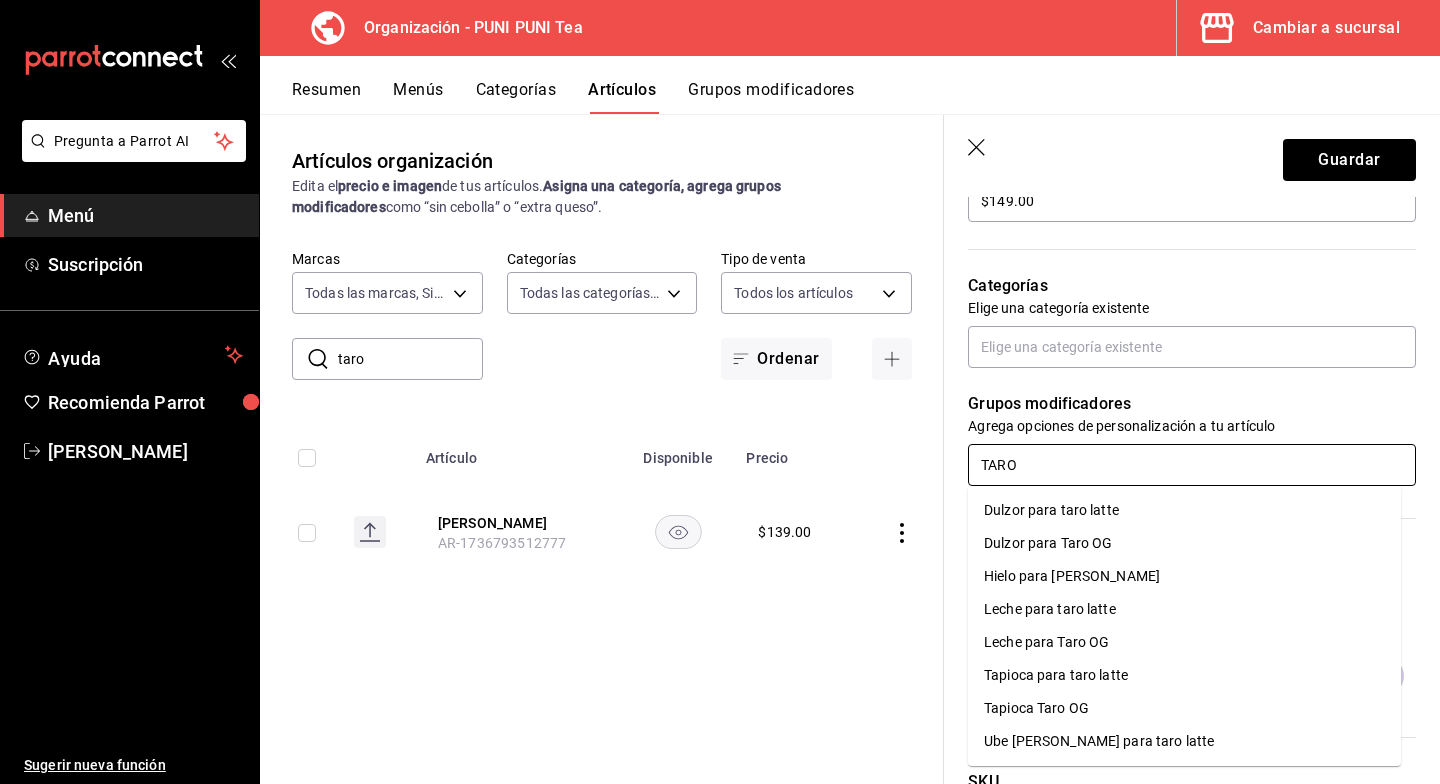 click on "Dulzor para Taro OG" at bounding box center [1048, 543] 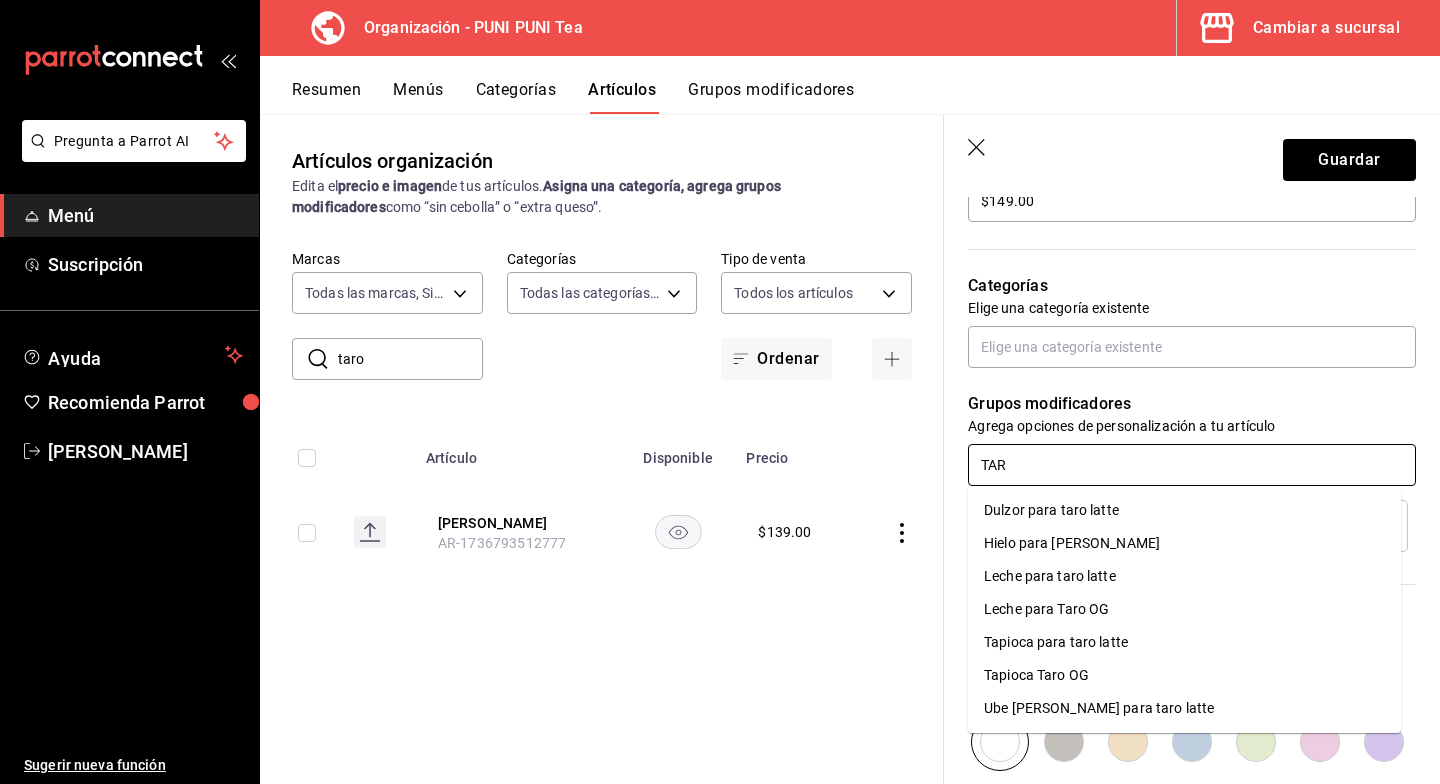 type on "TARO" 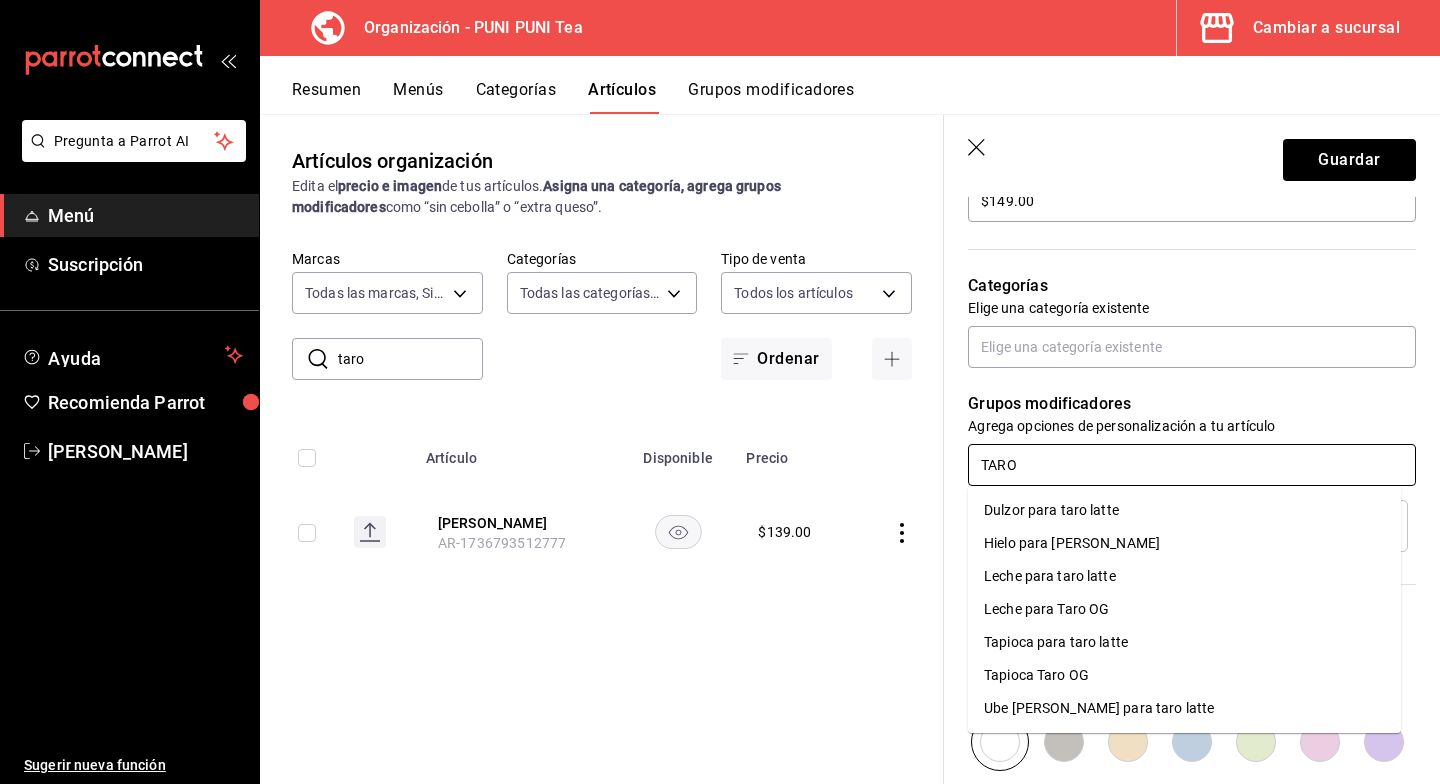 click on "Tapioca Taro OG" at bounding box center (1184, 675) 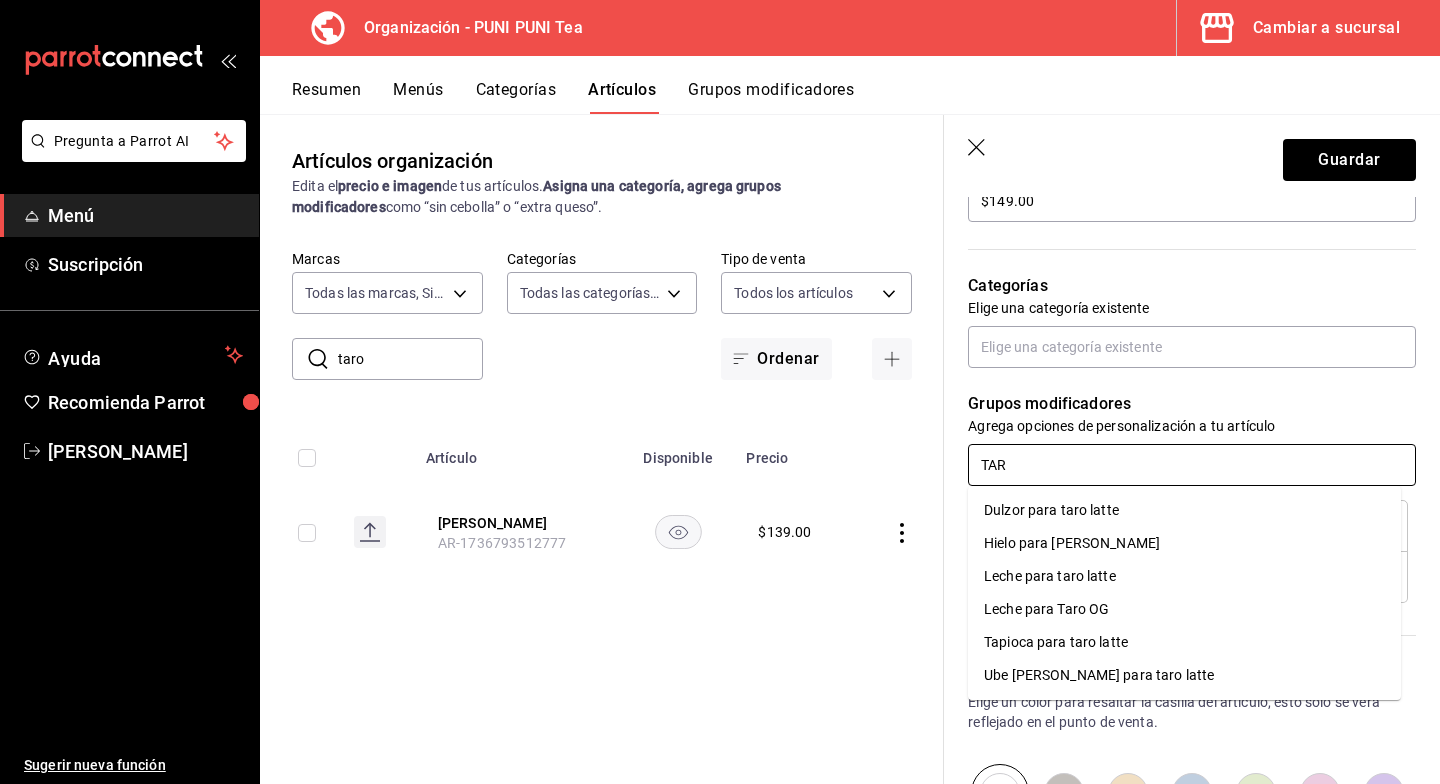 type on "TARO" 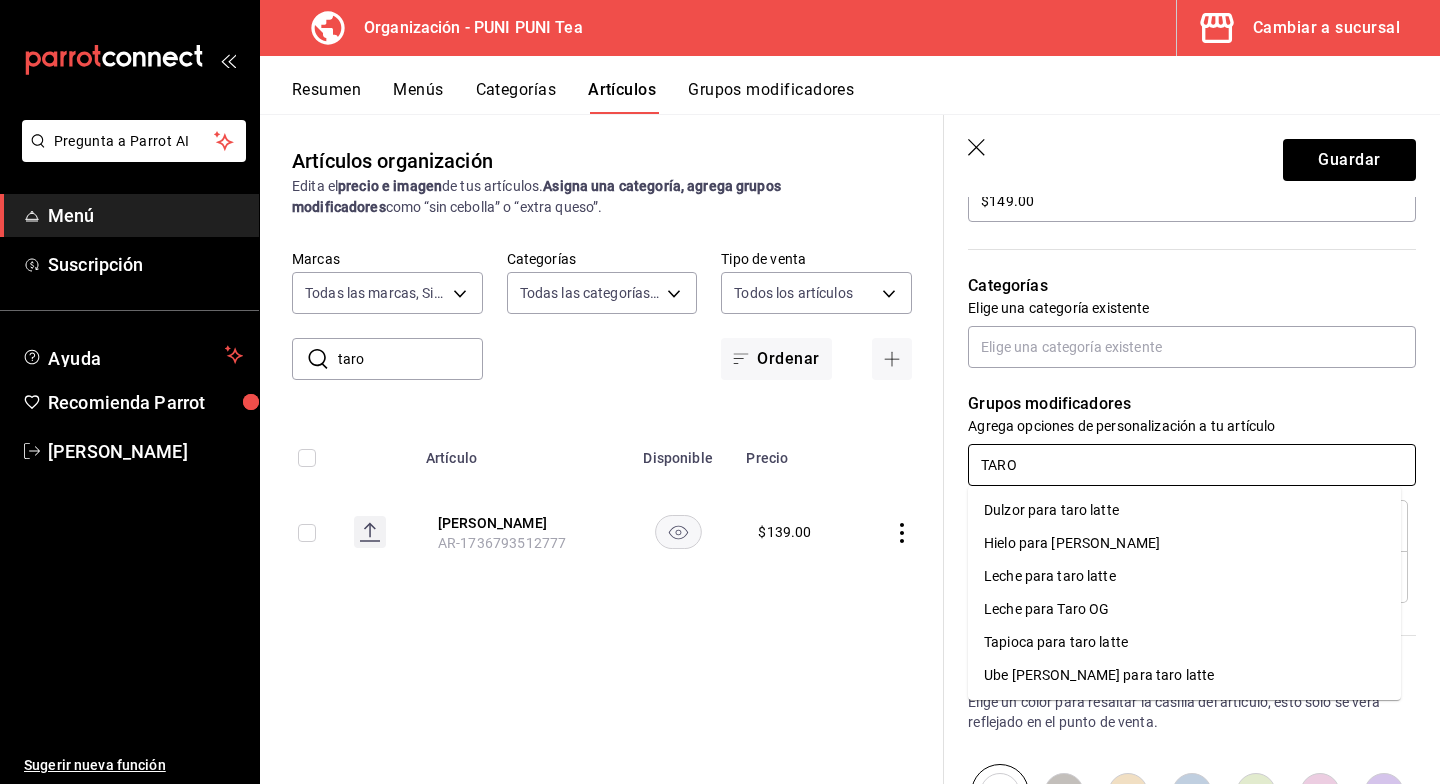 click on "Leche para Taro OG" at bounding box center (1184, 609) 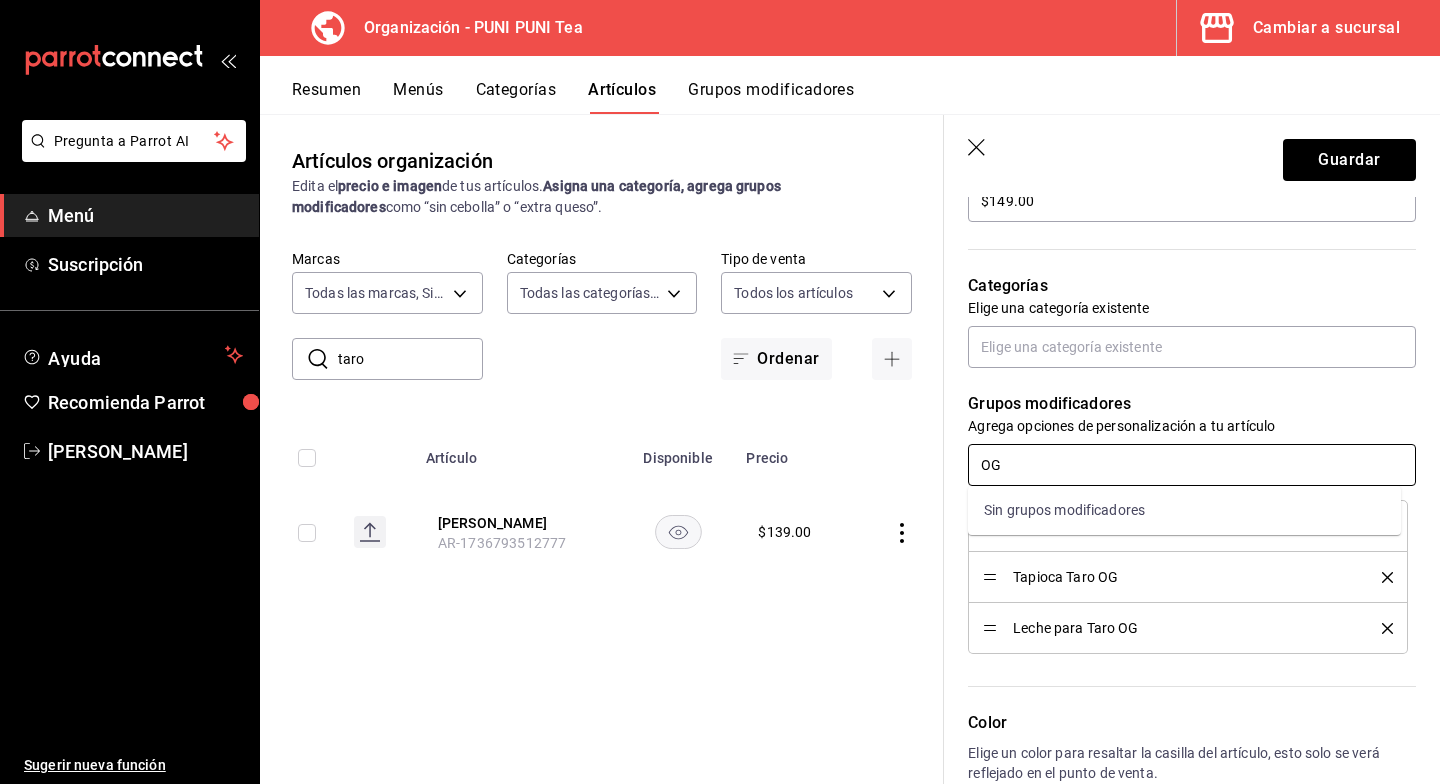 type on "O" 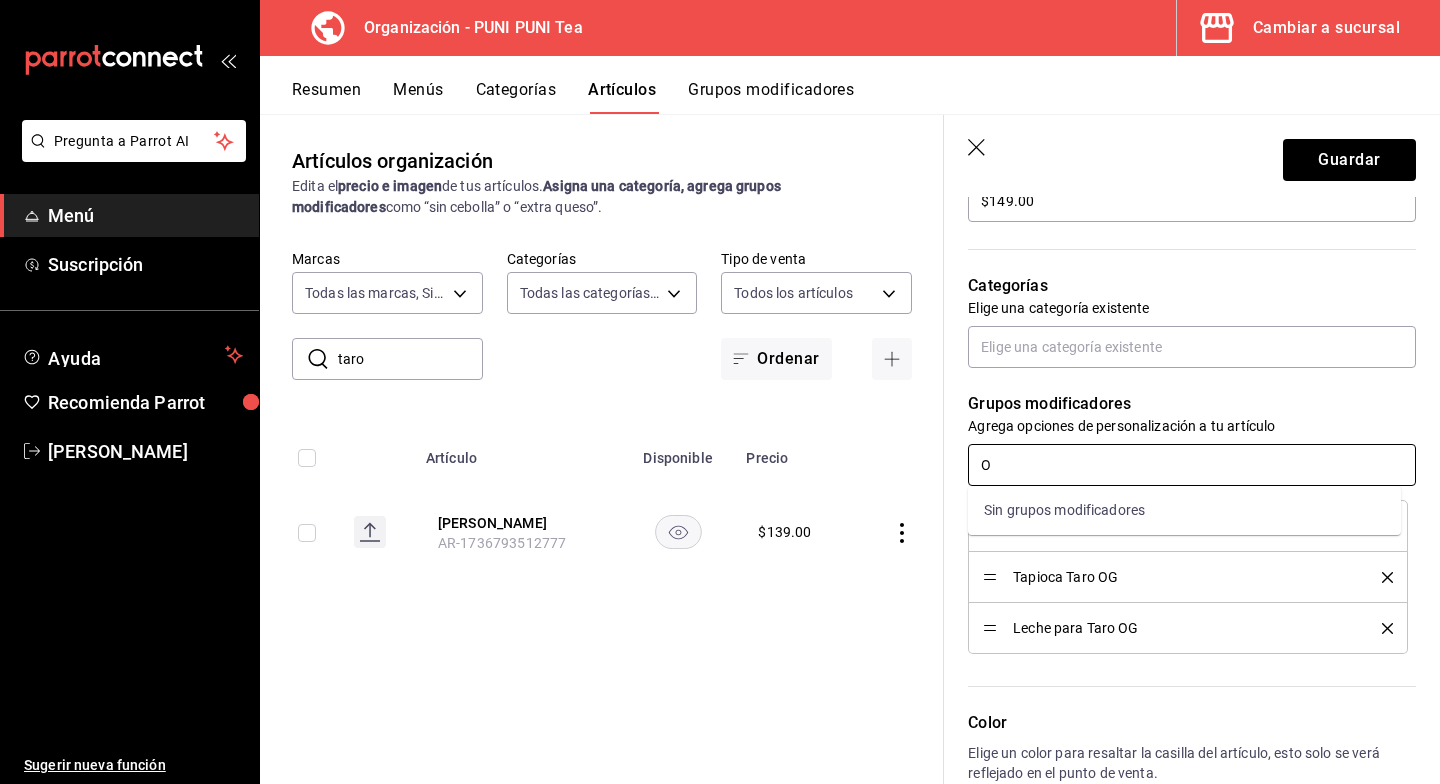 type 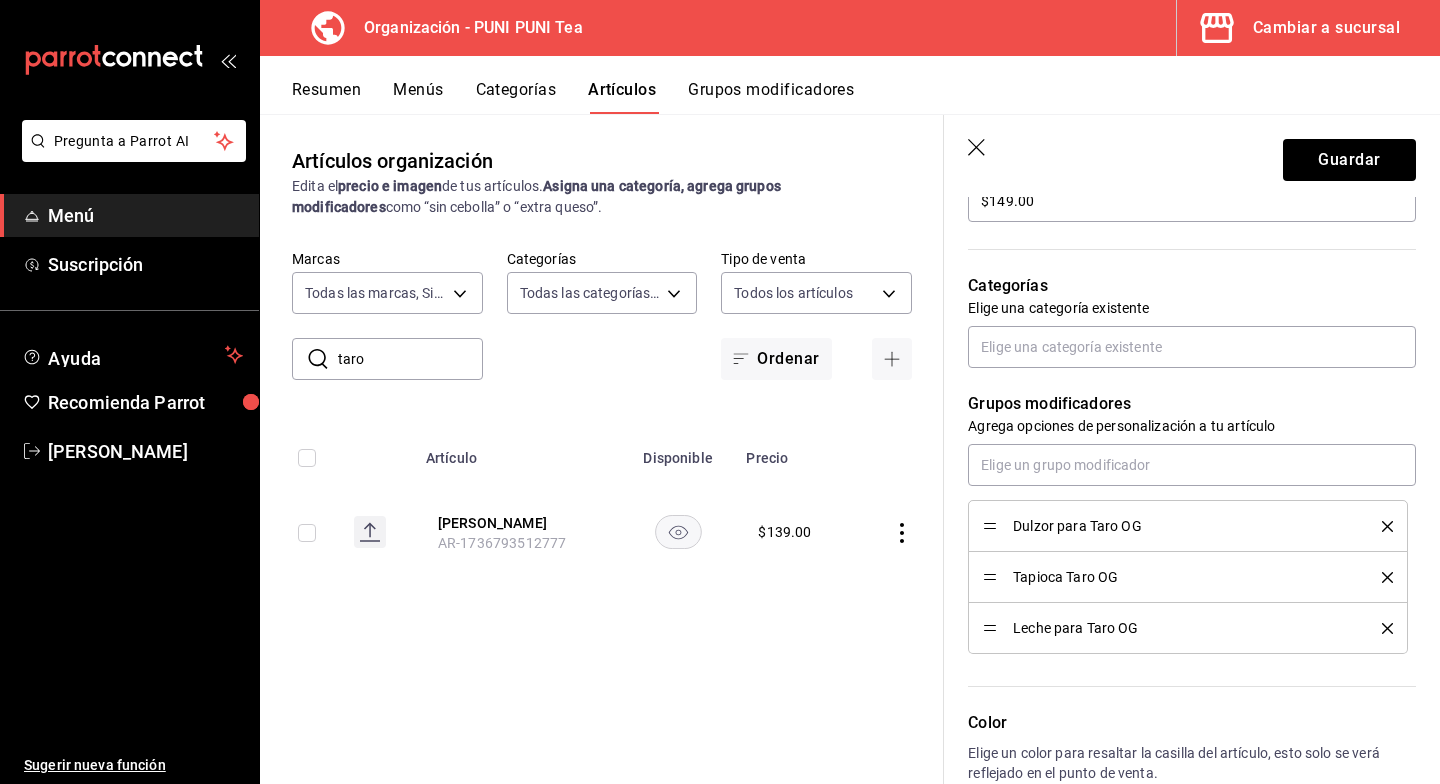 click on "Artículos organización Edita el  precio e imagen  de tus artículos.  Asigna una categoría, agrega grupos modificadores  como “sin cebolla” o “extra queso”. ​ taro ​ Marcas Todas las marcas, Sin marca 13a5dbc6-770a-4a51-9656-5876caf60847 Categorías Todas las categorías, Sin categoría 6ecfe8c0-d2bc-43b2-8895-ab569fff1fd9,e7ea2d28-2234-486a-83fd-8a93b38f01e0,abe85ed2-e8b7-4783-8cfd-86f5de9bcd45,871071a1-fd87-48ae-96e1-ad6fe7366bd5 Tipo de venta Todos los artículos ALL Ordenar Artículo Disponible Precio Taro Latte AR-1736793512777 $ 139.00" at bounding box center [602, 448] 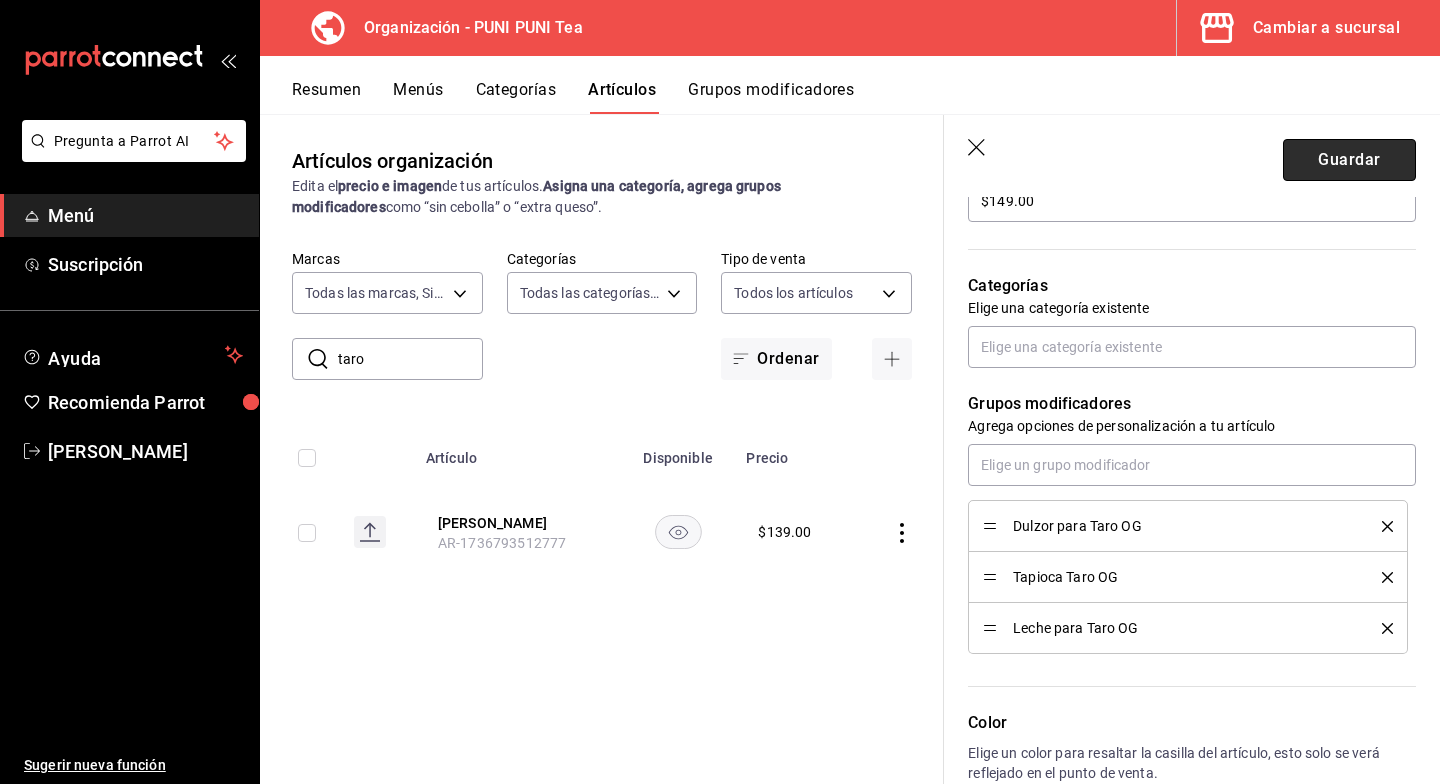 click on "Guardar" at bounding box center [1349, 160] 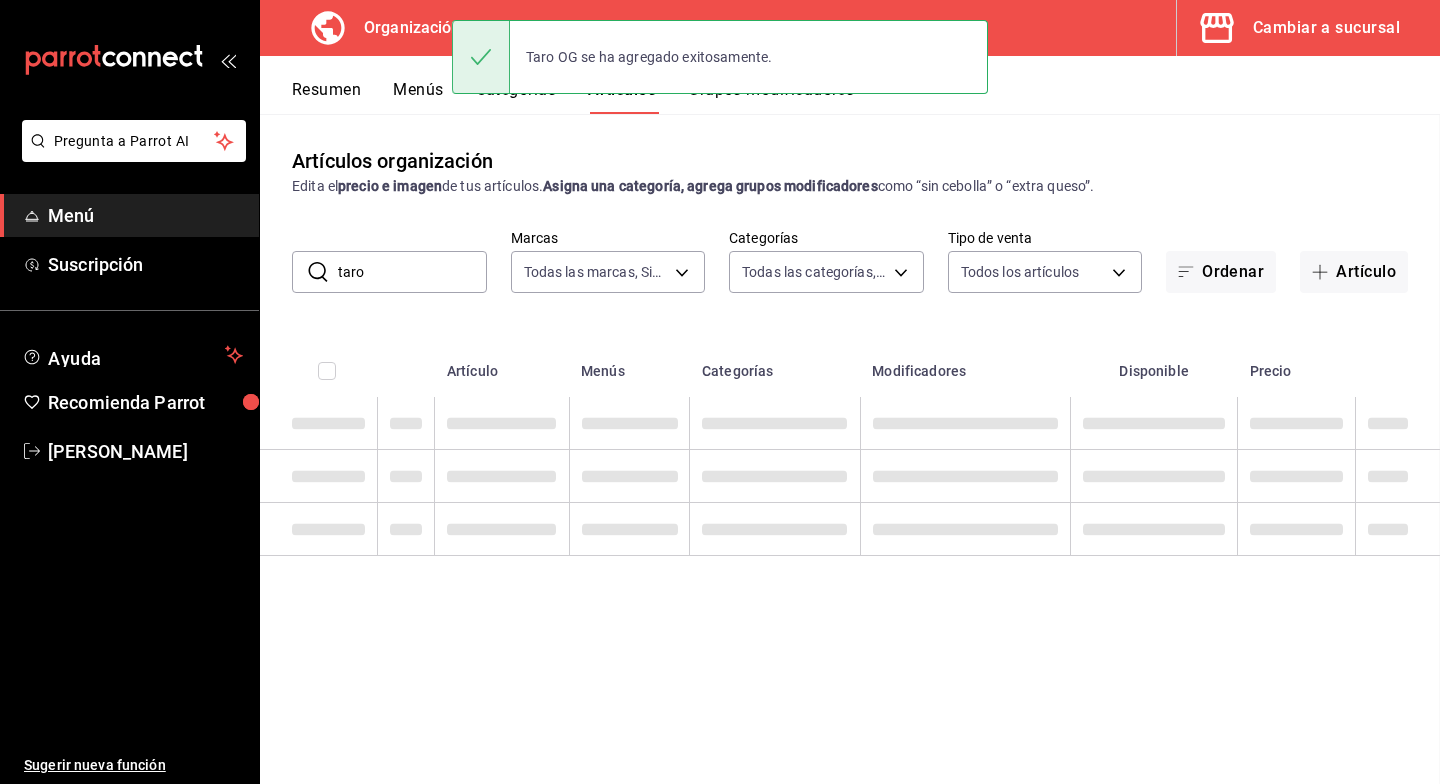 scroll, scrollTop: 0, scrollLeft: 0, axis: both 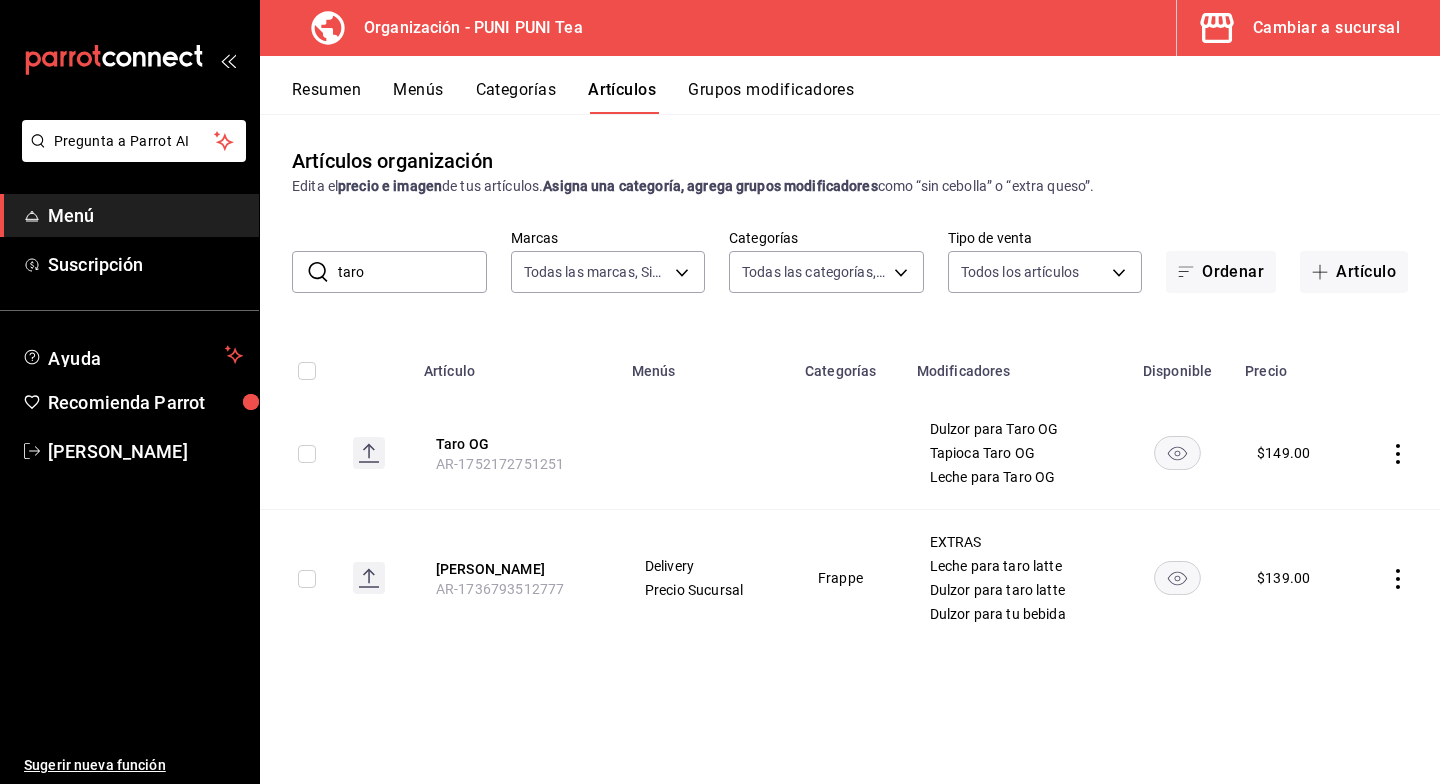 click on "Grupos modificadores" at bounding box center [771, 97] 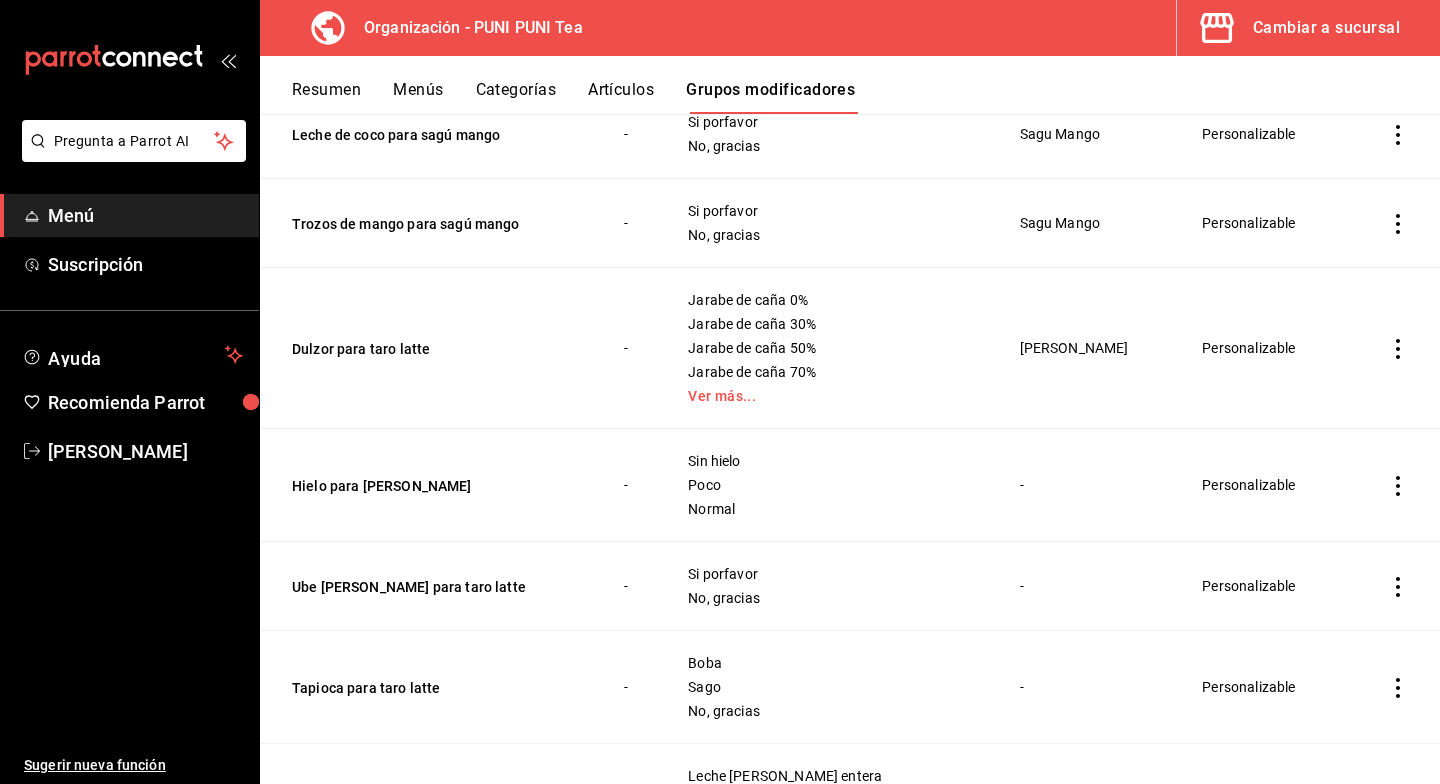 scroll, scrollTop: 2146, scrollLeft: 0, axis: vertical 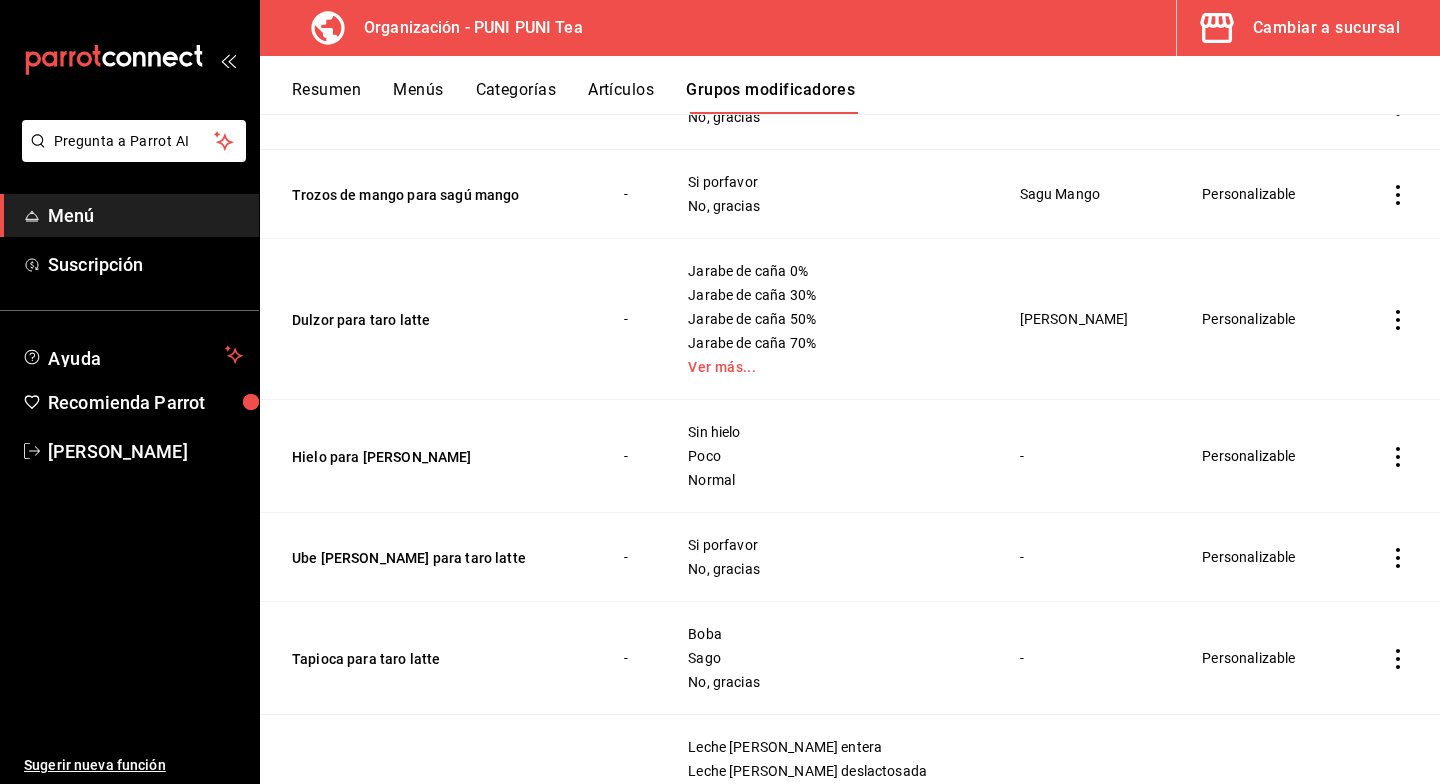 click 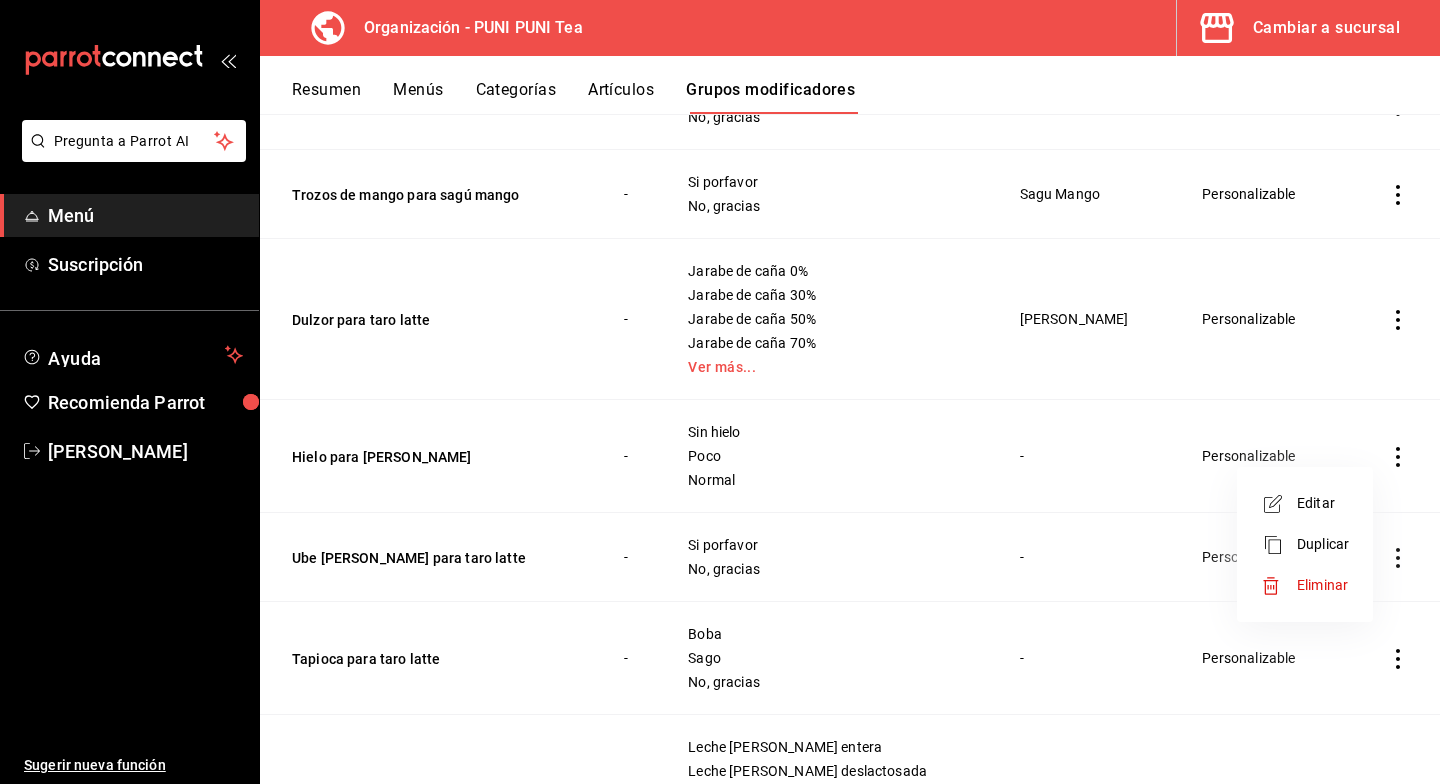 click on "Duplicar" at bounding box center (1323, 544) 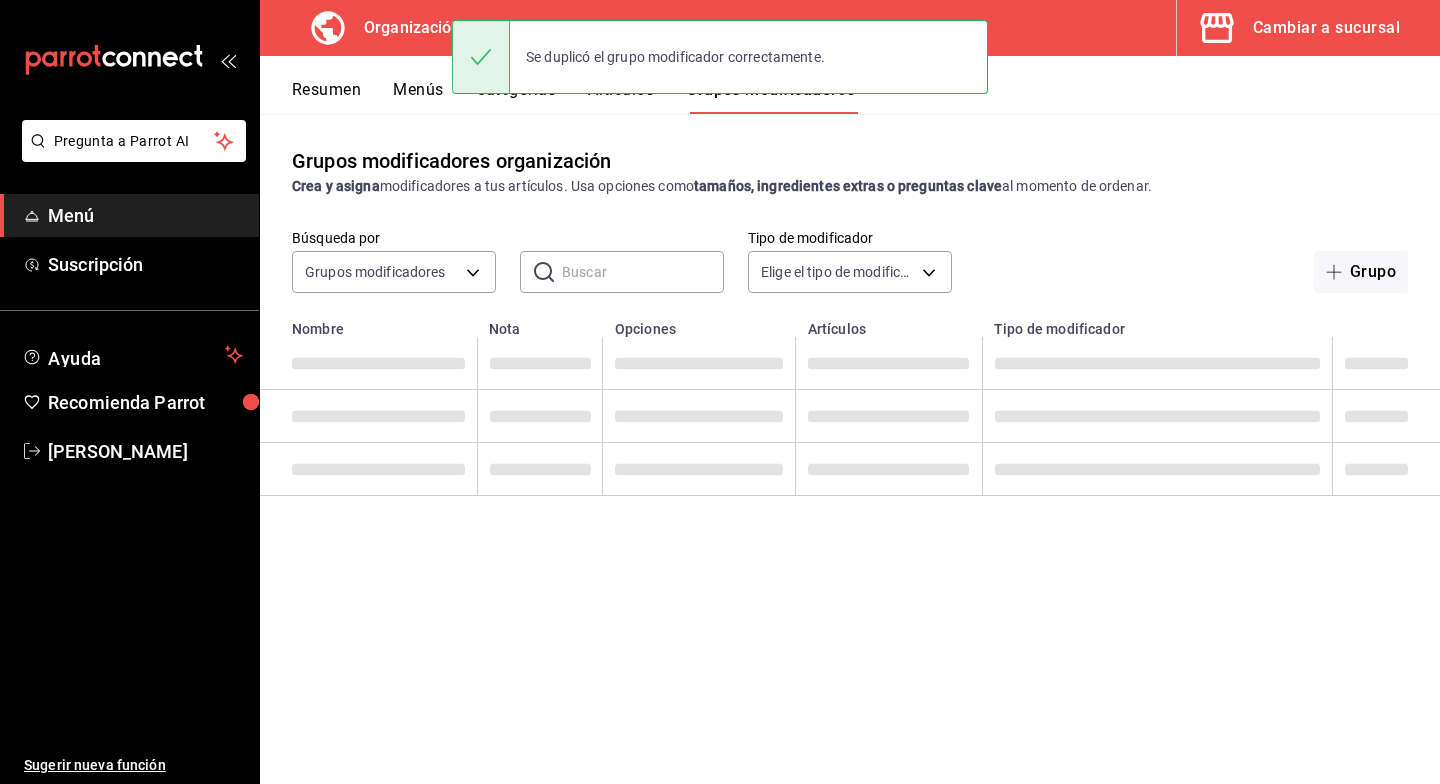scroll, scrollTop: 0, scrollLeft: 0, axis: both 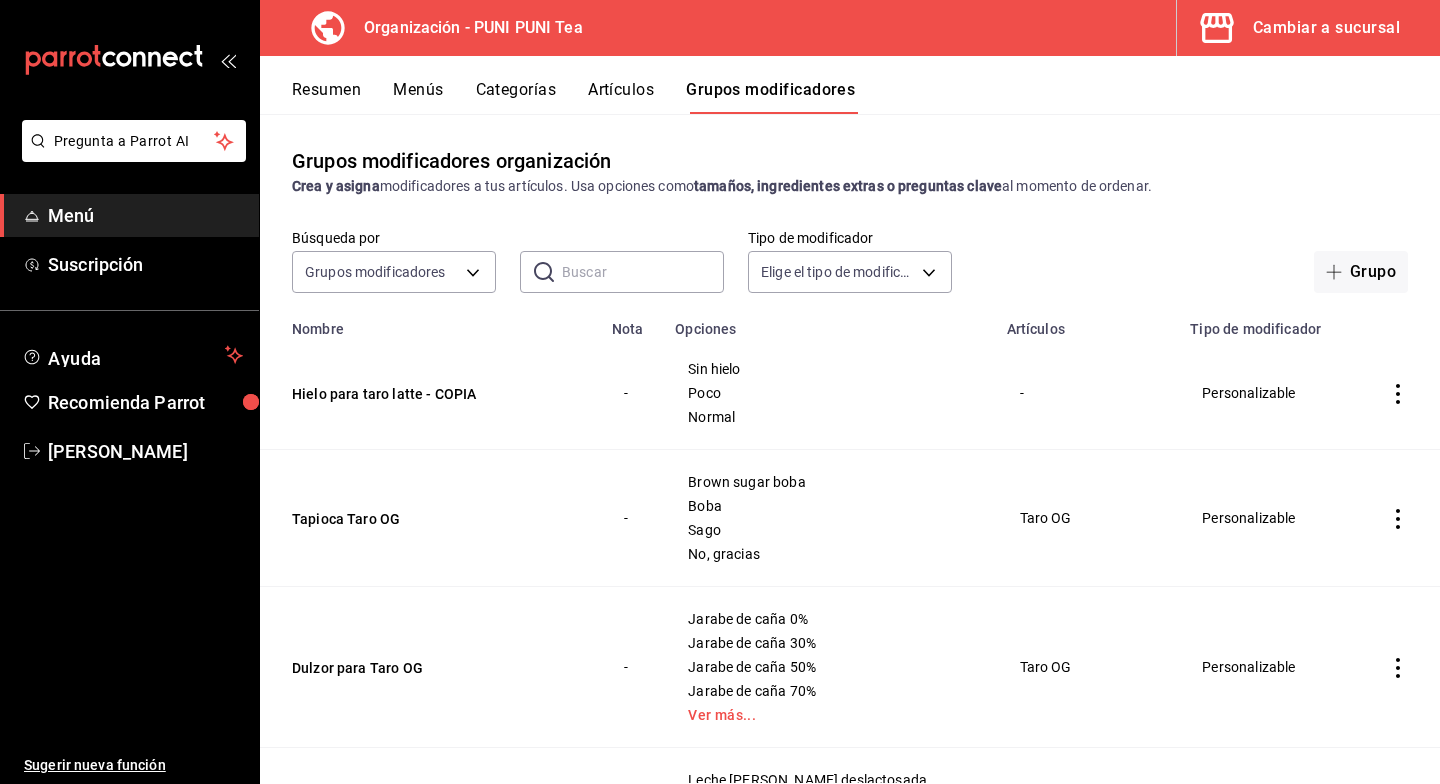 click 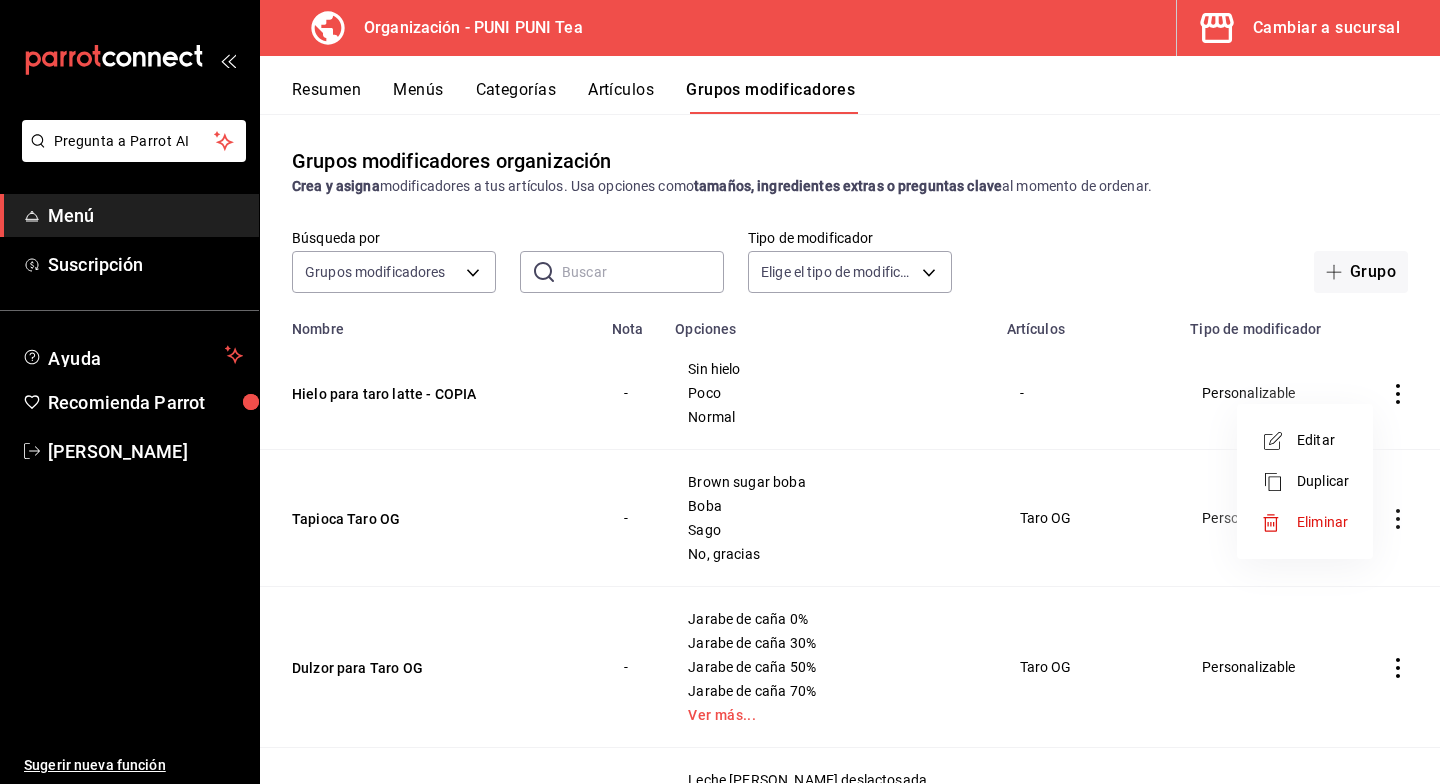 click on "Editar" at bounding box center (1323, 440) 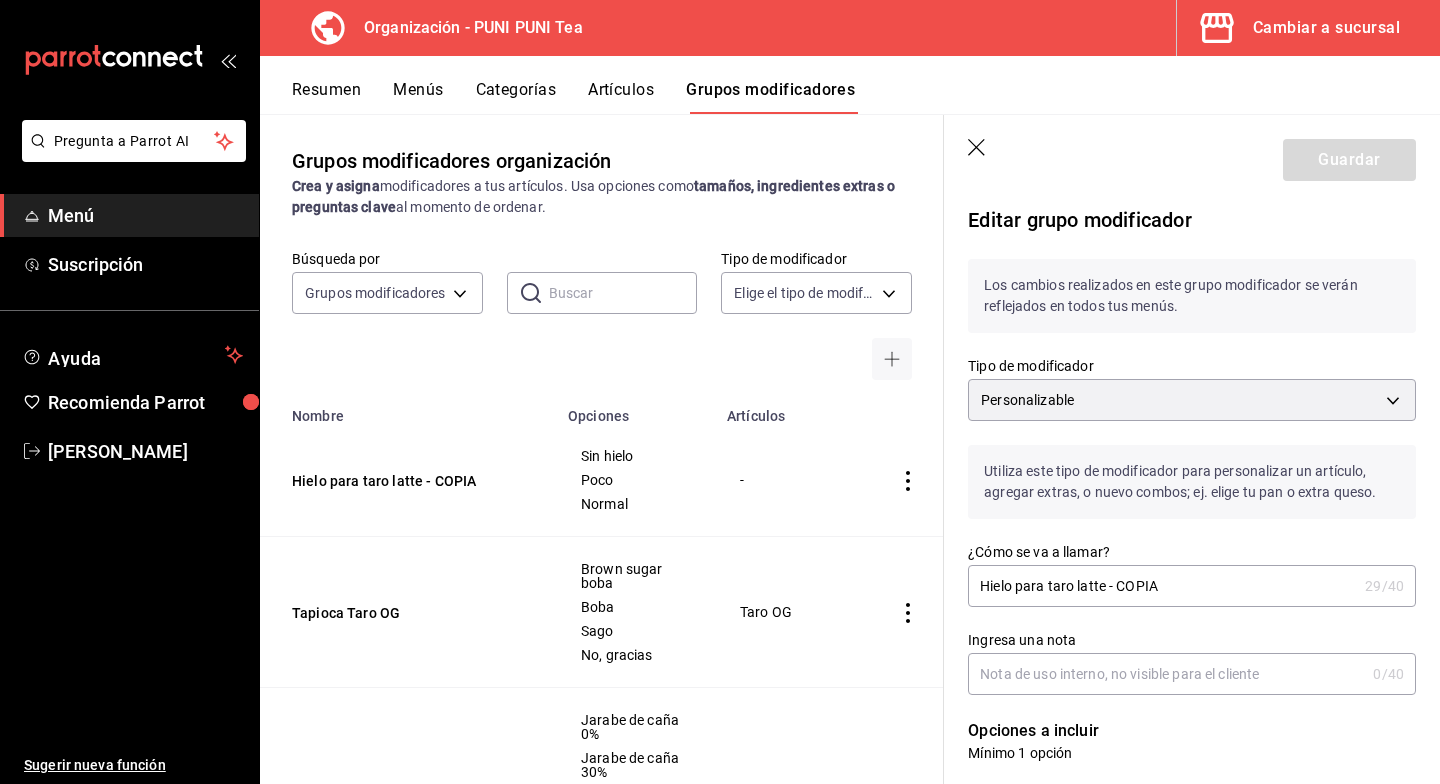 drag, startPoint x: 1183, startPoint y: 585, endPoint x: 1049, endPoint y: 585, distance: 134 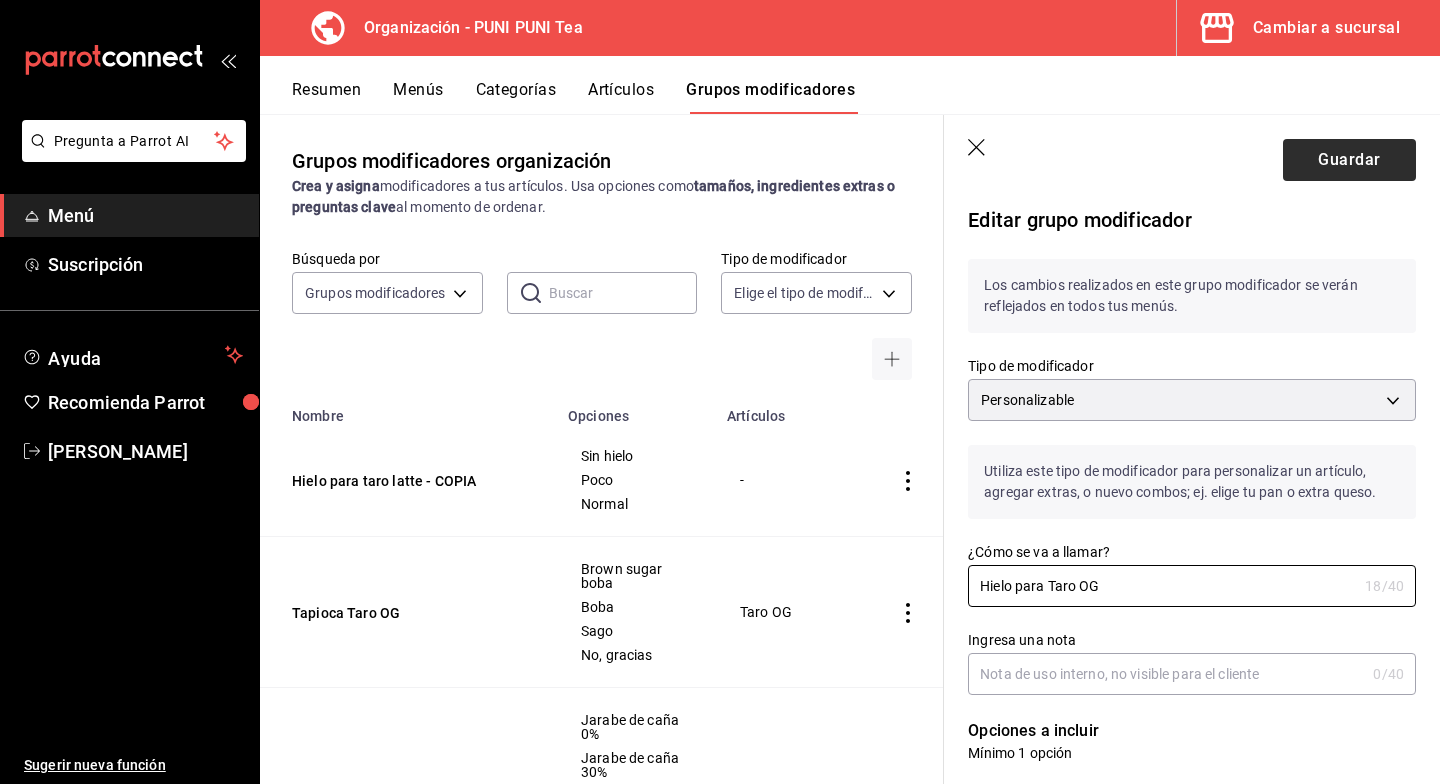 type on "Hielo para Taro OG" 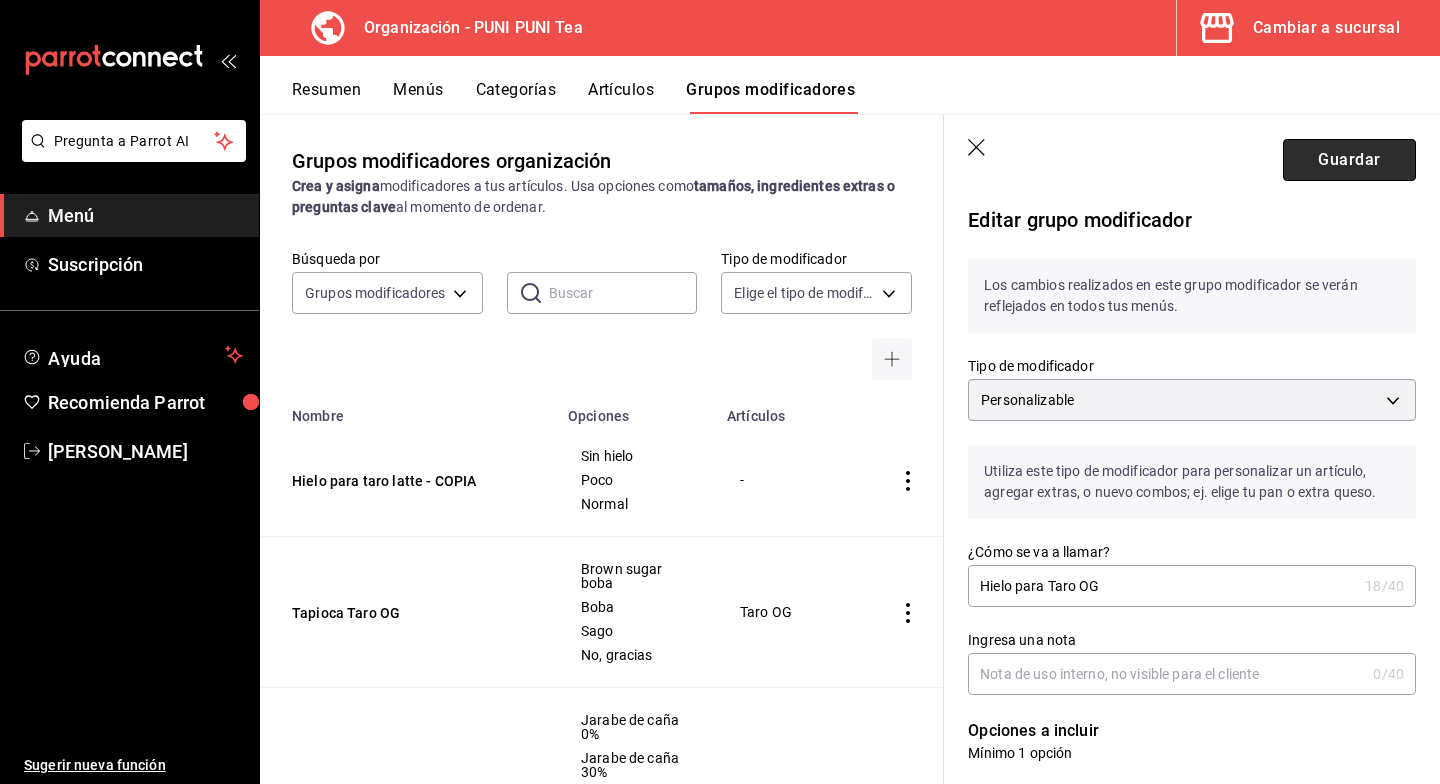 click on "Guardar" at bounding box center (1349, 160) 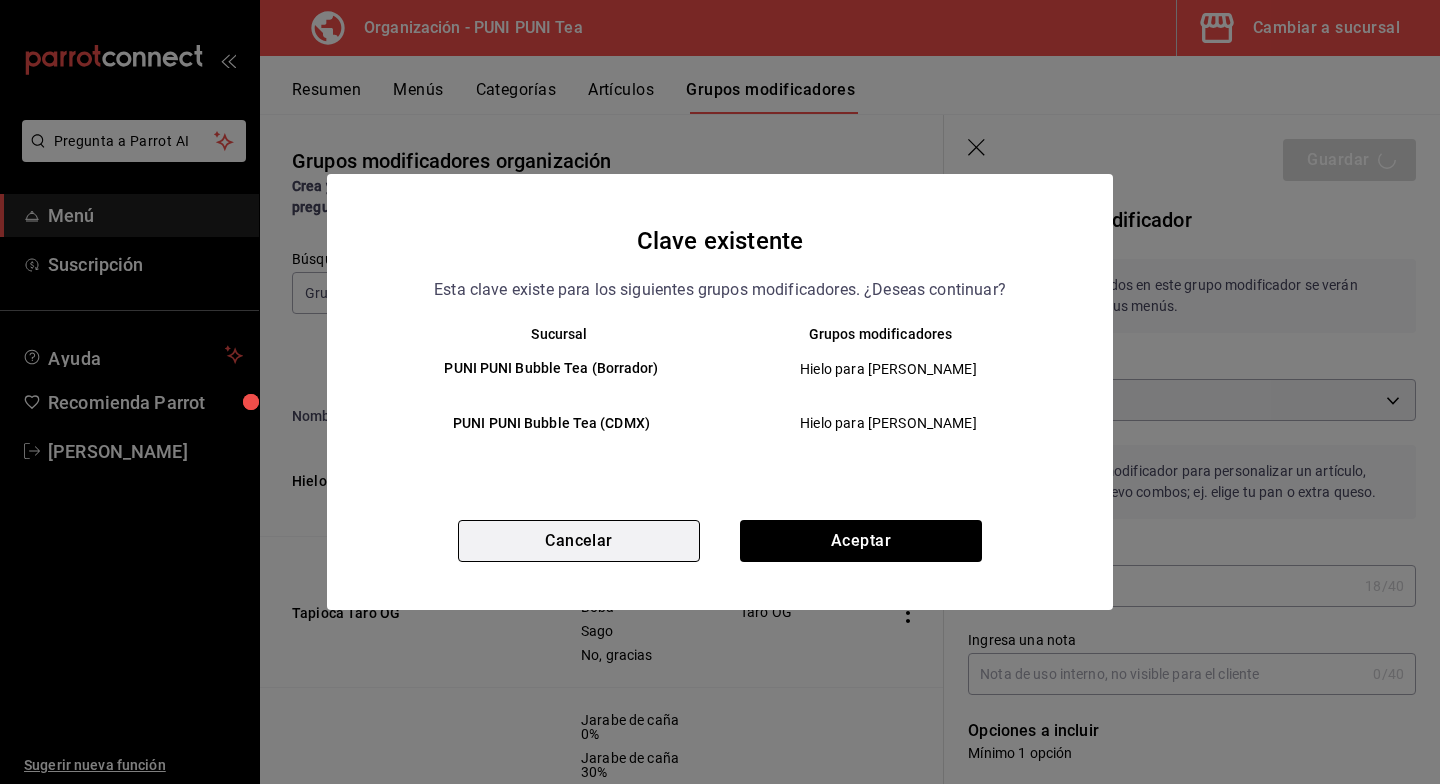click on "Cancelar" at bounding box center (579, 541) 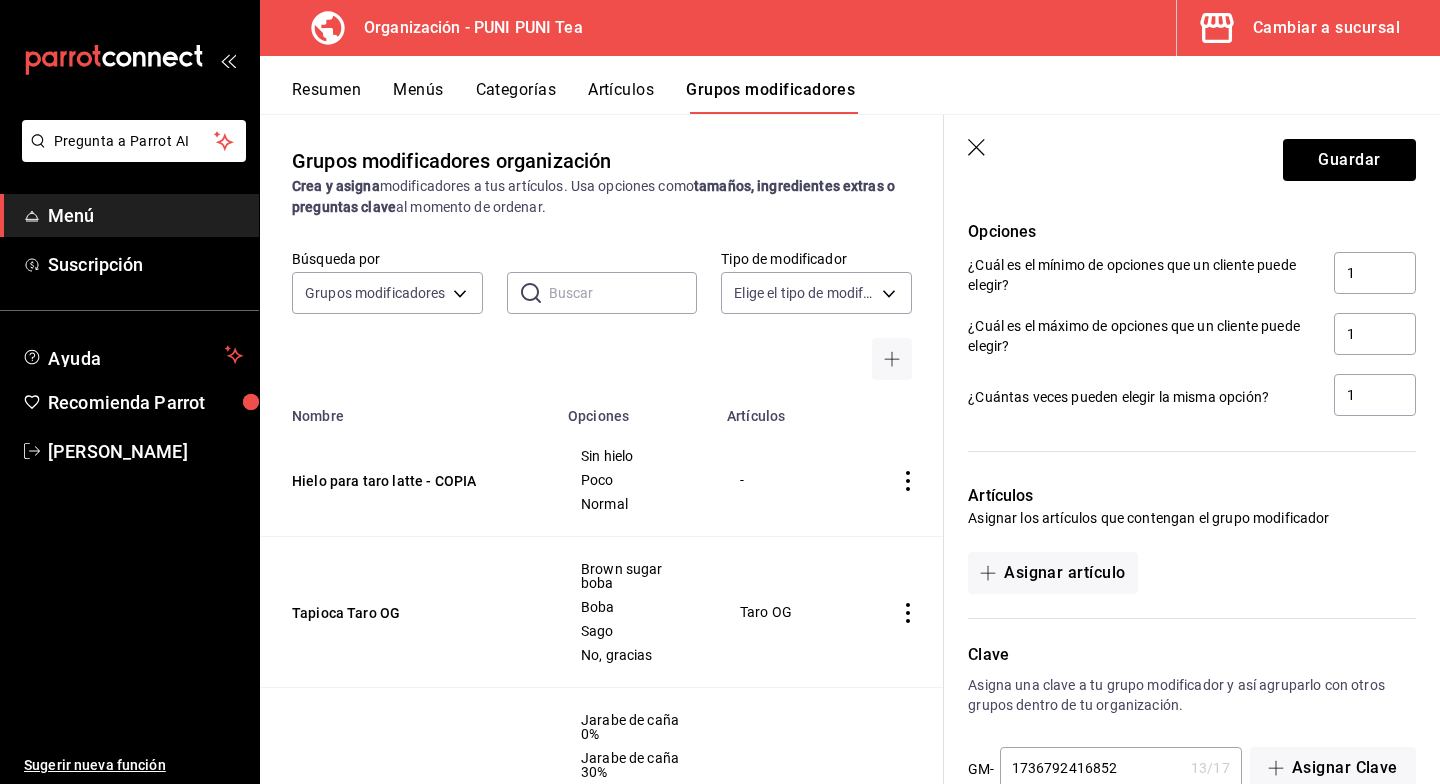 scroll, scrollTop: 1180, scrollLeft: 0, axis: vertical 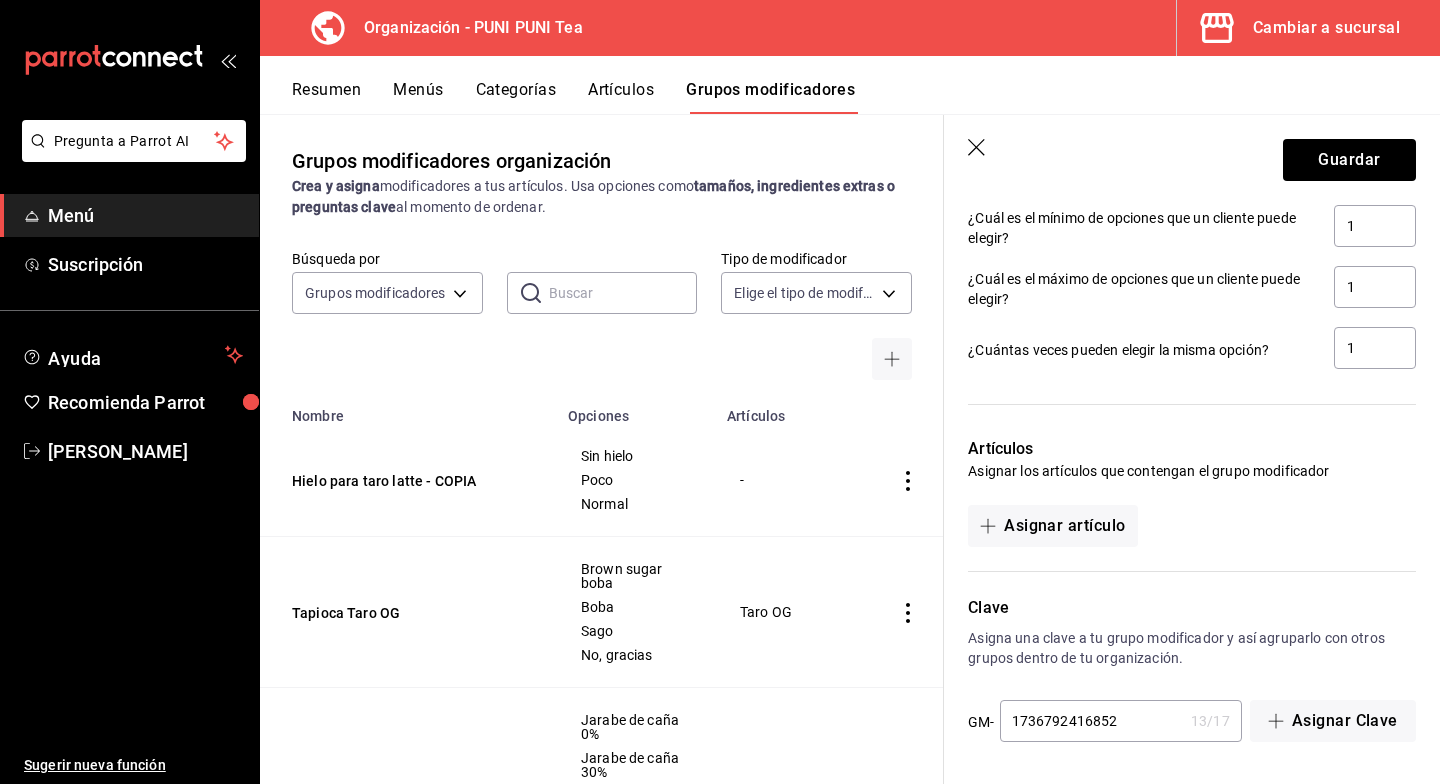 click on "1736792416852" at bounding box center (1091, 721) 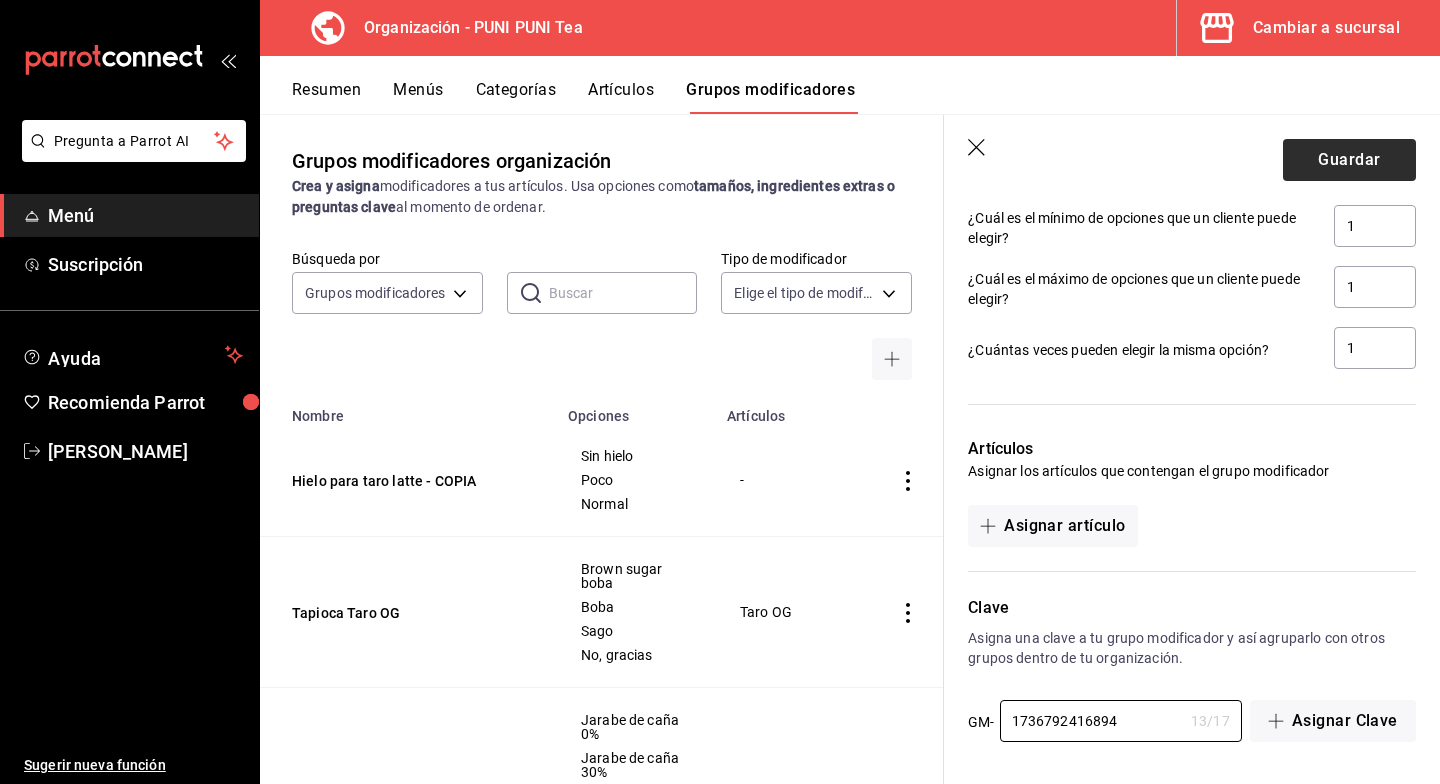 type on "1736792416894" 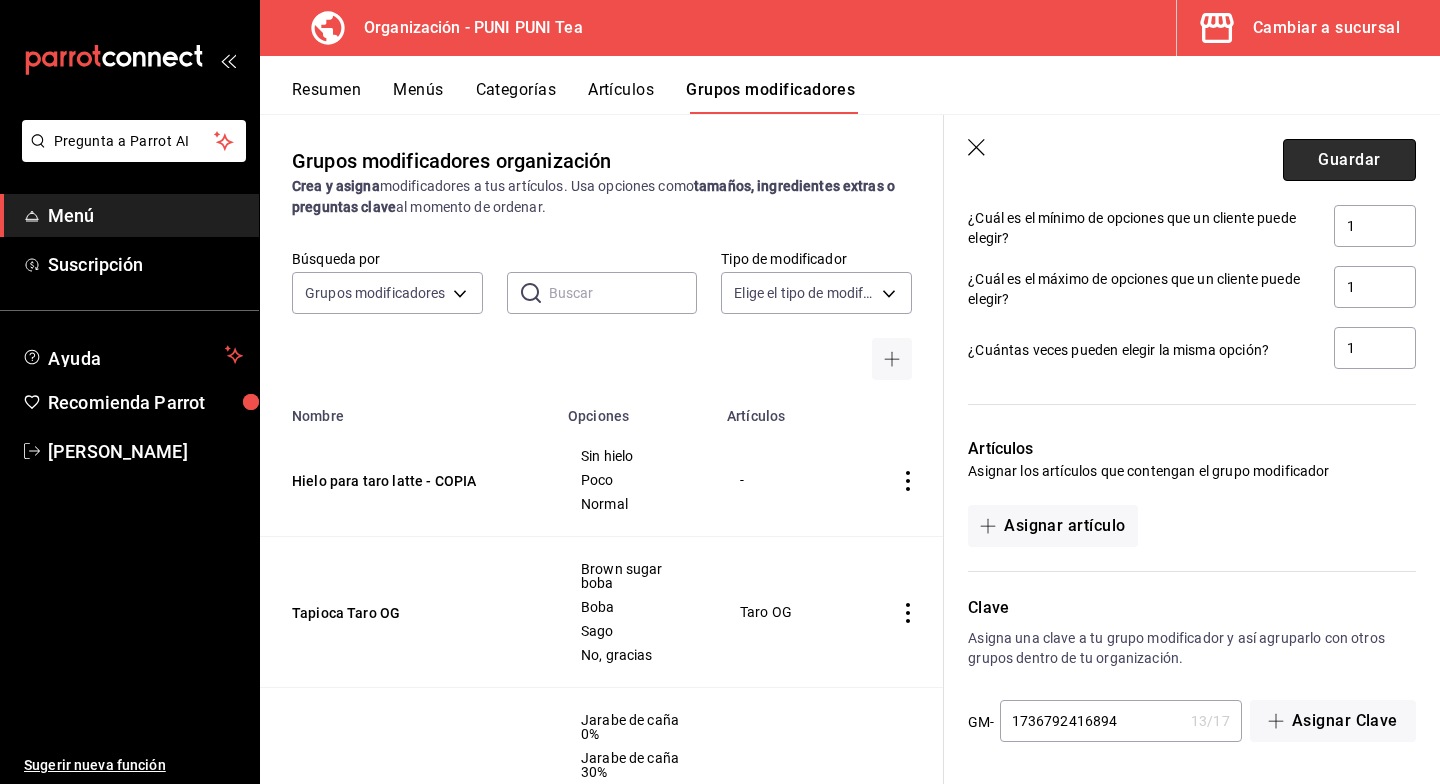 click on "Guardar" at bounding box center [1349, 160] 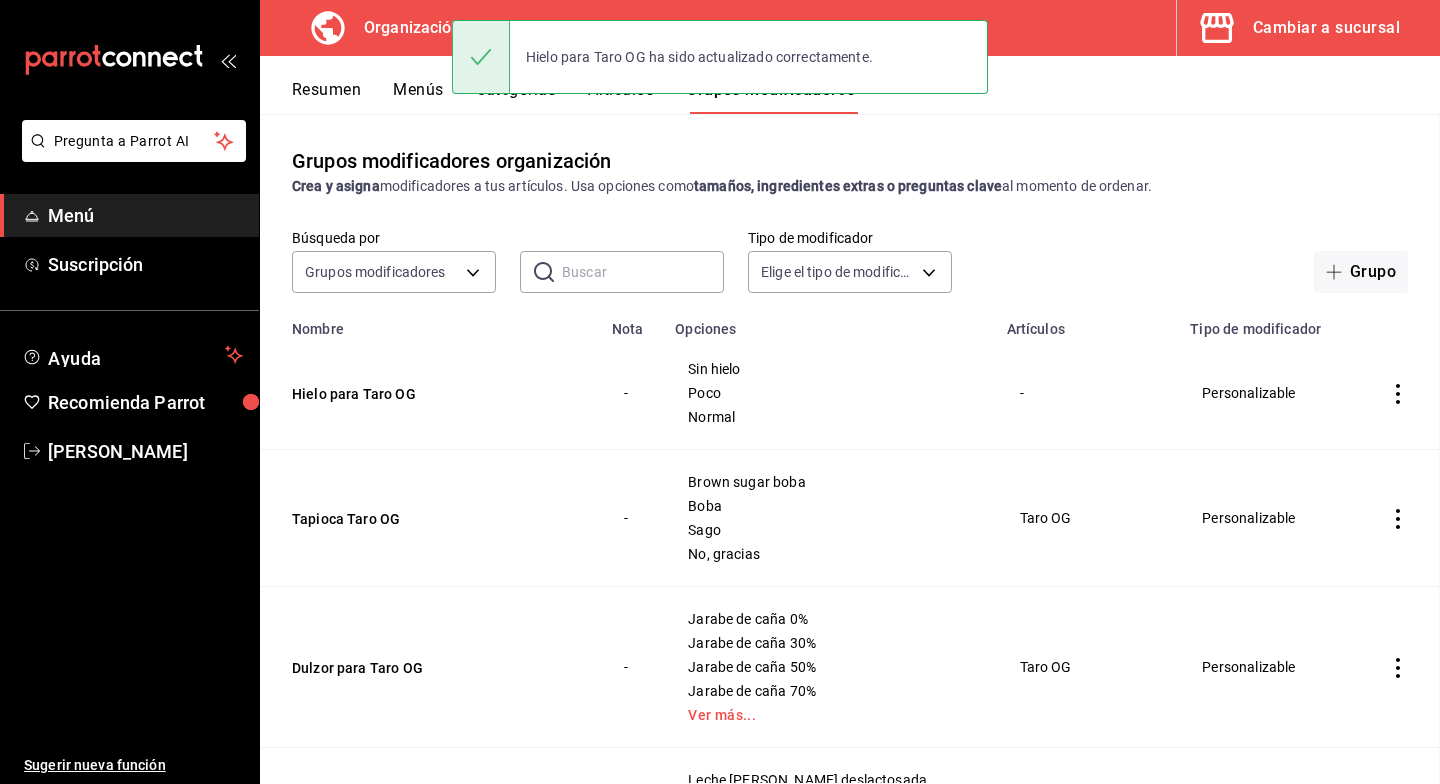 scroll, scrollTop: 0, scrollLeft: 0, axis: both 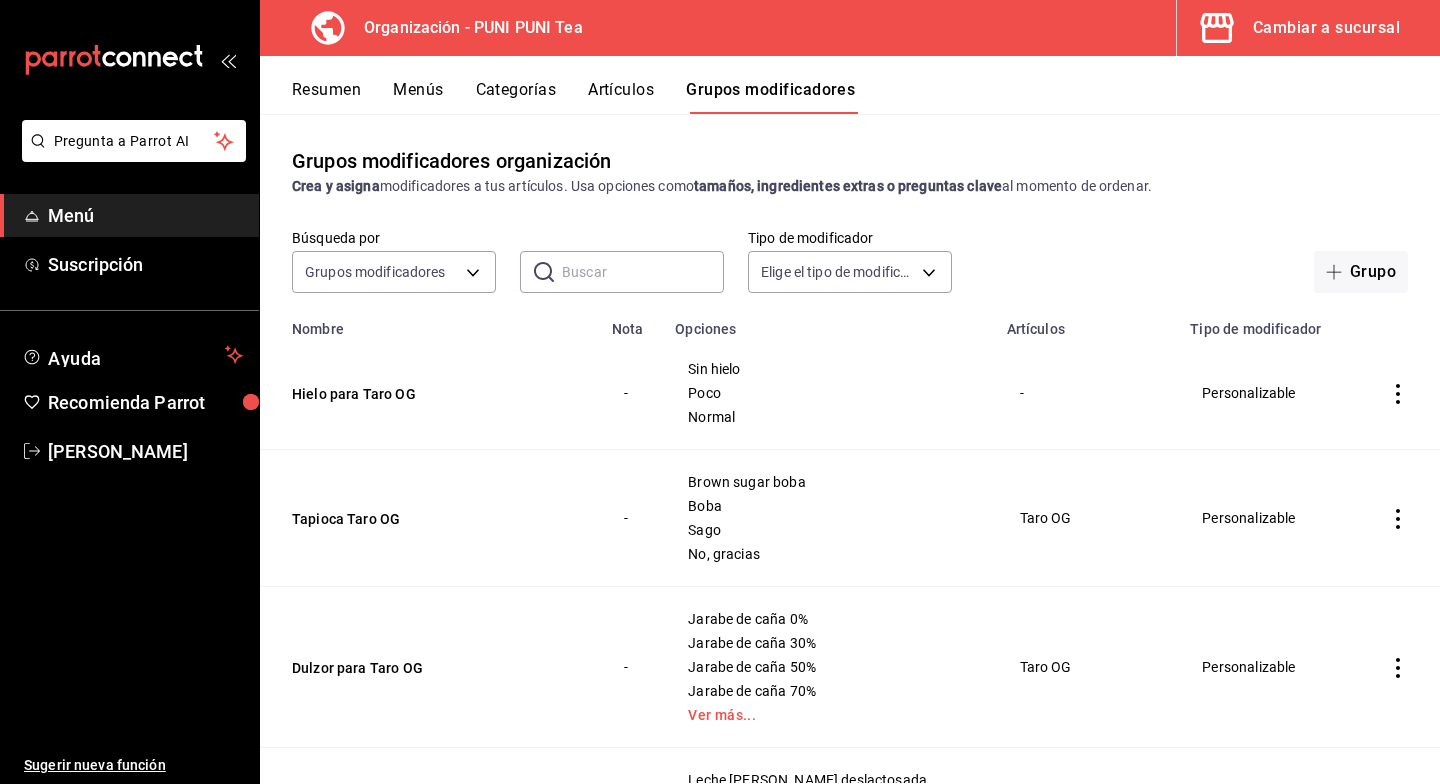 click on "Menús" at bounding box center (418, 97) 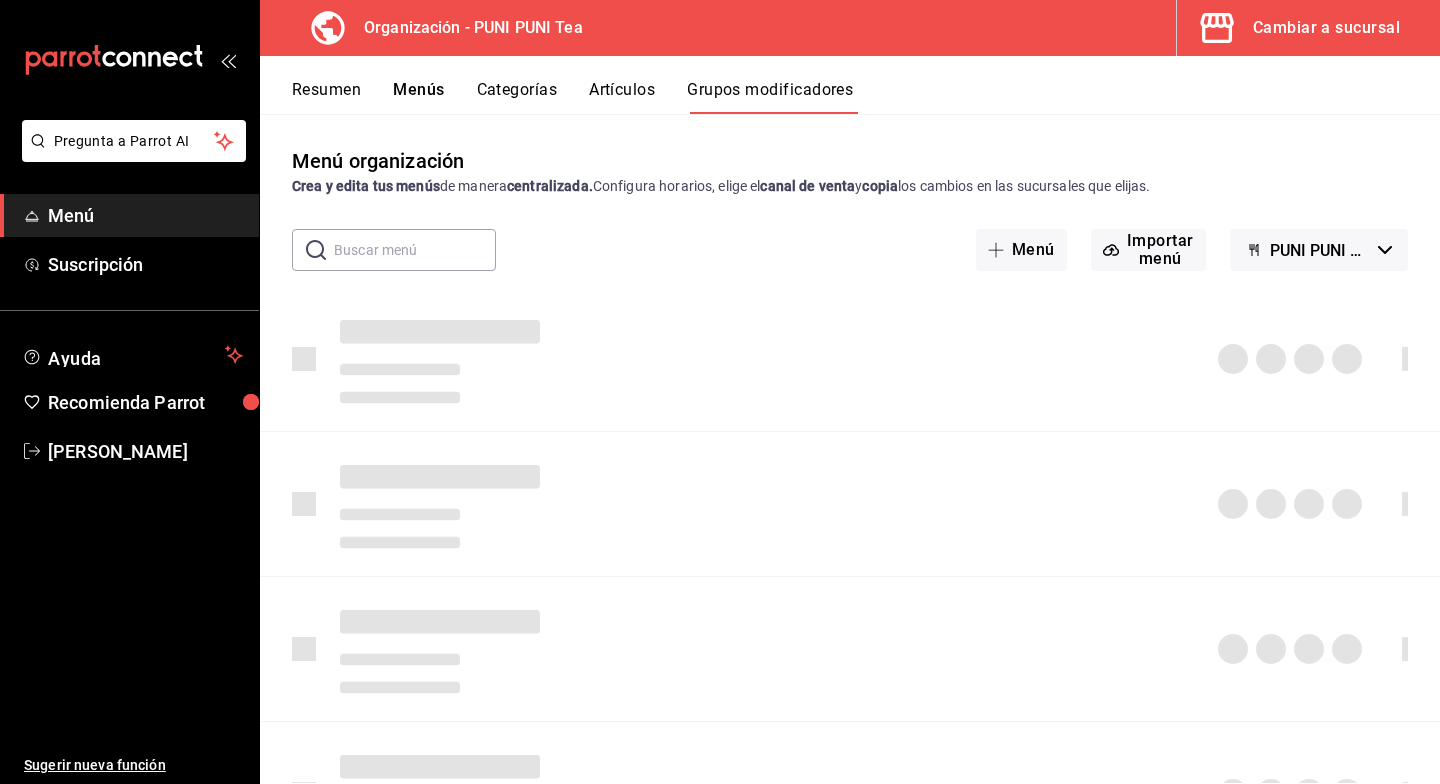 click on "Artículos" at bounding box center [622, 97] 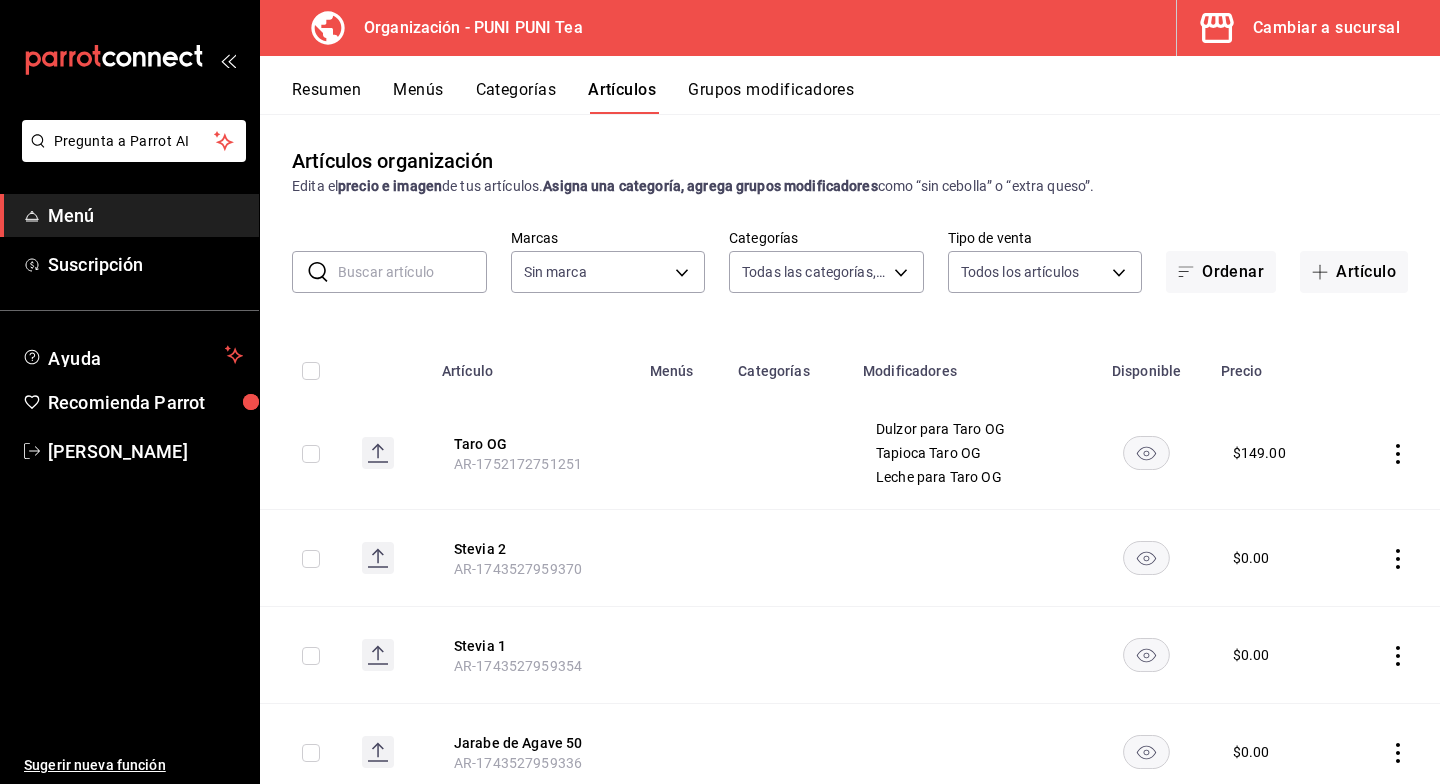 type on "13a5dbc6-770a-4a51-9656-5876caf60847" 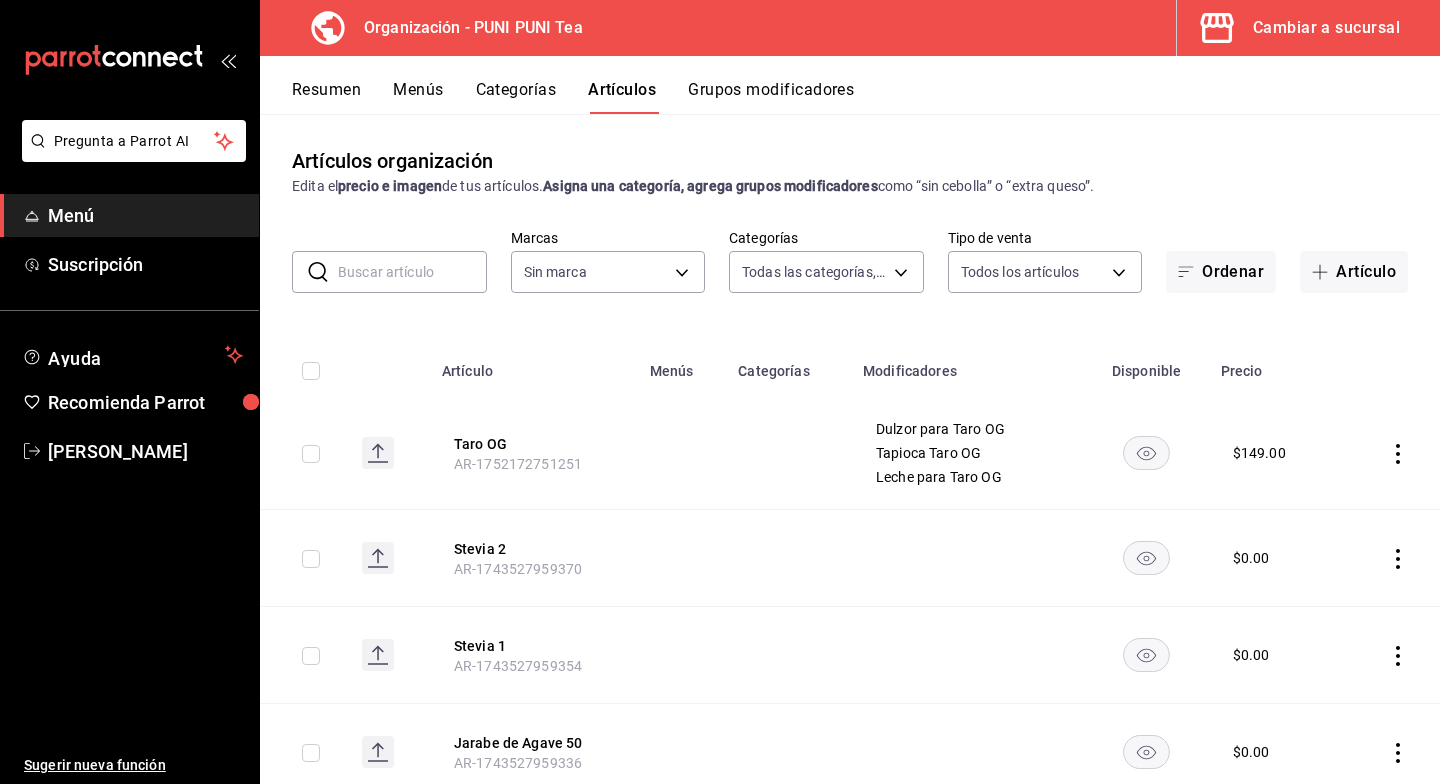 type on "6ecfe8c0-d2bc-43b2-8895-ab569fff1fd9,e7ea2d28-2234-486a-83fd-8a93b38f01e0,abe85ed2-e8b7-4783-8cfd-86f5de9bcd45,871071a1-fd87-48ae-96e1-ad6fe7366bd5" 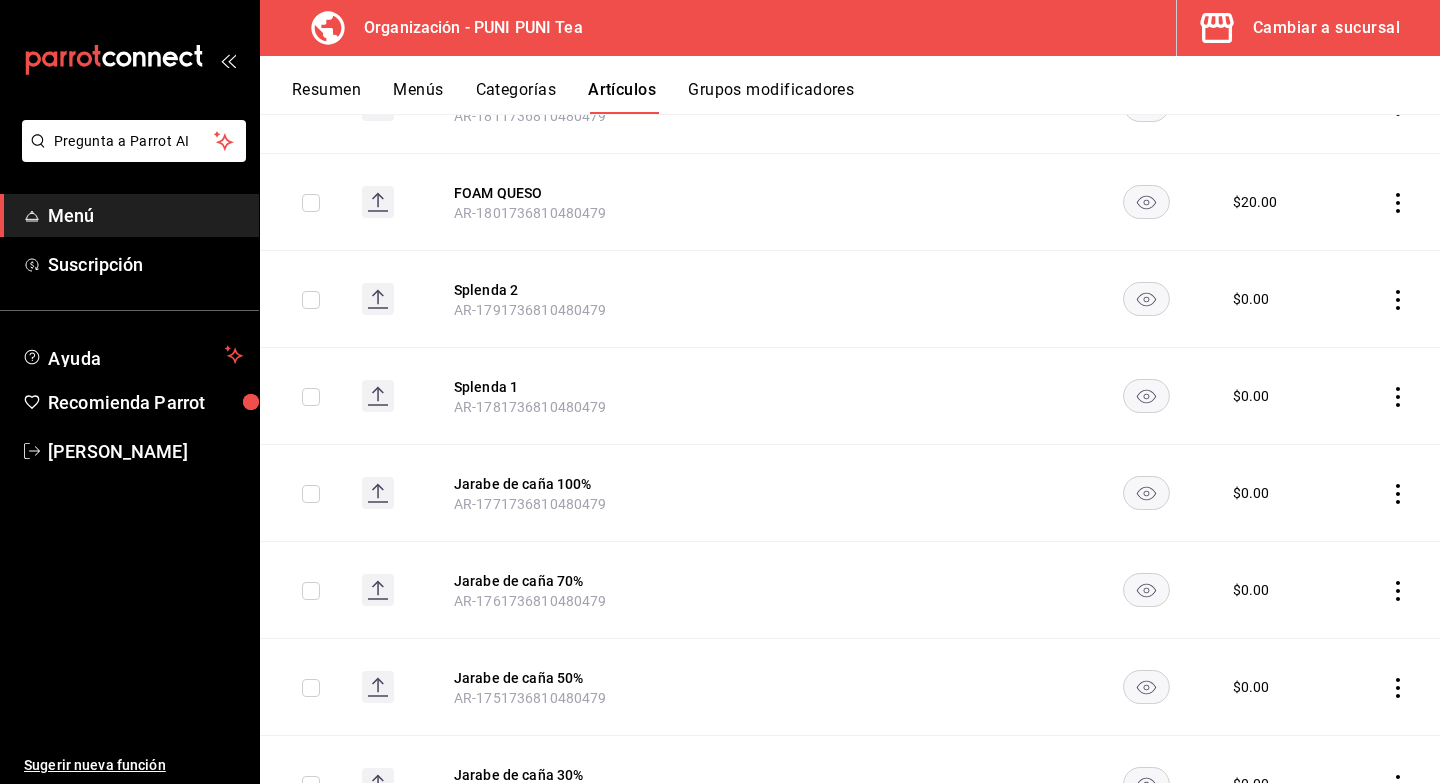 scroll, scrollTop: 0, scrollLeft: 0, axis: both 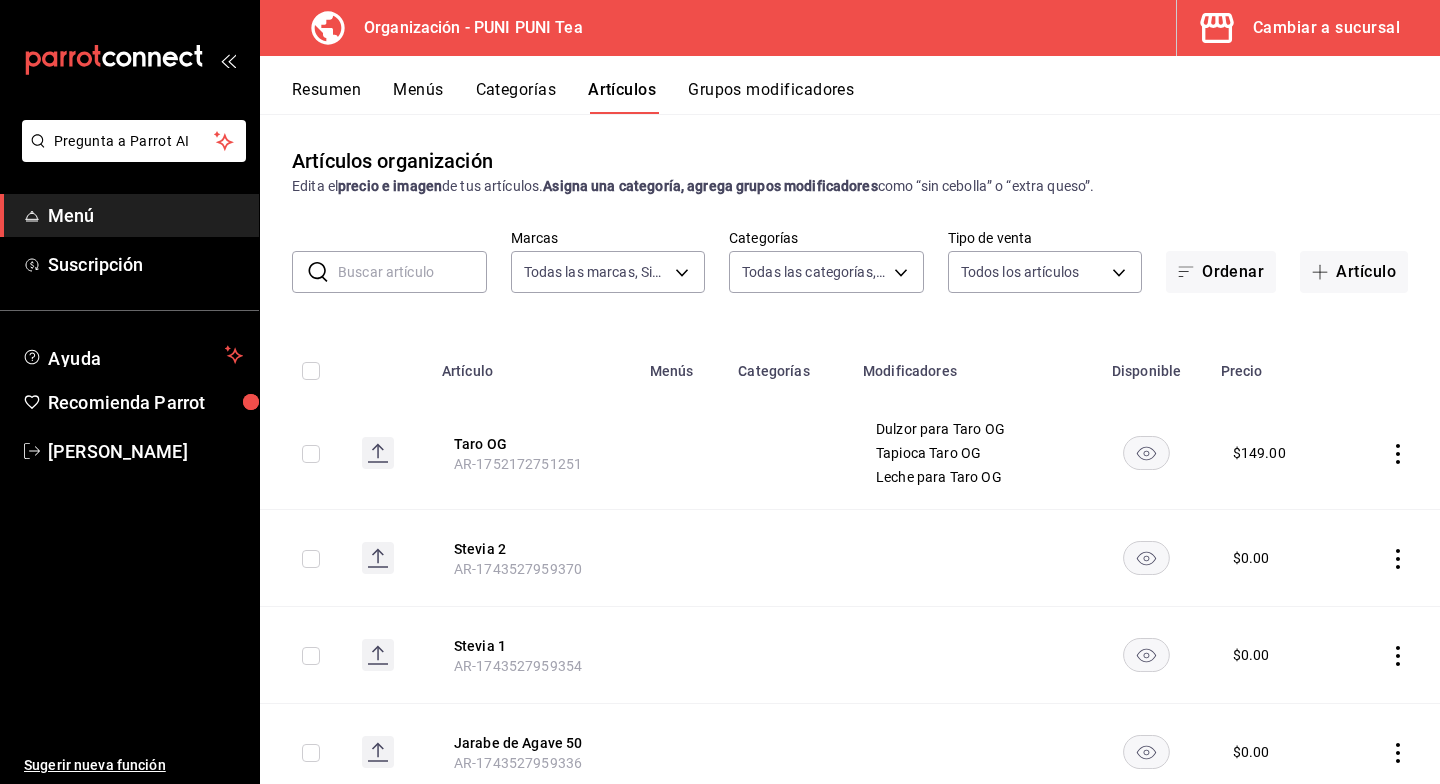 click at bounding box center (412, 272) 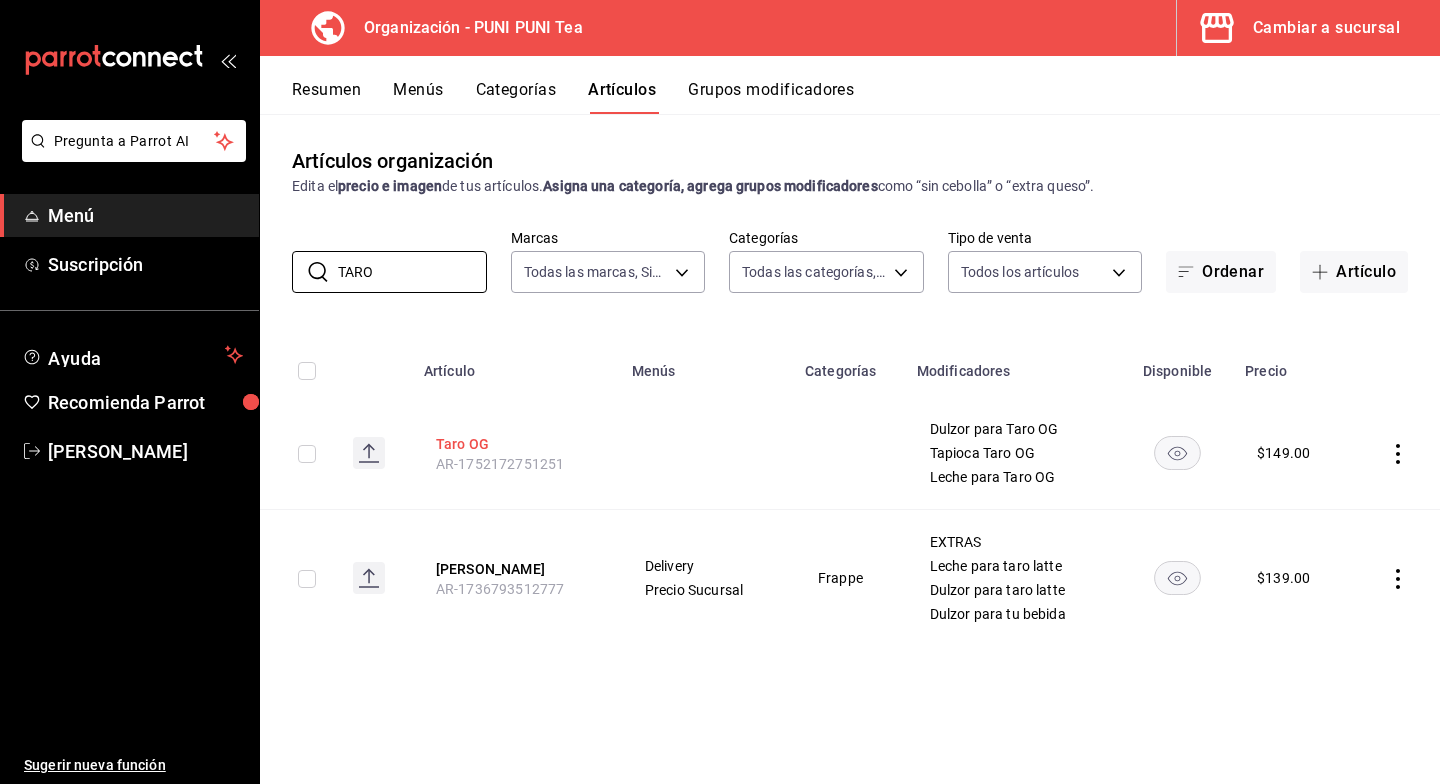 type on "TARO" 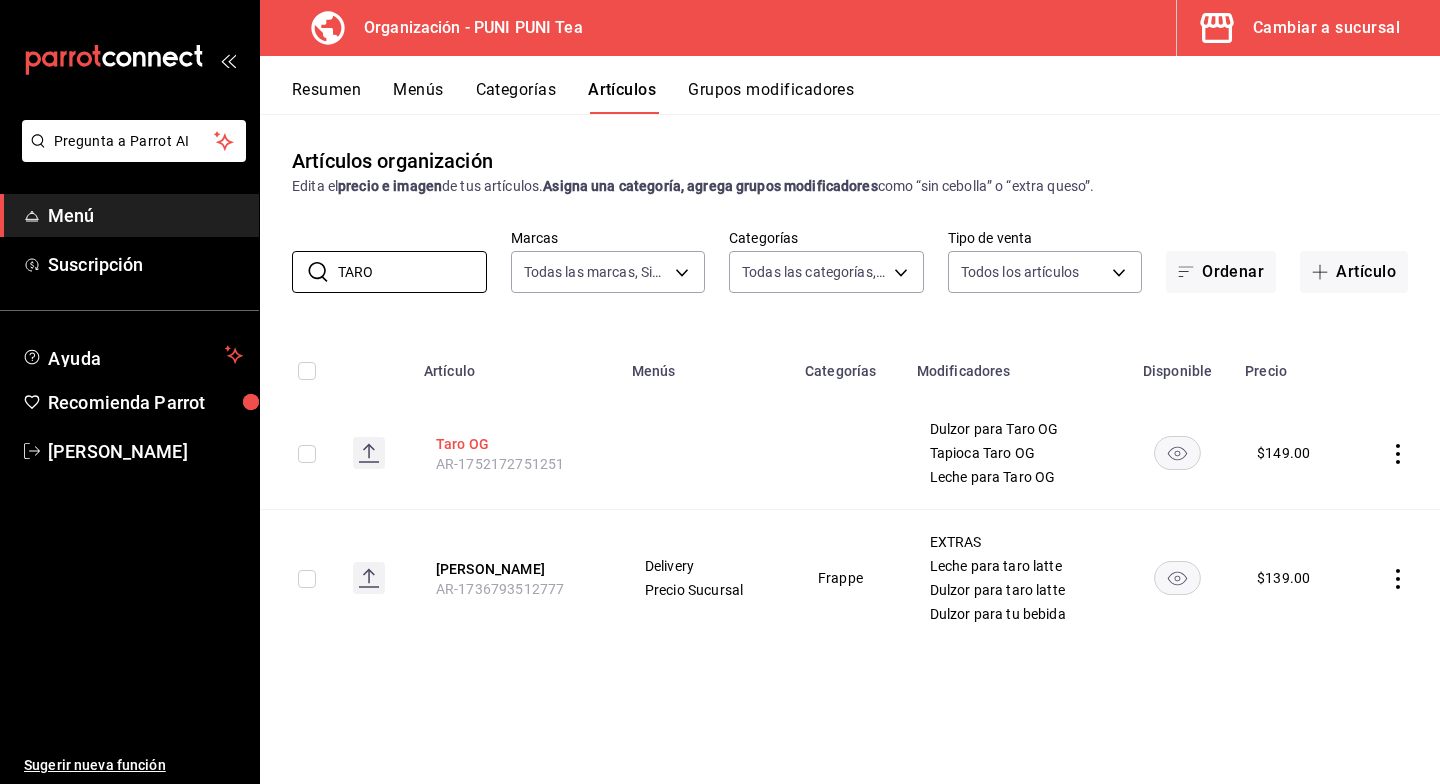 click on "Taro OG" at bounding box center [516, 444] 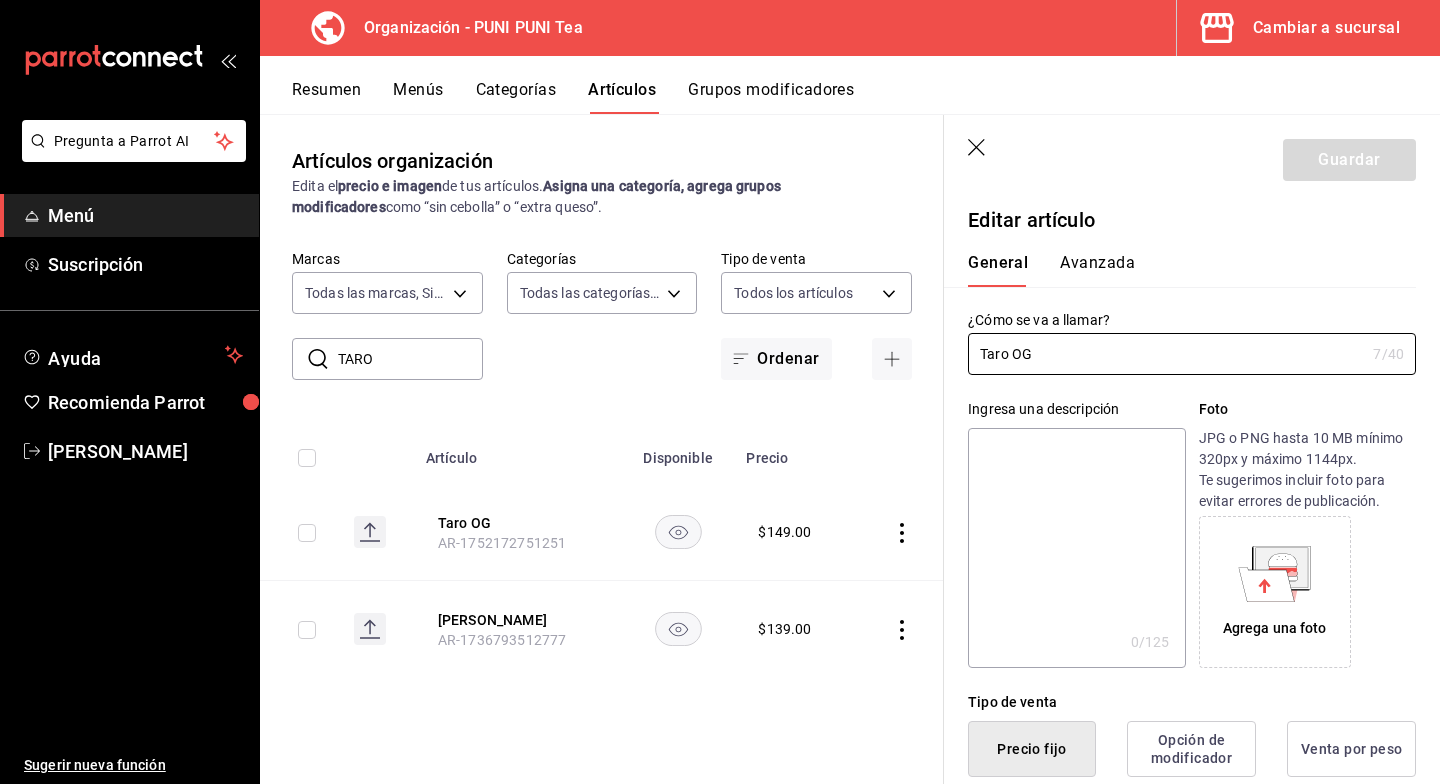 type on "$149.00" 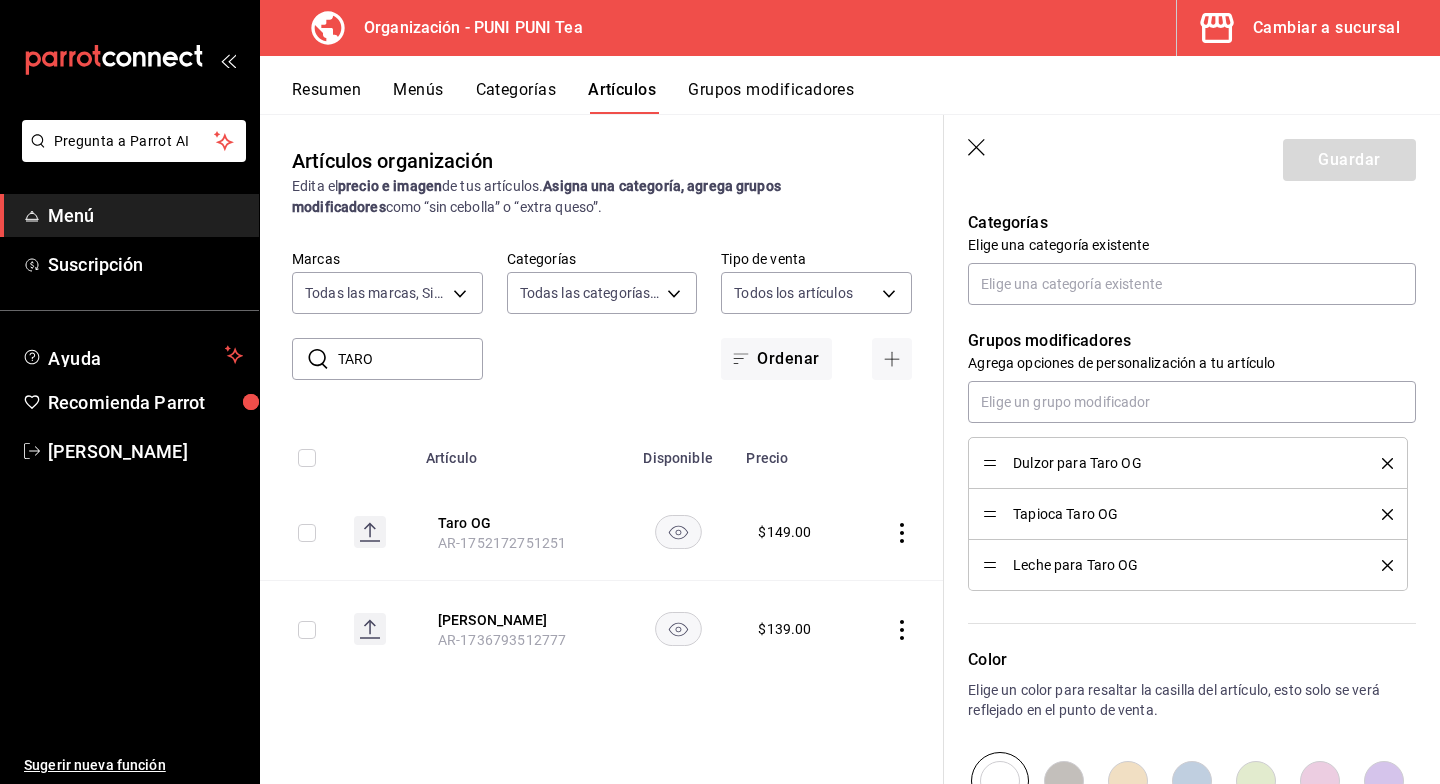 scroll, scrollTop: 710, scrollLeft: 0, axis: vertical 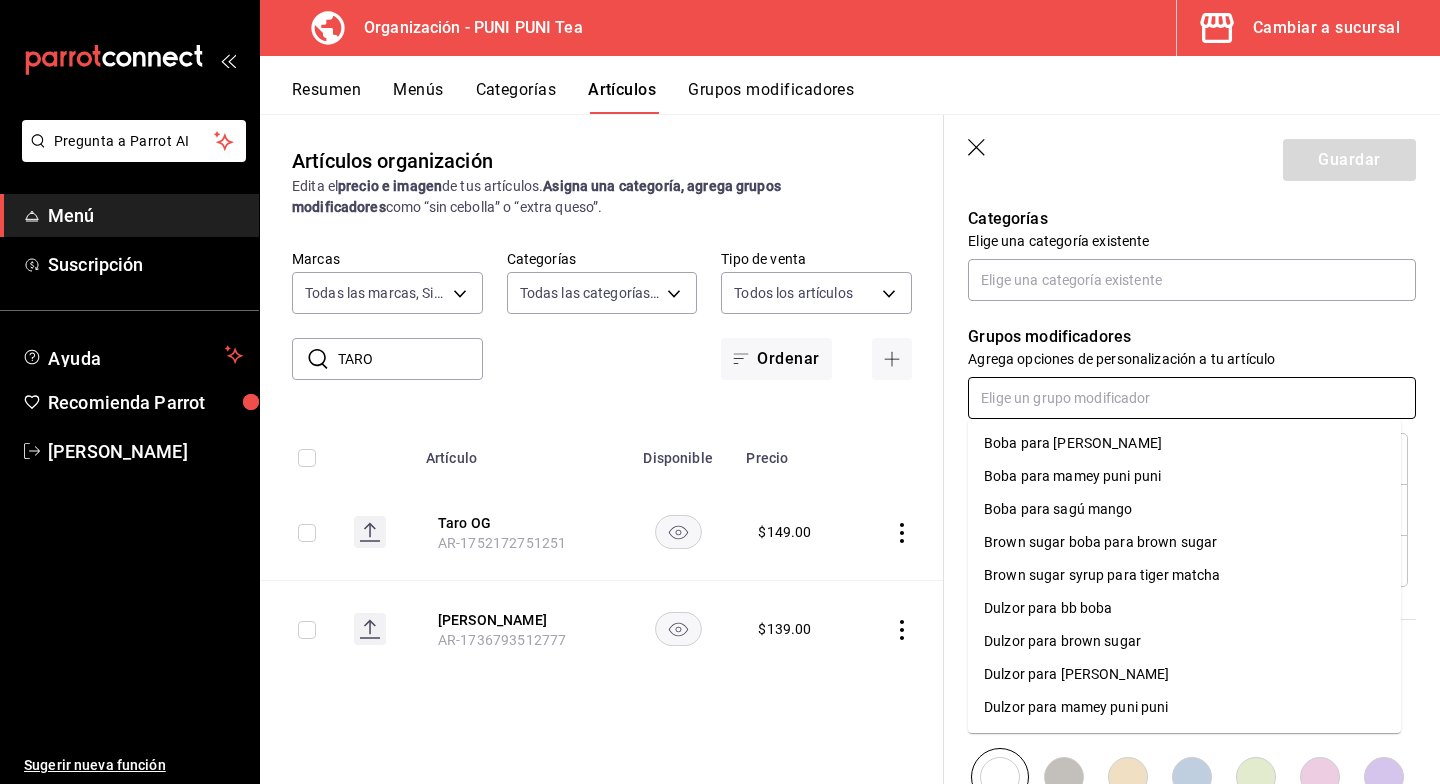 click at bounding box center [1192, 398] 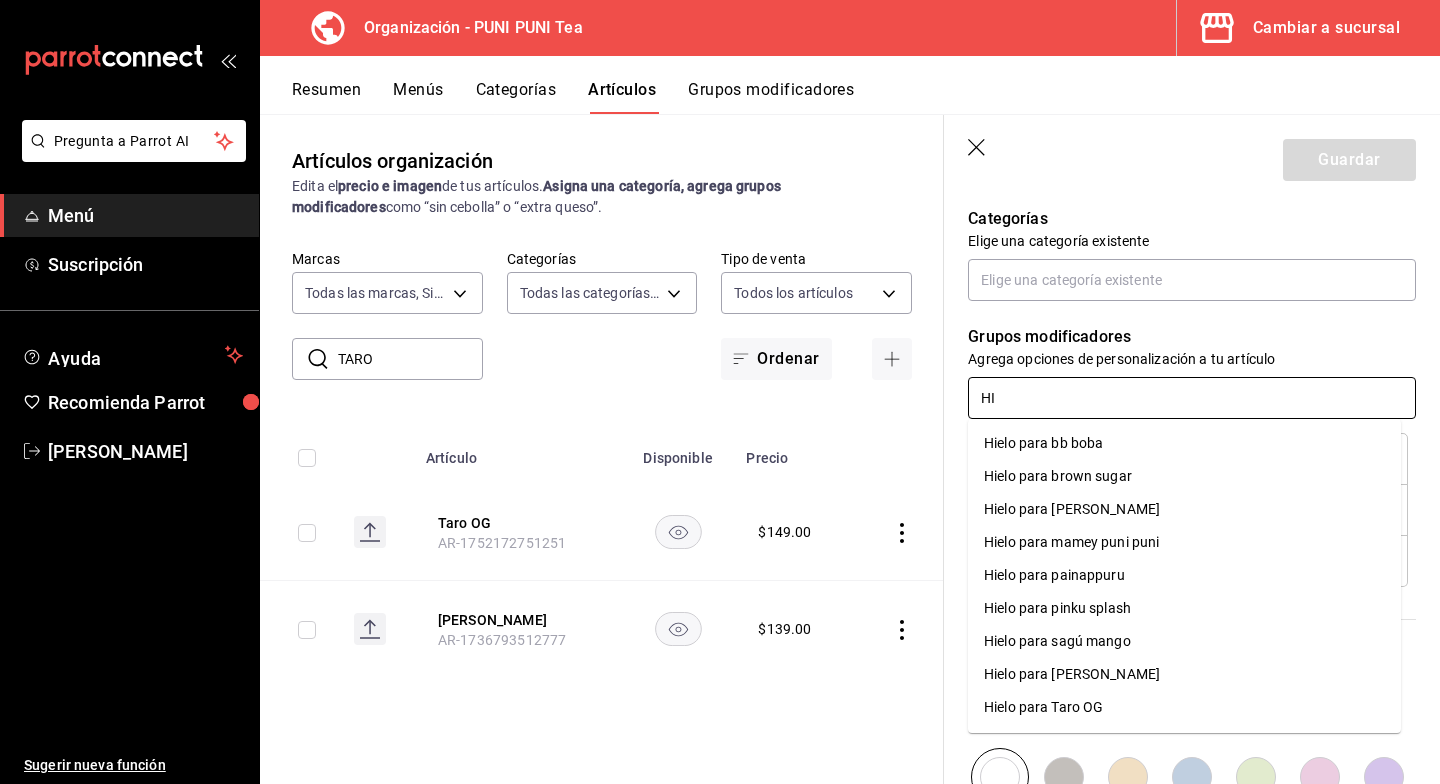 type on "H" 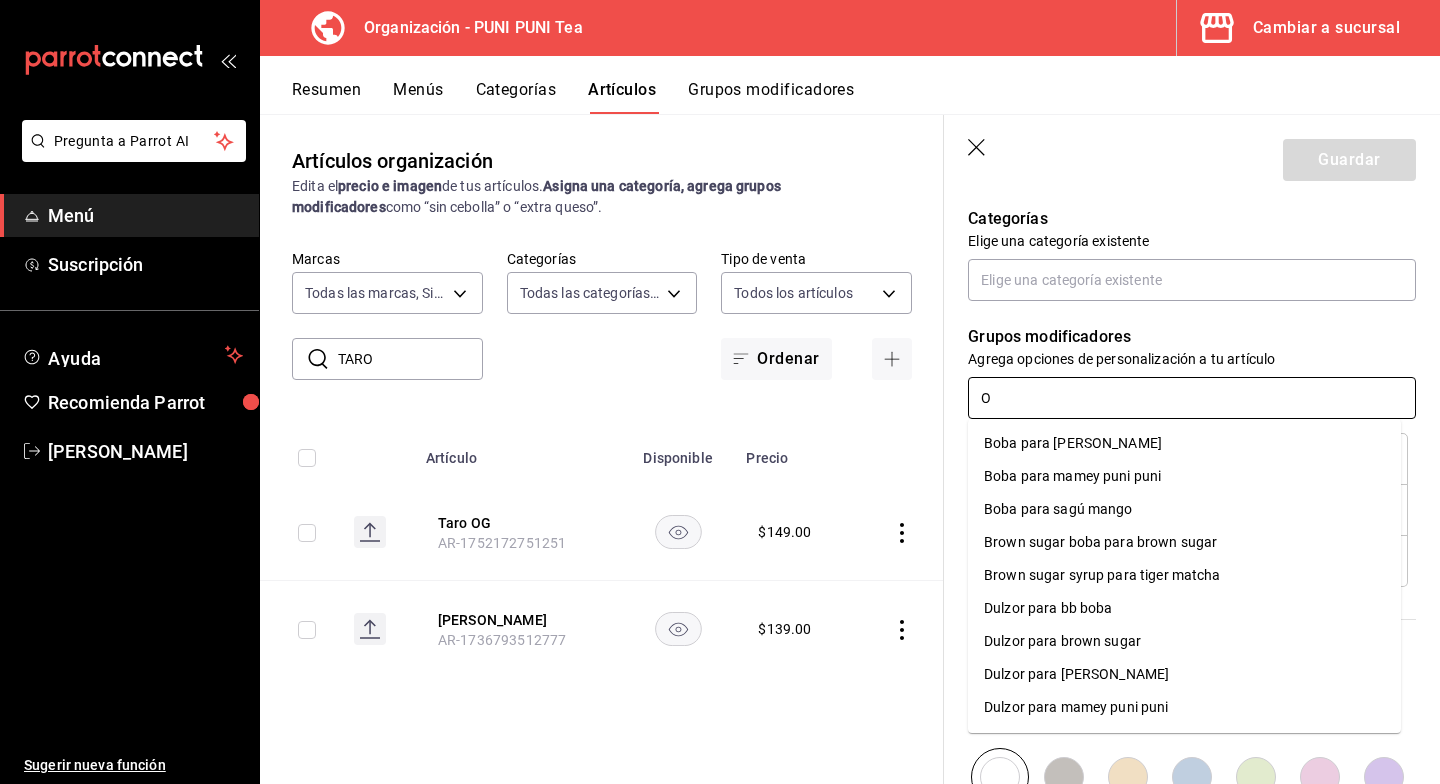 type on "OG" 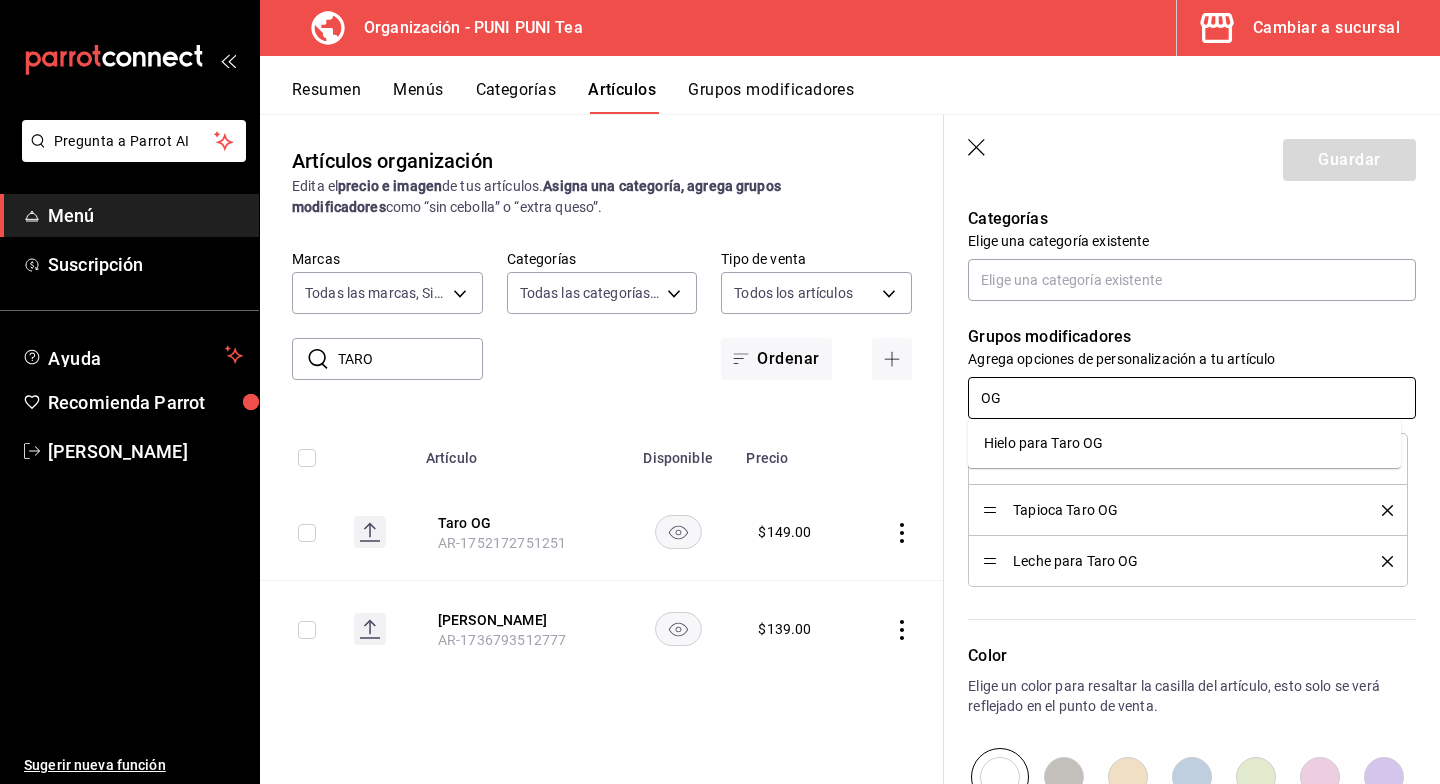 click on "Hielo para Taro OG" at bounding box center [1043, 443] 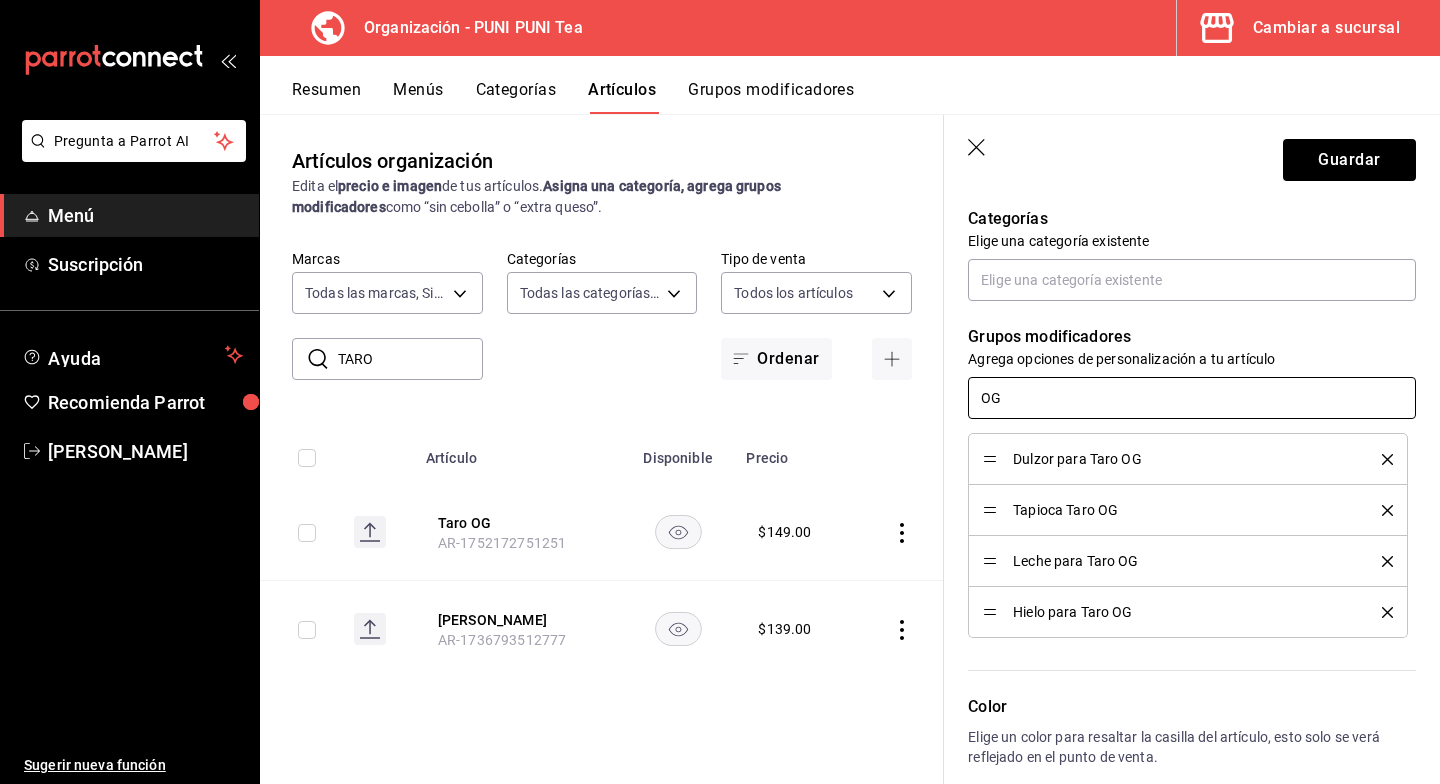 type 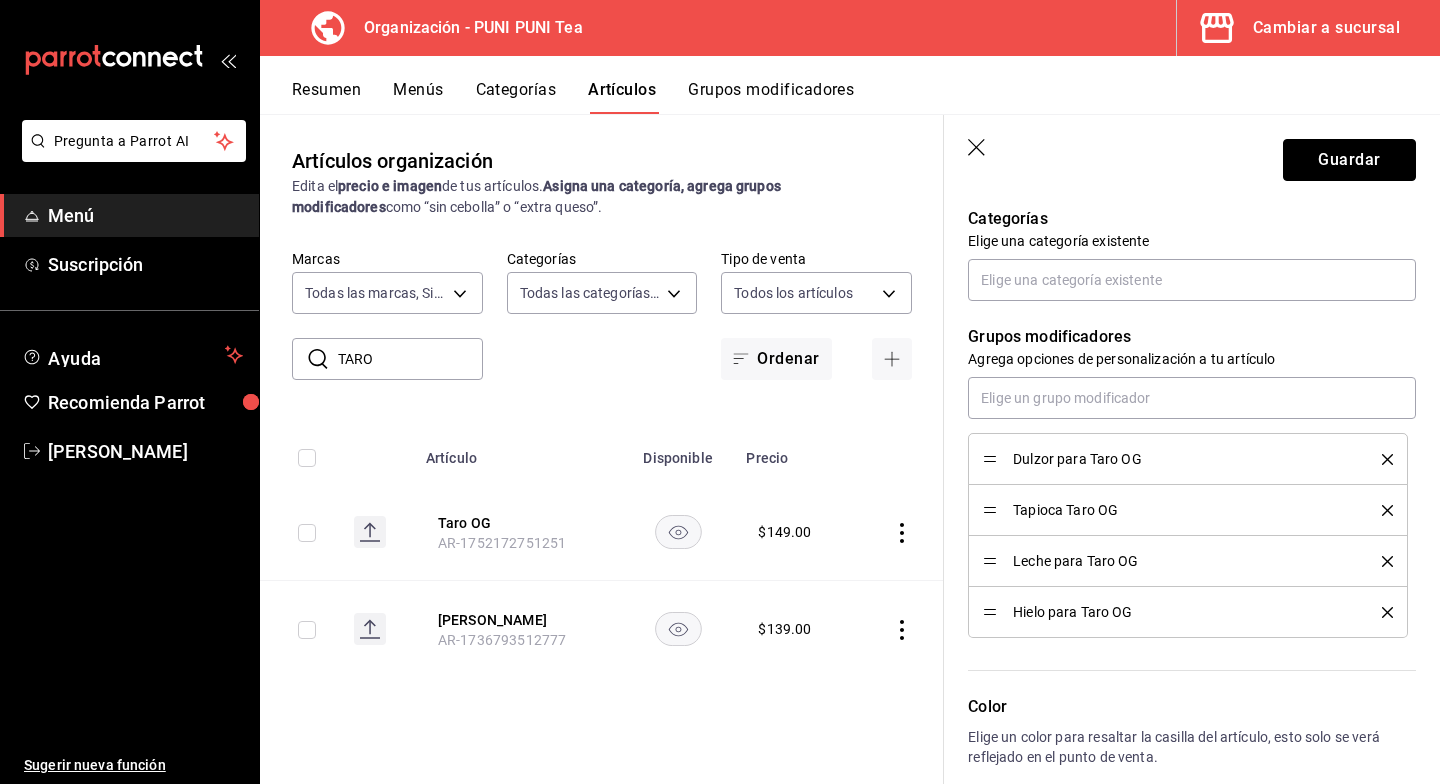 click on "Guardar" at bounding box center (1349, 160) 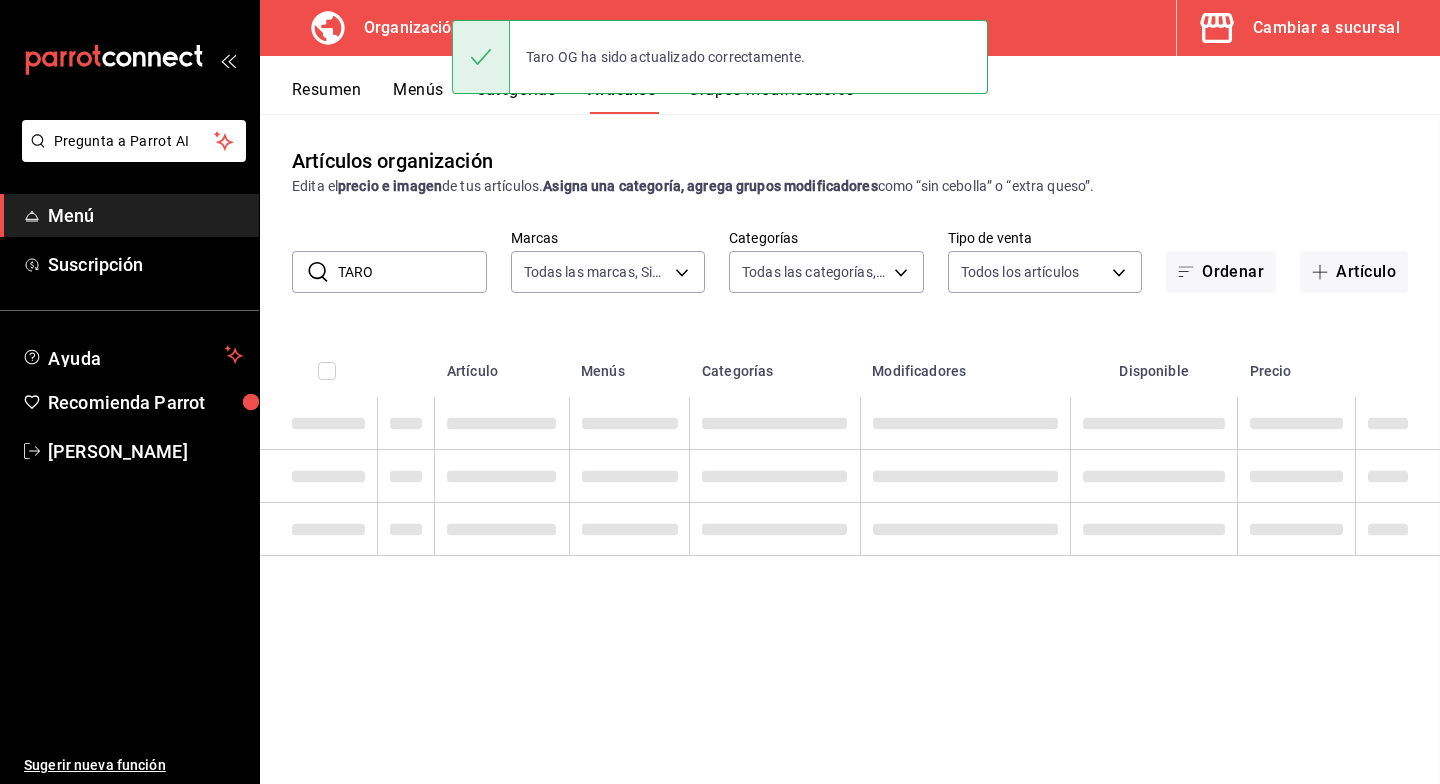 scroll, scrollTop: 0, scrollLeft: 0, axis: both 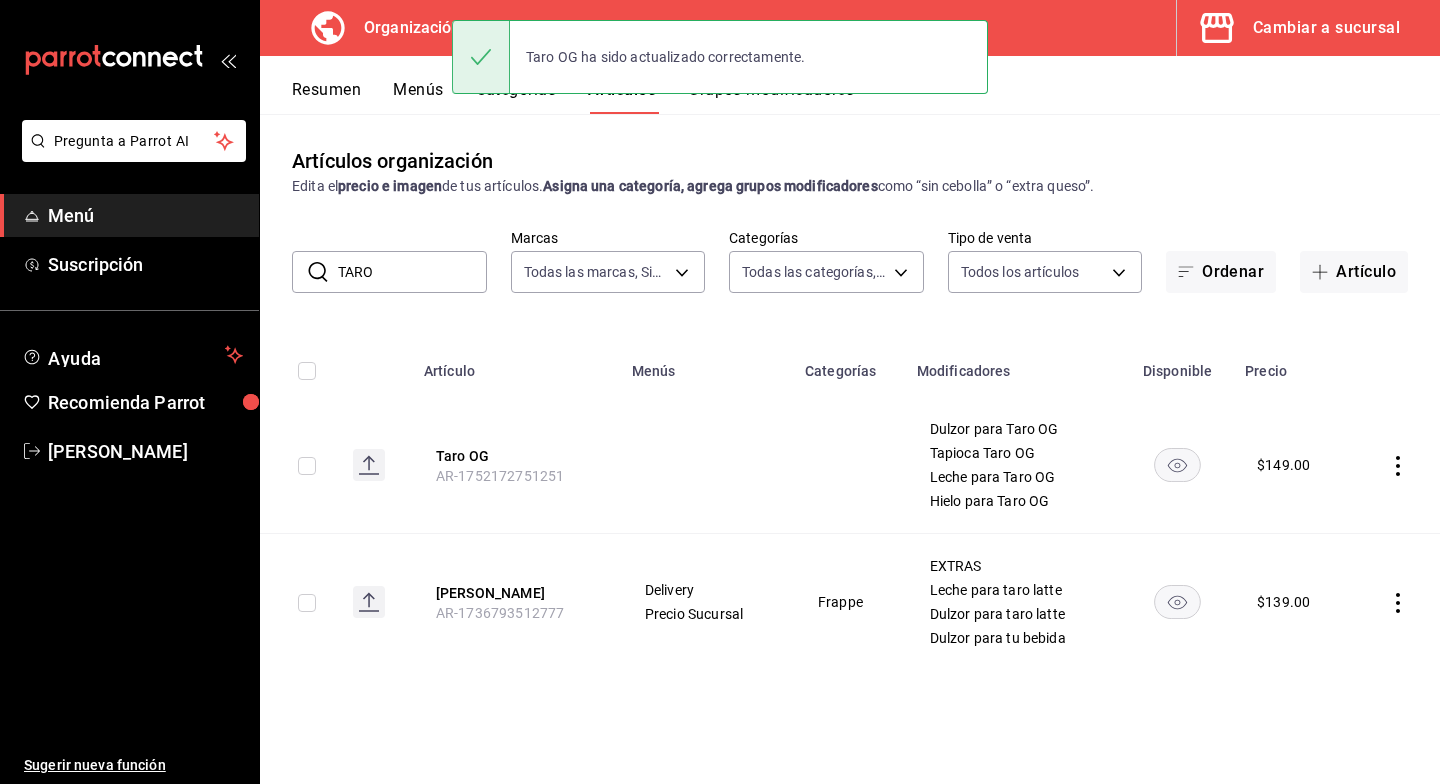 click on "Resumen" at bounding box center [326, 97] 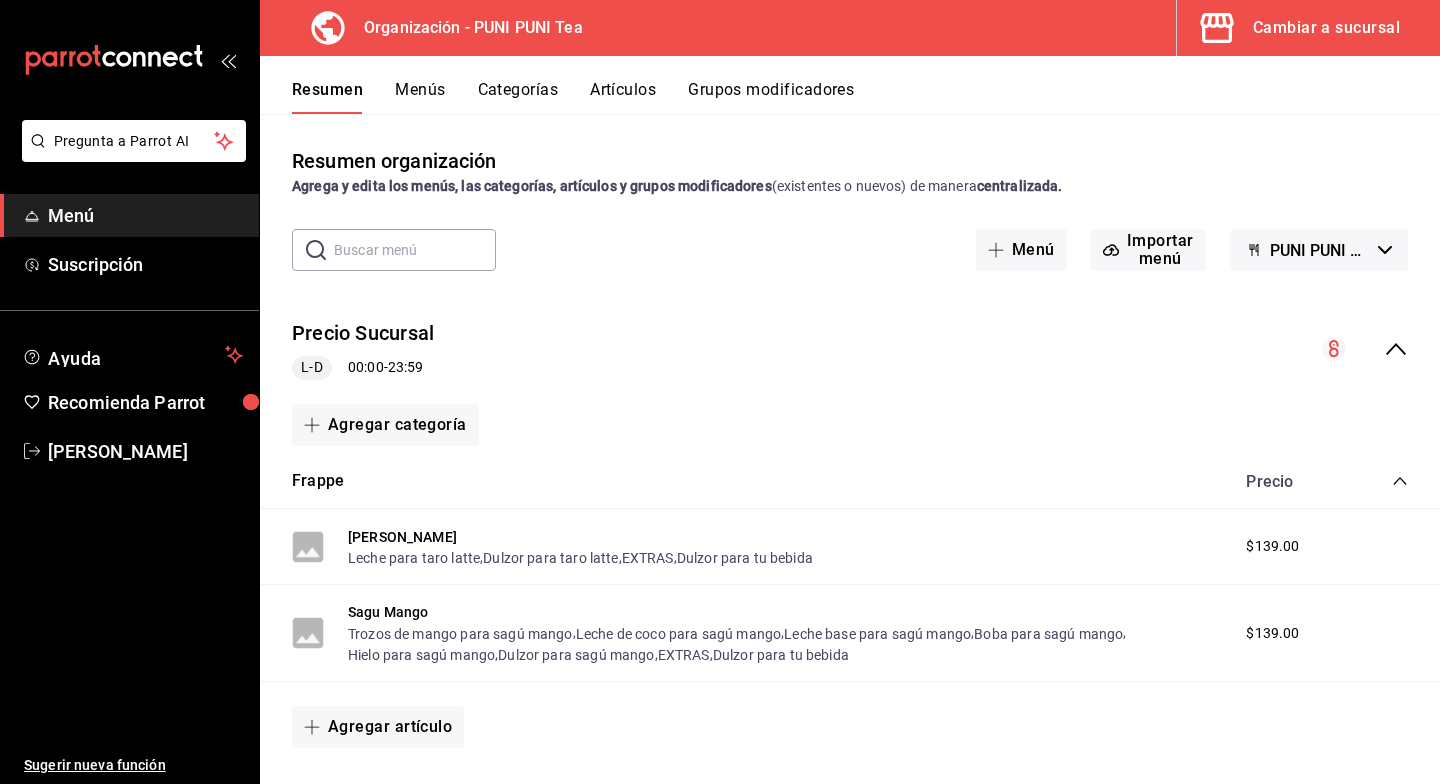 click on "Cambiar a sucursal" at bounding box center (1326, 28) 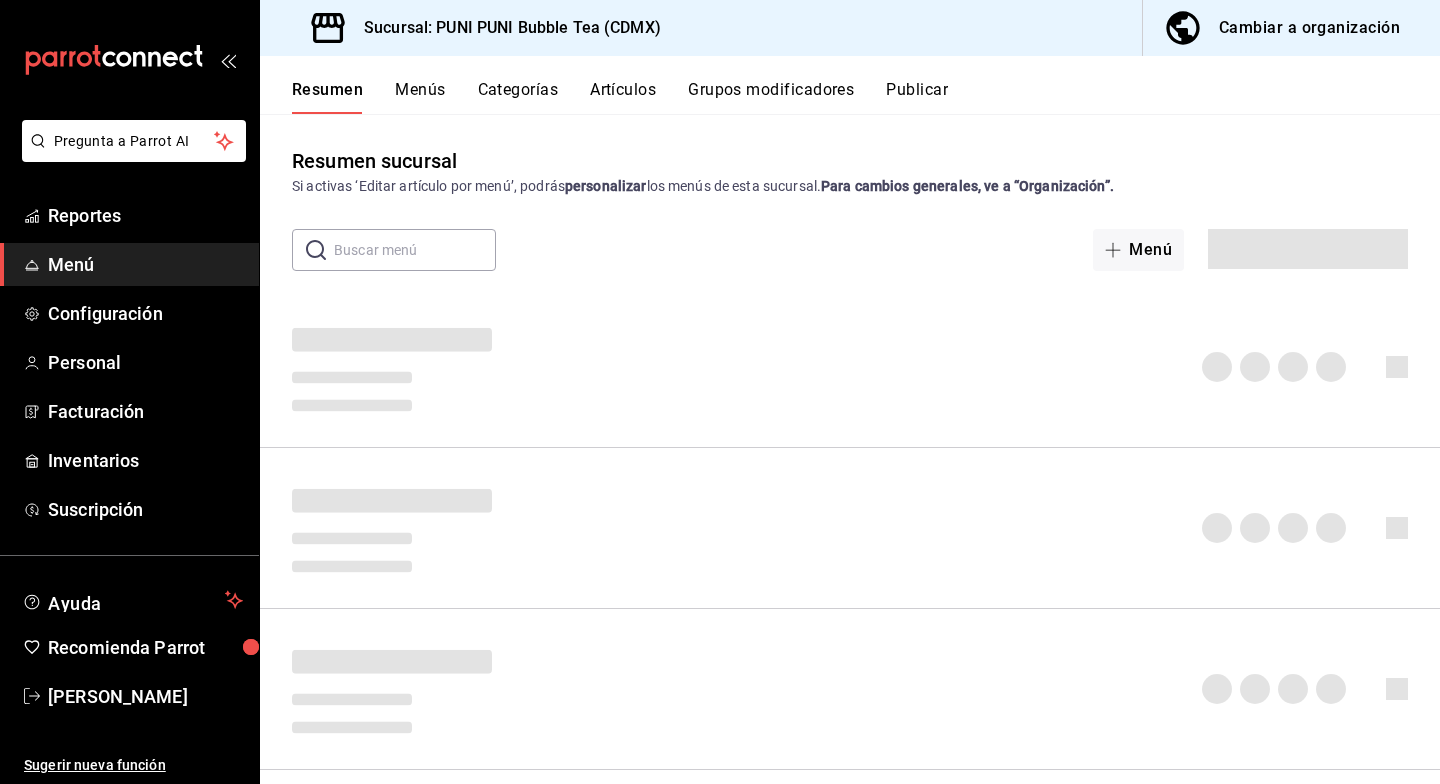 click on "Publicar" at bounding box center [917, 97] 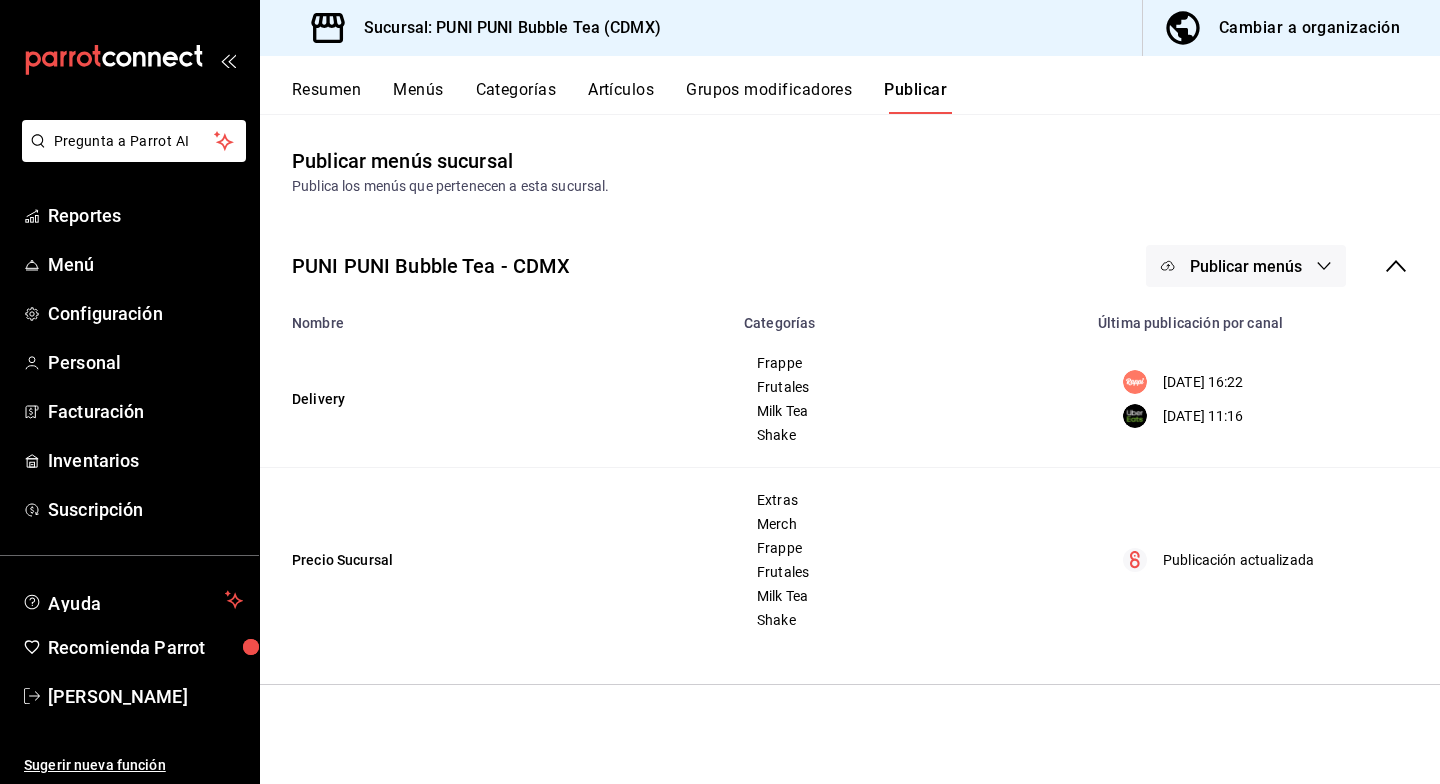 click on "Publicar menús" at bounding box center (1246, 266) 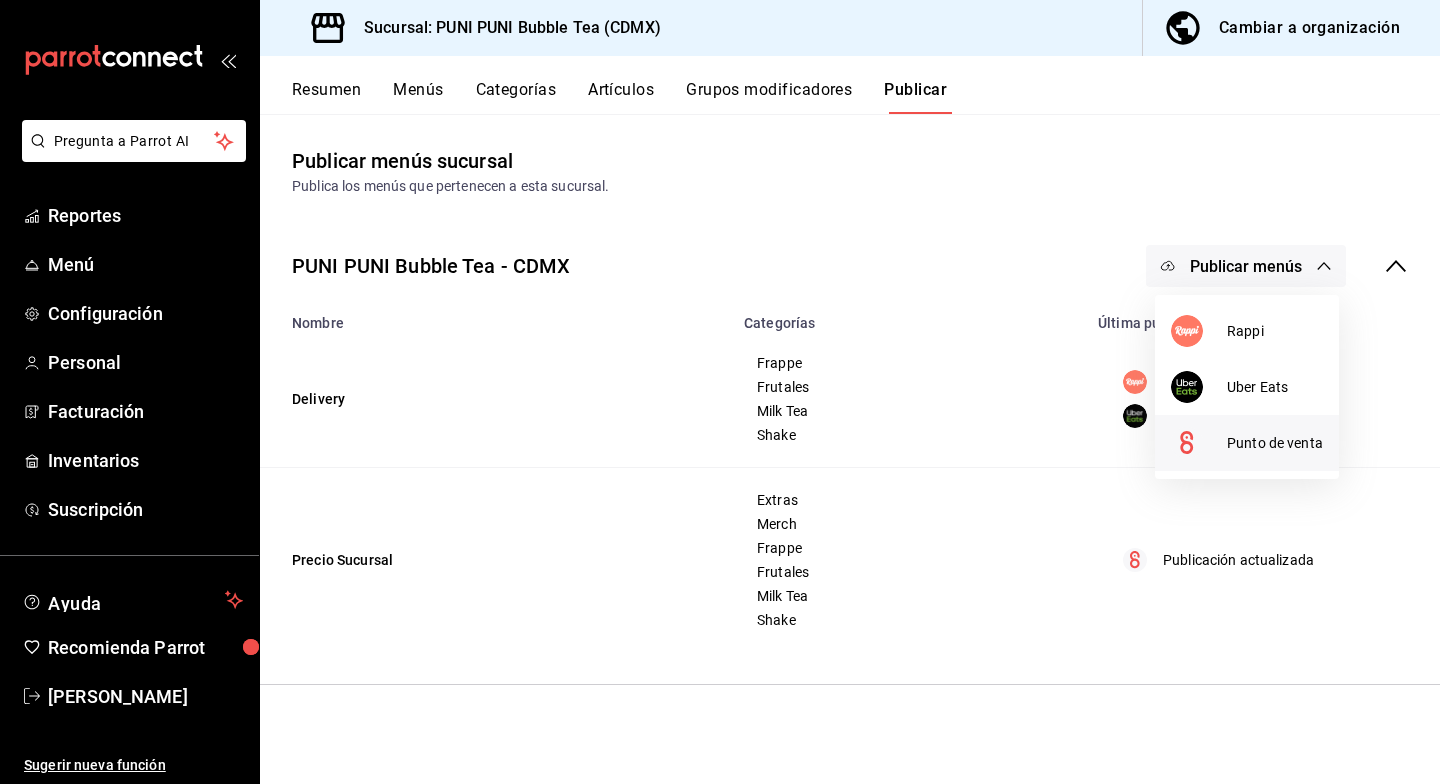 click on "Punto de venta" at bounding box center (1275, 443) 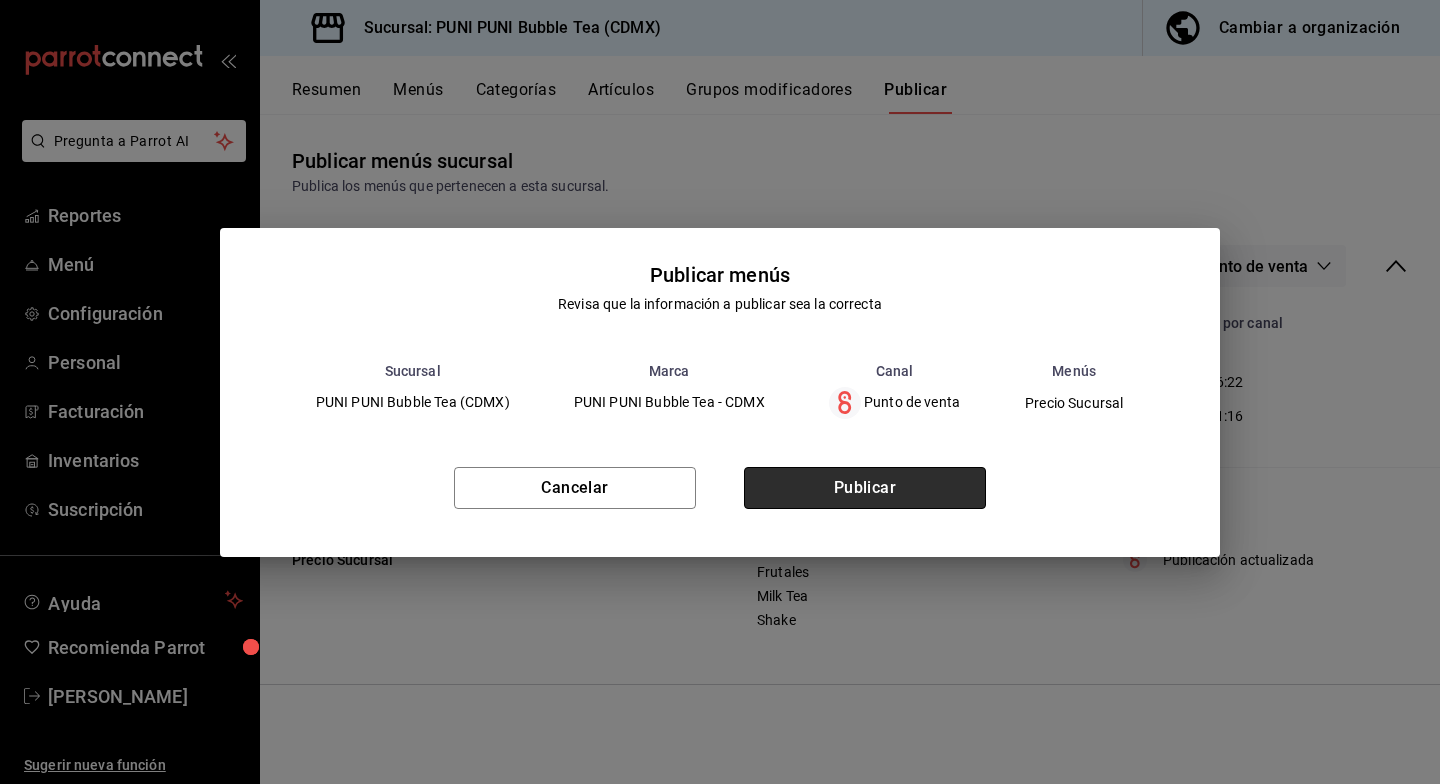 click on "Publicar" at bounding box center (865, 488) 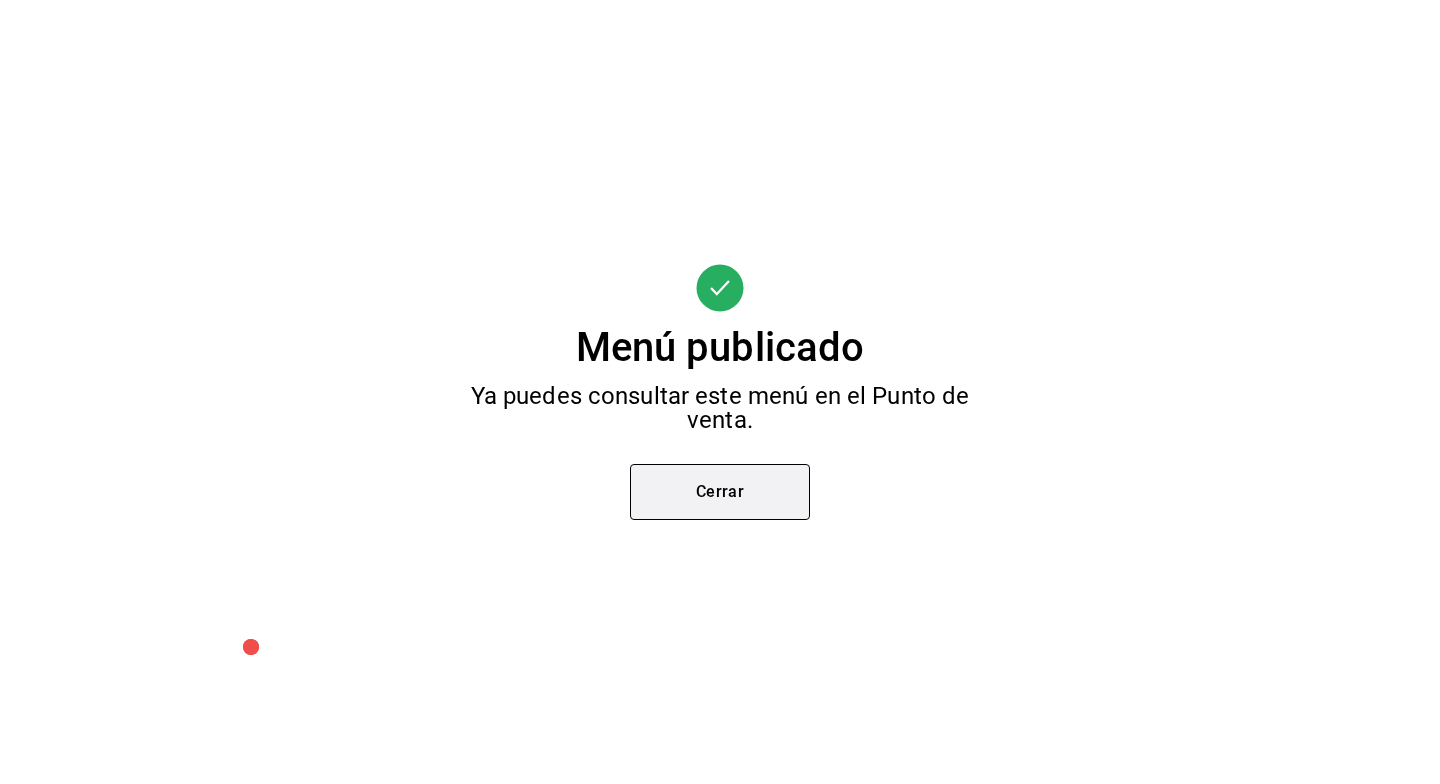 click on "Cerrar" at bounding box center (720, 492) 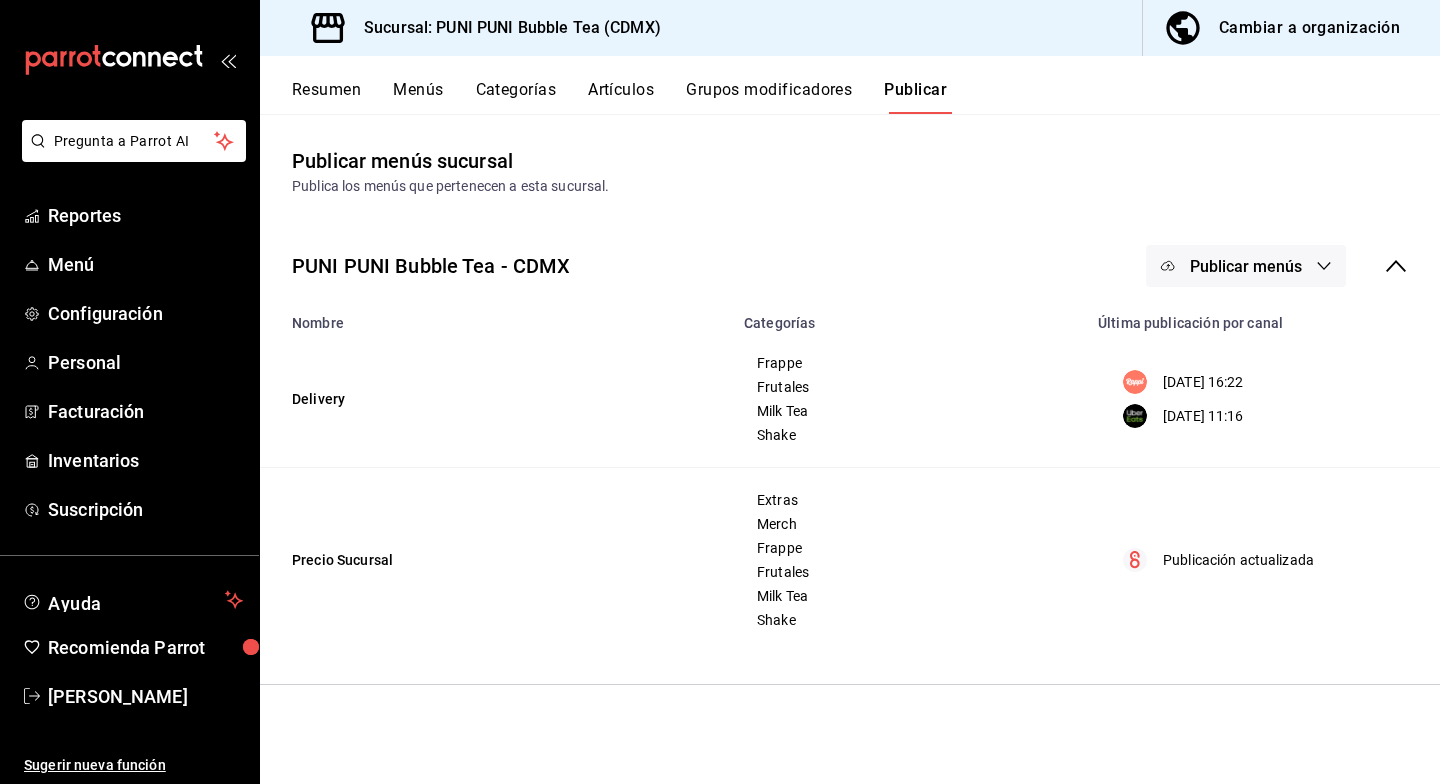 click on "Menús" at bounding box center [418, 97] 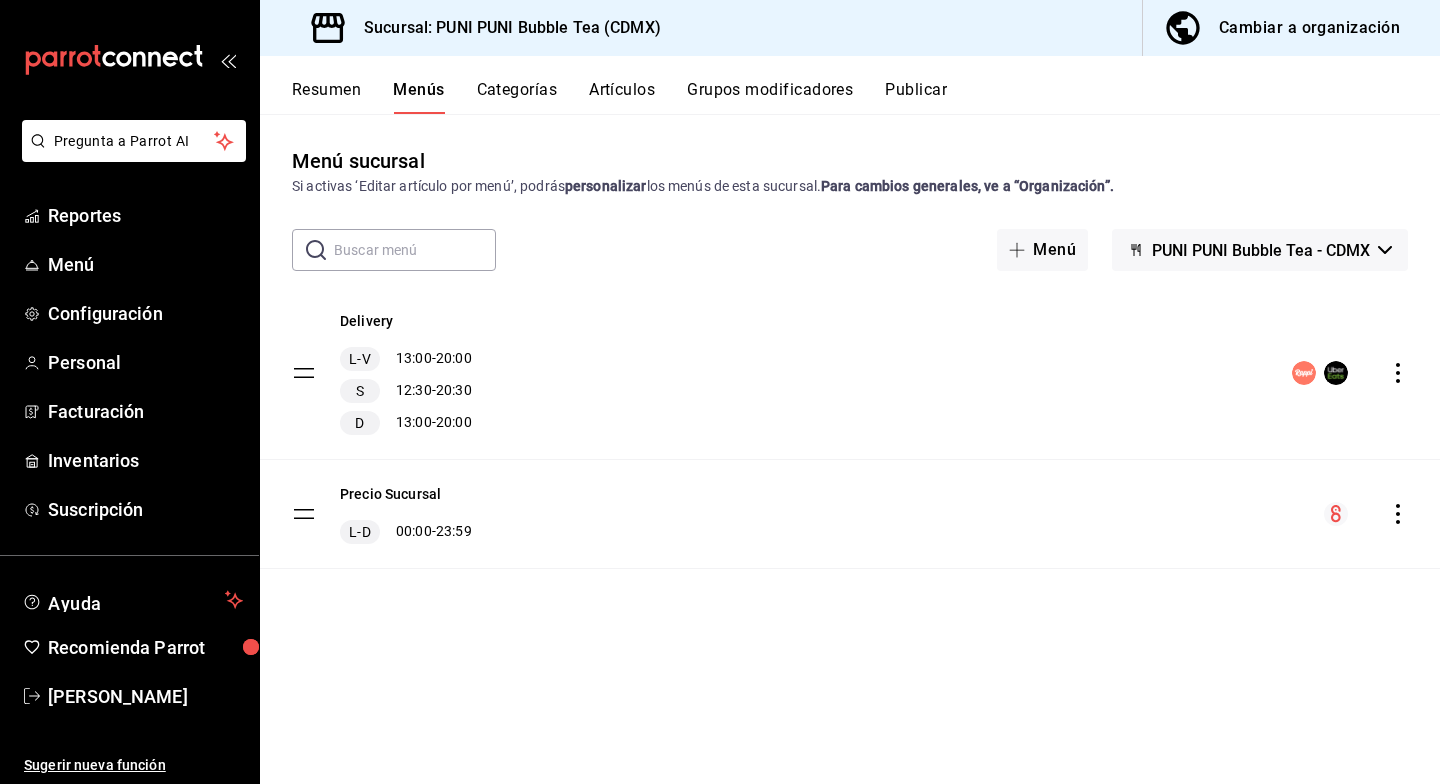click on "Artículos" at bounding box center [622, 97] 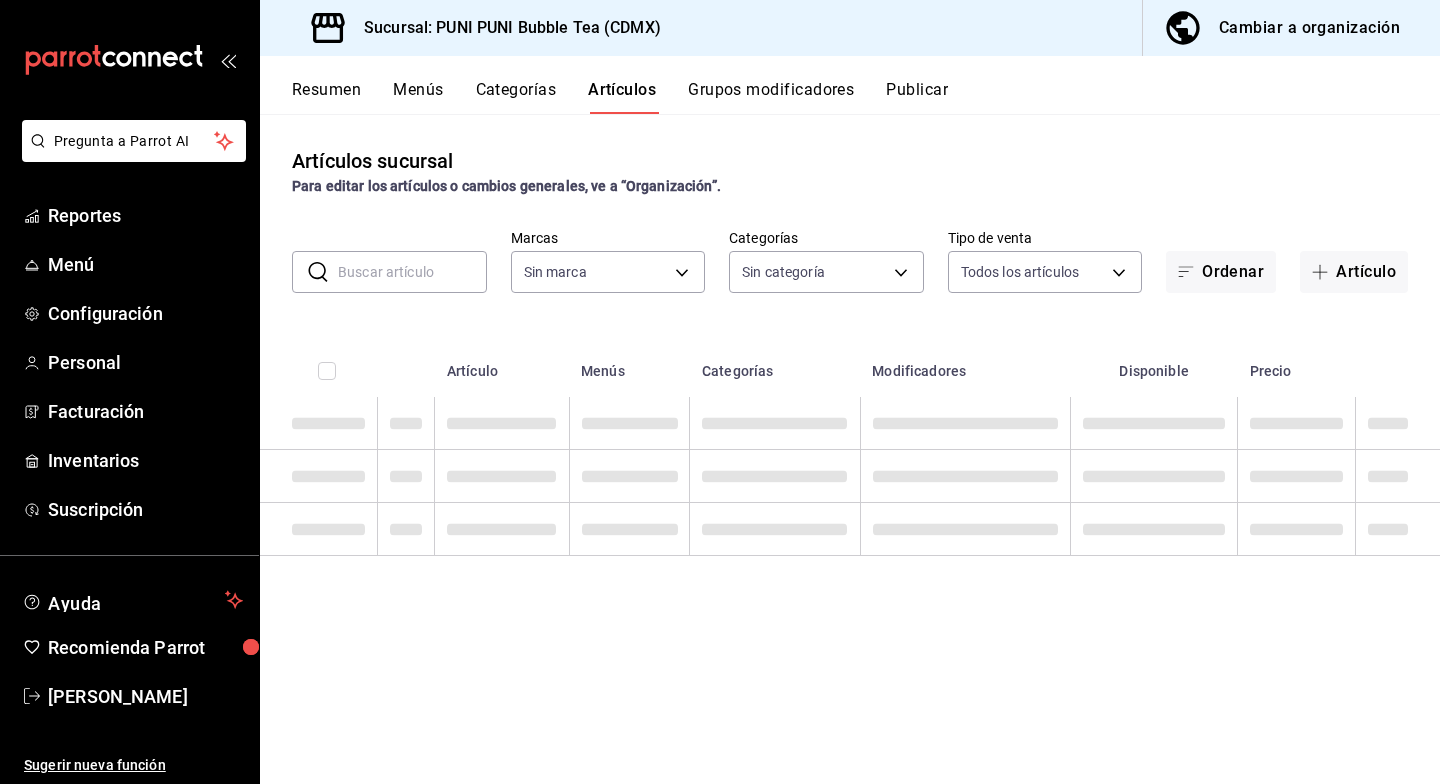 type on "06e9fba0-8a60-4258-b8f9-5d8115eddc2f" 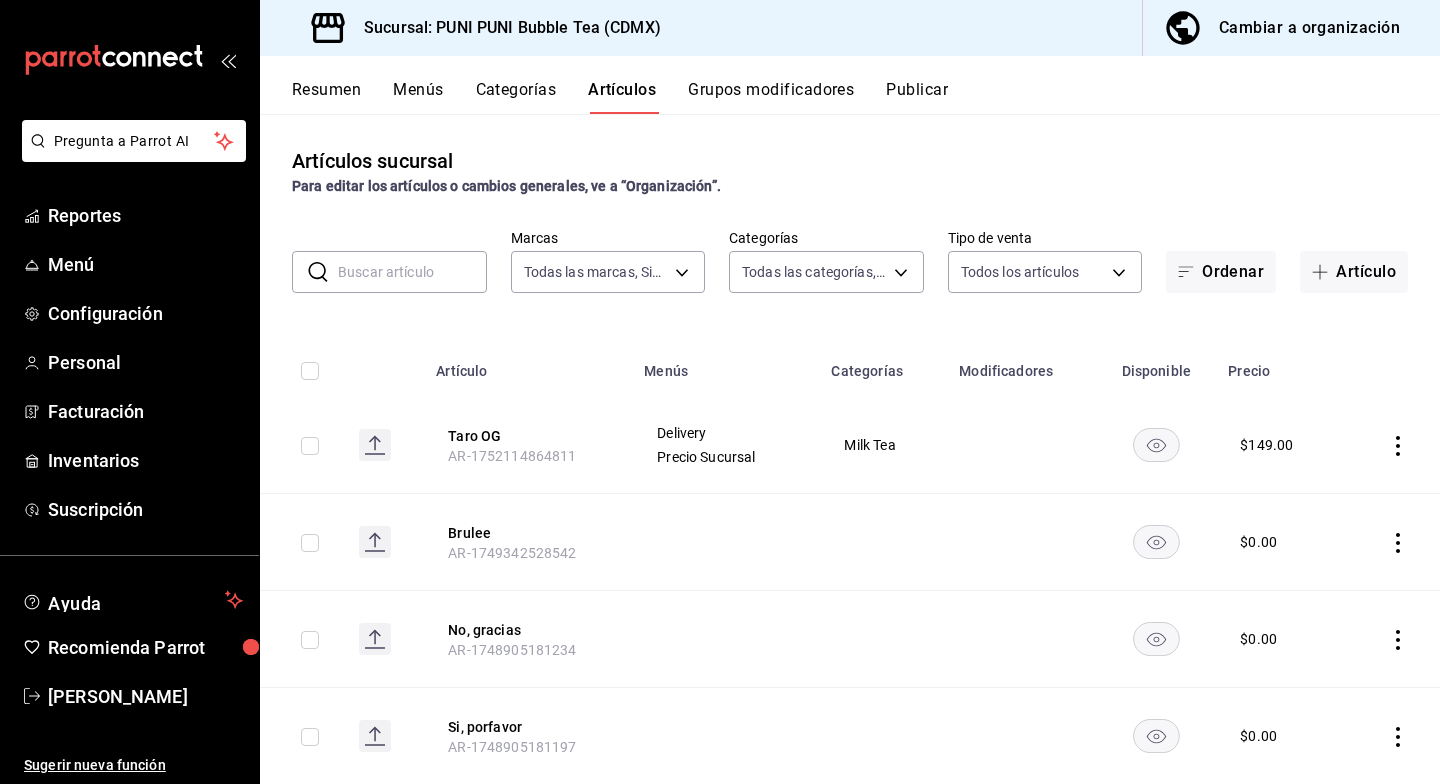 type on "0b359580-9c26-4667-b2ea-c0a0a21b5adf,742efaf6-9535-4bde-bfe2-e22b5eeb50f9,b794ae57-433e-4157-92aa-9e2050f5cb96,6886975e-3fad-47b1-b05e-622b3461df11,a60dda1d-bbcc-4699-8991-6a901ccf3b1a,06f50db3-9eed-46cb-88f6-3bb522d3eb29,24444c8a-550c-40ca-b16f-bc041a4e9516,6103b8fc-ab1c-4cc2-8ee4-29cda863e13f,3310146a-b8ba-4aad-9140-83bd45779eef" 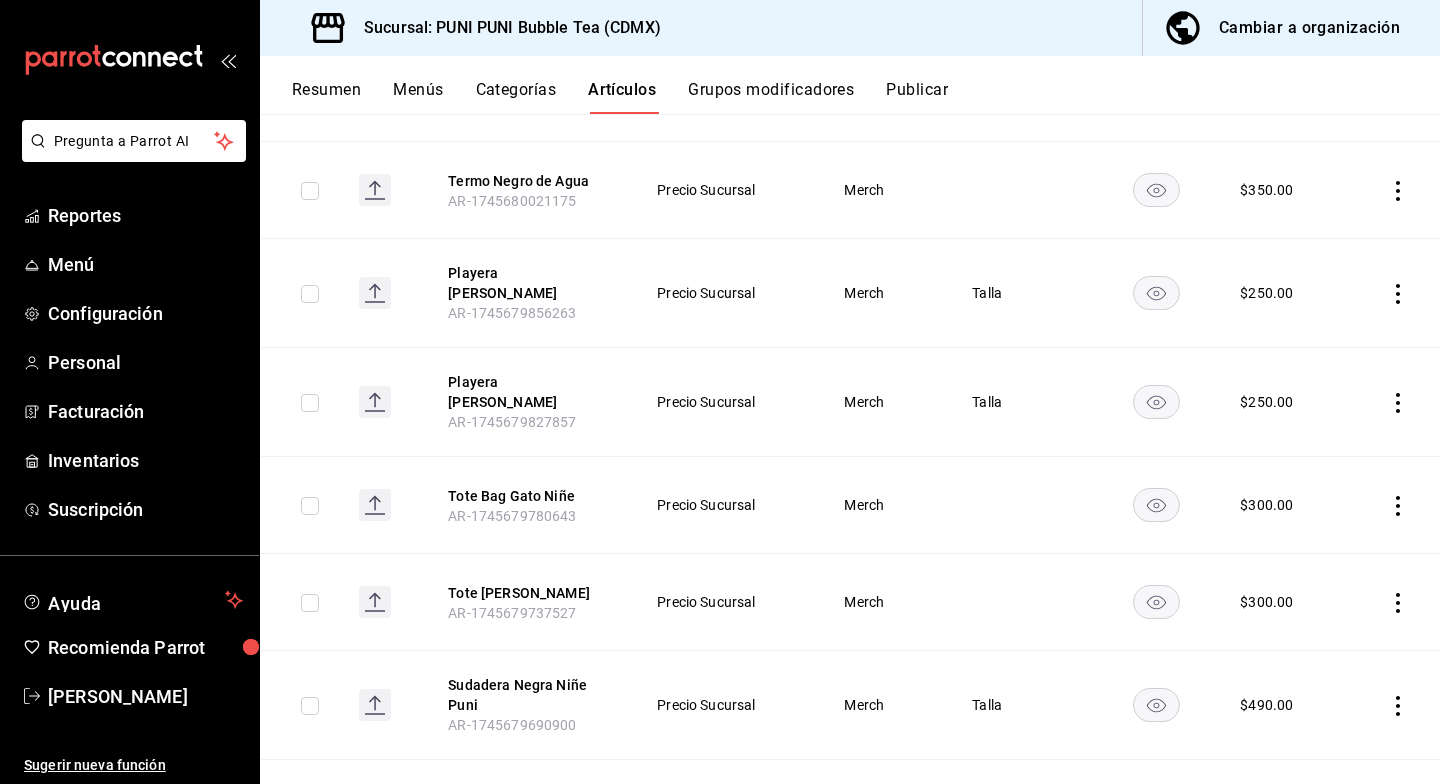 scroll, scrollTop: 0, scrollLeft: 0, axis: both 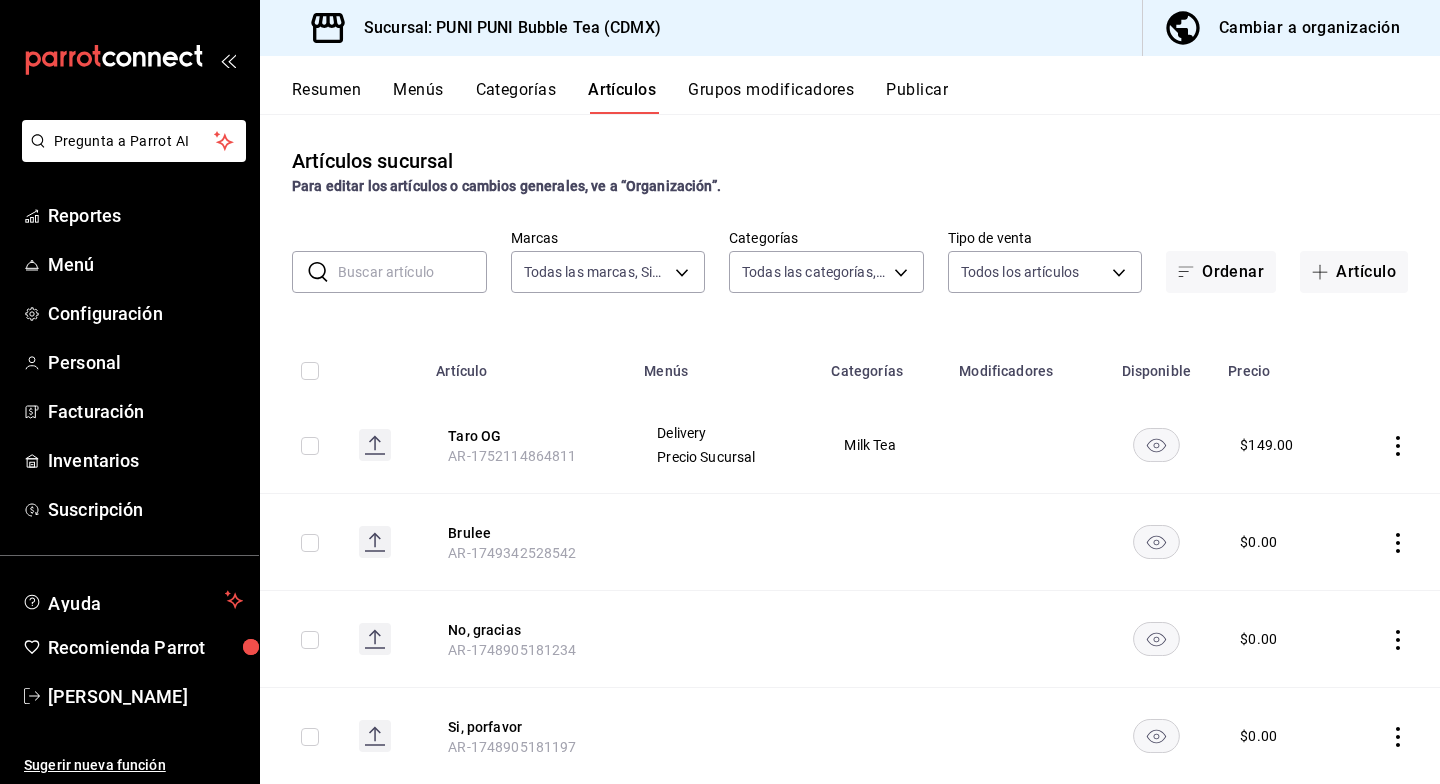 click at bounding box center [412, 272] 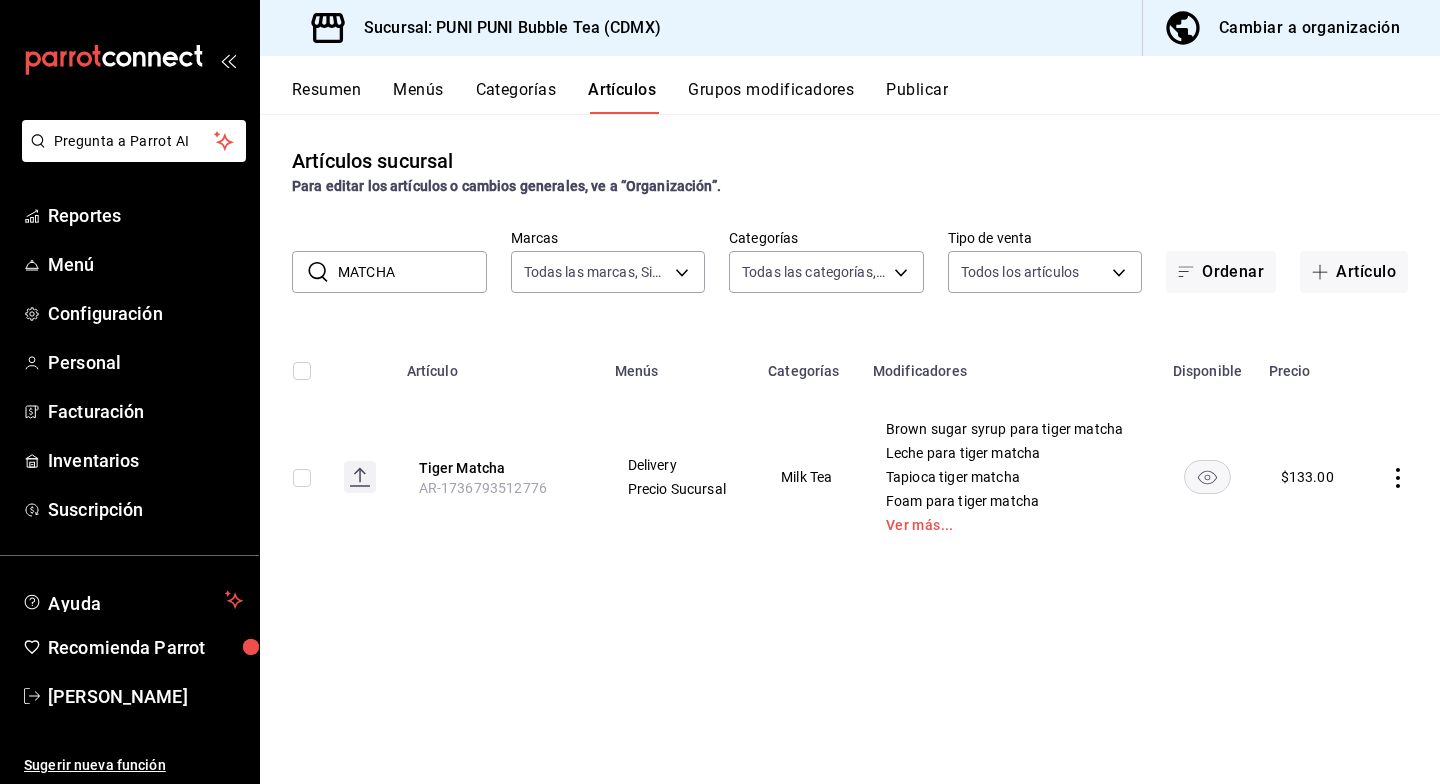 drag, startPoint x: 465, startPoint y: 269, endPoint x: 292, endPoint y: 270, distance: 173.00288 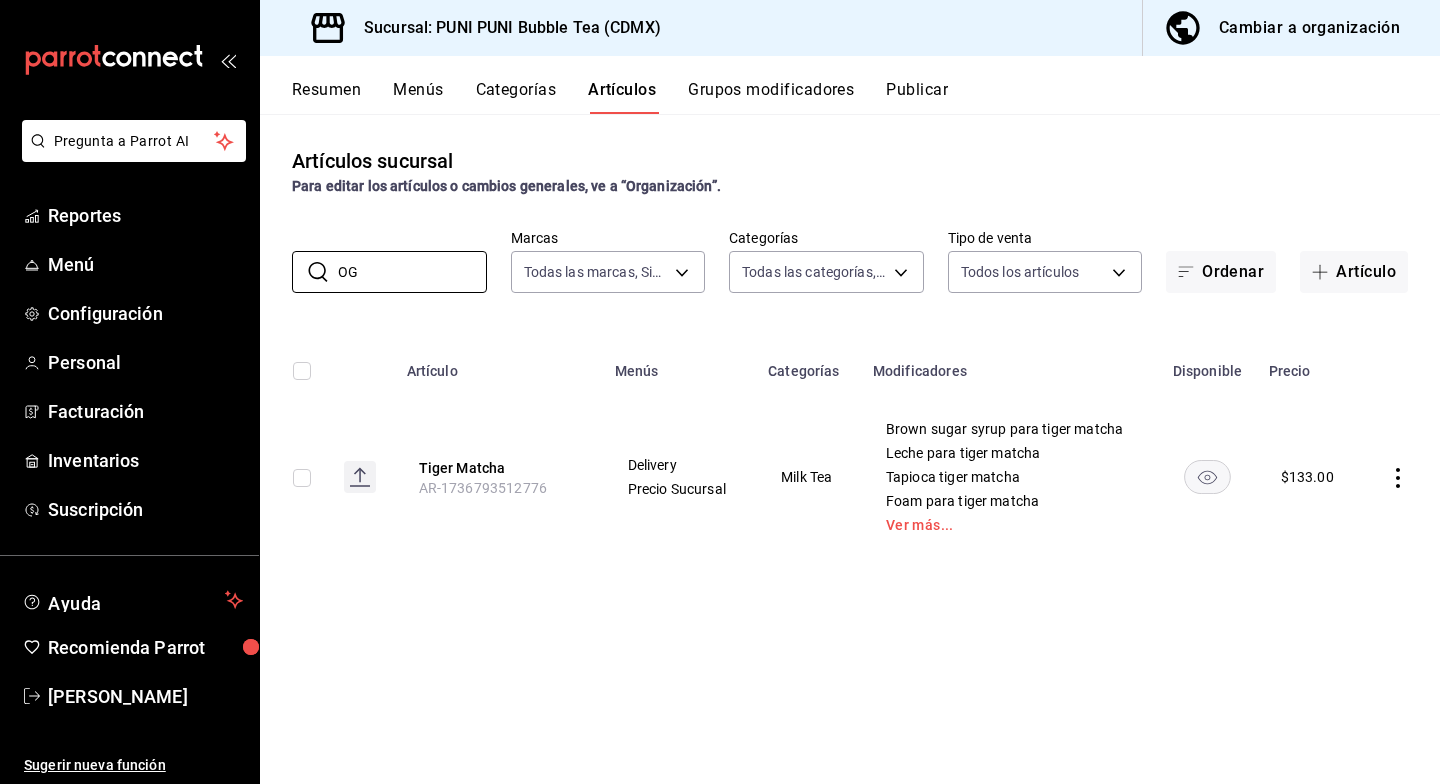 type on "OG" 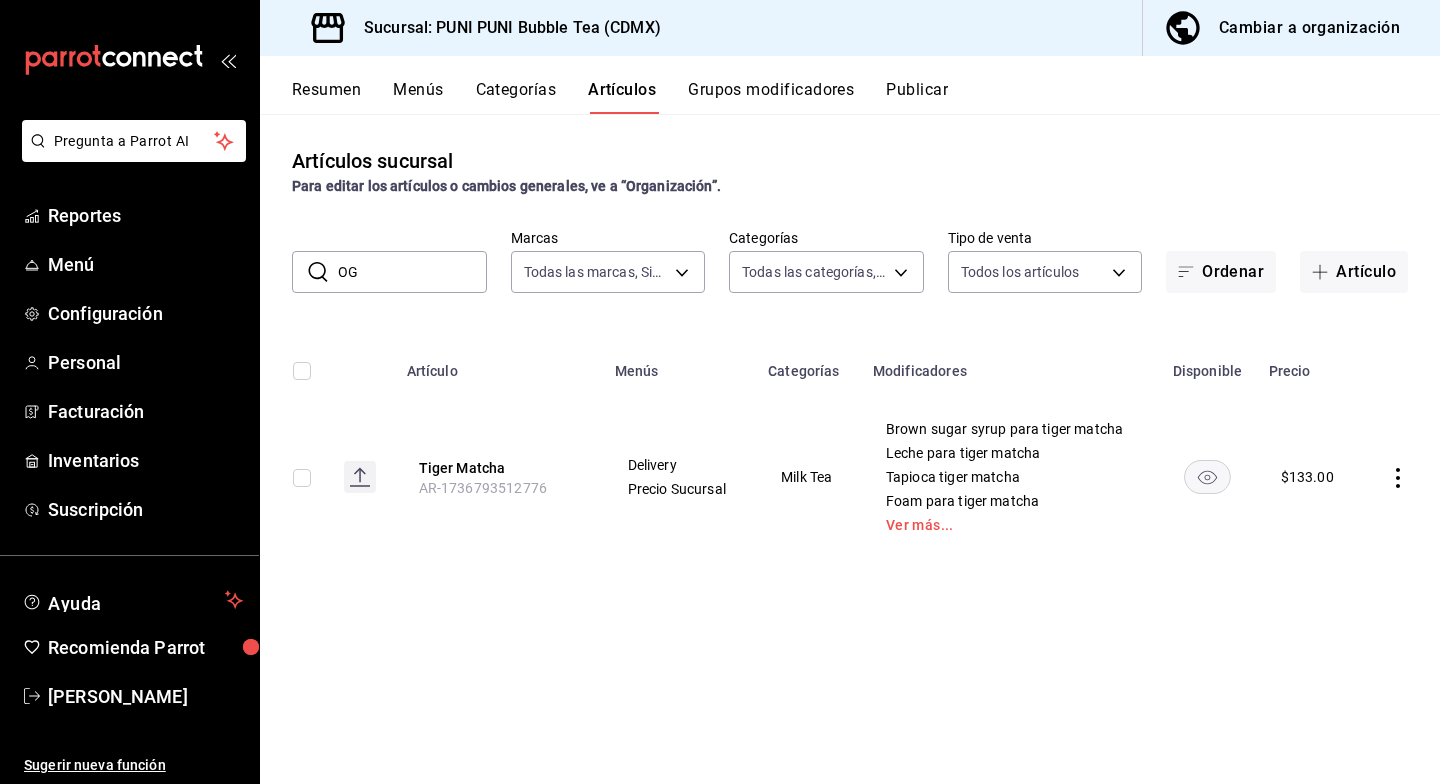 click on "OG" at bounding box center (412, 272) 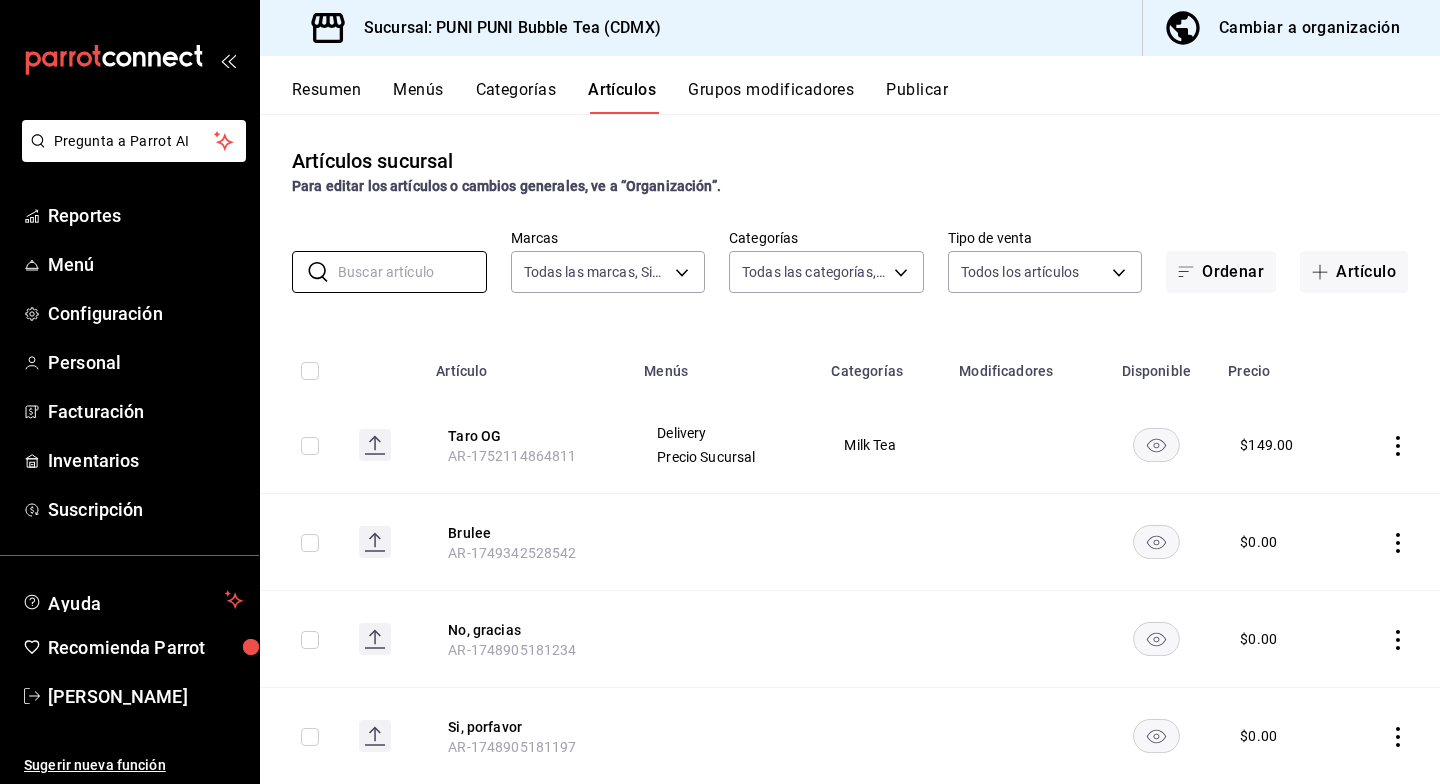 type 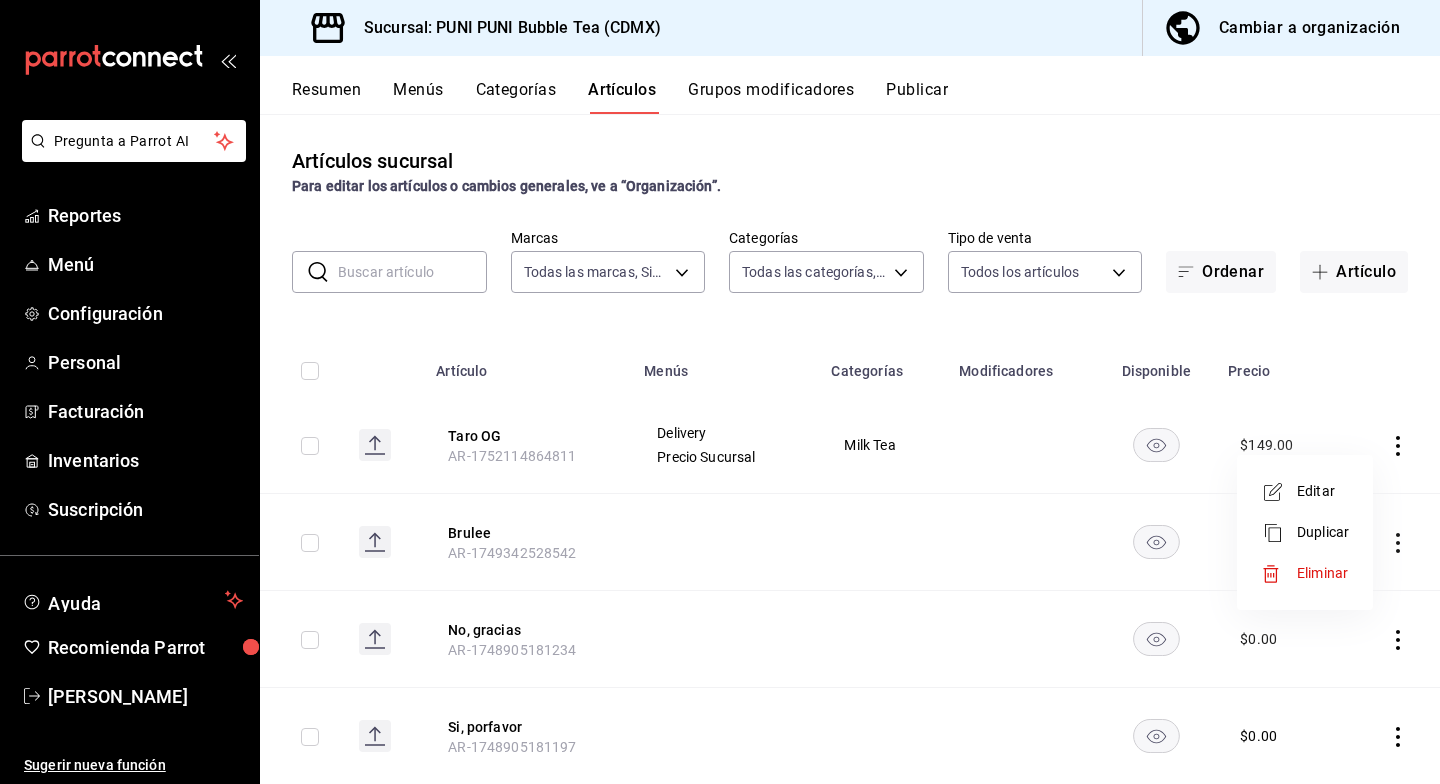 click on "Editar" at bounding box center [1323, 491] 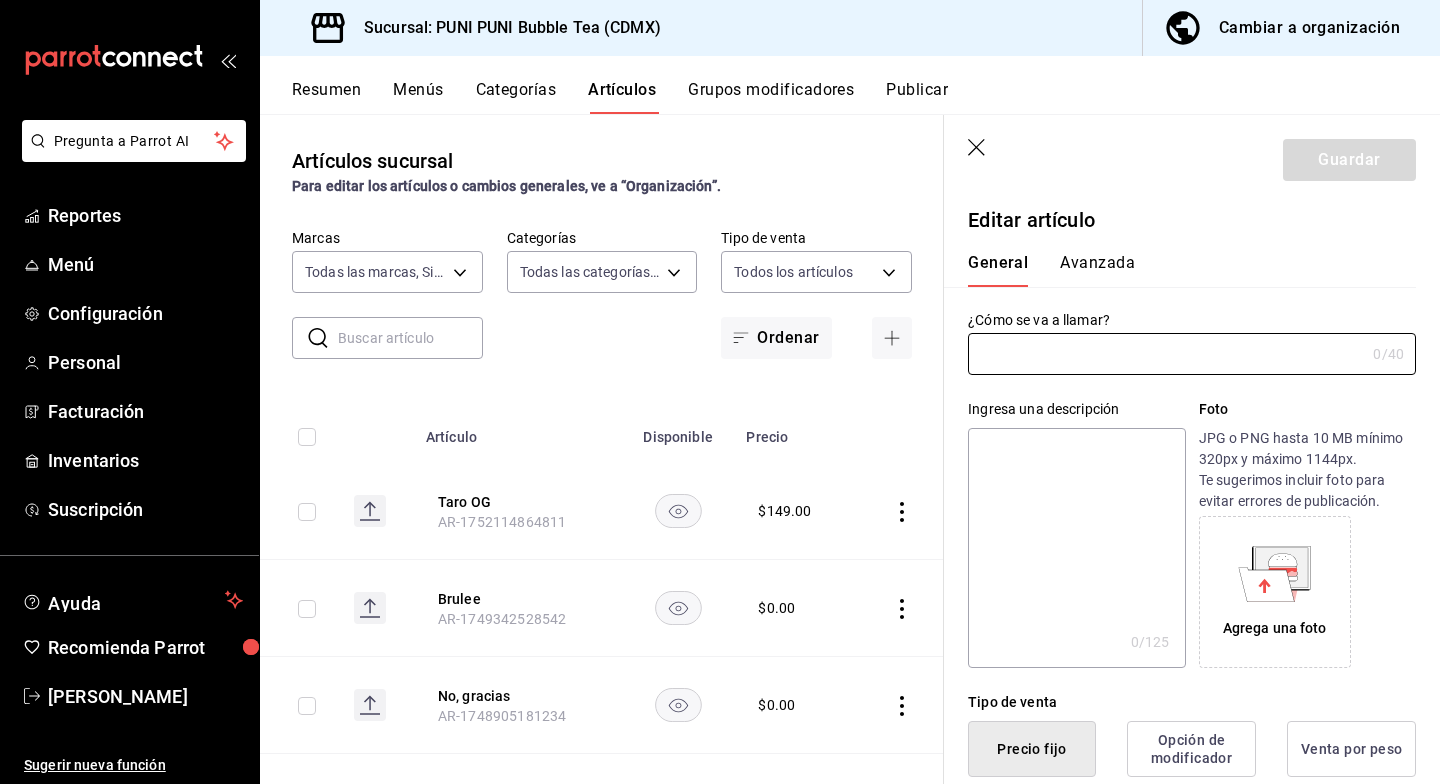 type on "Taro OG" 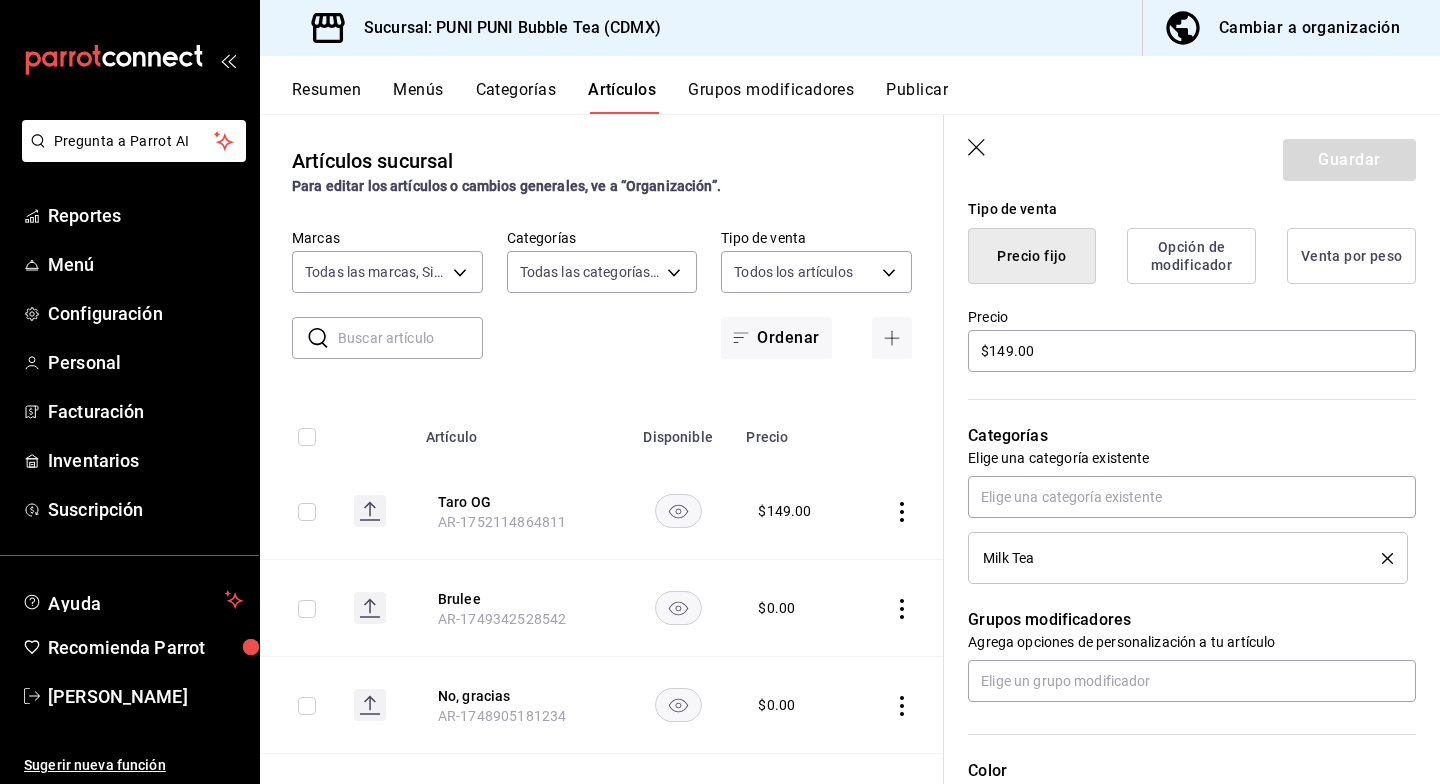 scroll, scrollTop: 489, scrollLeft: 0, axis: vertical 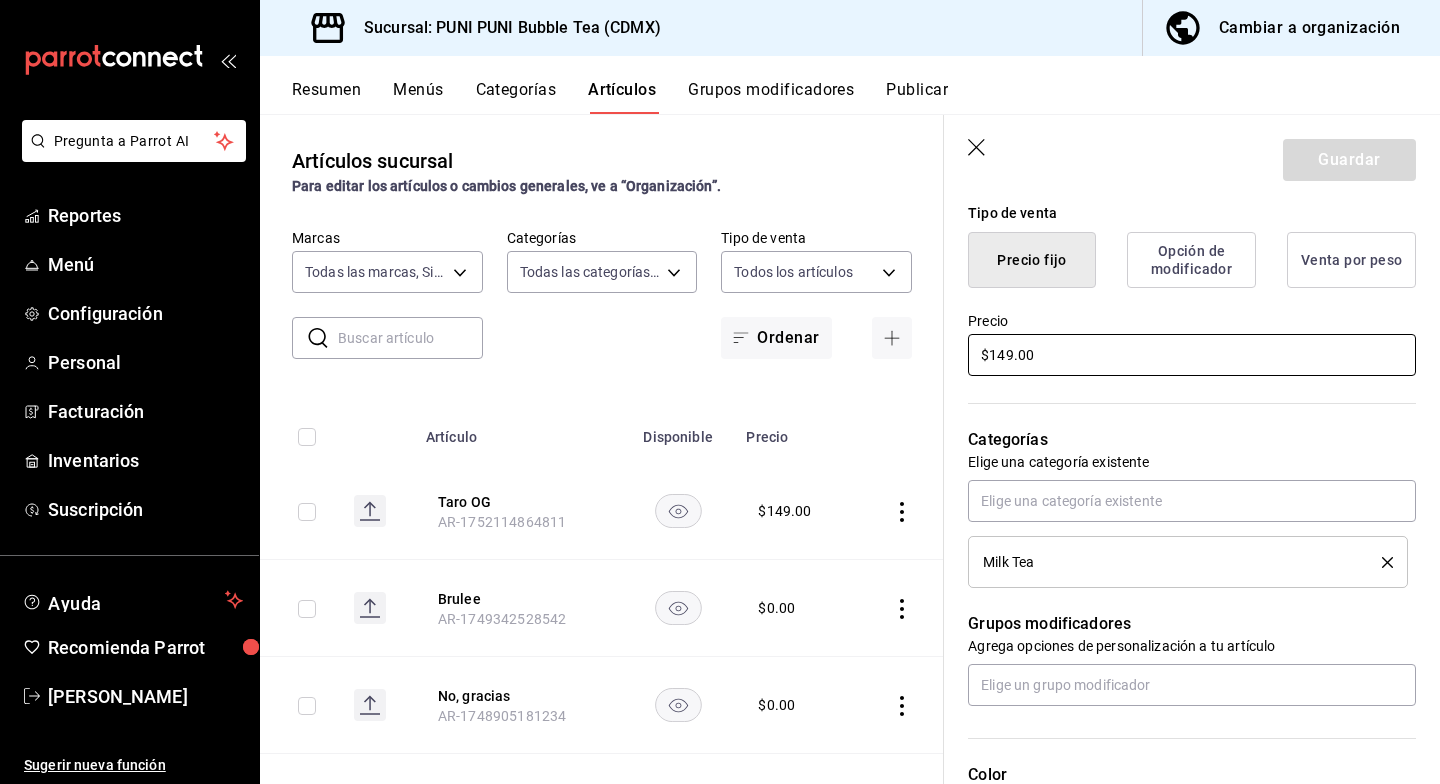 drag, startPoint x: 1076, startPoint y: 356, endPoint x: 959, endPoint y: 354, distance: 117.01709 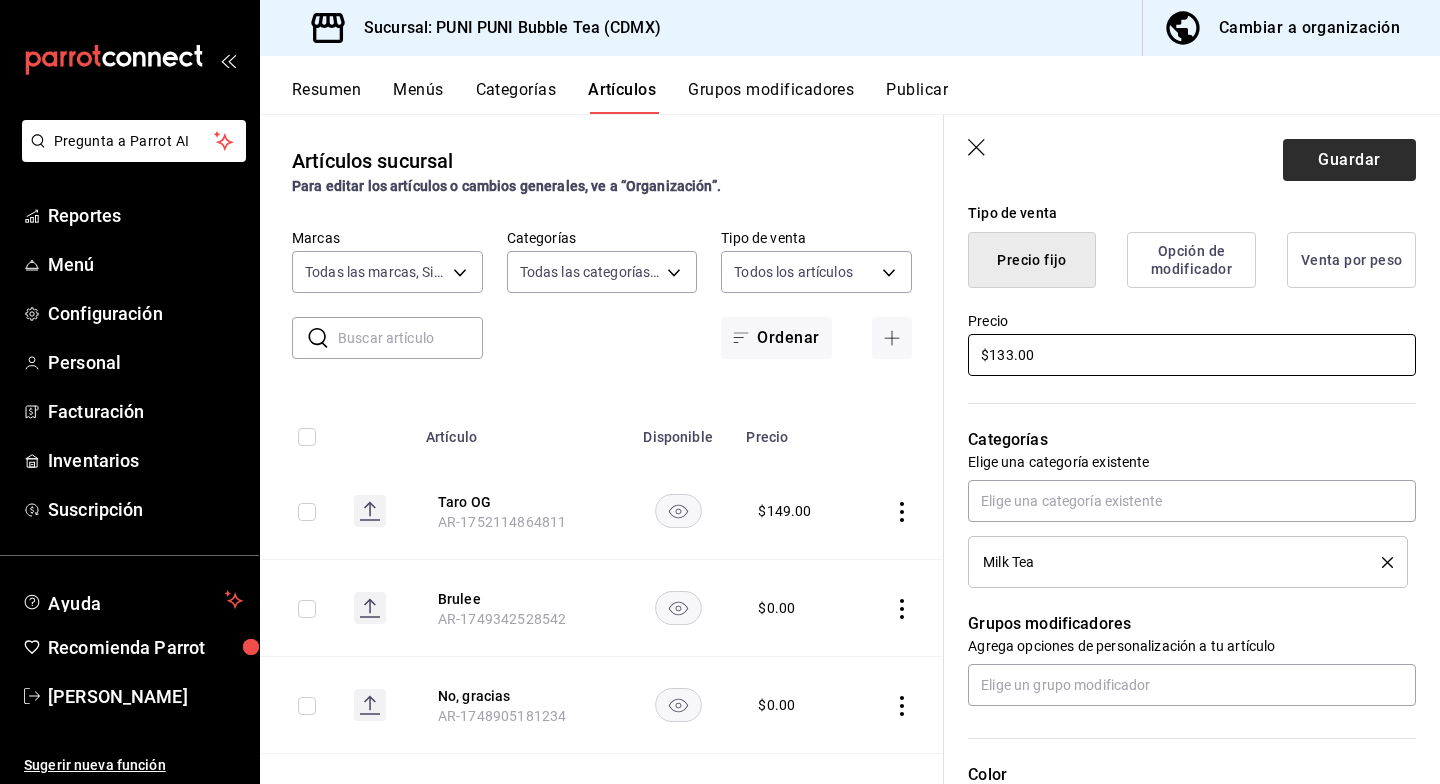 type on "$133.00" 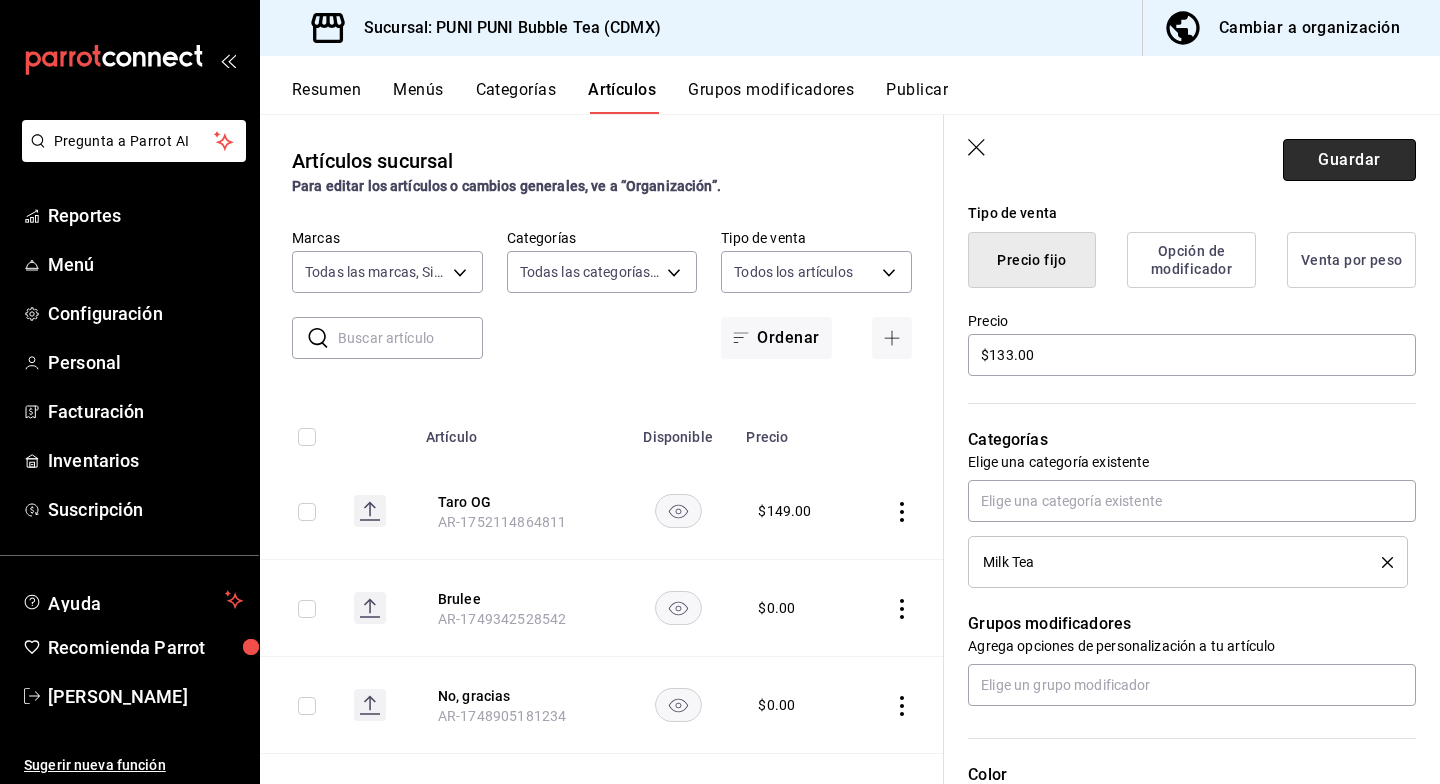 click on "Guardar" at bounding box center [1349, 160] 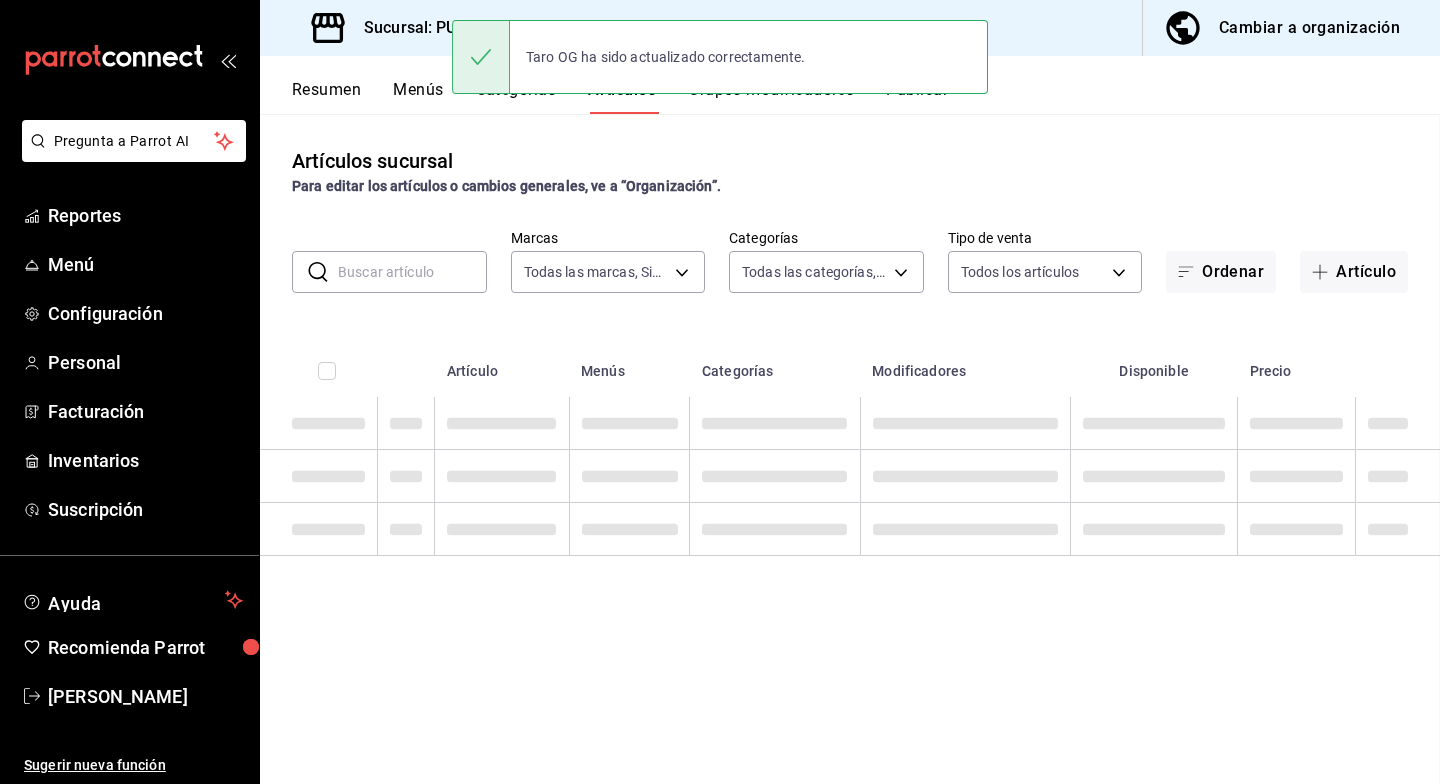 scroll, scrollTop: 0, scrollLeft: 0, axis: both 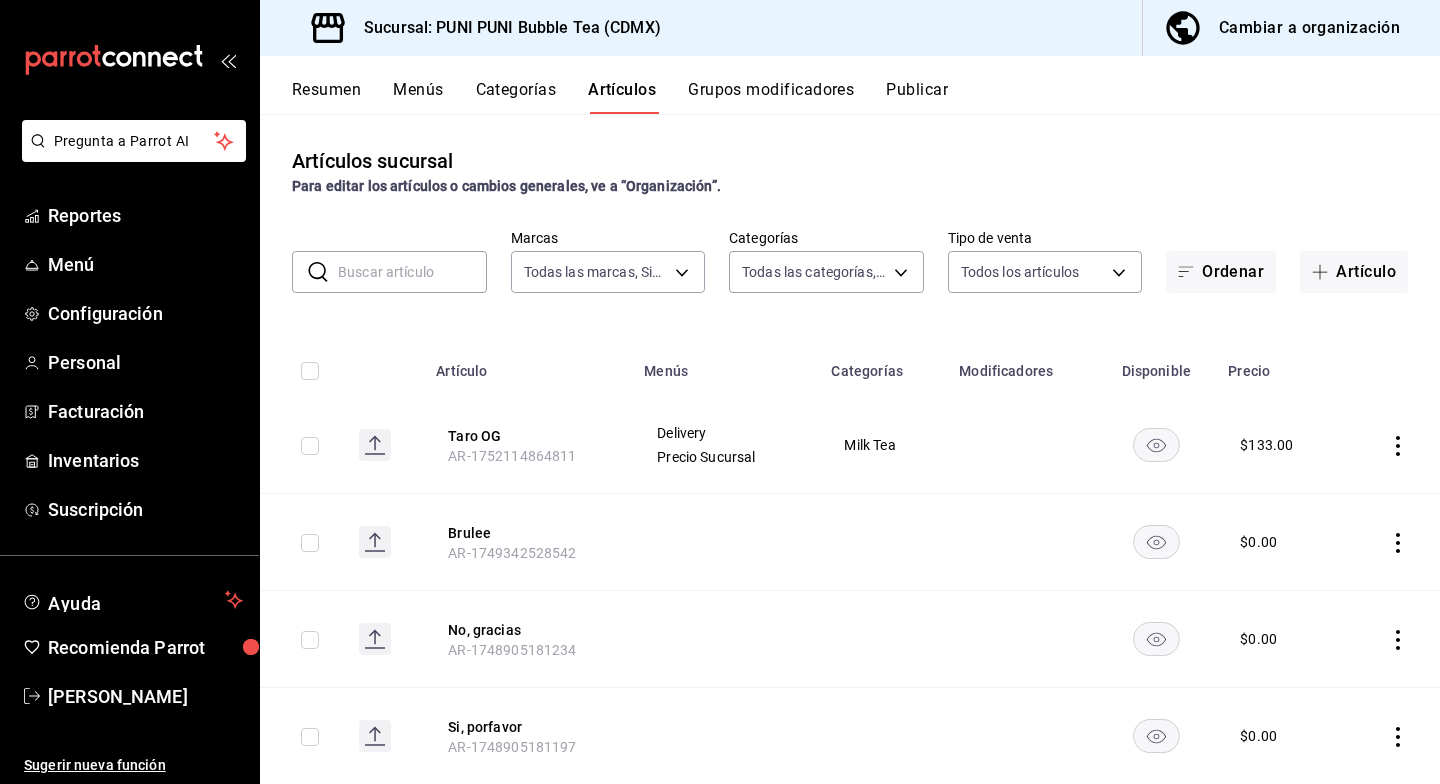 click on "Grupos modificadores" at bounding box center [771, 97] 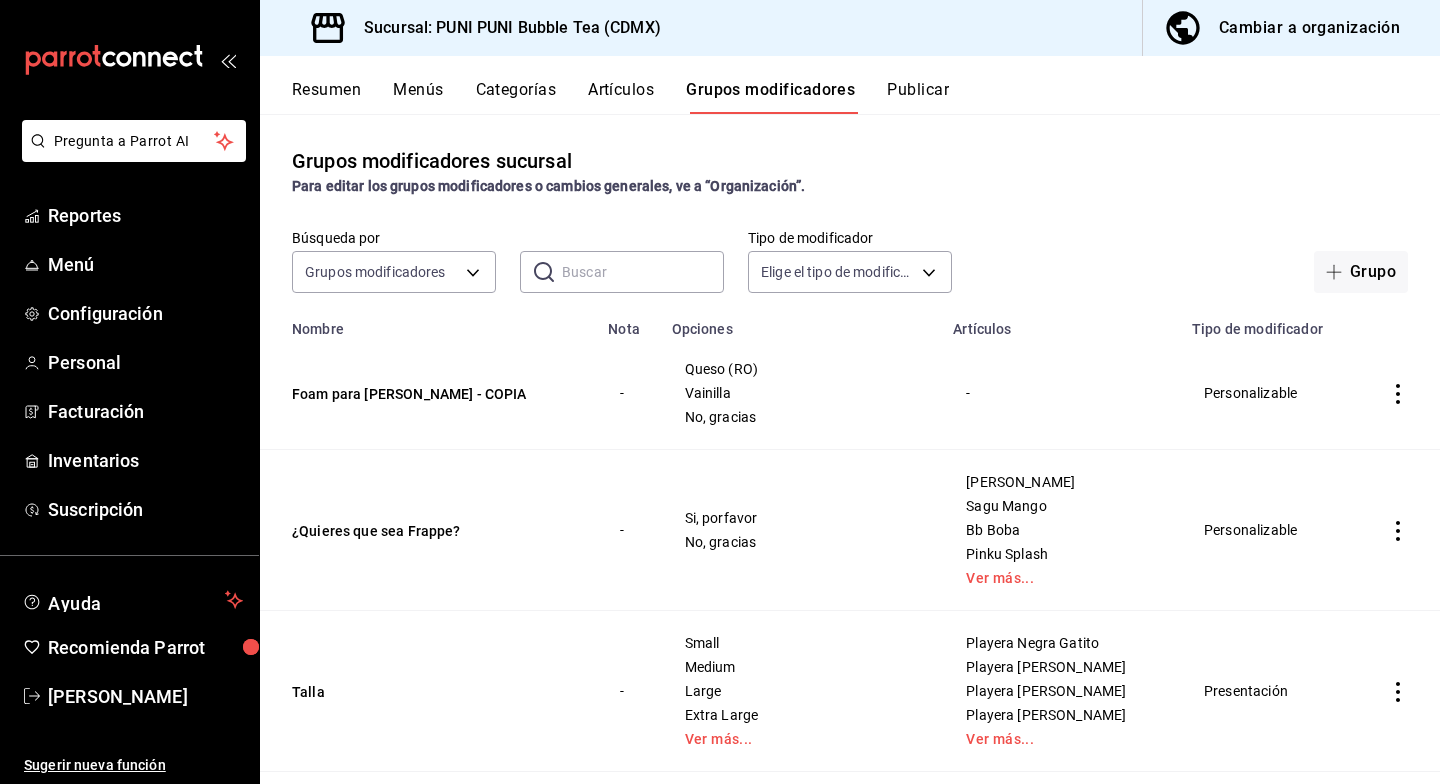 scroll, scrollTop: 0, scrollLeft: 0, axis: both 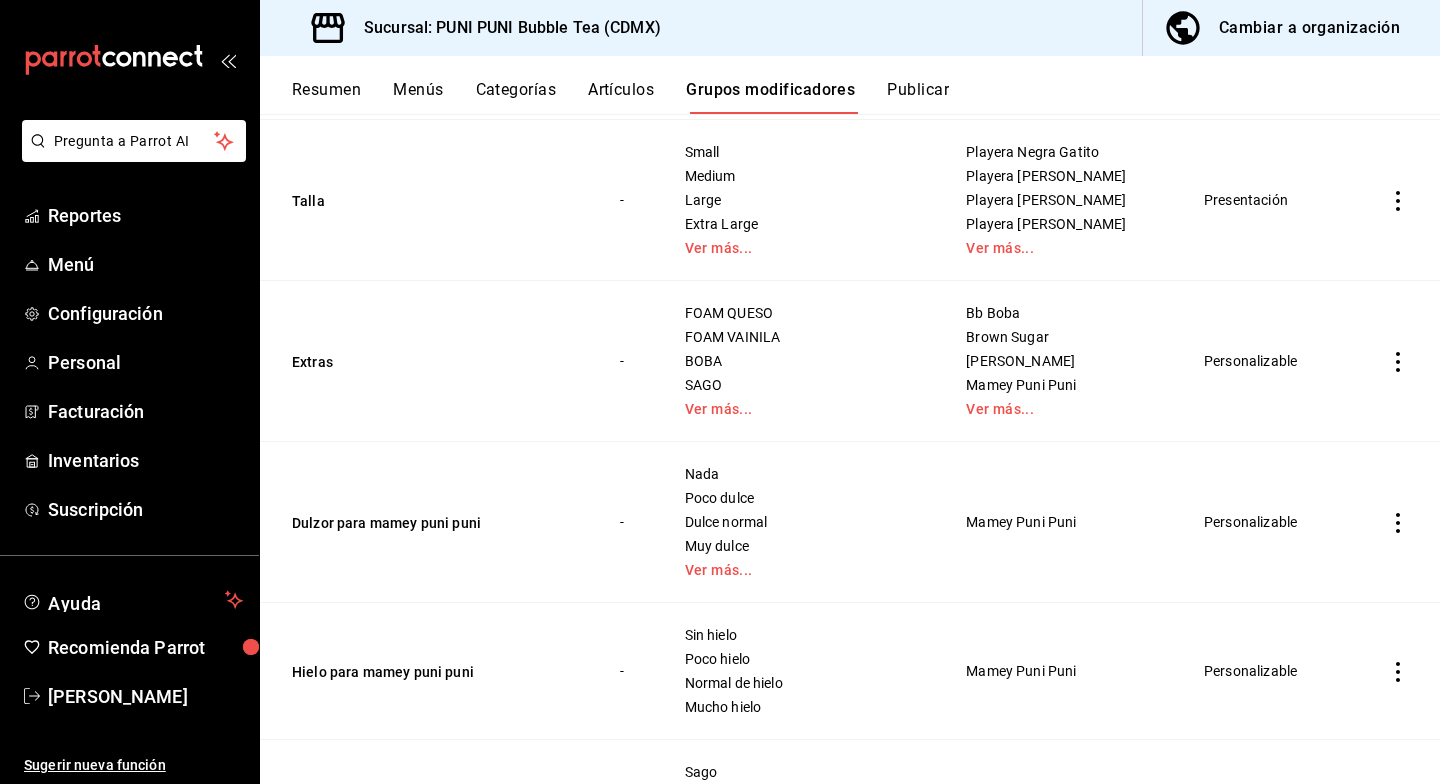 click 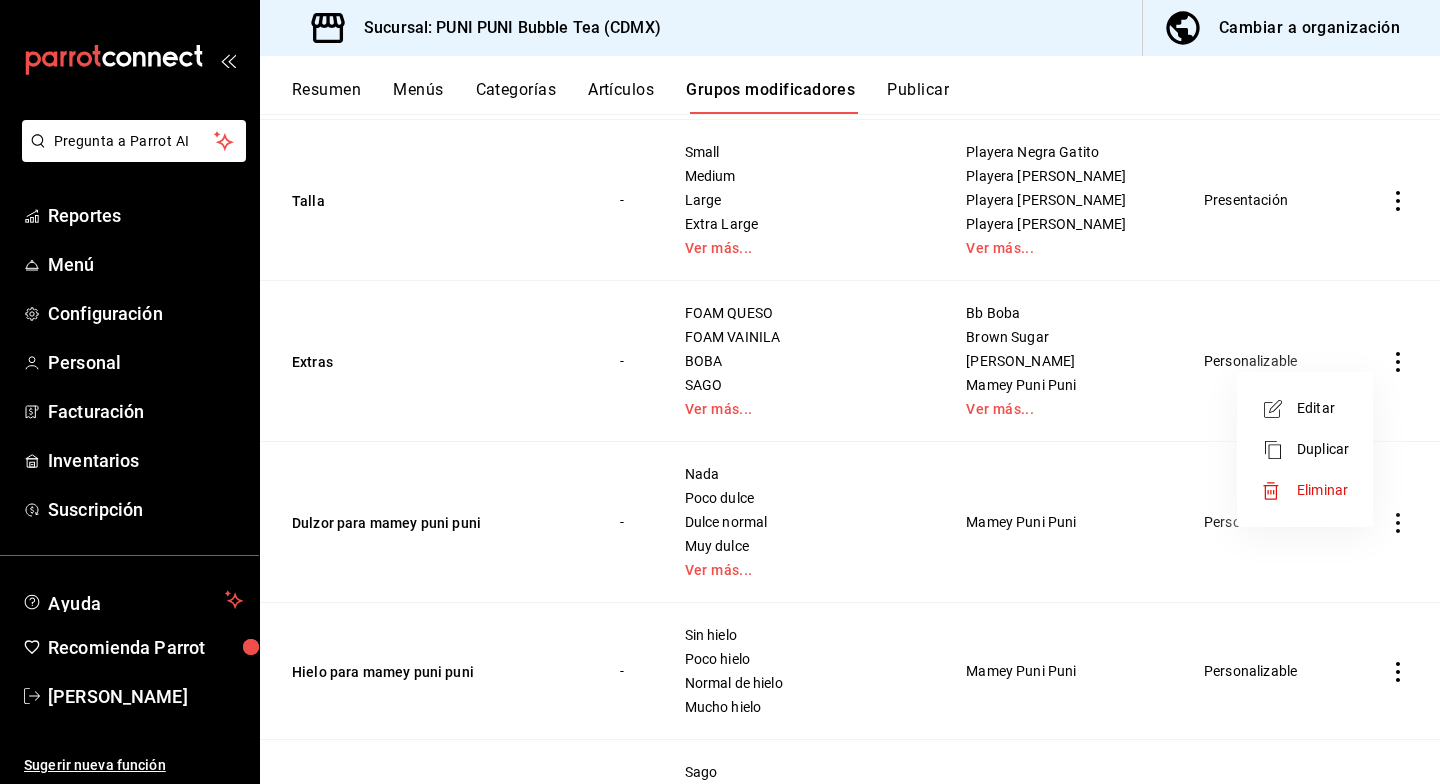 click on "Editar" at bounding box center (1323, 408) 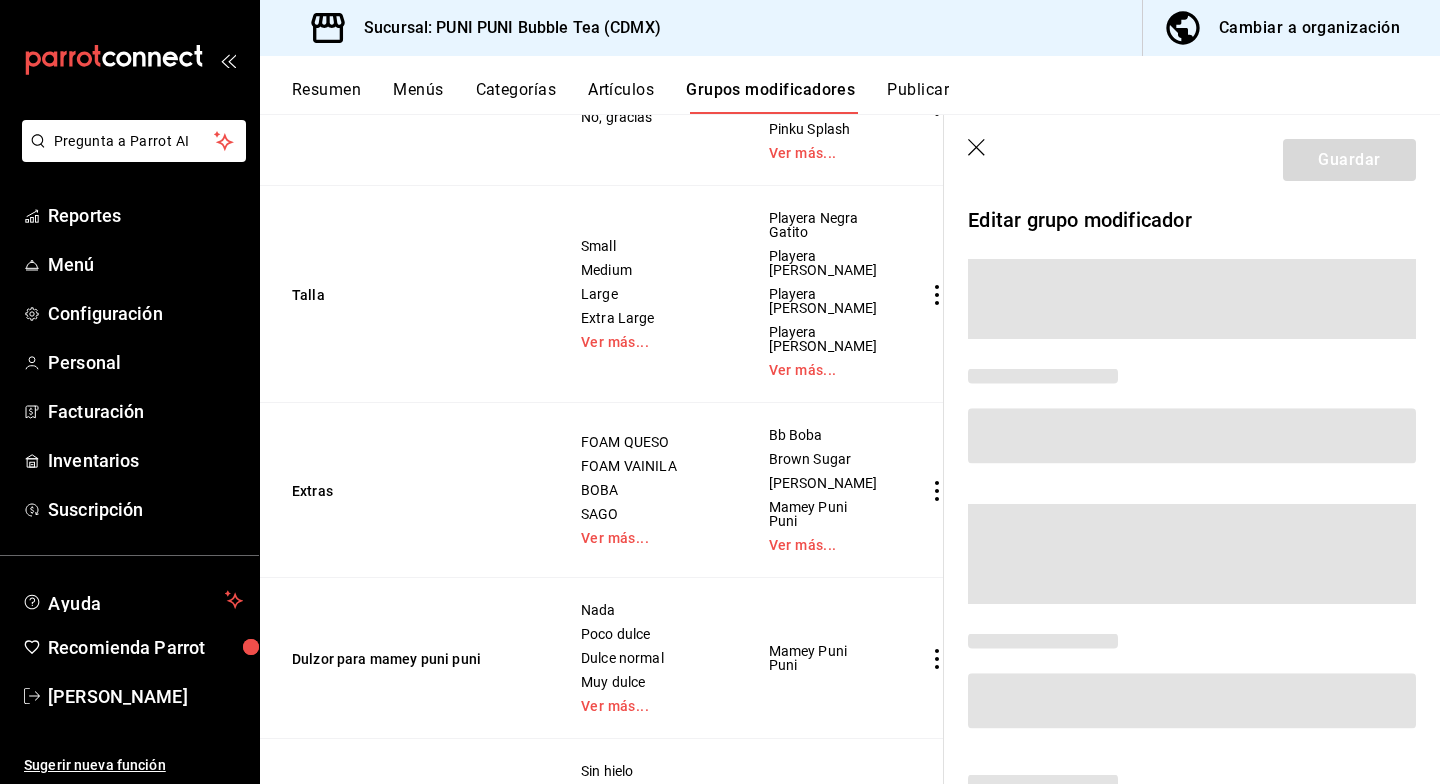 scroll, scrollTop: 557, scrollLeft: 0, axis: vertical 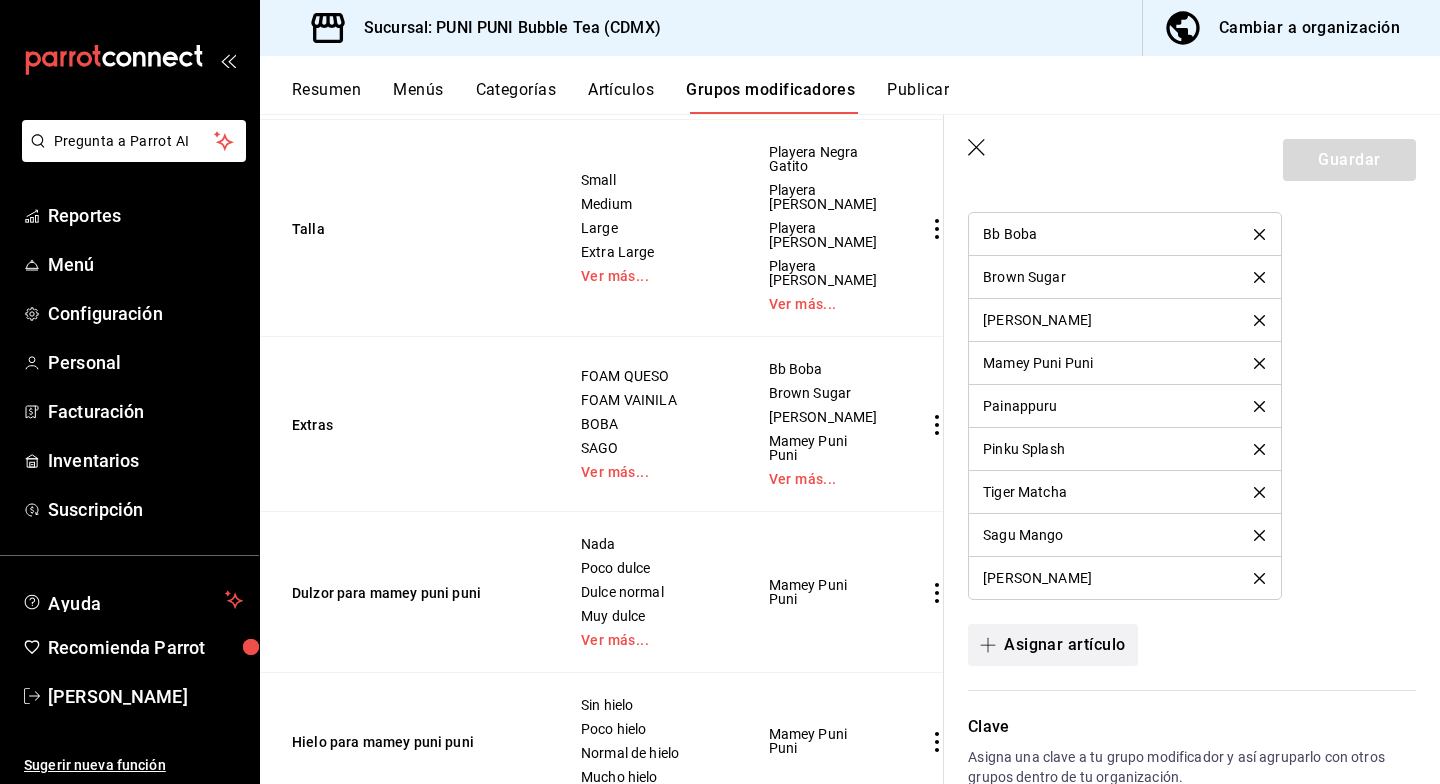 click on "Asignar artículo" at bounding box center (1052, 645) 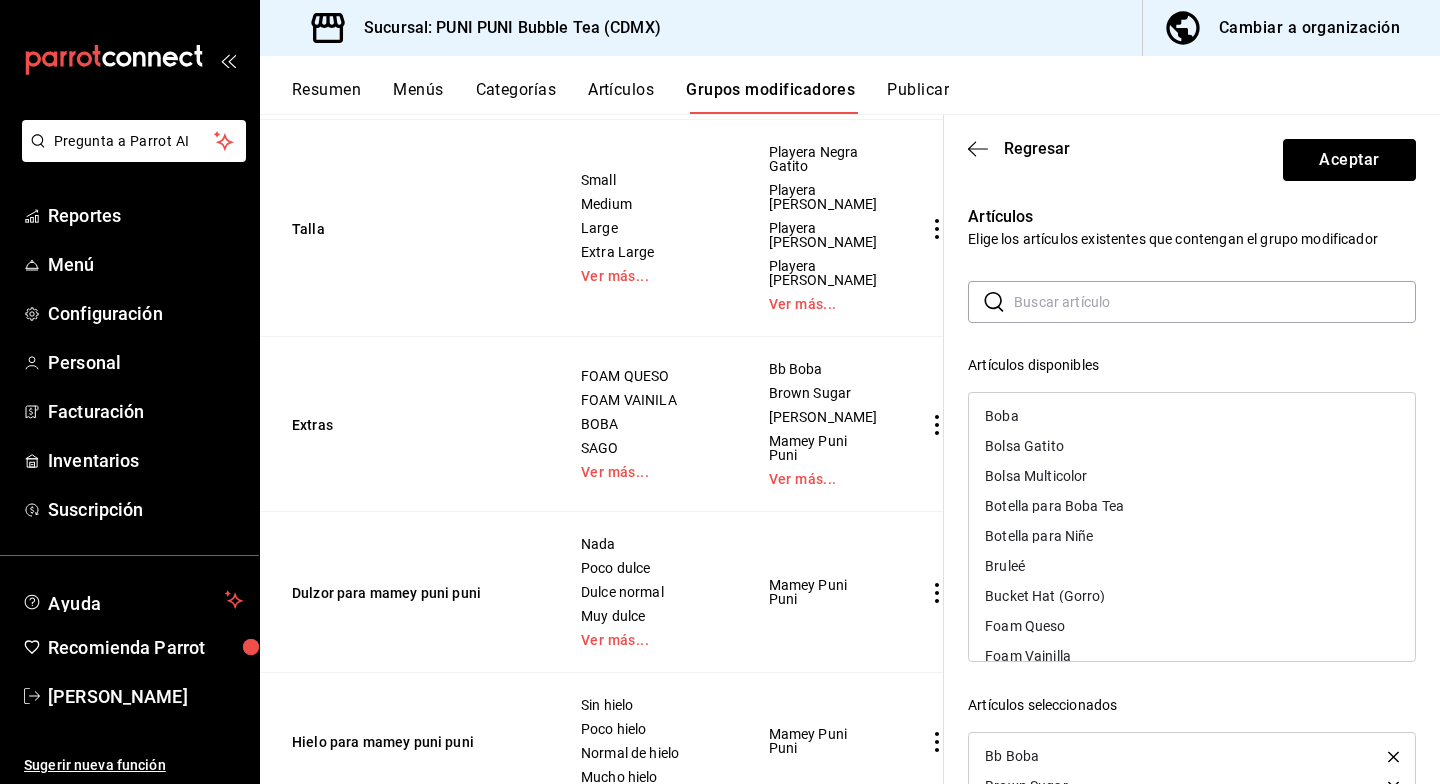 click at bounding box center [1215, 302] 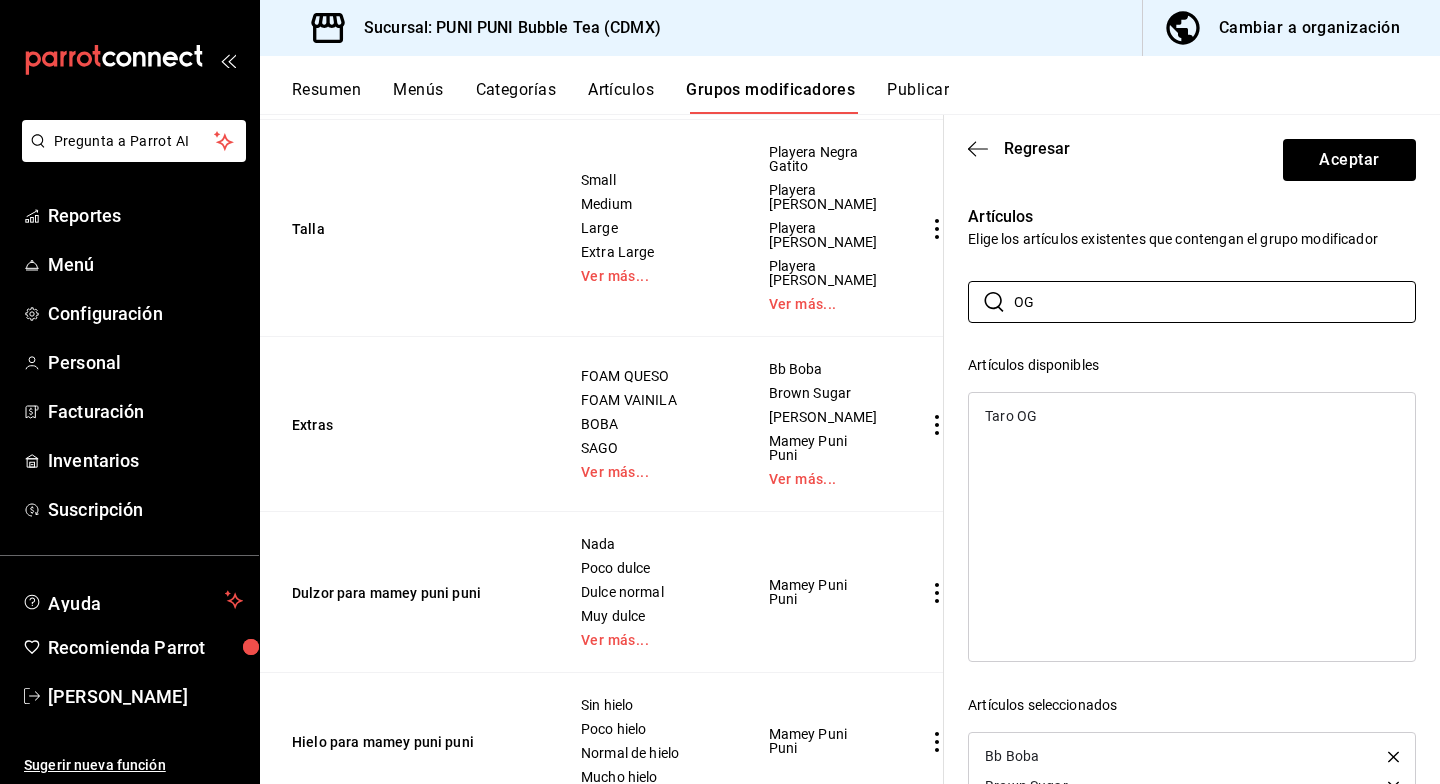 type on "OG" 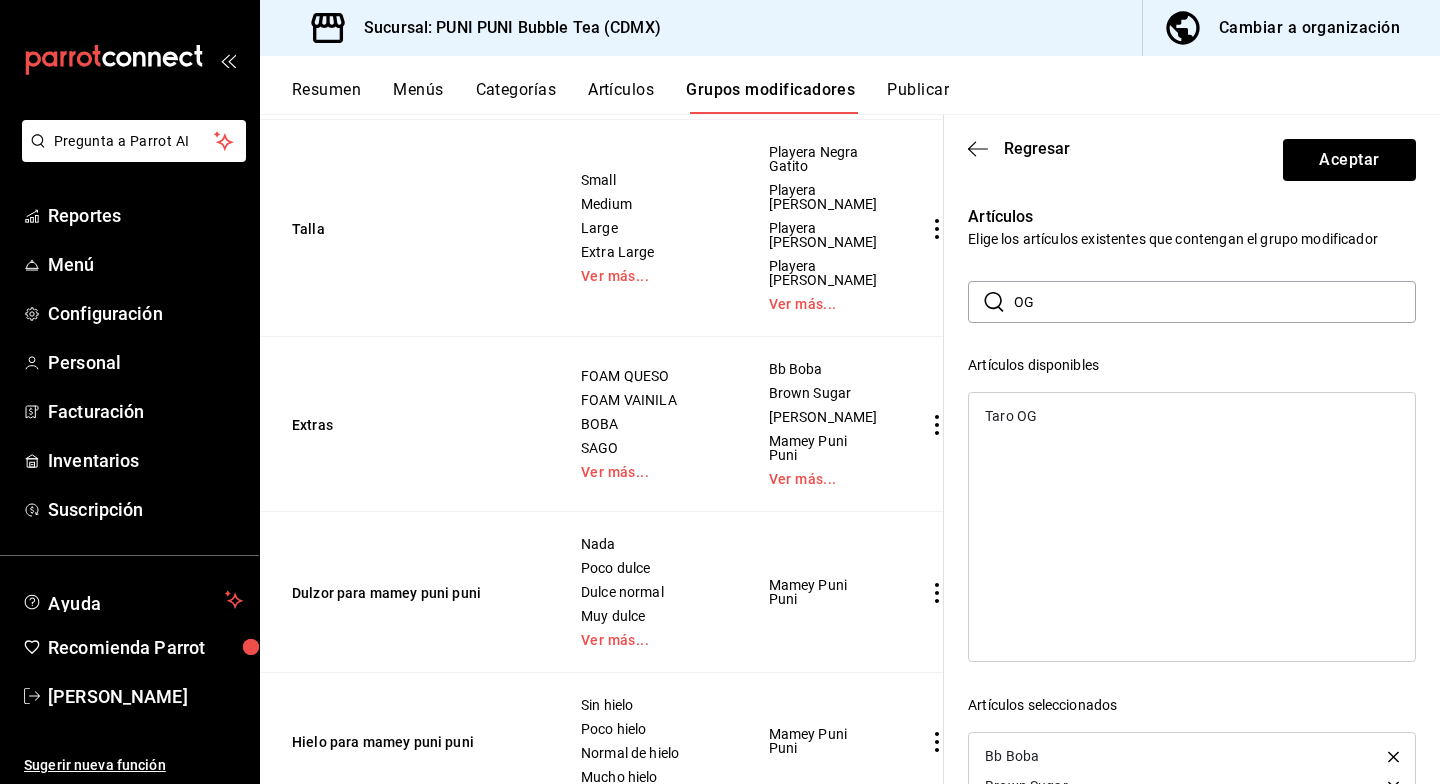 click on "Taro OG" at bounding box center (1192, 416) 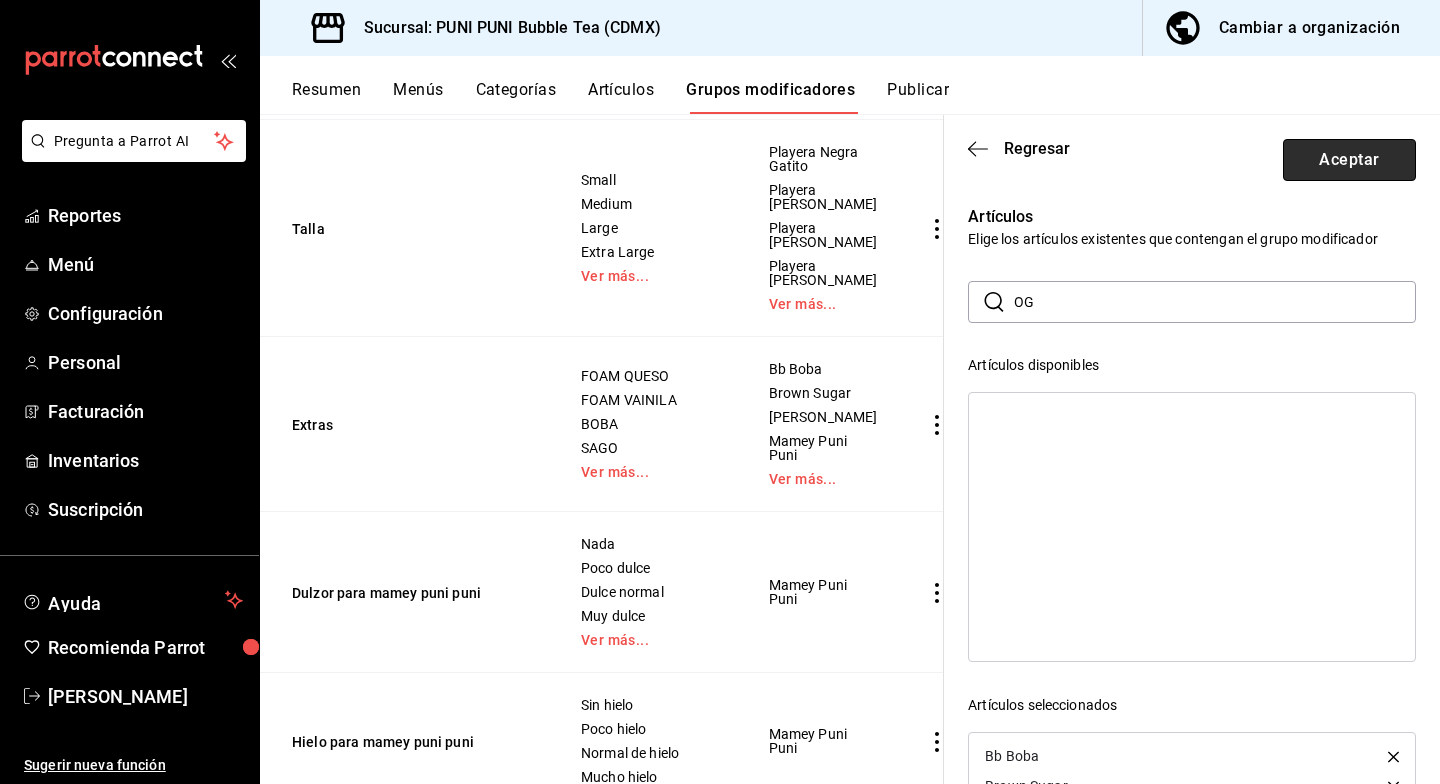 click on "Aceptar" at bounding box center [1349, 160] 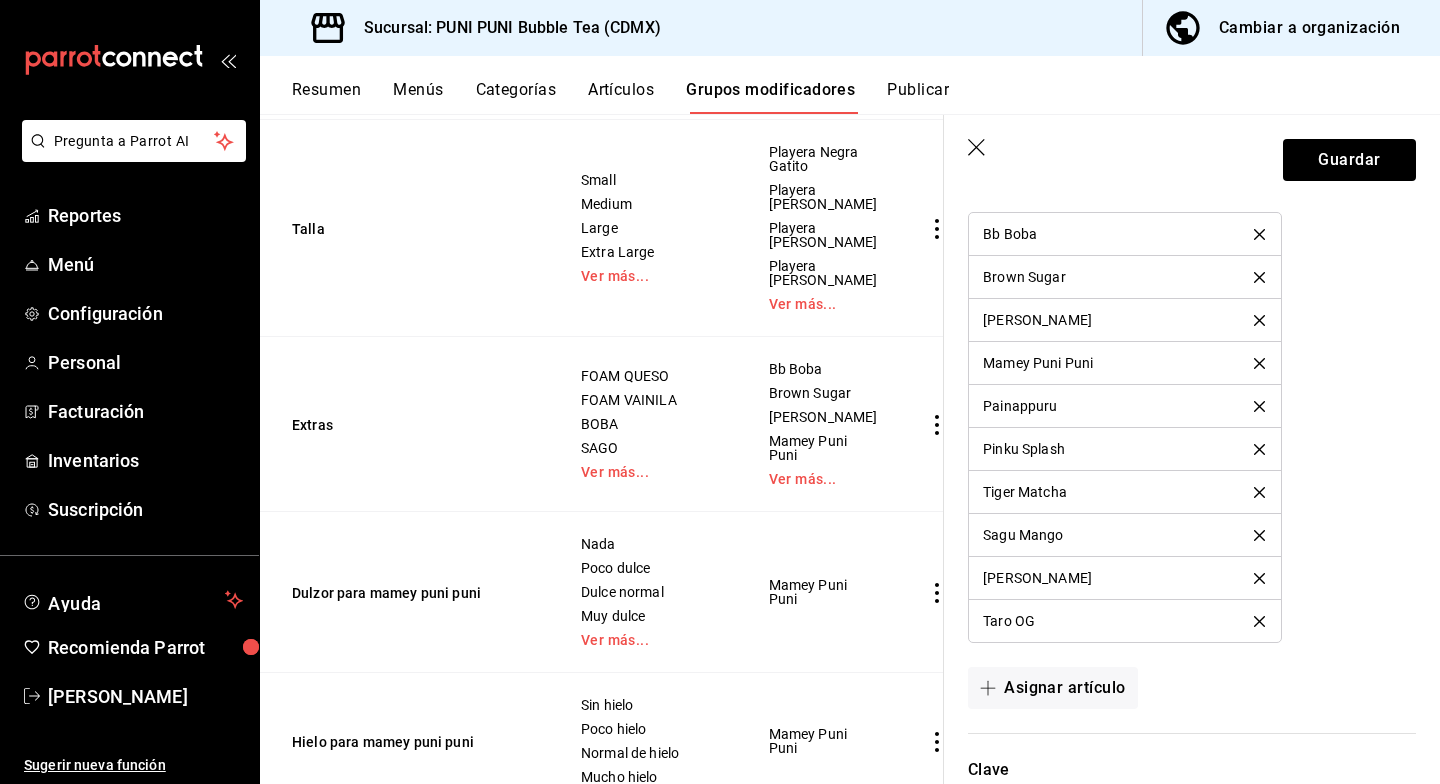 scroll, scrollTop: 1772, scrollLeft: 0, axis: vertical 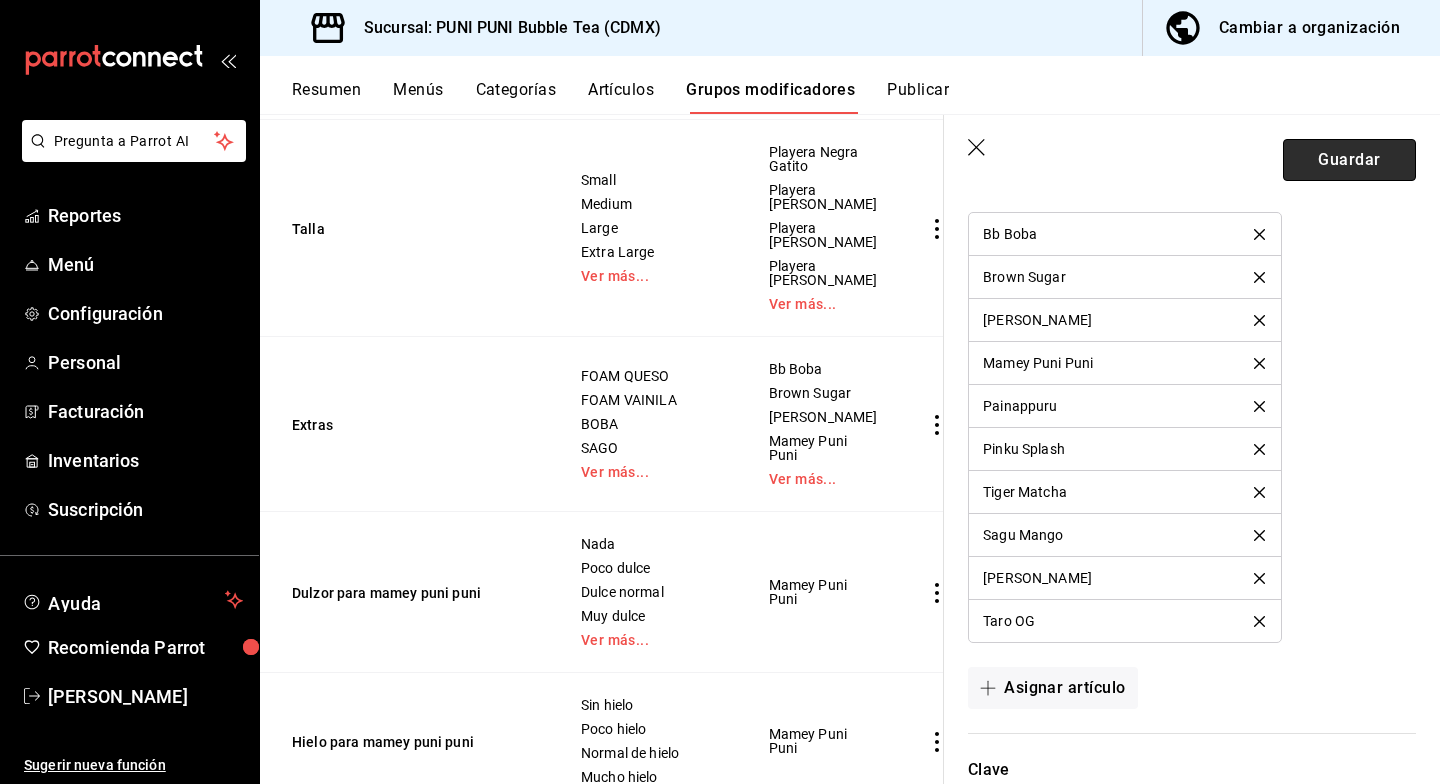 click on "Guardar" at bounding box center (1349, 160) 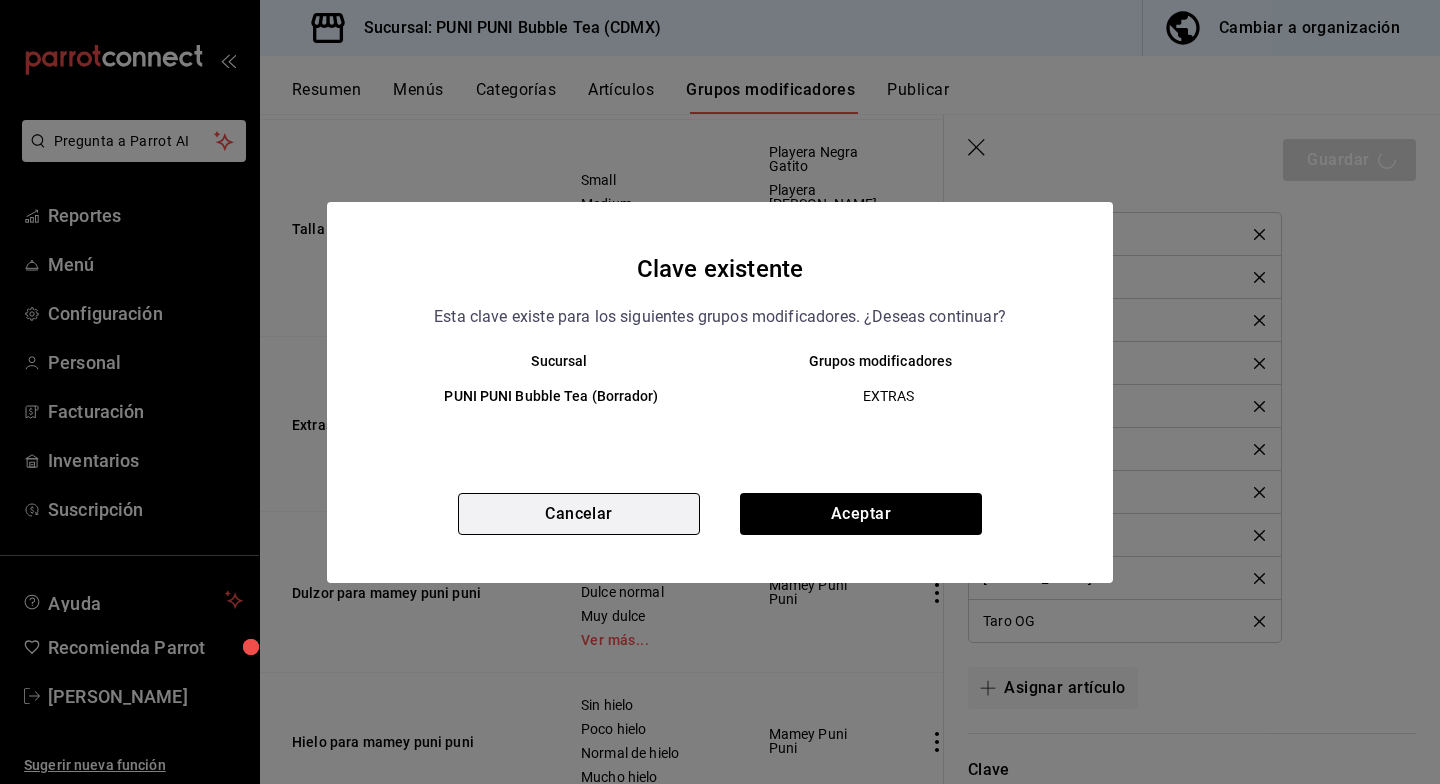 click on "Cancelar" at bounding box center (579, 514) 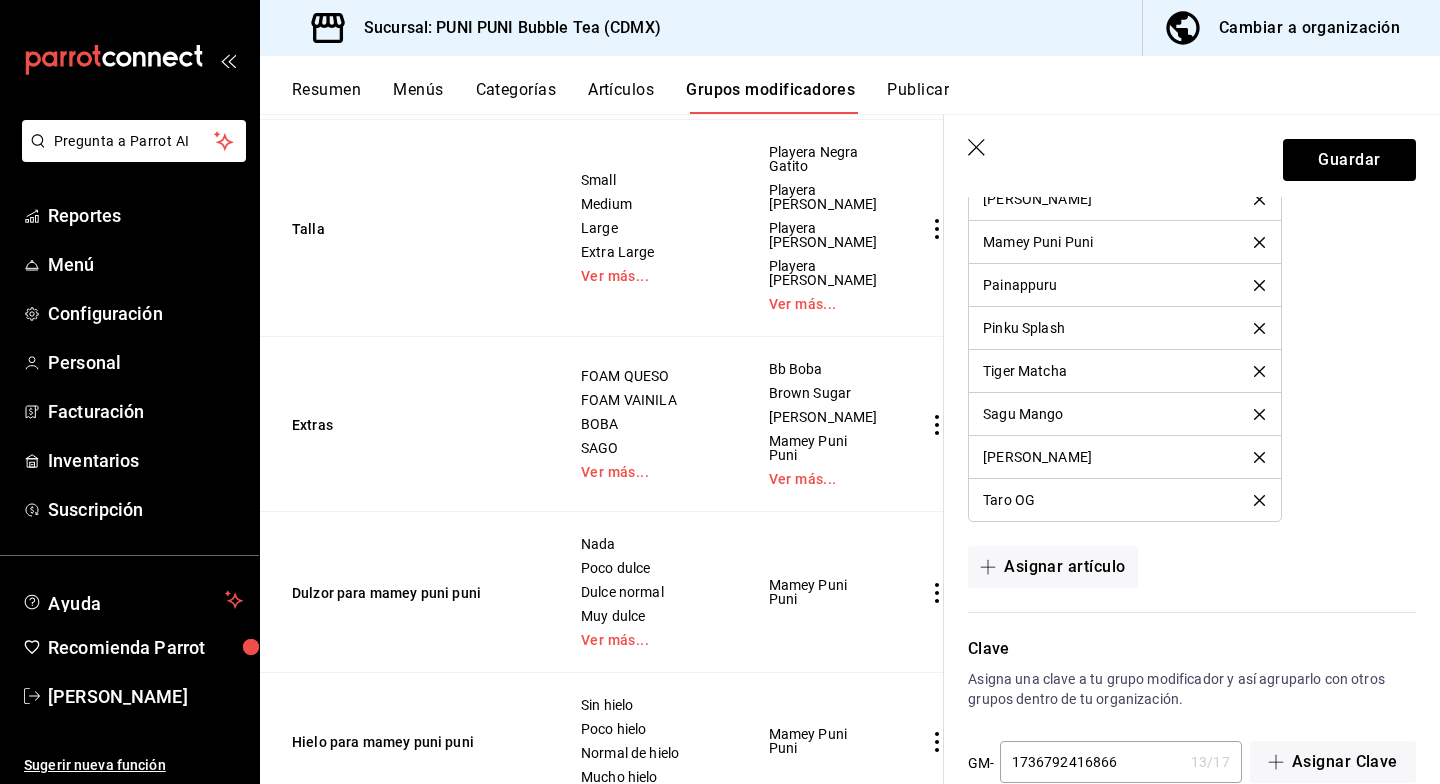 scroll, scrollTop: 1935, scrollLeft: 0, axis: vertical 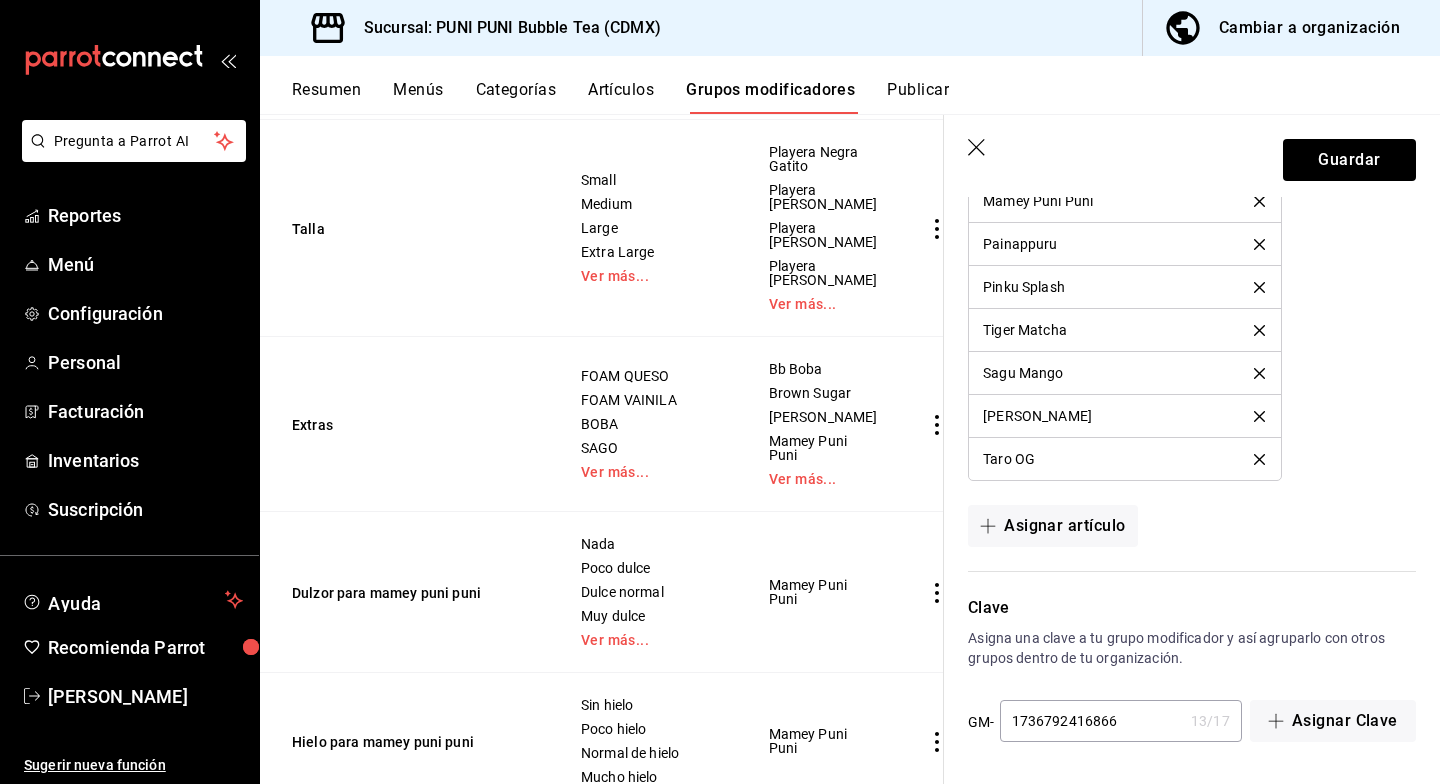 click on "1736792416866" at bounding box center (1091, 721) 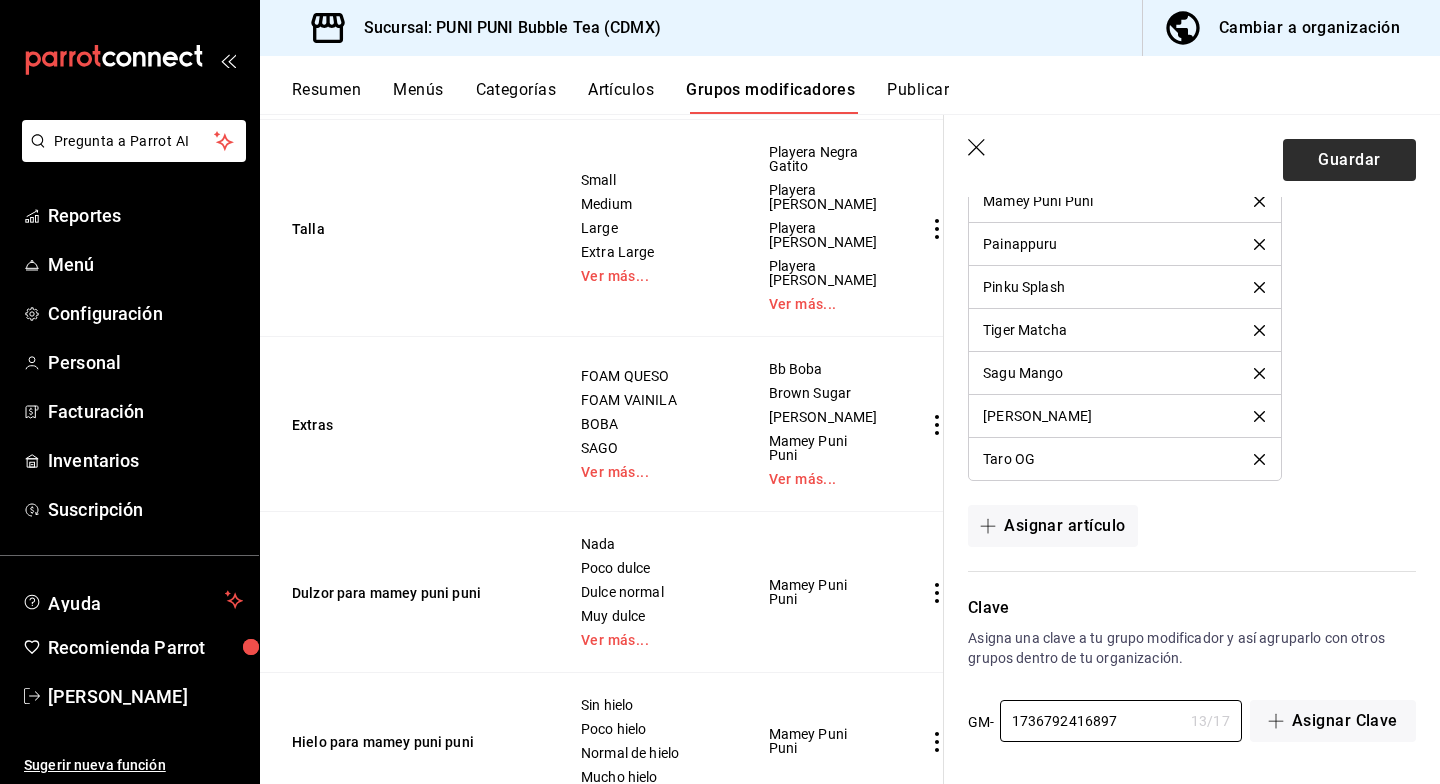 type on "1736792416897" 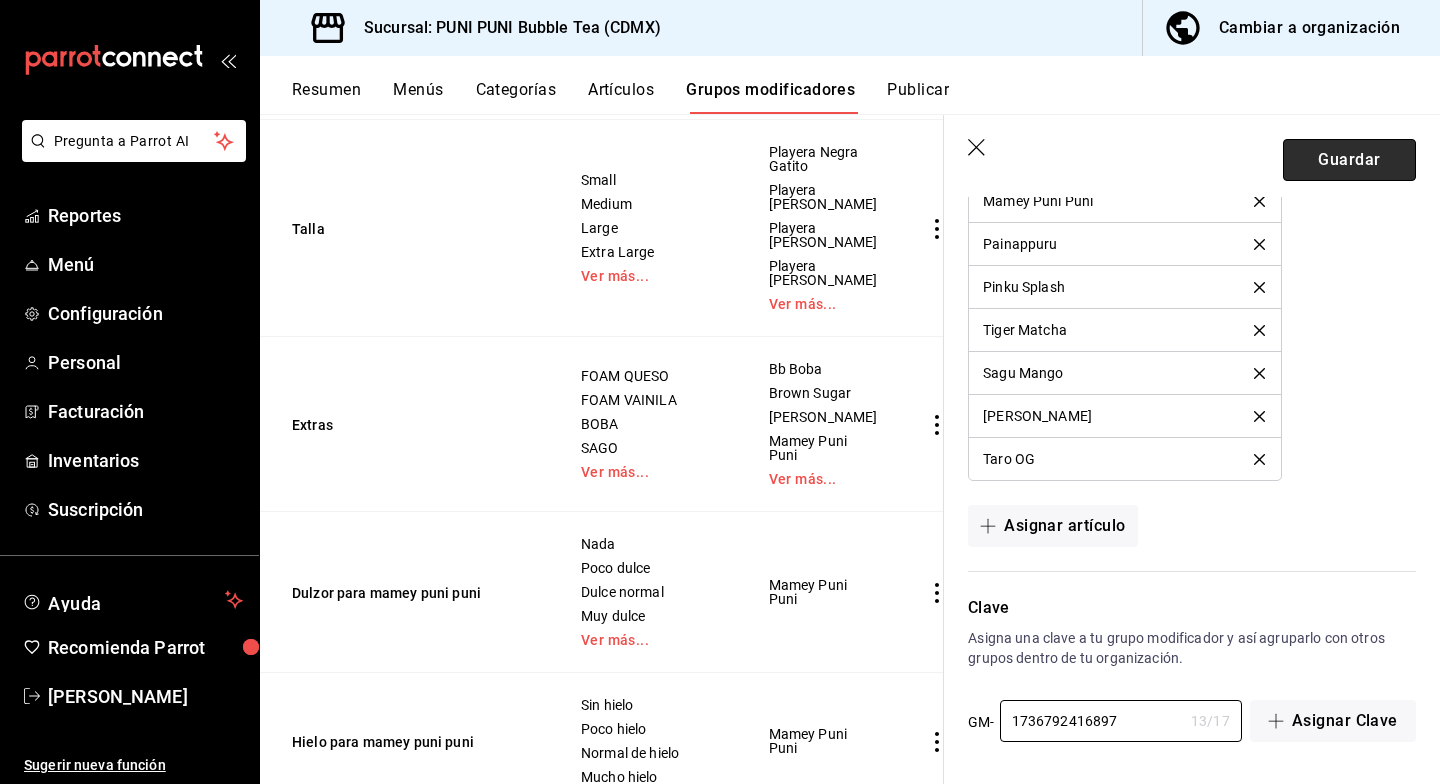 click on "Guardar" at bounding box center [1349, 160] 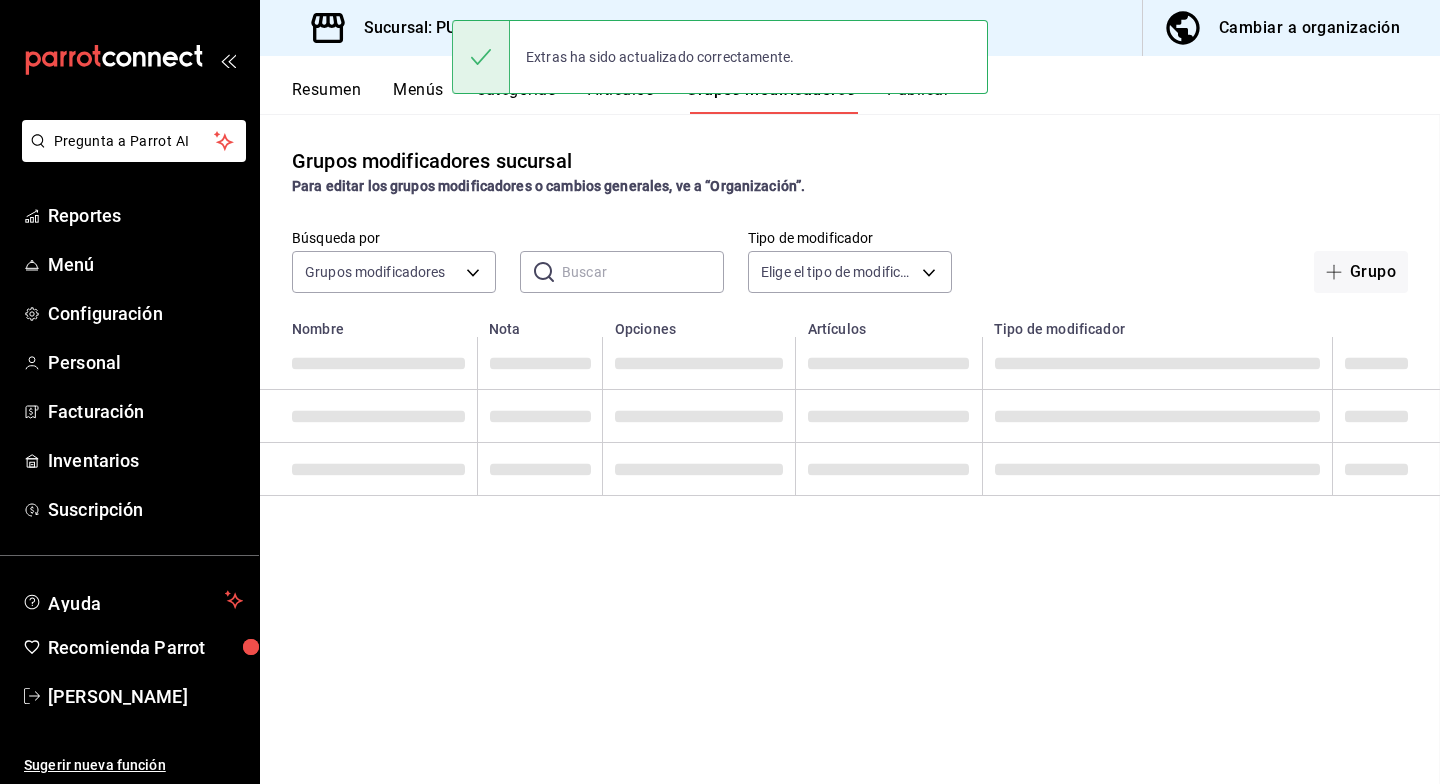 scroll, scrollTop: 0, scrollLeft: 0, axis: both 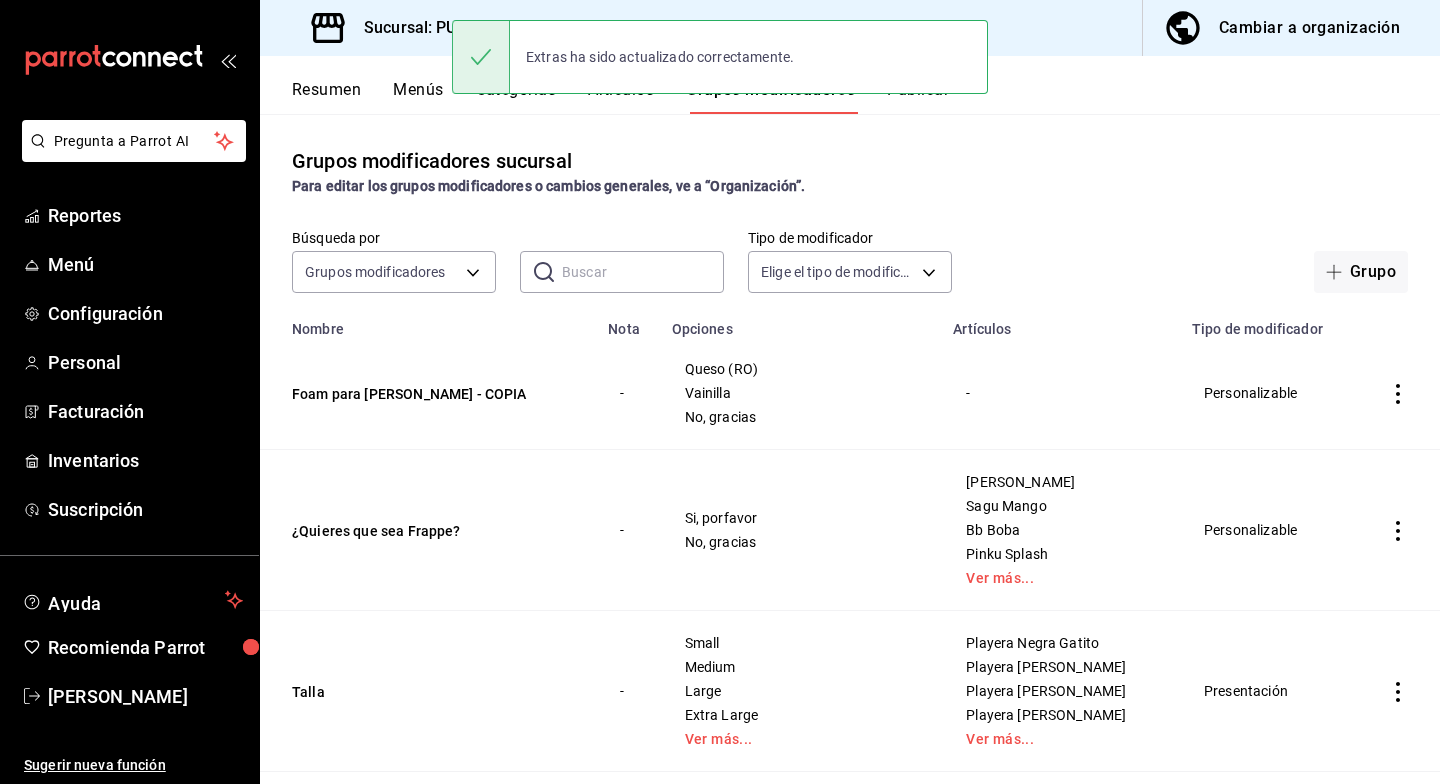 click on "Publicar" at bounding box center (918, 97) 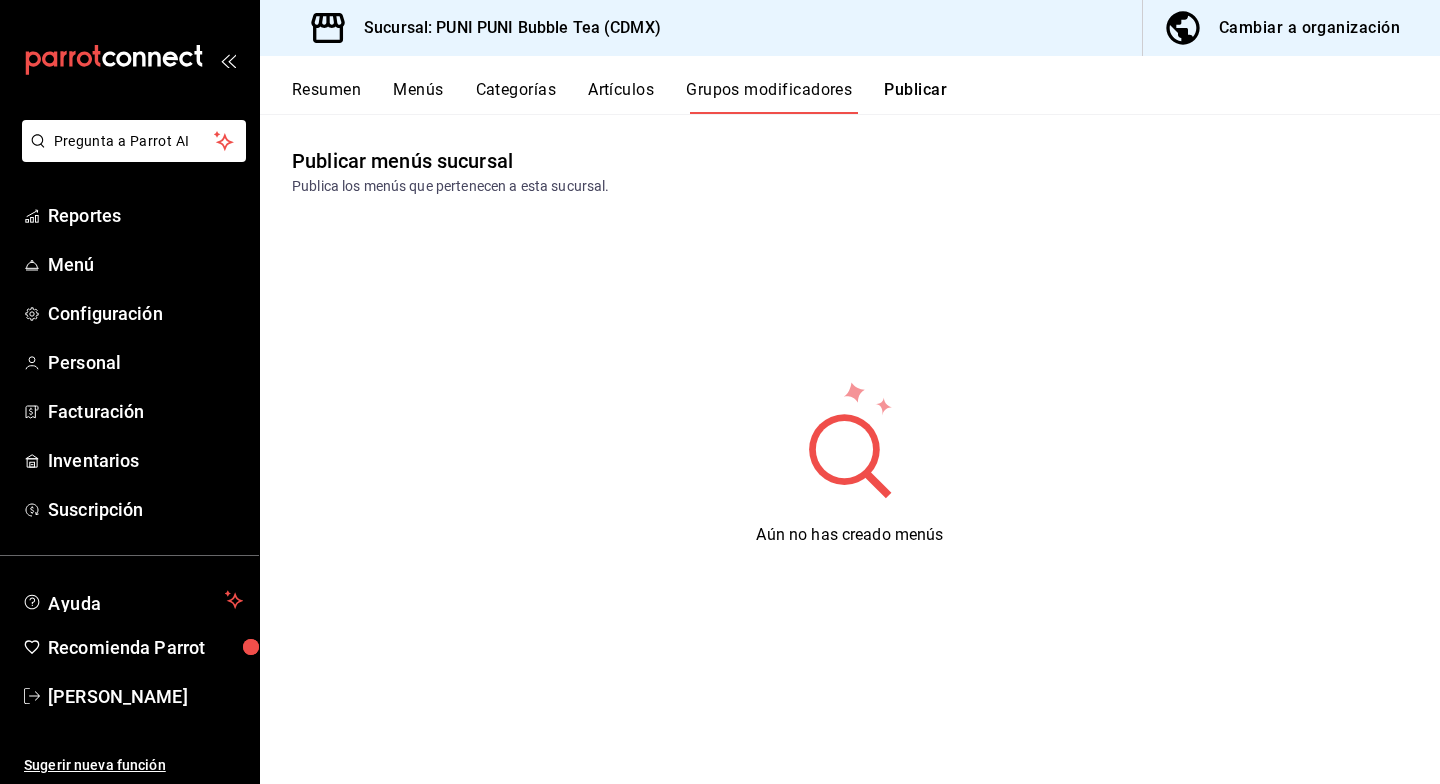 click on "Extras ha sido actualizado correctamente." at bounding box center [720, 57] 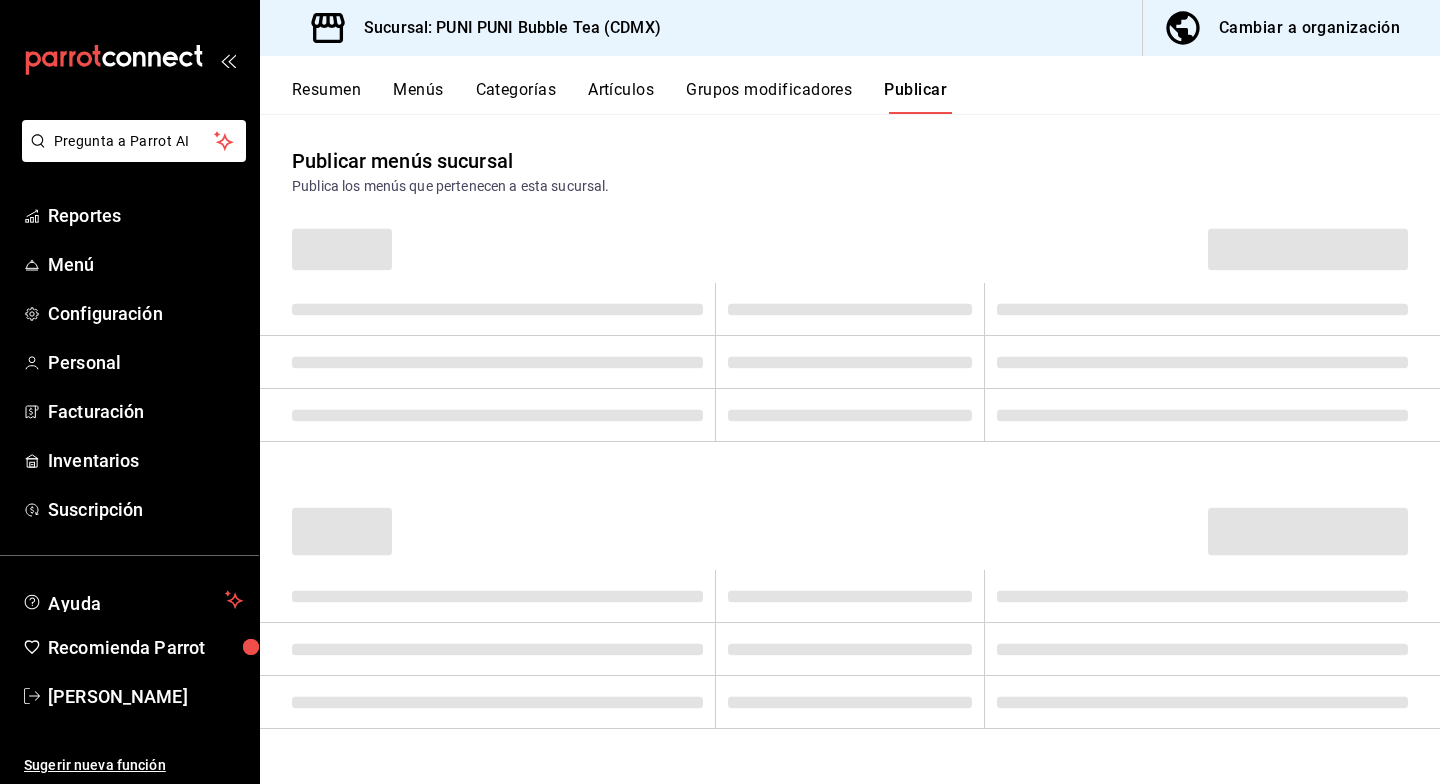 click on "Extras ha sido actualizado correctamente." at bounding box center [720, 57] 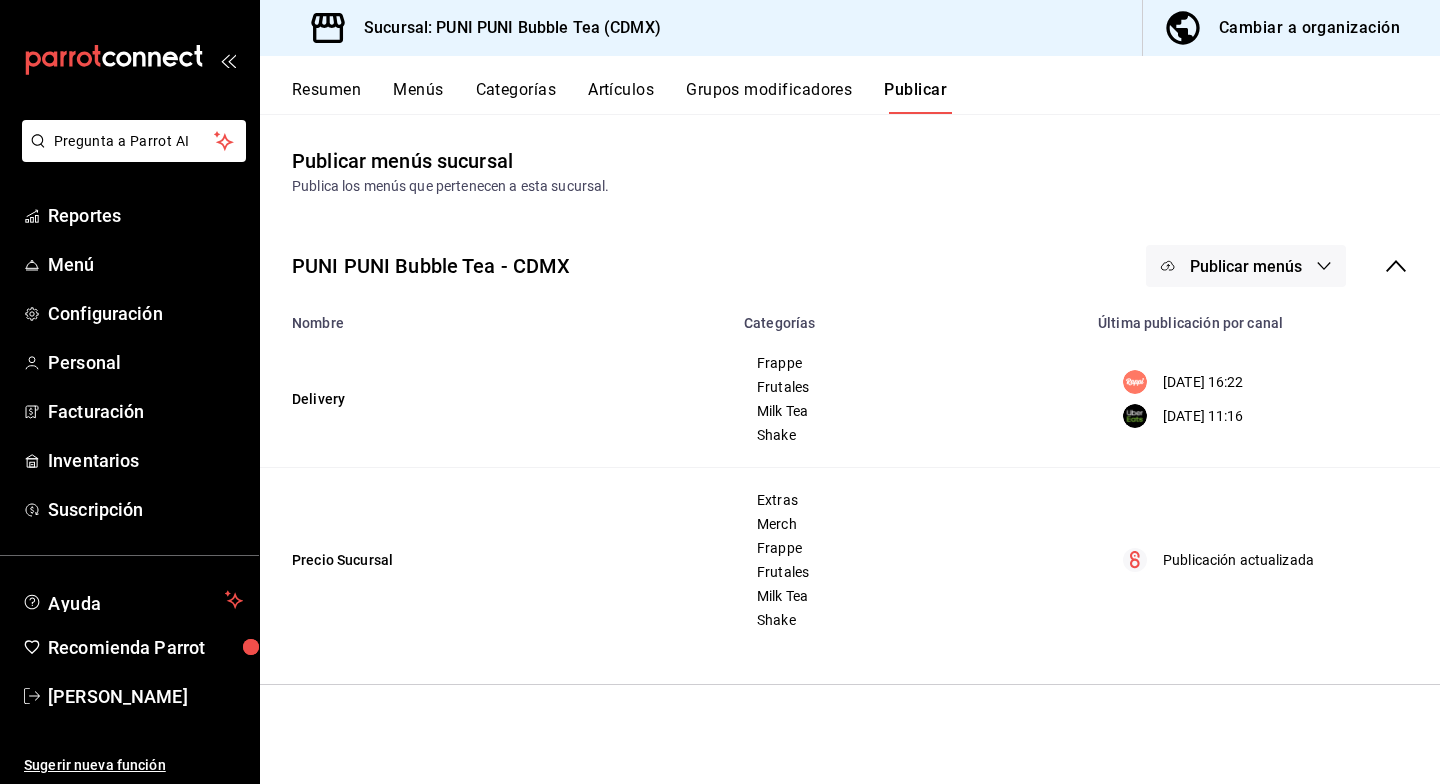 click on "Publicar" at bounding box center [915, 97] 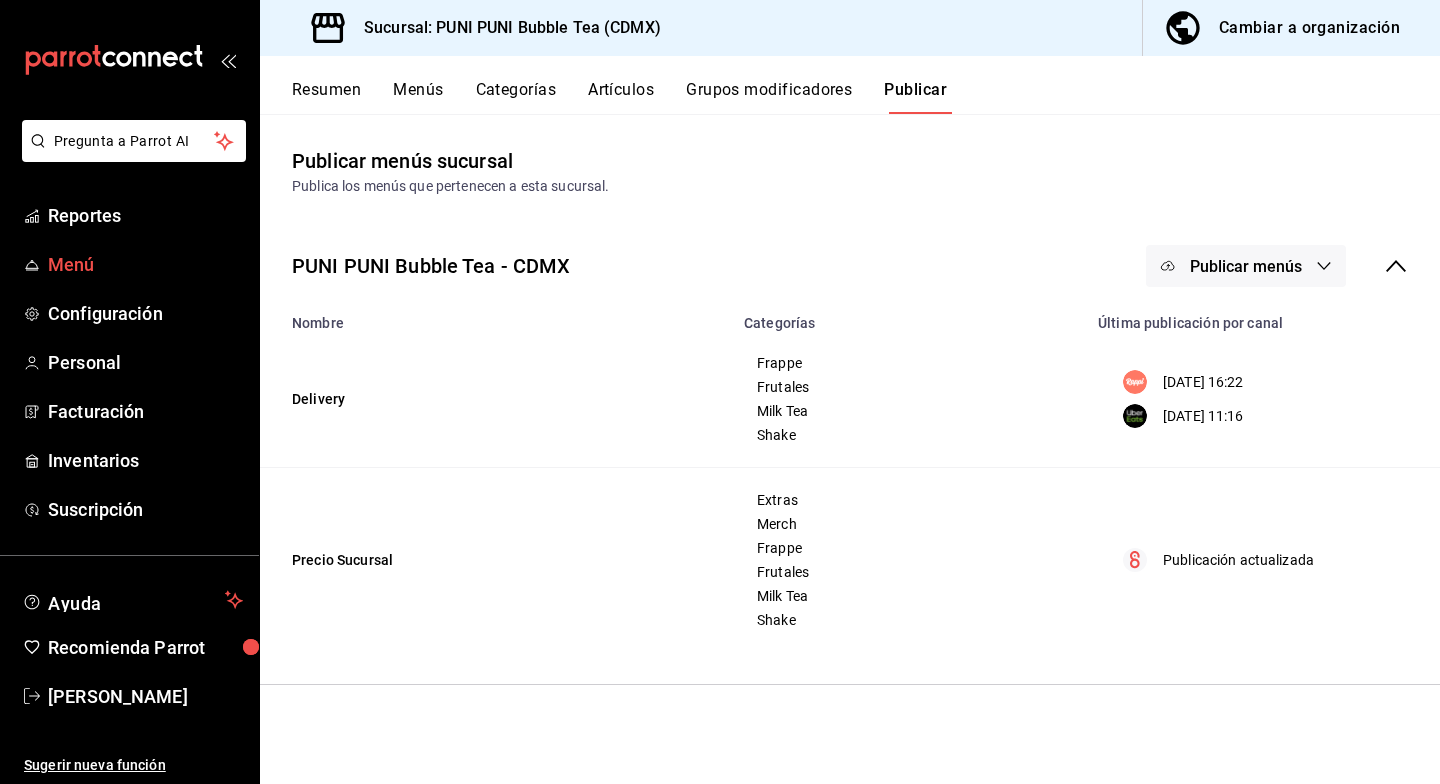 click on "Menú" at bounding box center (145, 264) 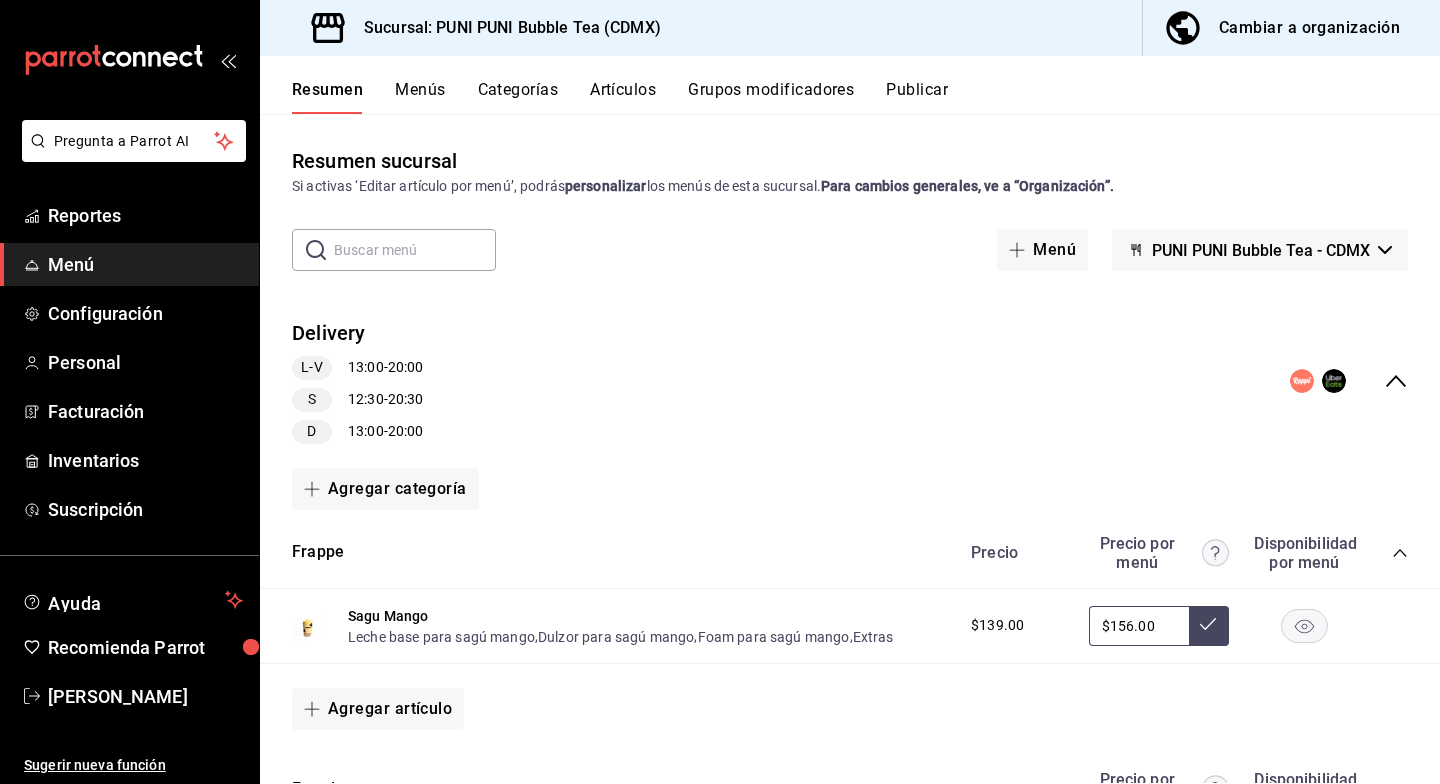 click on "Menús" at bounding box center (420, 97) 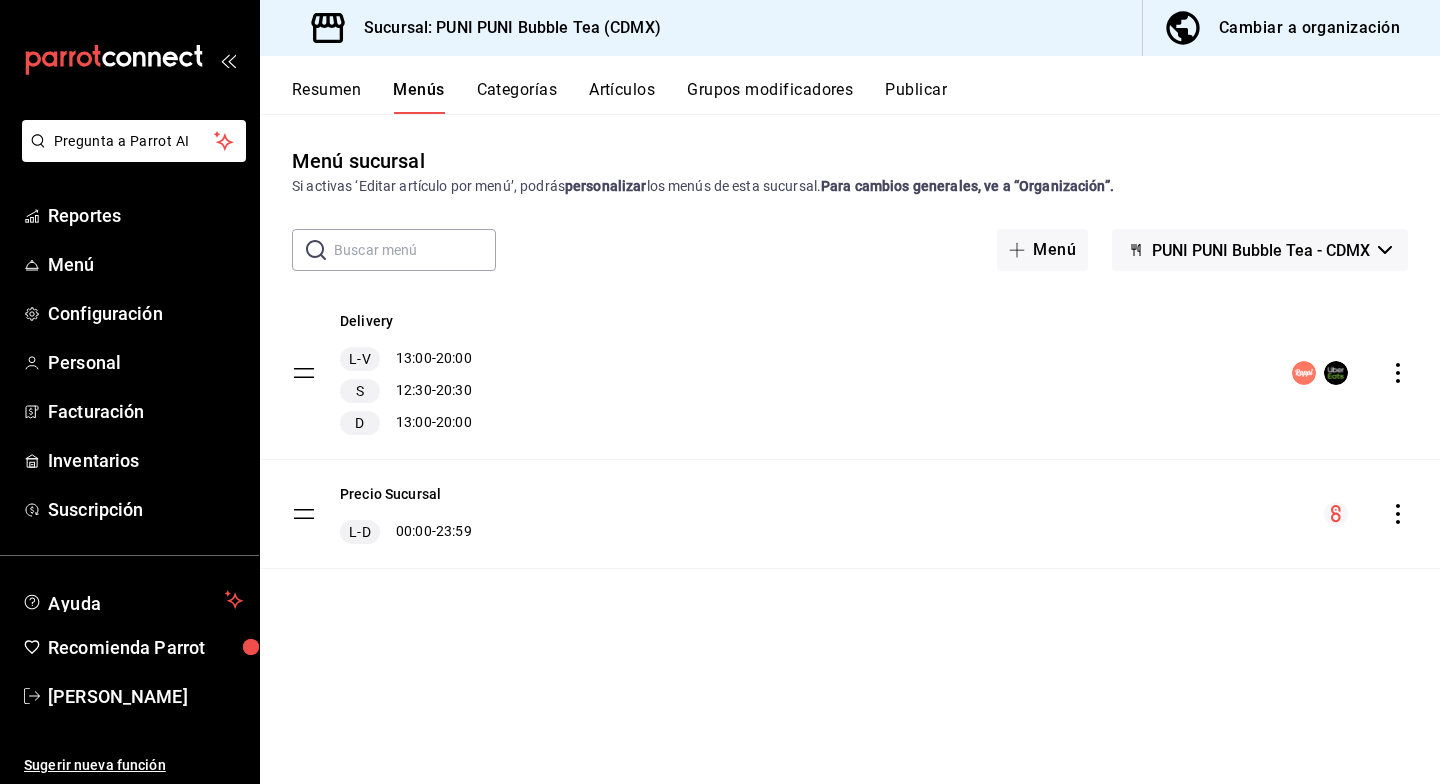 click on "Resumen" at bounding box center [326, 97] 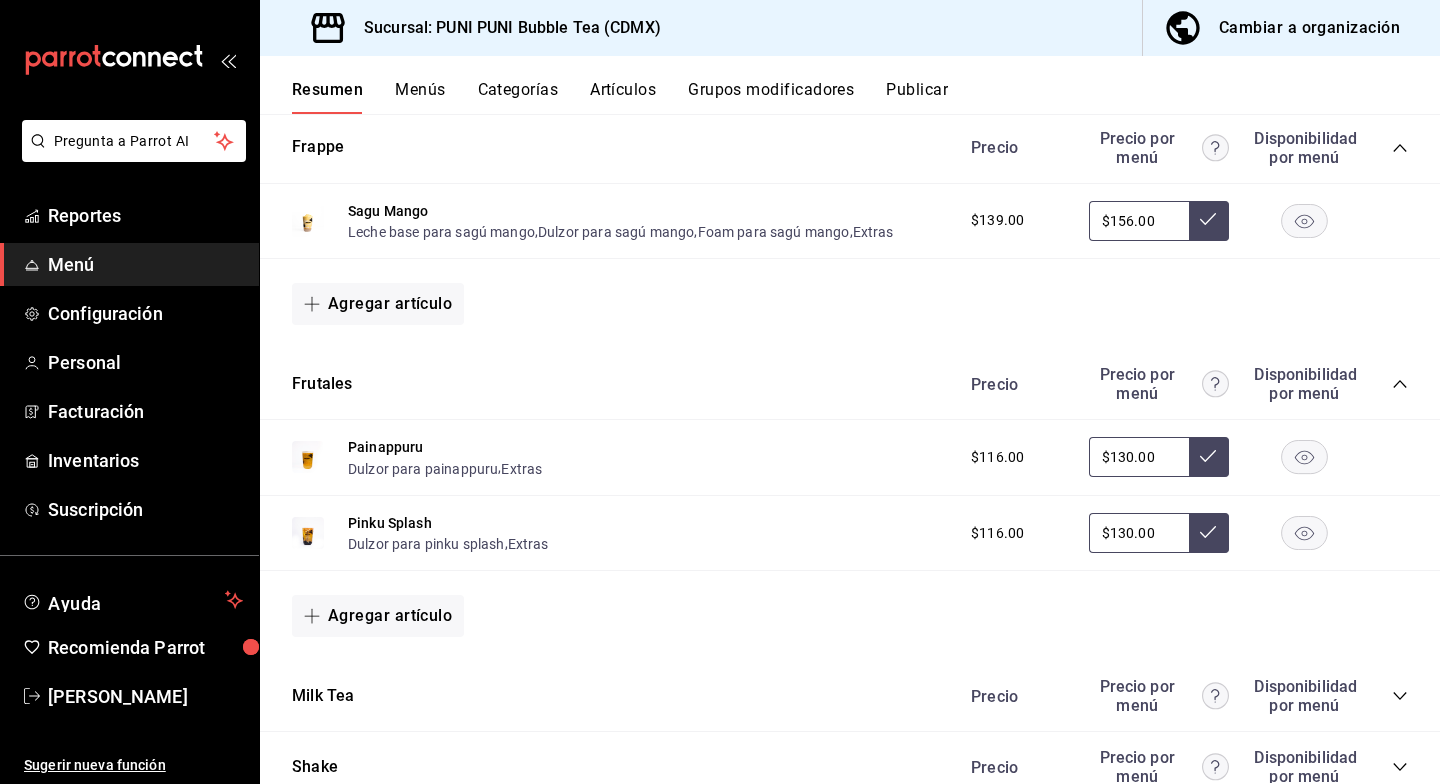 scroll, scrollTop: 0, scrollLeft: 0, axis: both 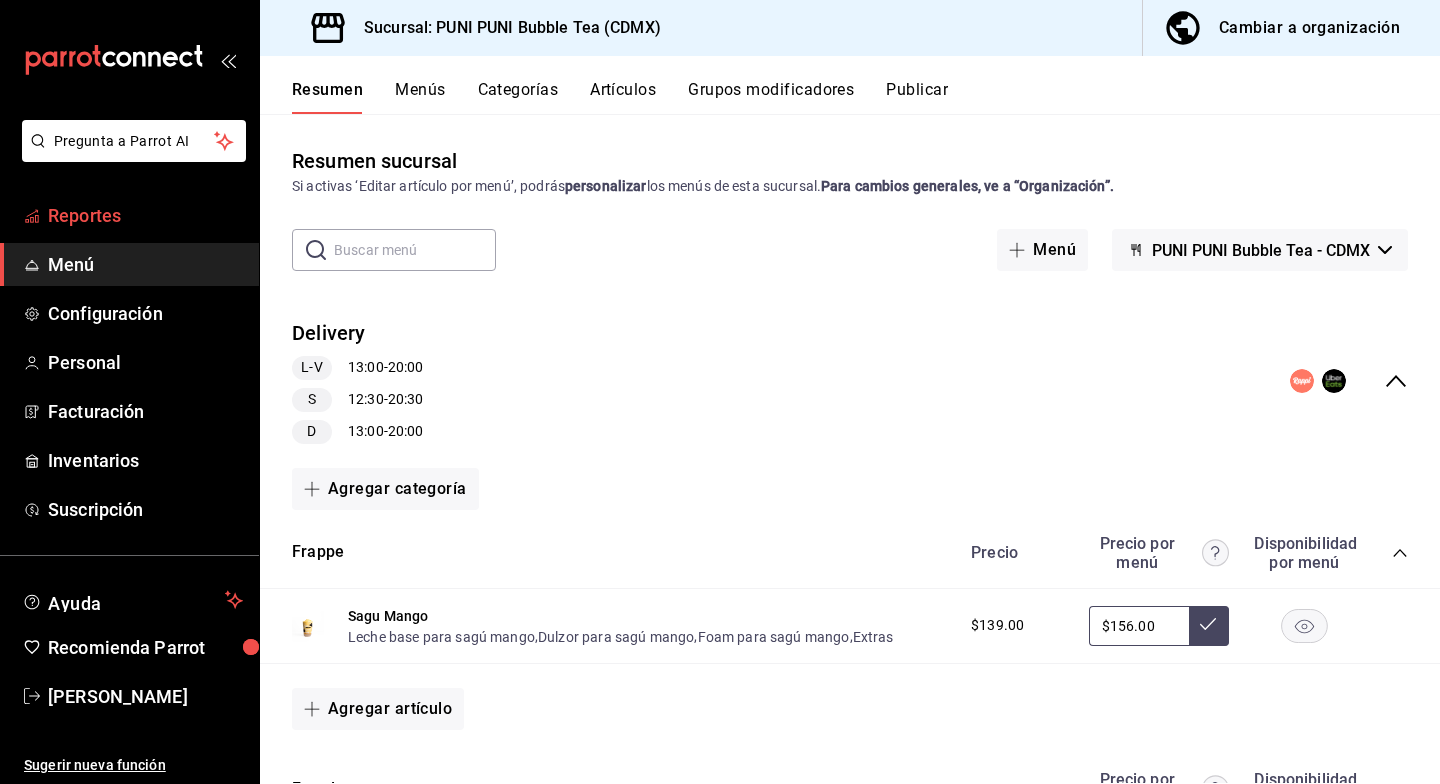click on "Reportes" at bounding box center (145, 215) 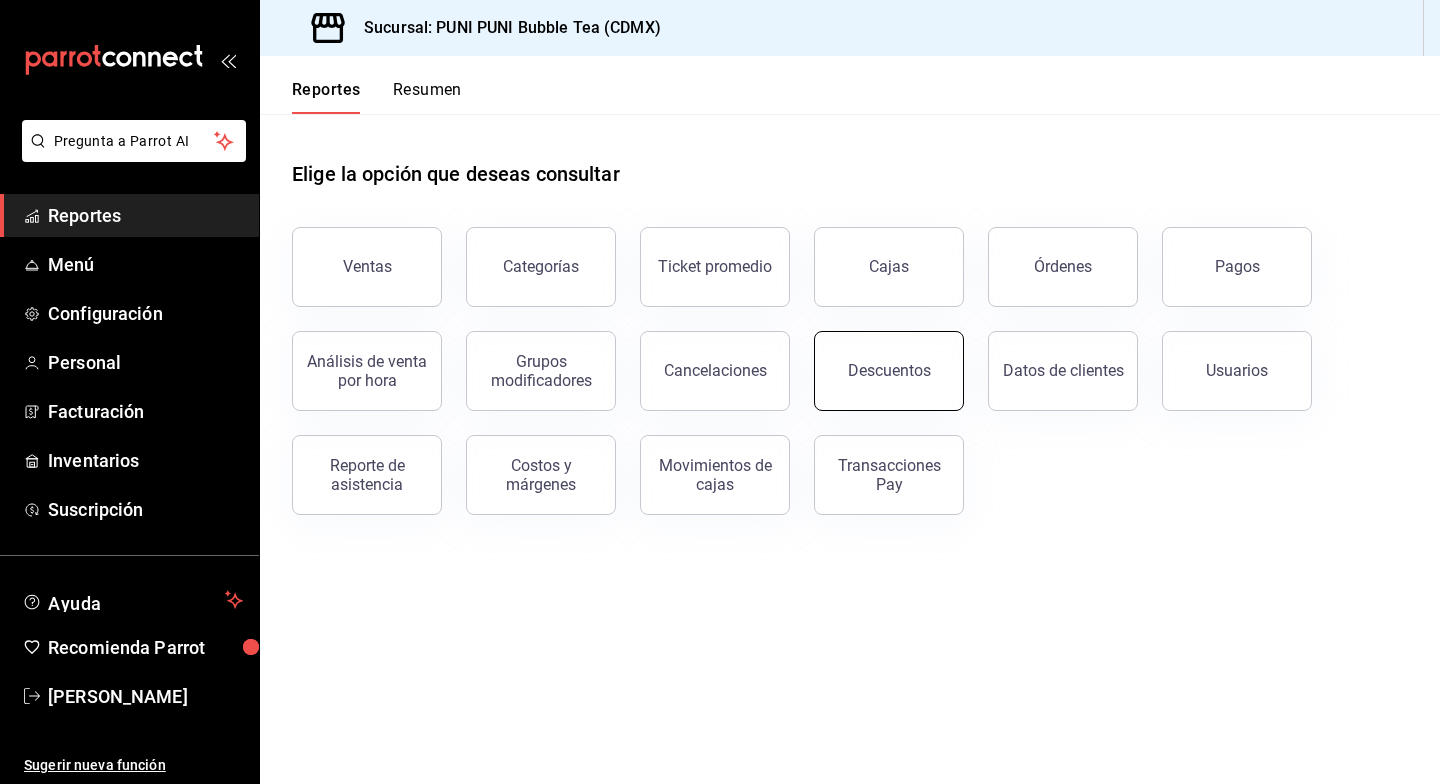 click on "Descuentos" at bounding box center [889, 371] 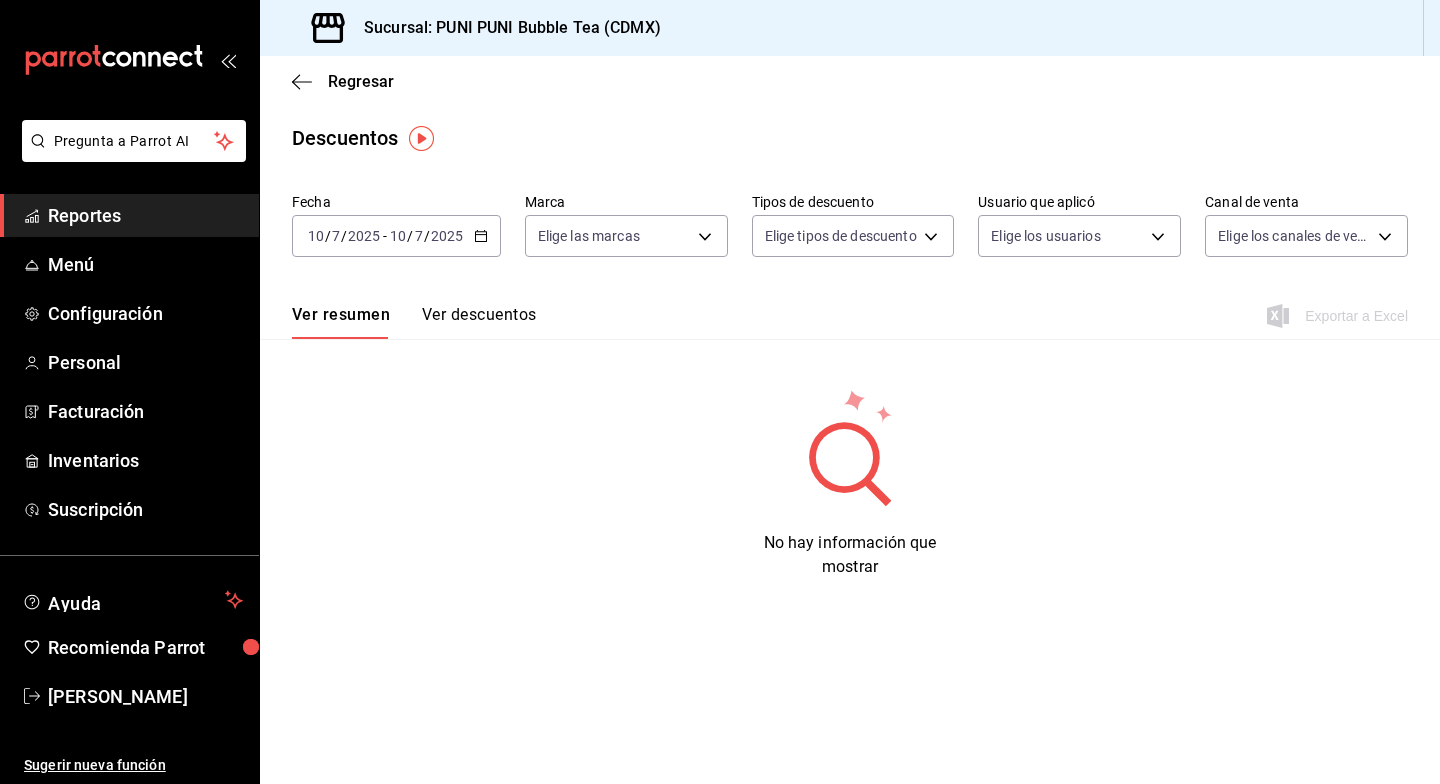 click on "Ver descuentos" at bounding box center [479, 322] 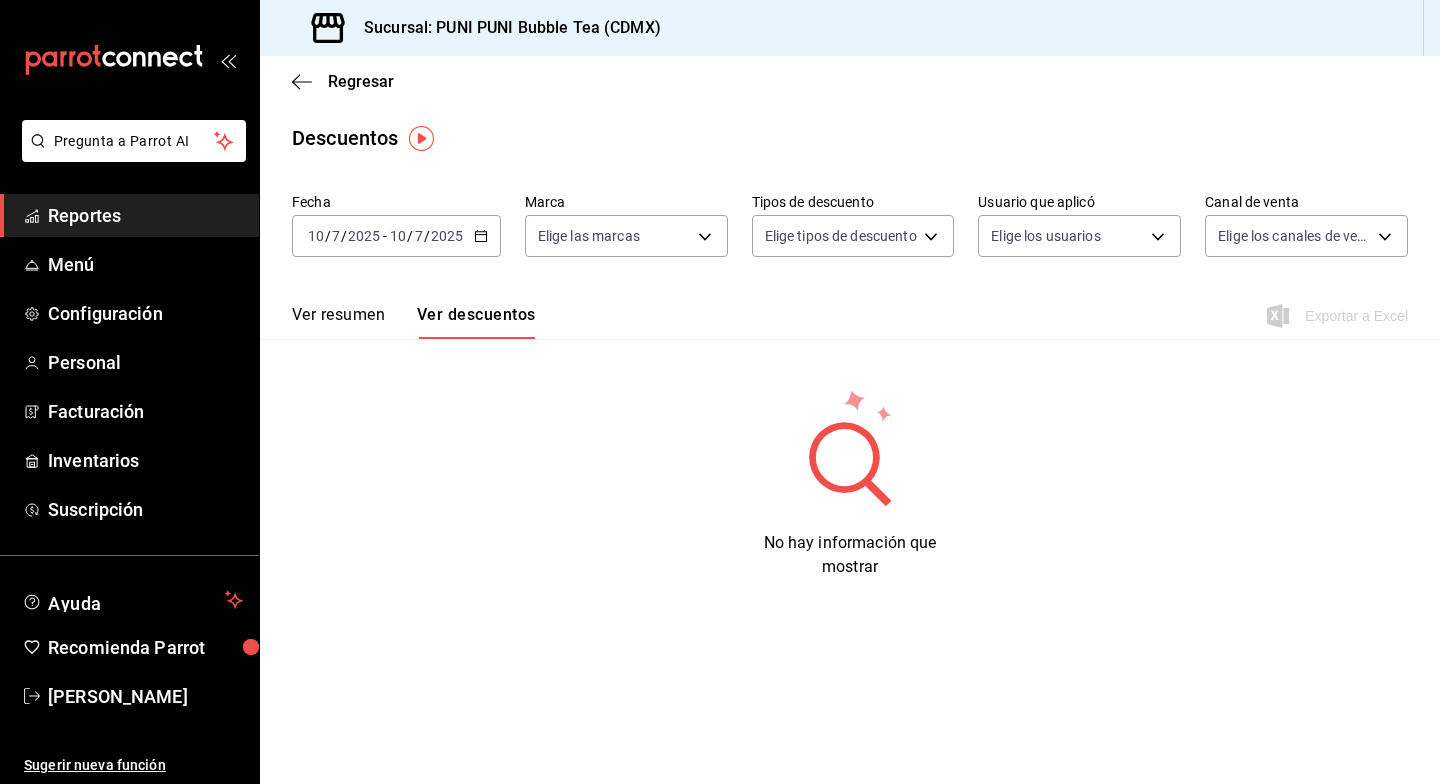 click on "Ver descuentos" at bounding box center (476, 322) 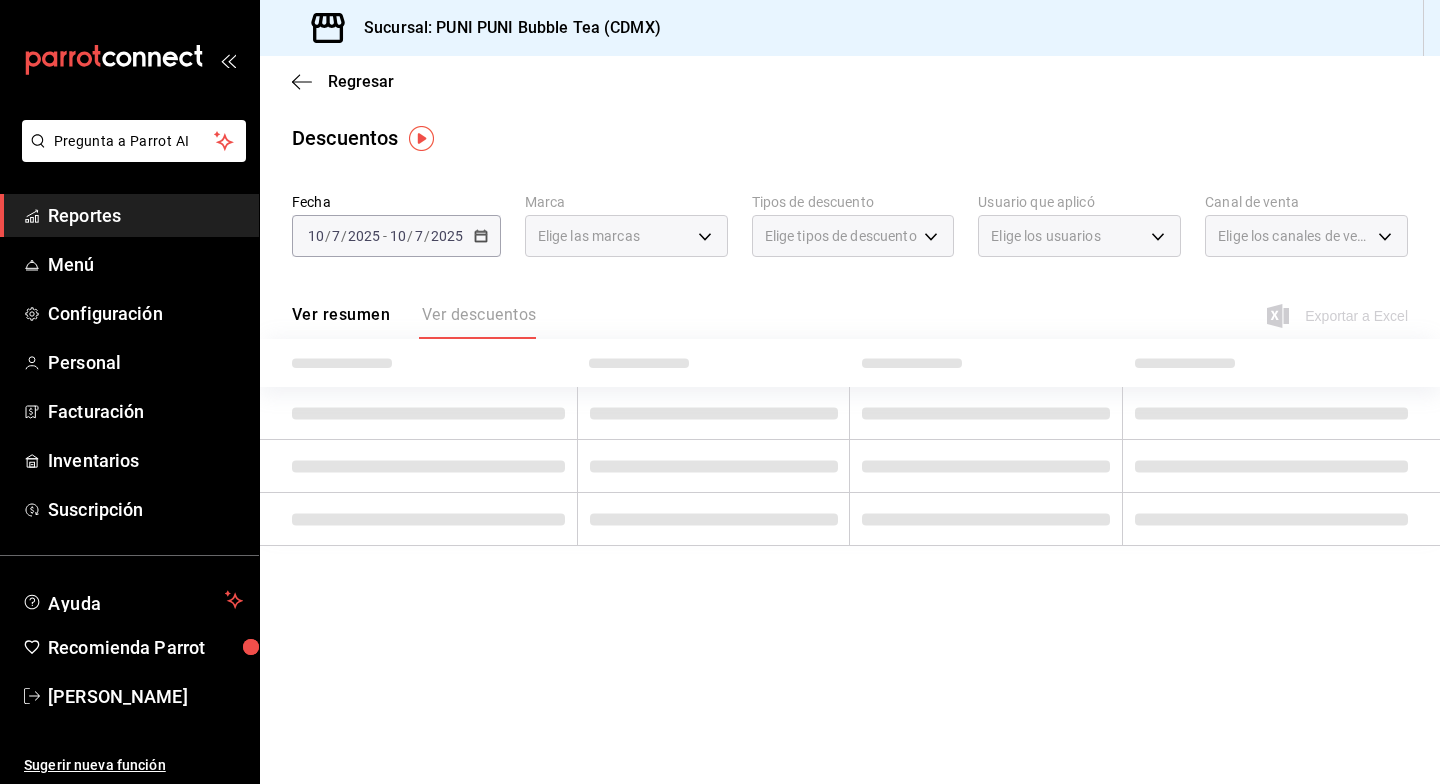 click on "Ver resumen Ver descuentos" at bounding box center (414, 322) 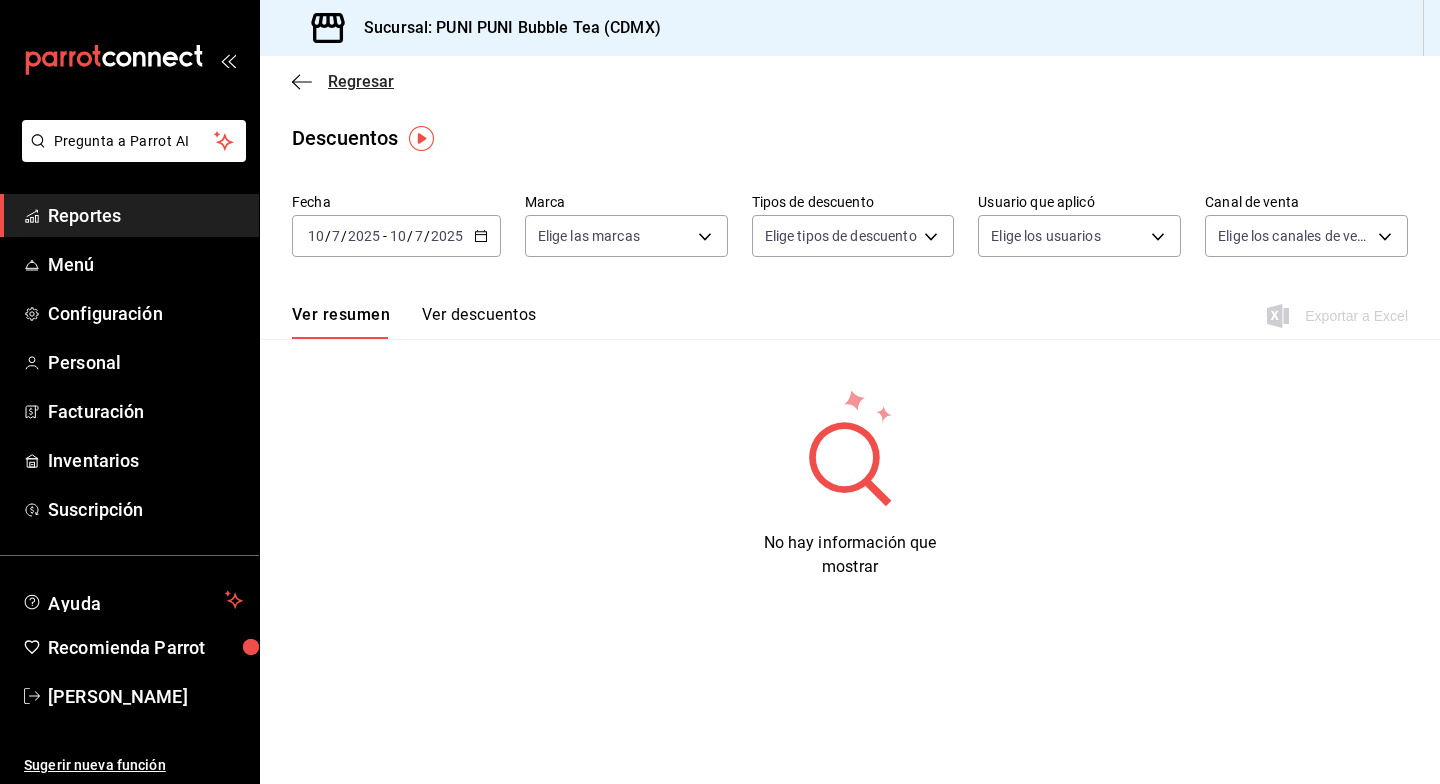 click 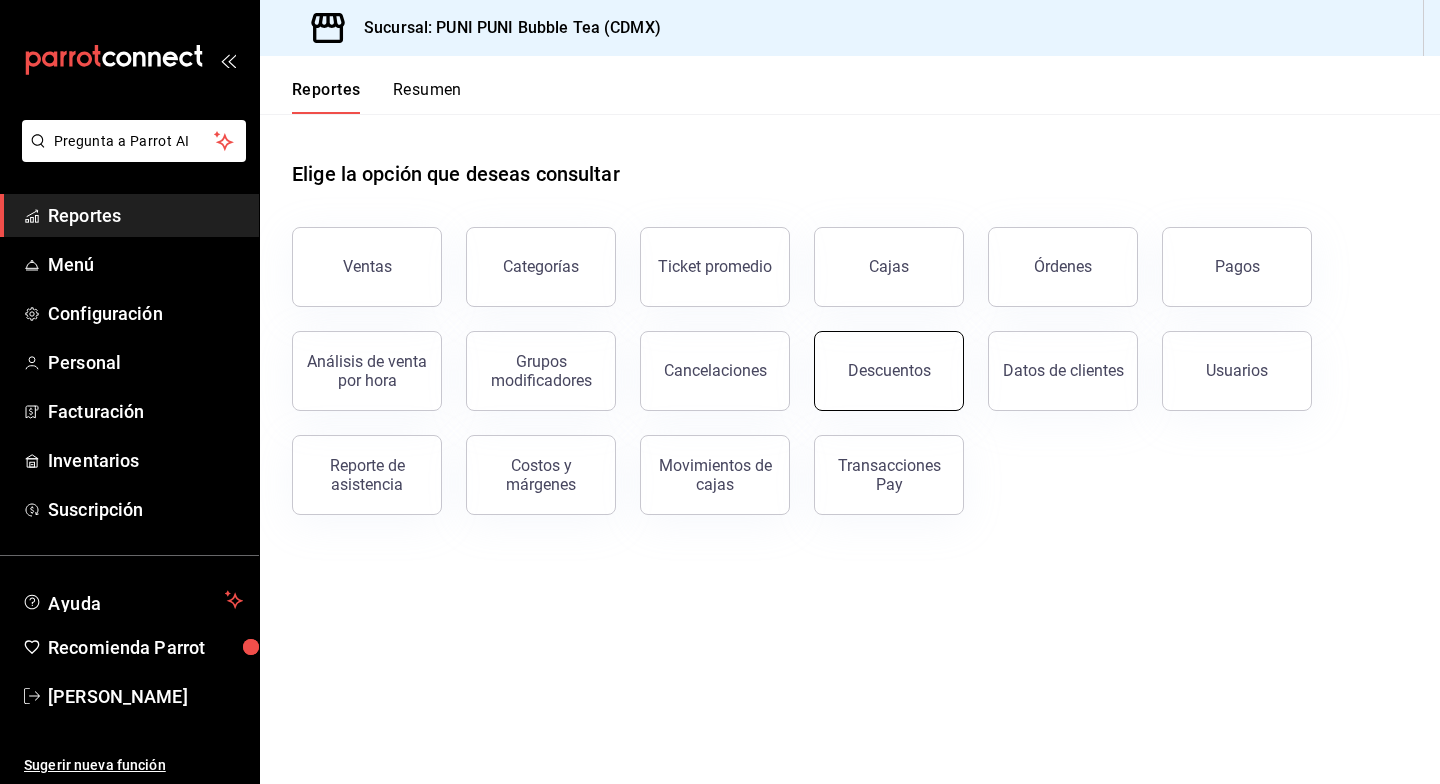 click on "Descuentos" at bounding box center (889, 371) 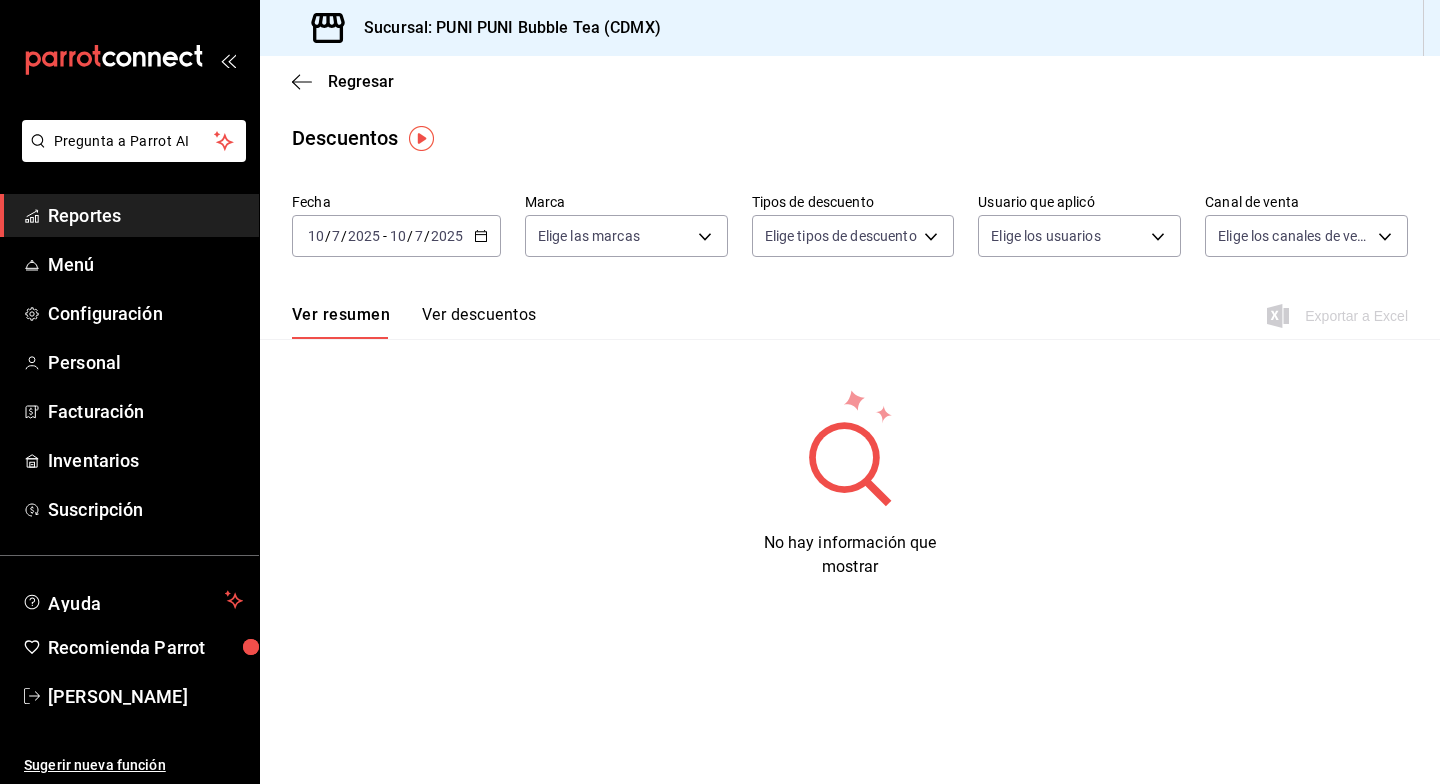 click on "Exportar a Excel" at bounding box center (1339, 316) 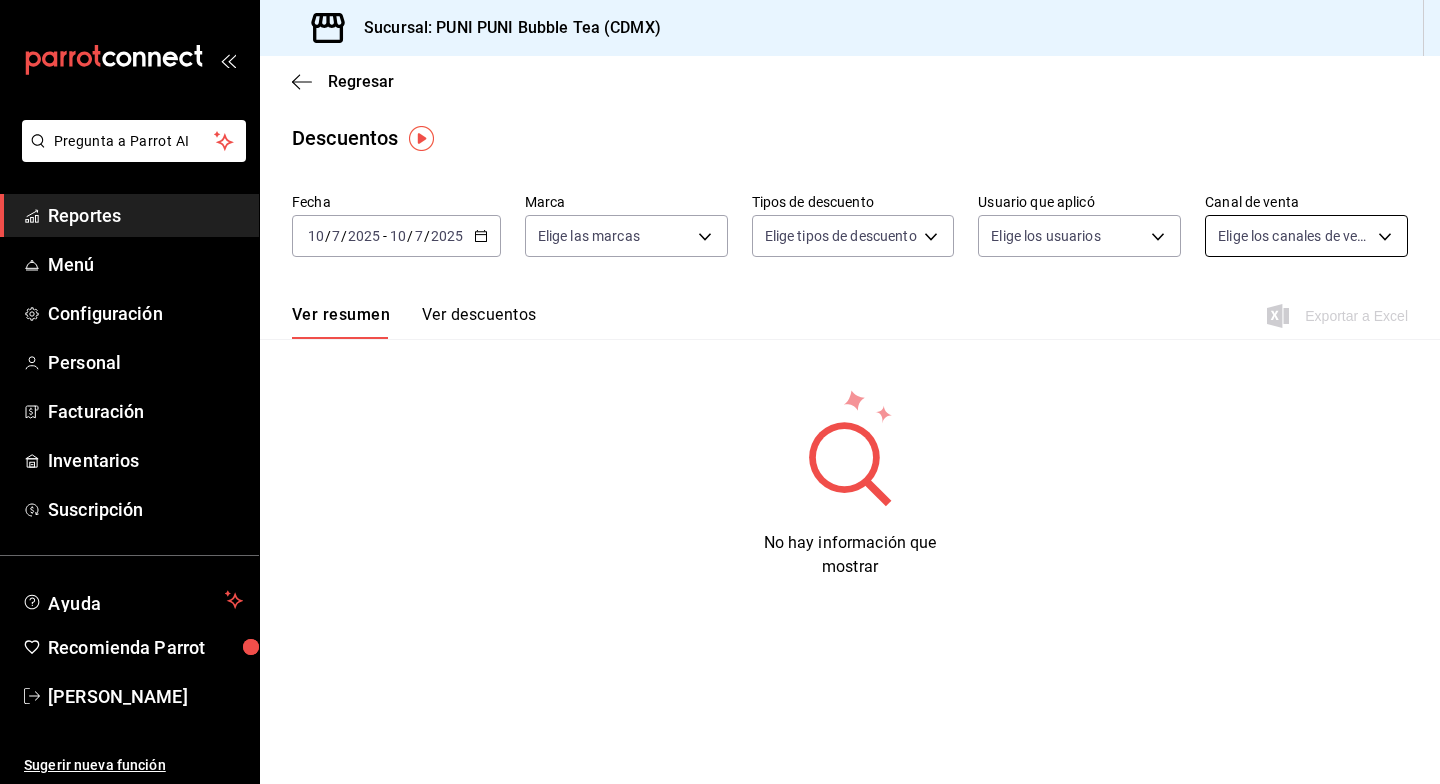 click on "Pregunta a Parrot AI Reportes   Menú   Configuración   Personal   Facturación   Inventarios   Suscripción   Ayuda Recomienda Parrot   Sayuri Hara   Sugerir nueva función   Sucursal: PUNI PUNI Bubble Tea (CDMX) Regresar Descuentos Fecha 2025-07-10 10 / 7 / 2025 - 2025-07-10 10 / 7 / 2025 Marca Elige las marcas Tipos de descuento Elige tipos de descuento Usuario que aplicó Elige los usuarios Canal de venta Elige los canales de venta Ver resumen Ver descuentos Exportar a Excel No hay información que mostrar GANA 1 MES GRATIS EN TU SUSCRIPCIÓN AQUÍ ¿Recuerdas cómo empezó tu restaurante?
Hoy puedes ayudar a un colega a tener el mismo cambio que tú viviste.
Recomienda Parrot directamente desde tu Portal Administrador.
Es fácil y rápido.
🎁 Por cada restaurante que se una, ganas 1 mes gratis. Ver video tutorial Ir a video Pregunta a Parrot AI Reportes   Menú   Configuración   Personal   Facturación   Inventarios   Suscripción   Ayuda Recomienda Parrot   Sayuri Hara   Sugerir nueva función" at bounding box center [720, 392] 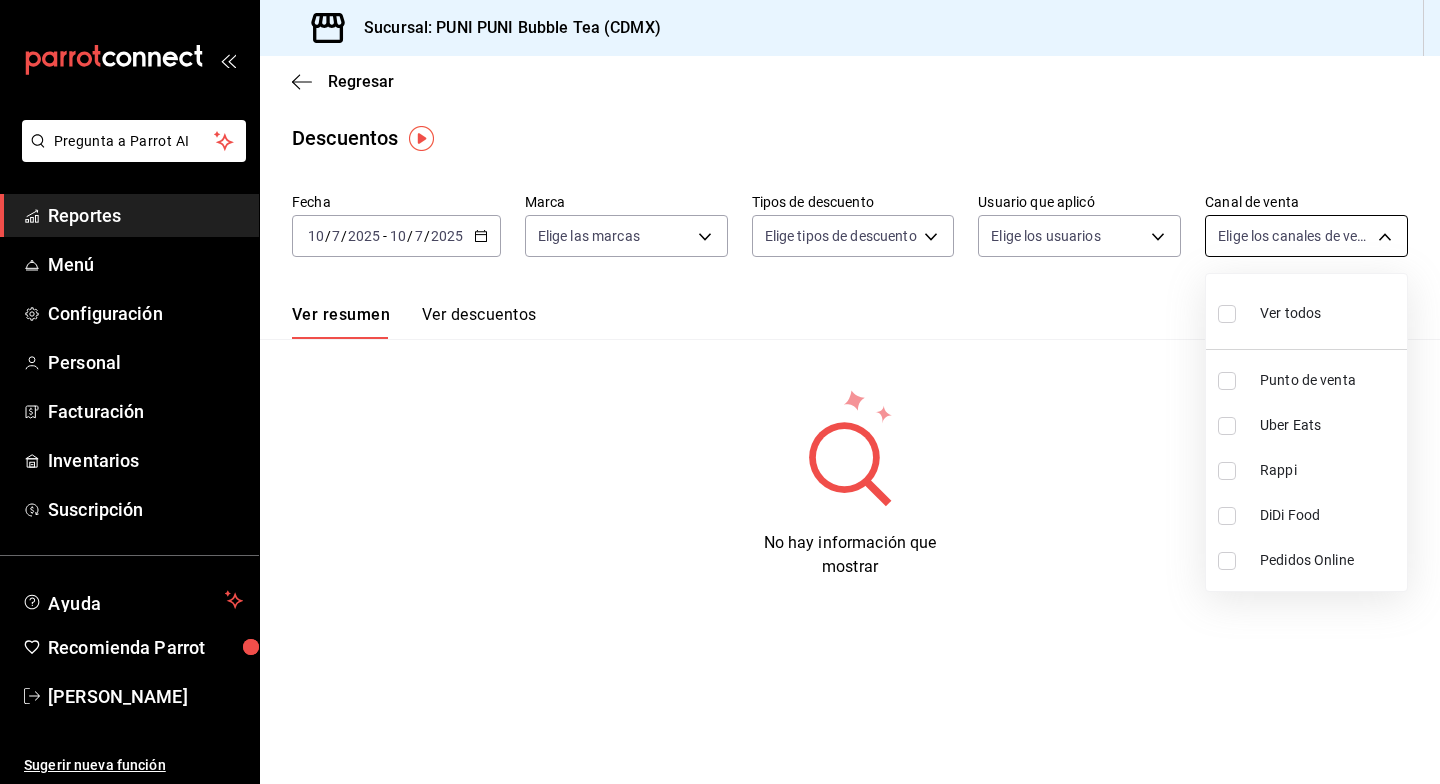 click at bounding box center (720, 392) 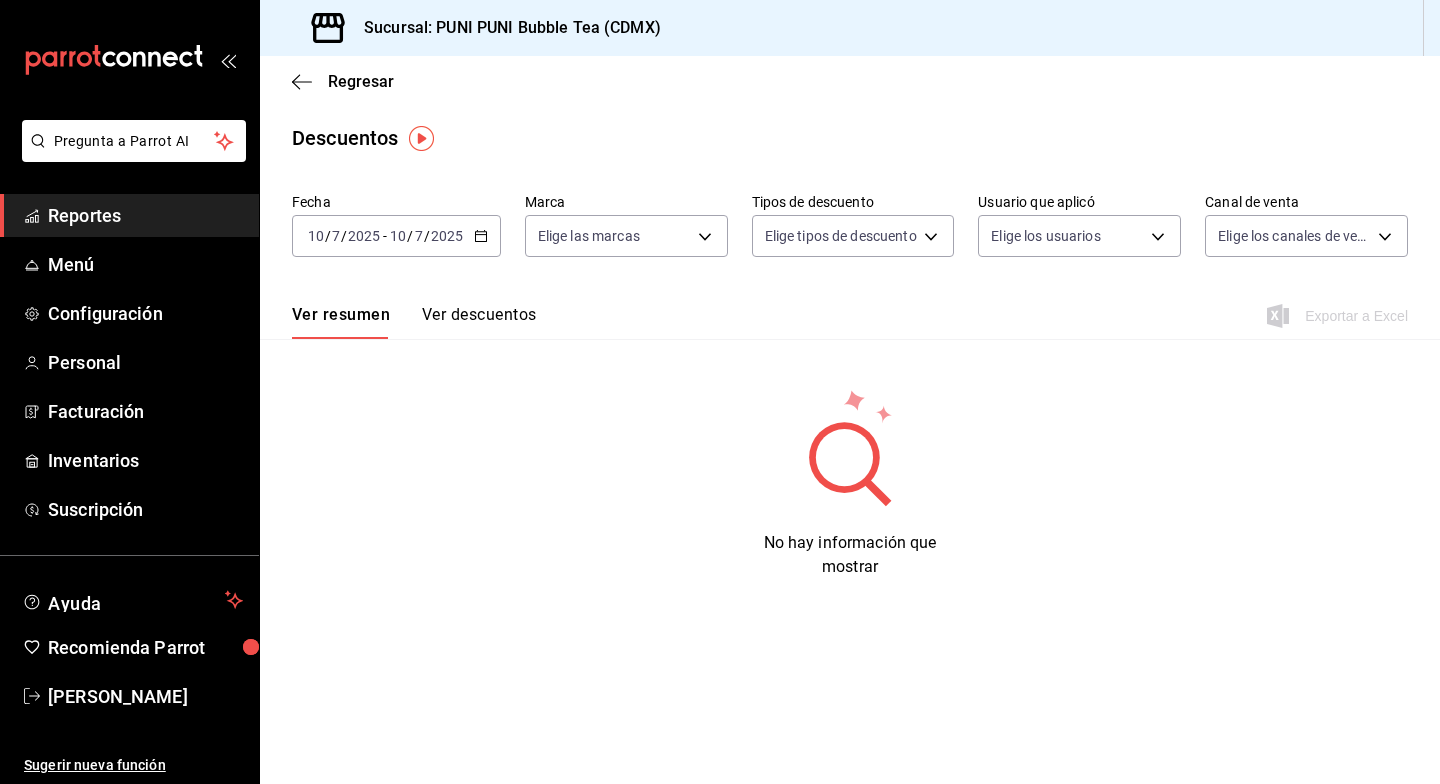 click on "Ver descuentos" at bounding box center [479, 322] 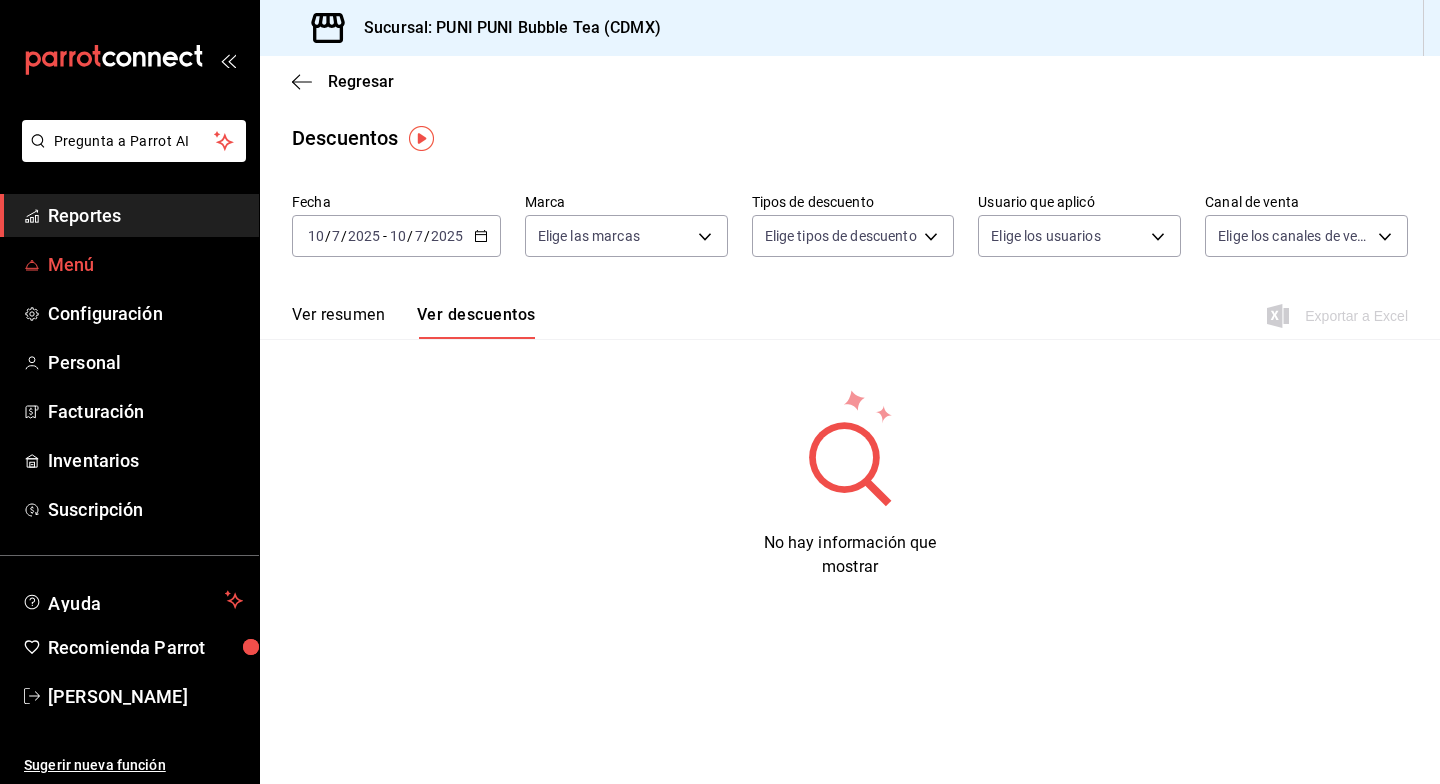 click on "Menú" at bounding box center [145, 264] 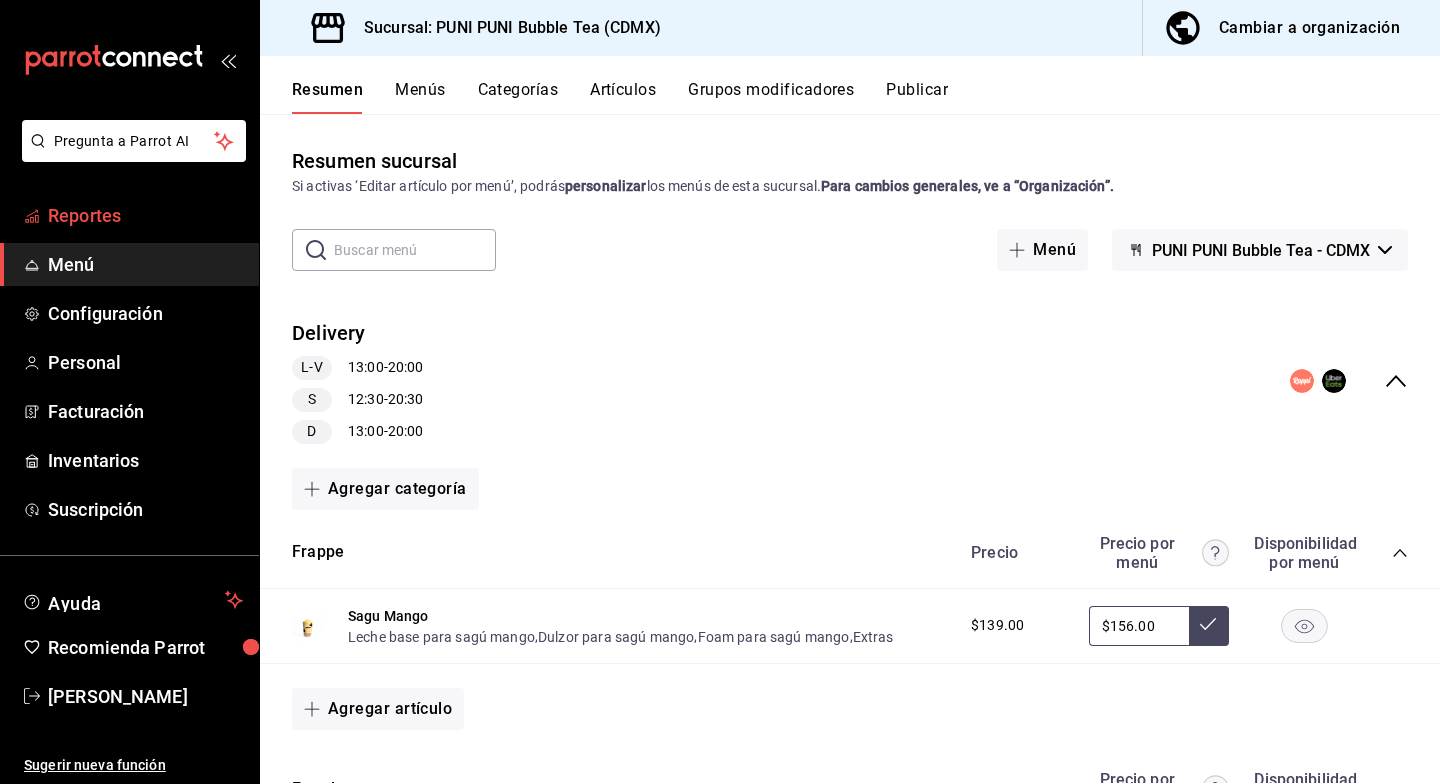 click on "Reportes" at bounding box center (145, 215) 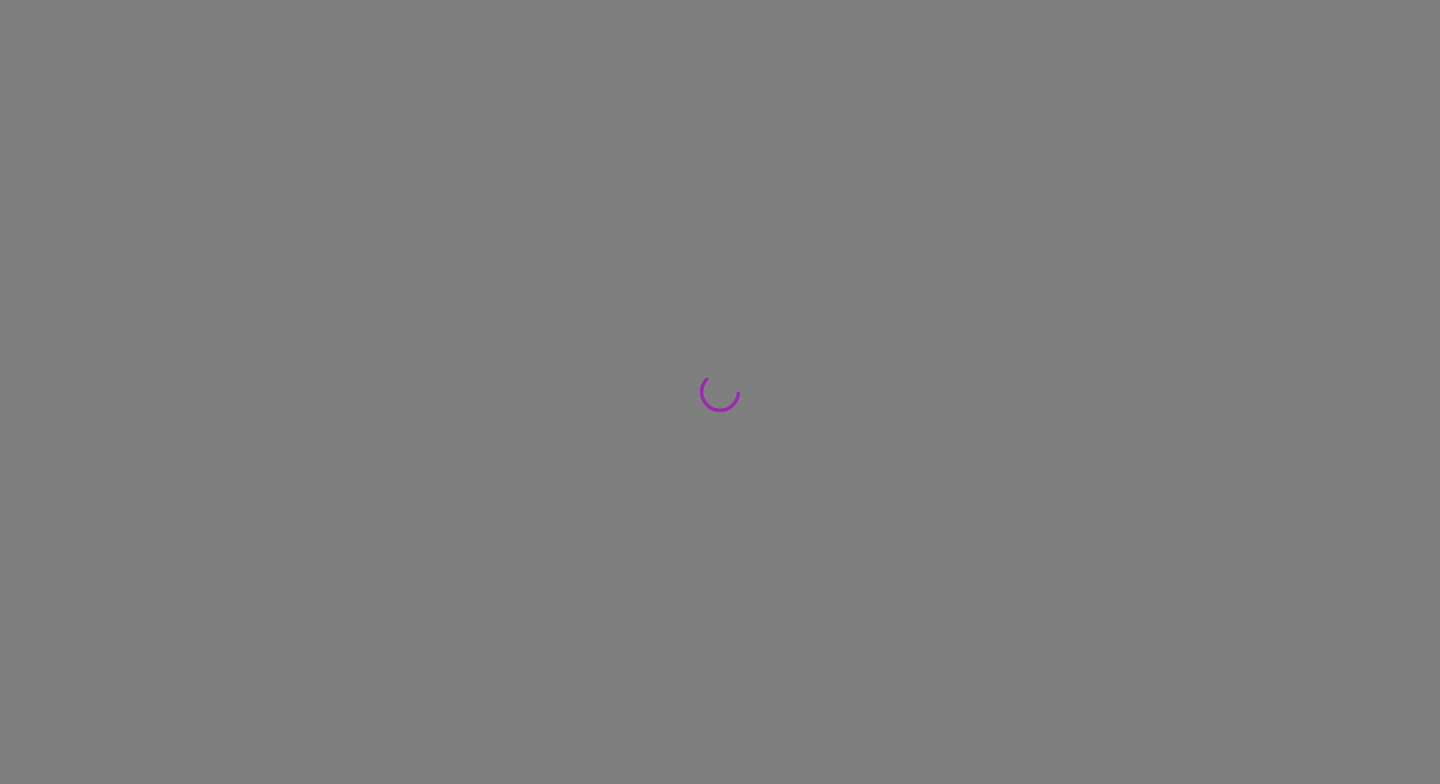 scroll, scrollTop: 0, scrollLeft: 0, axis: both 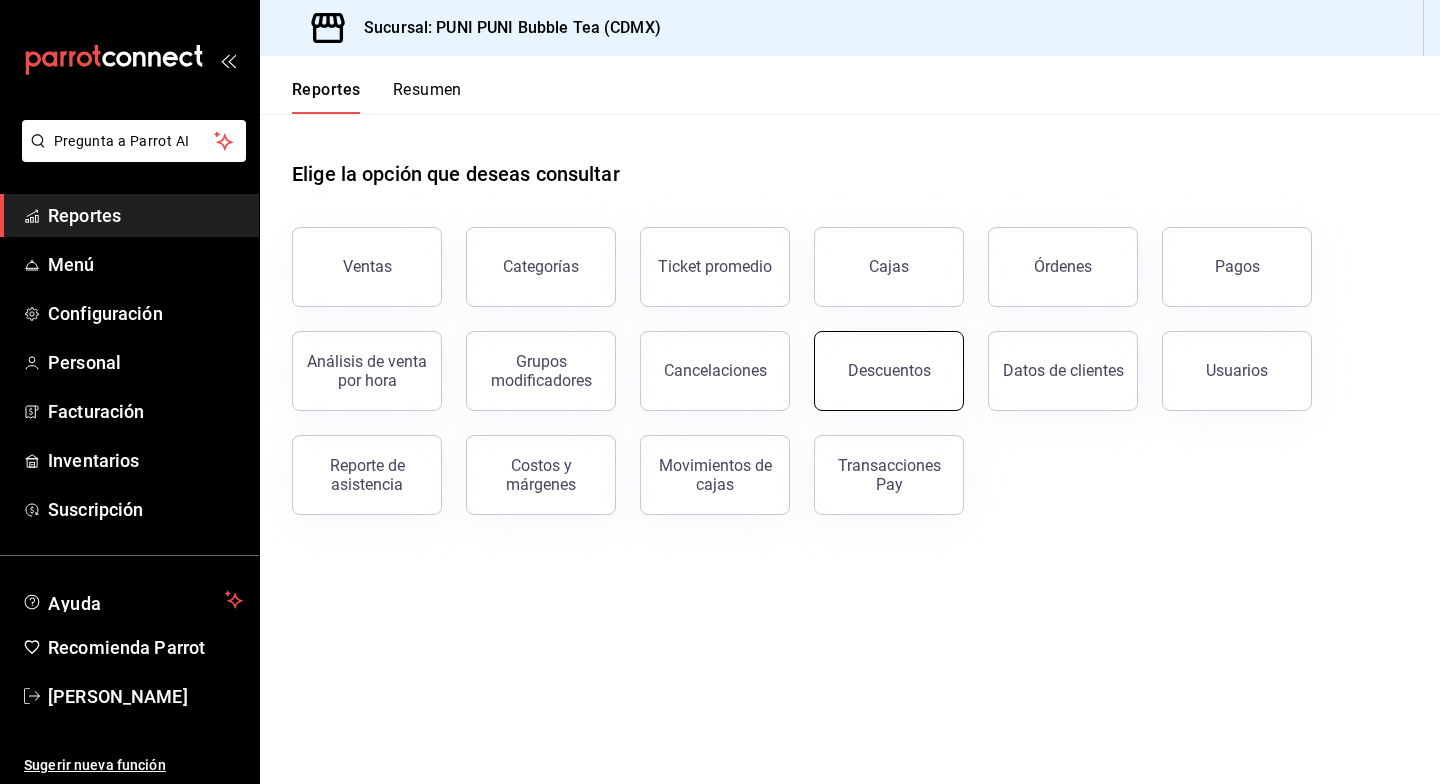 click on "Descuentos" at bounding box center (889, 371) 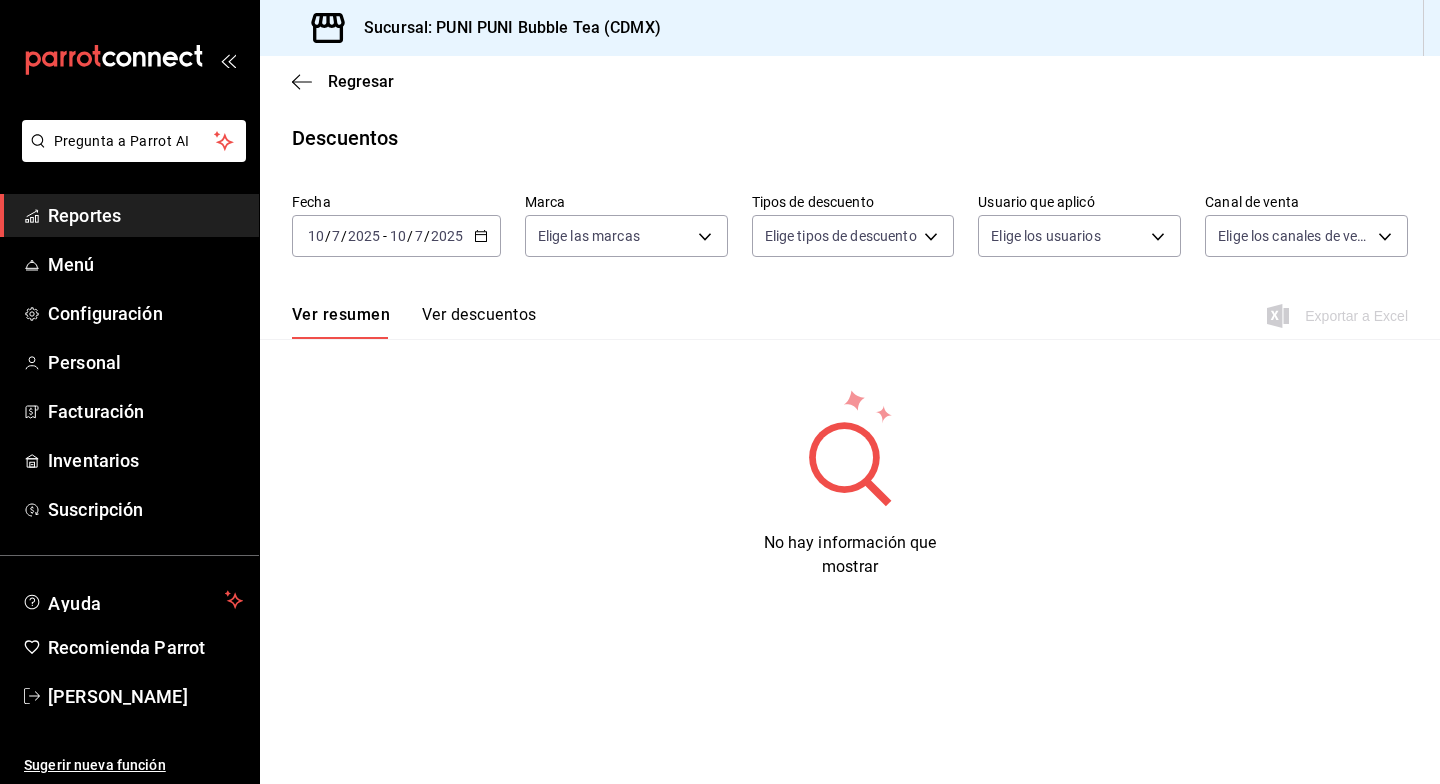 click on "Ver descuentos" at bounding box center [479, 322] 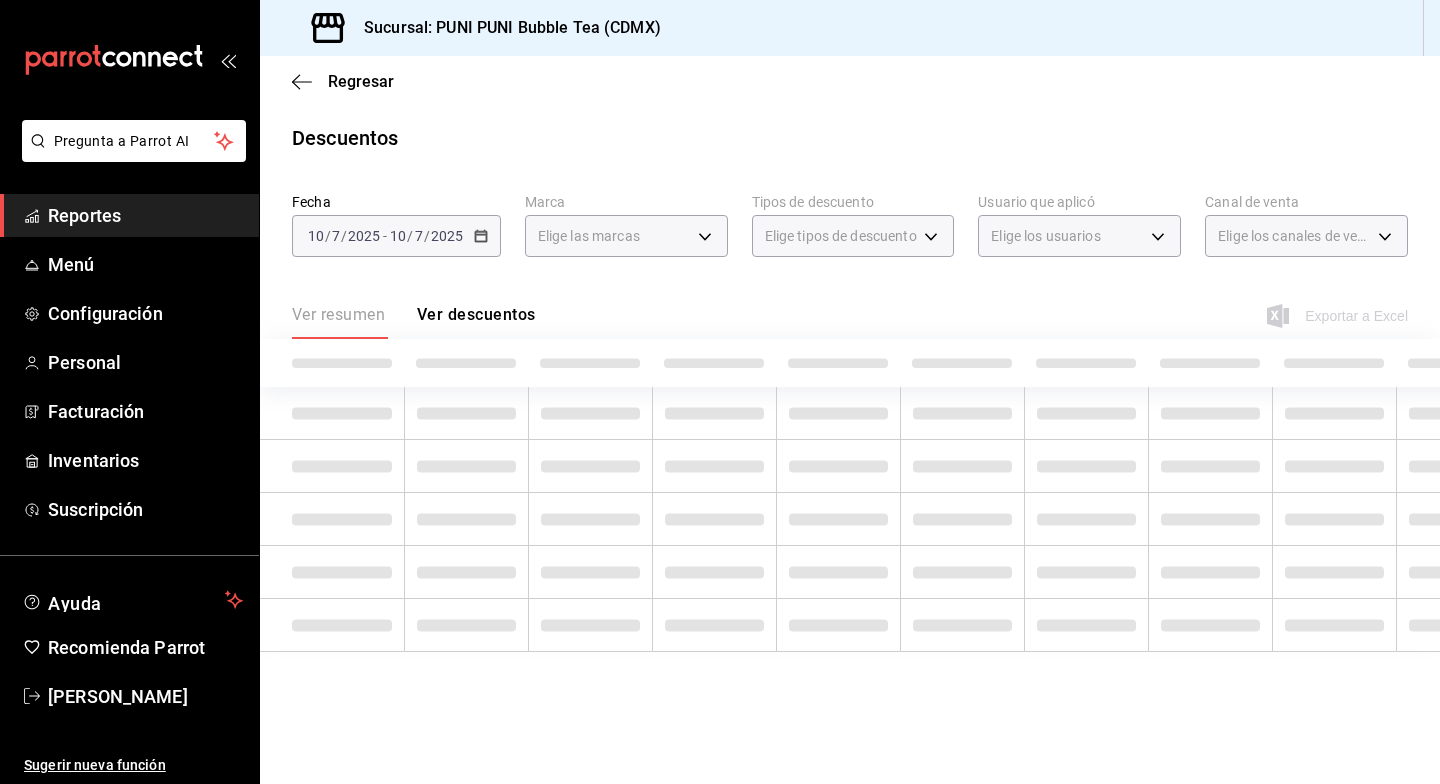 click on "Ver resumen Ver descuentos" at bounding box center (413, 322) 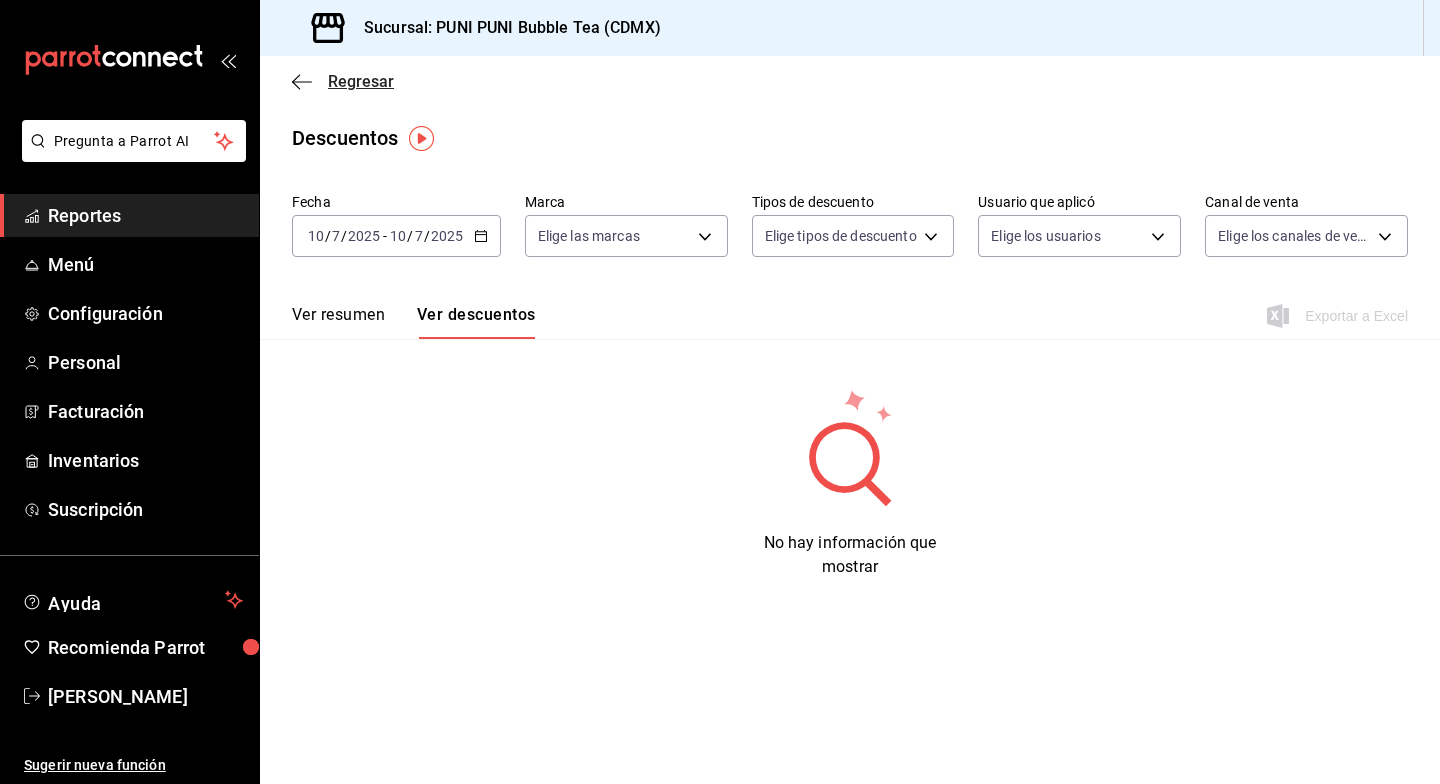 click 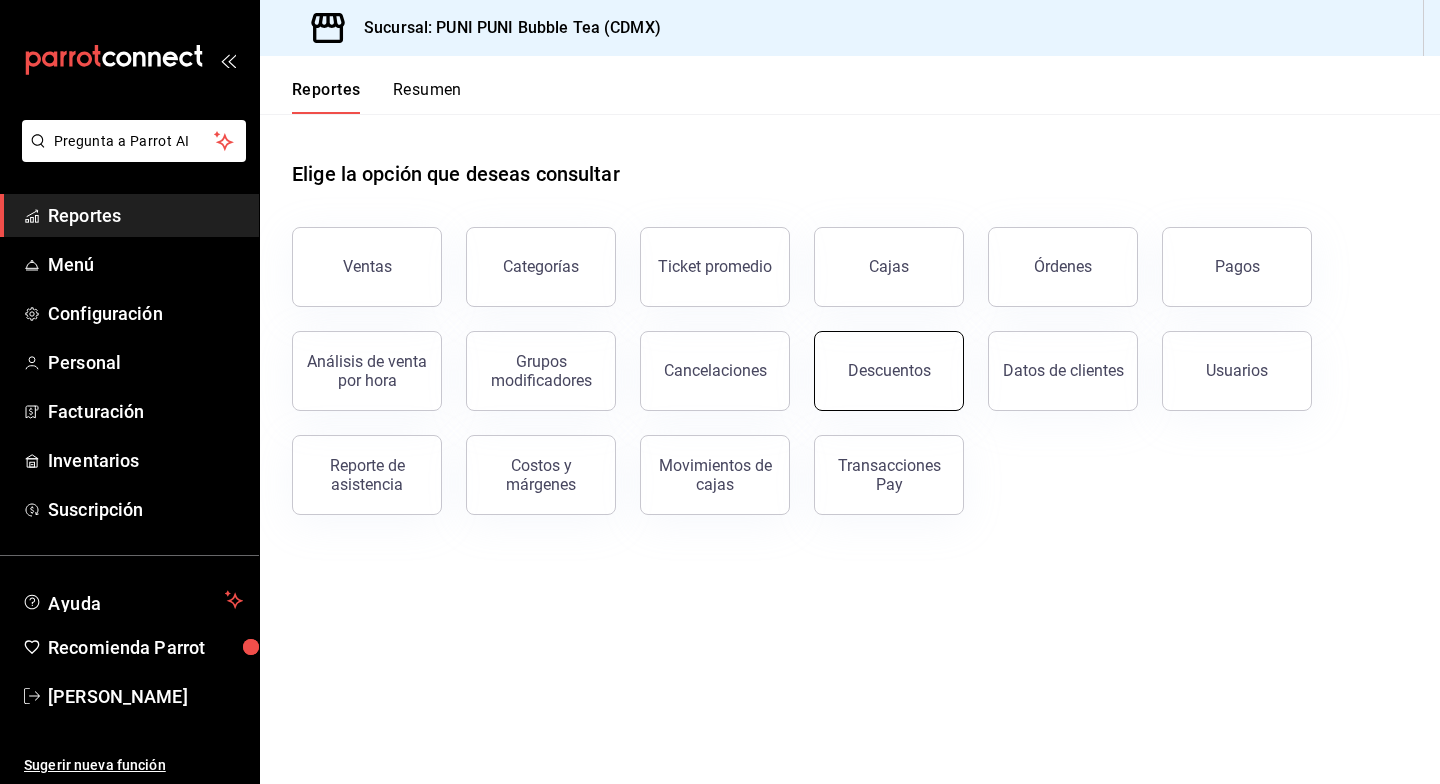 click on "Descuentos" at bounding box center [889, 371] 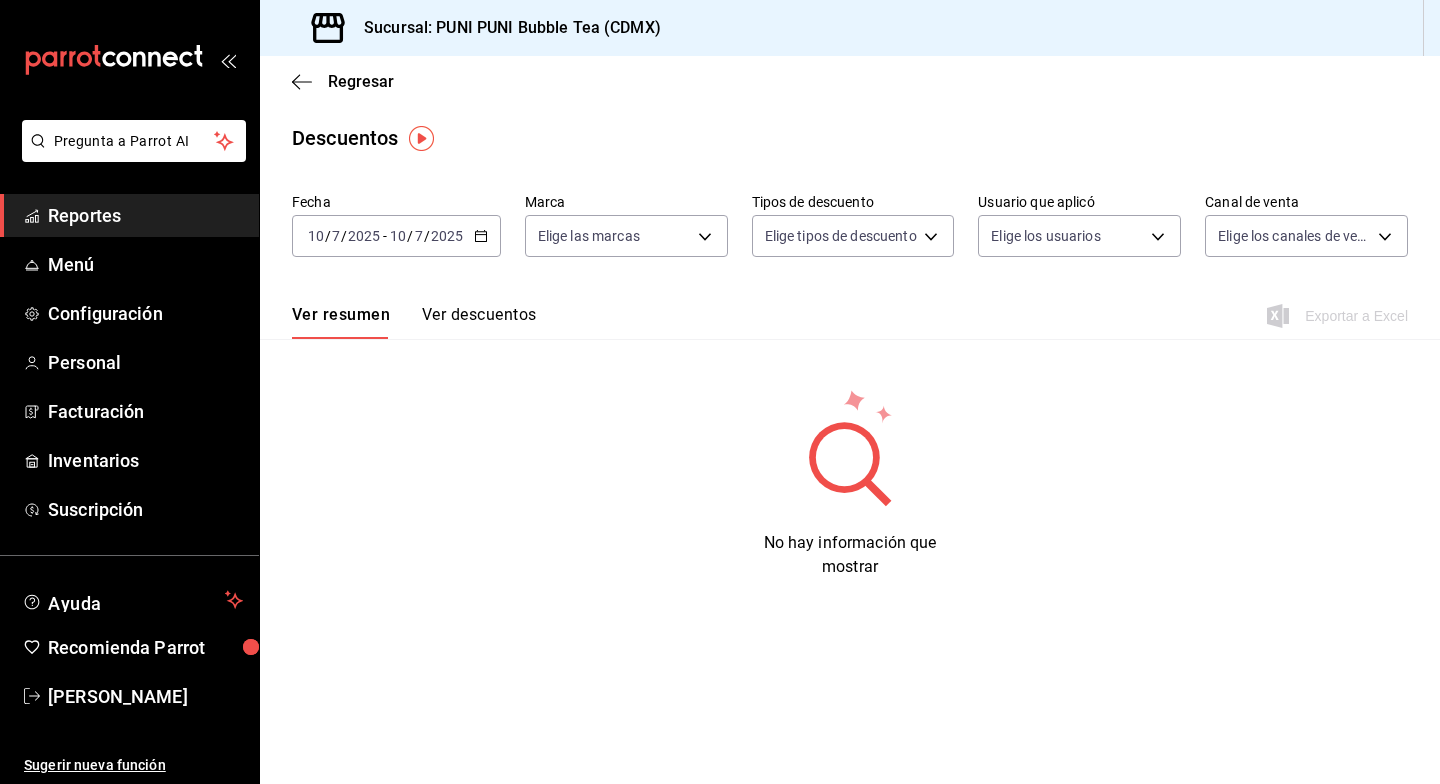 click on "Ver descuentos" at bounding box center [479, 322] 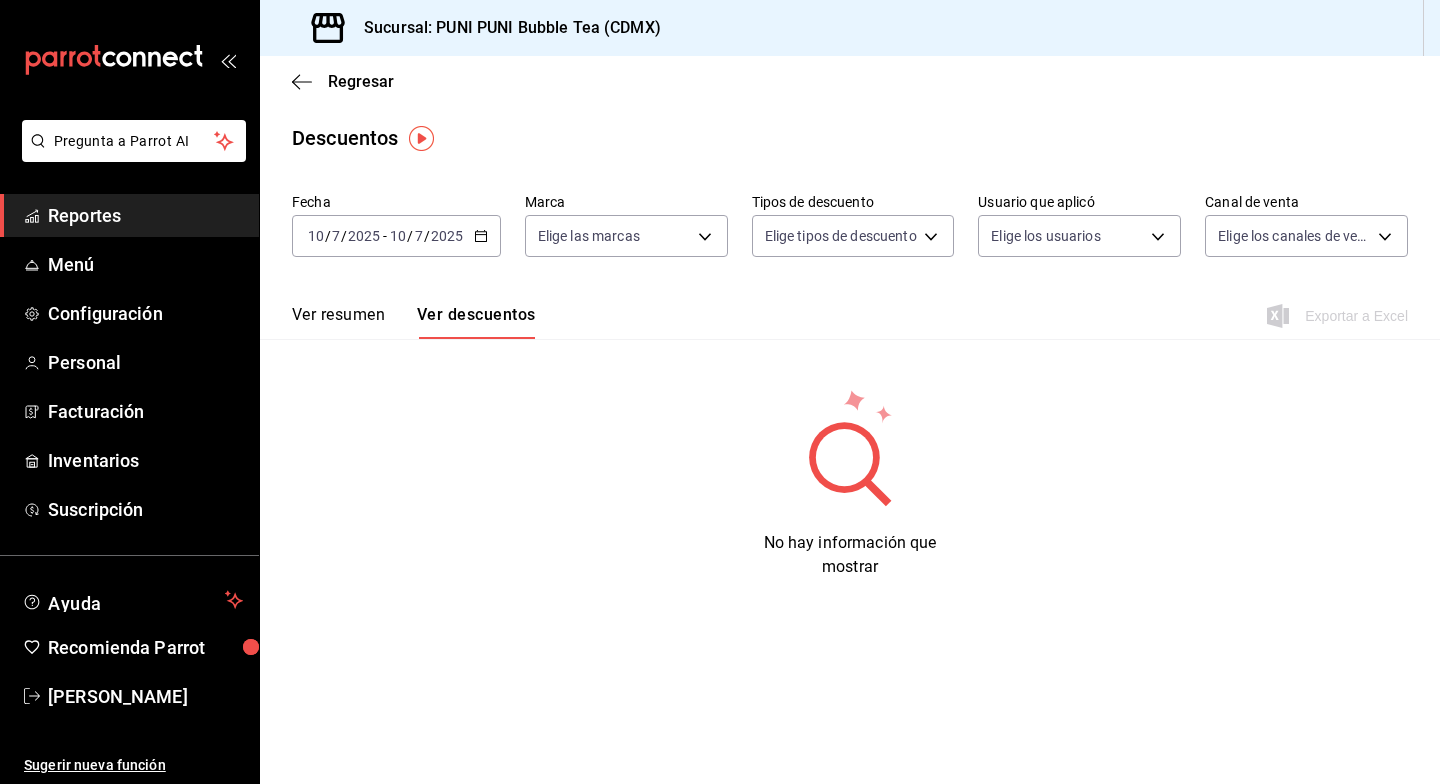 click on "Sucursal: PUNI PUNI Bubble Tea (CDMX)" at bounding box center [504, 28] 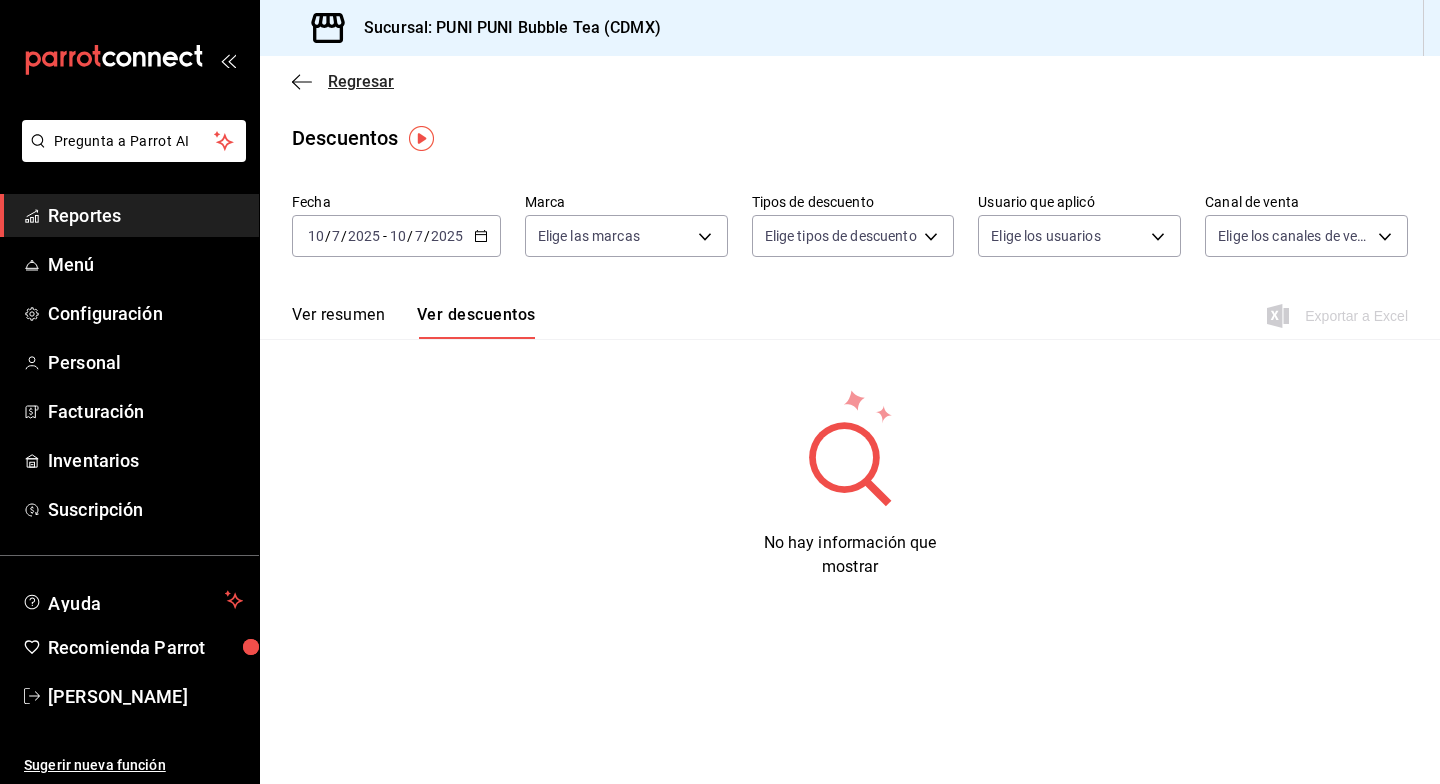 click 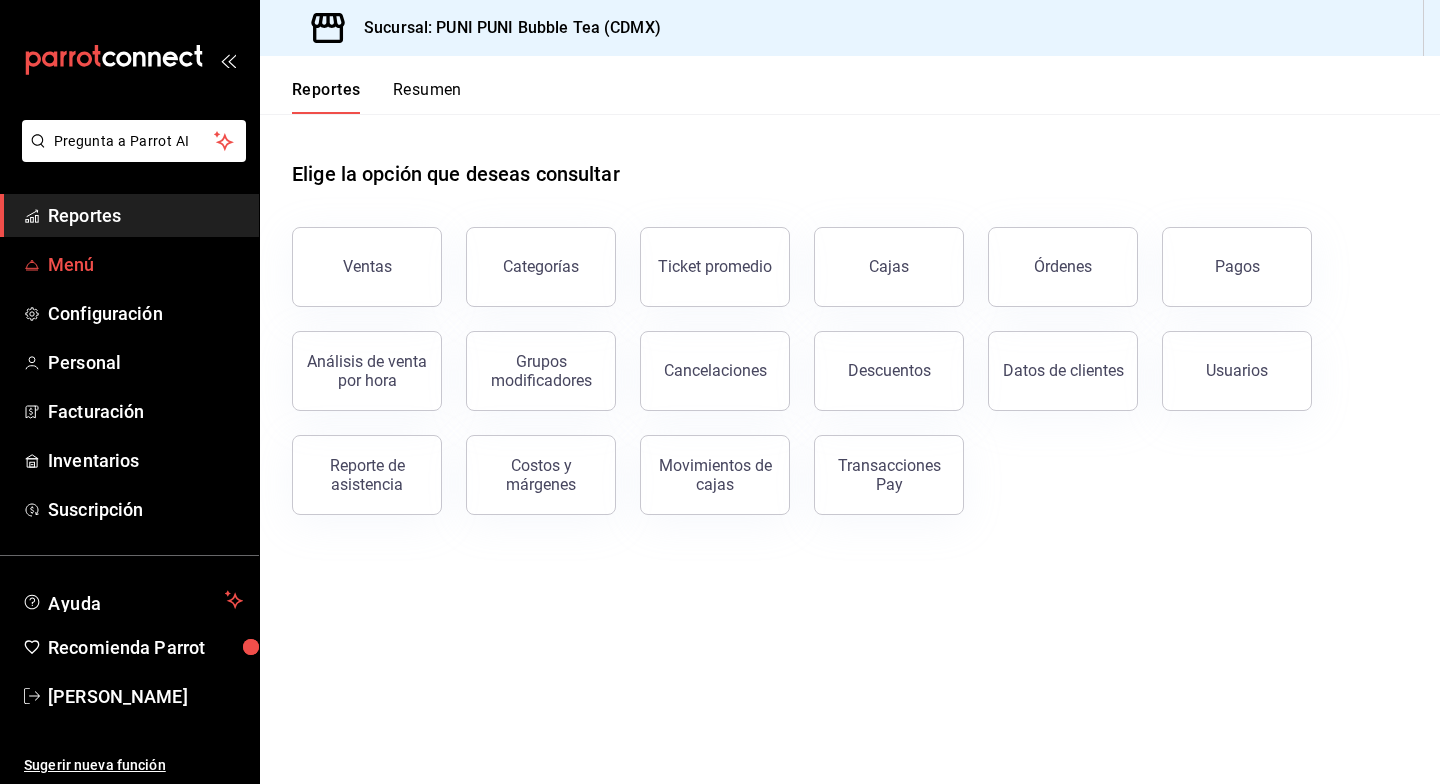 click on "Menú" at bounding box center (145, 264) 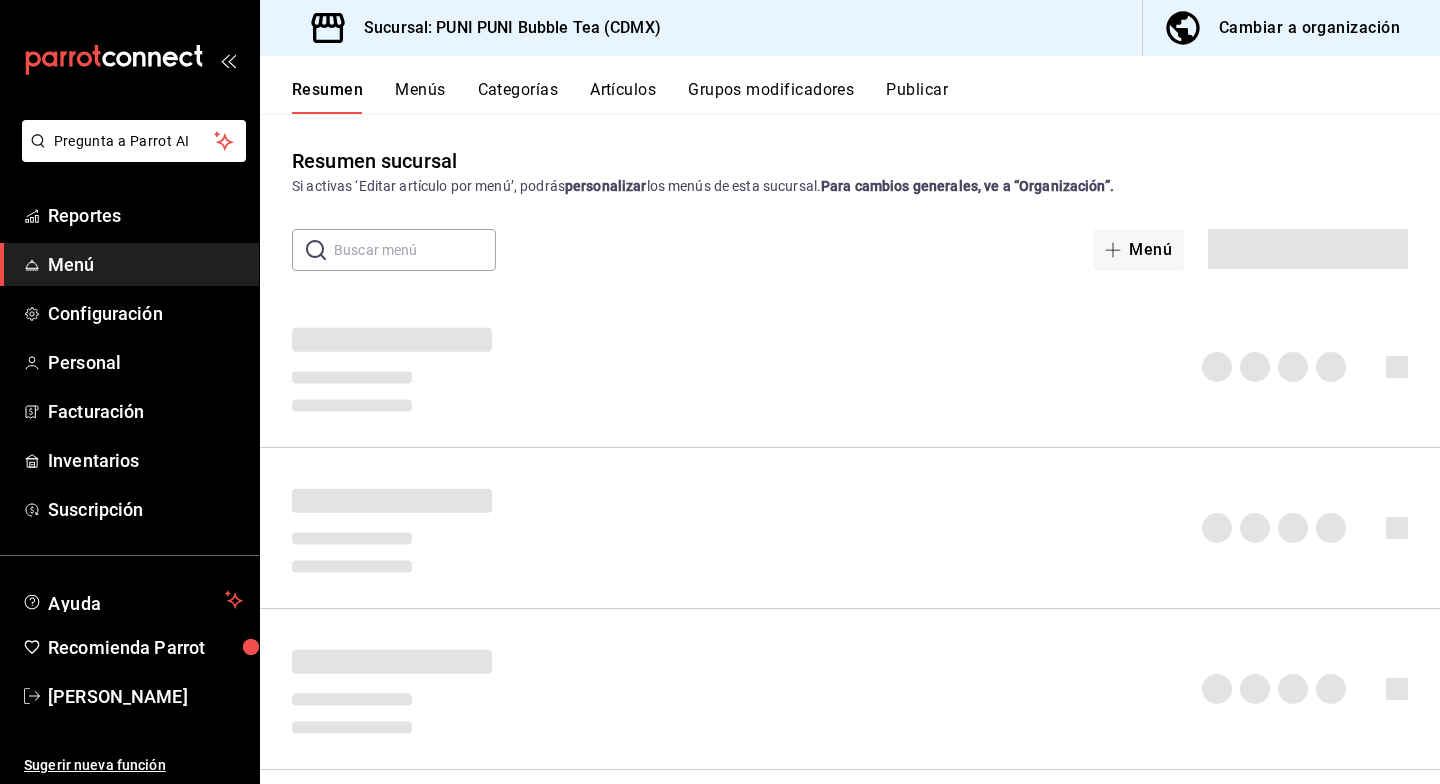 click on "Cambiar a organización" at bounding box center (1309, 28) 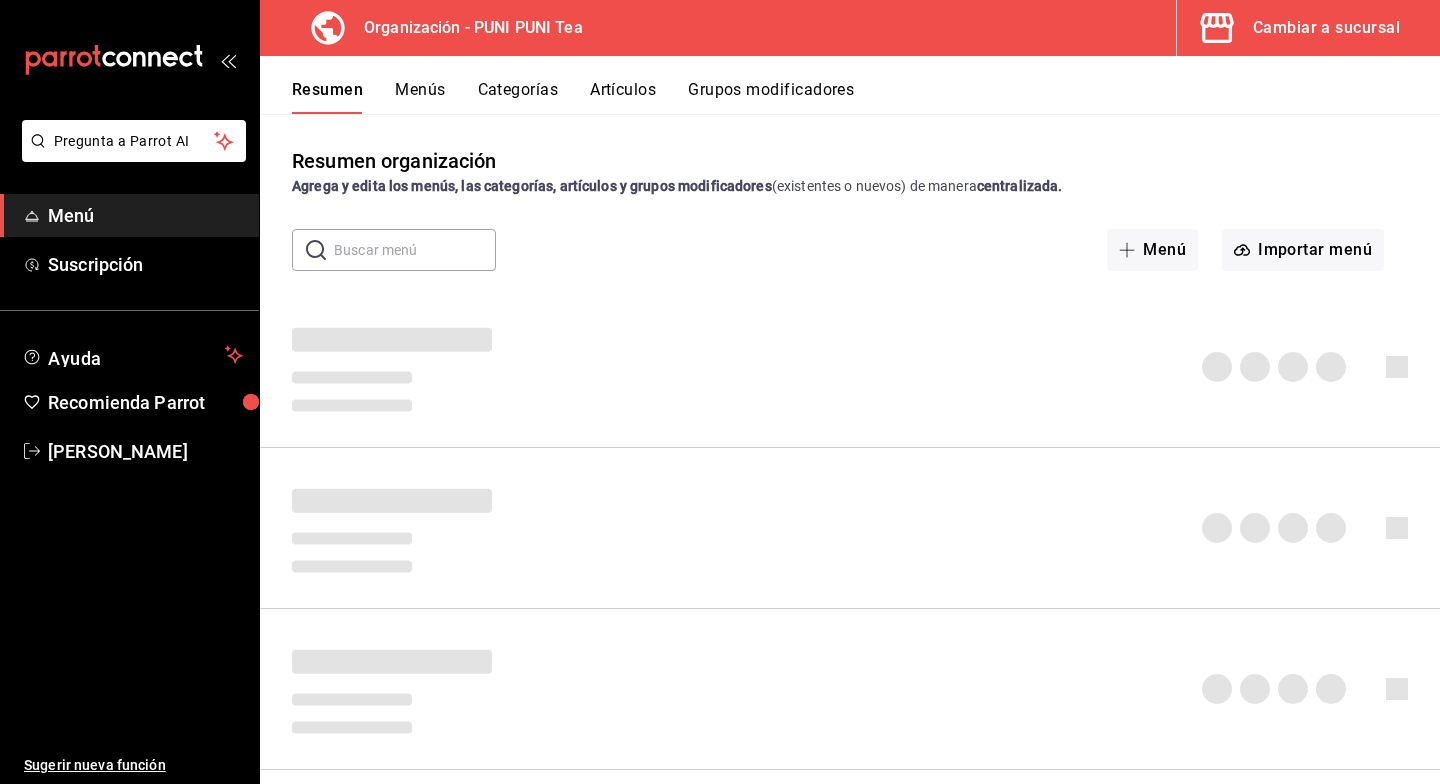 click on "Menú" at bounding box center [145, 215] 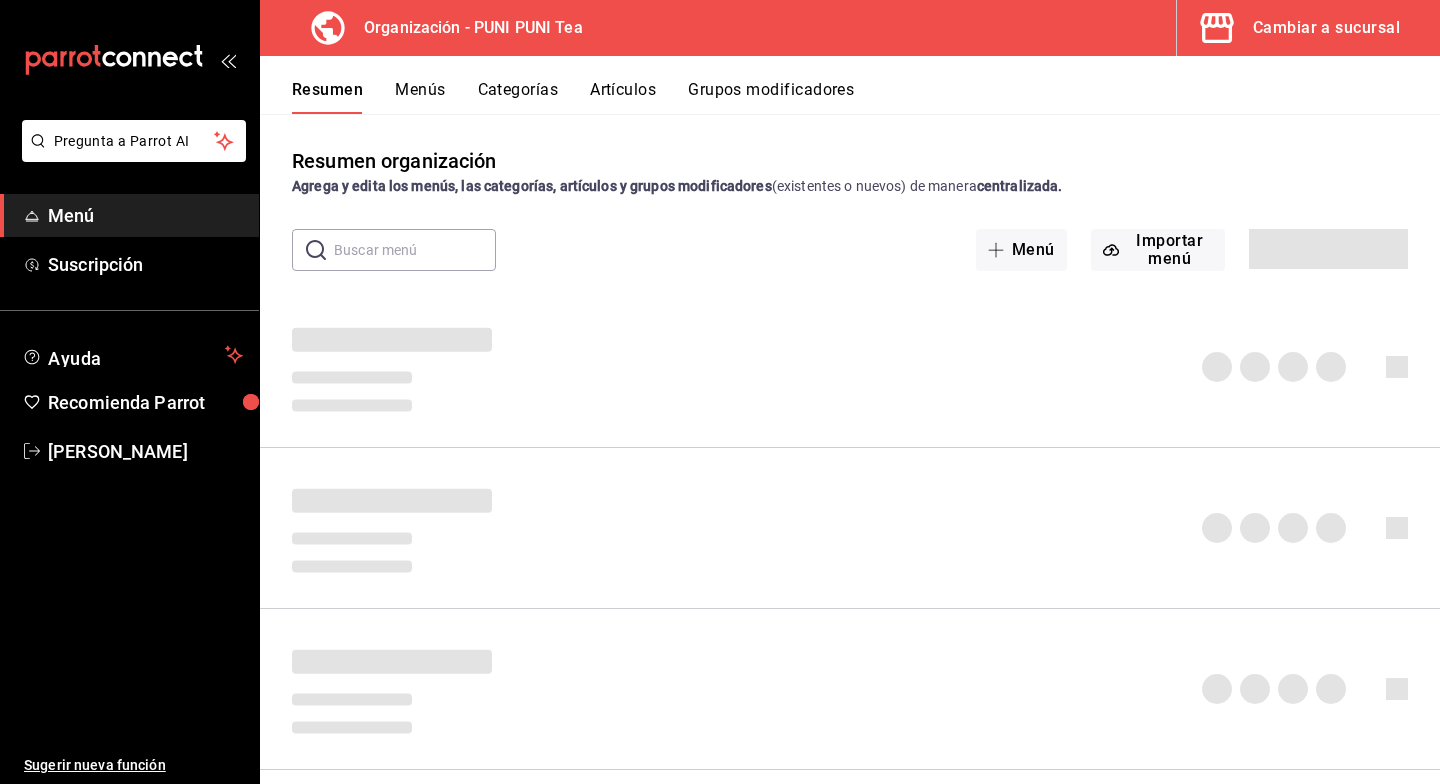 click on "Cambiar a sucursal" at bounding box center (1326, 28) 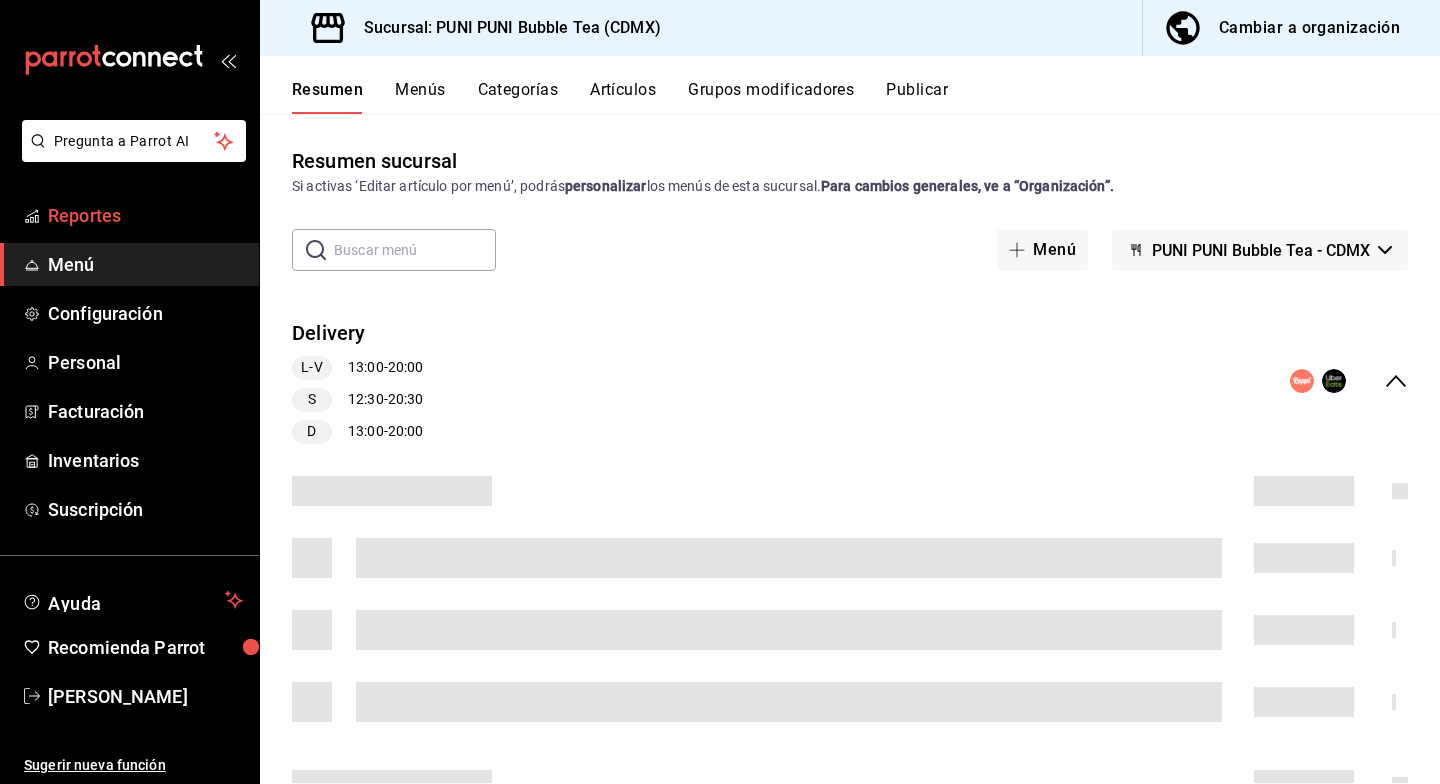 click on "Reportes" at bounding box center [145, 215] 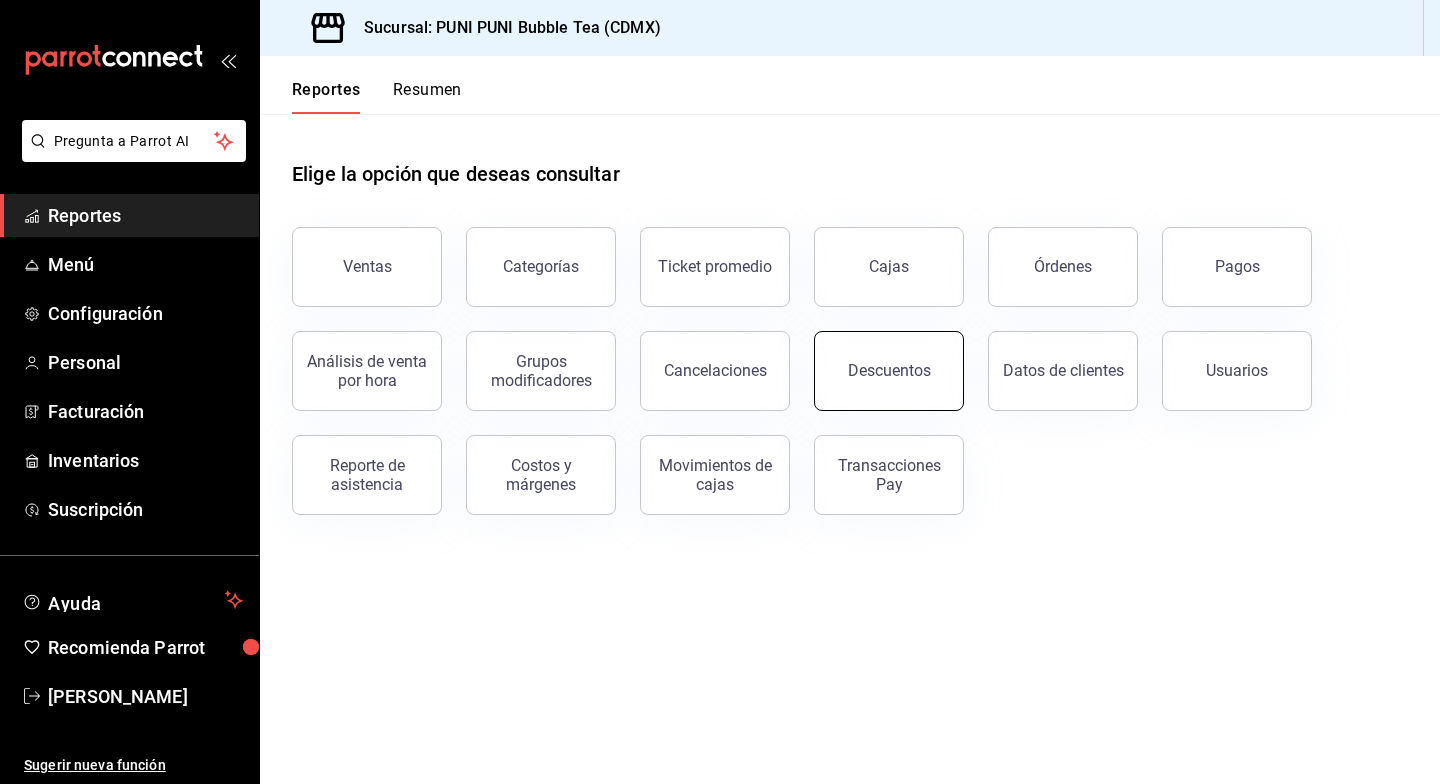 click on "Descuentos" at bounding box center (889, 370) 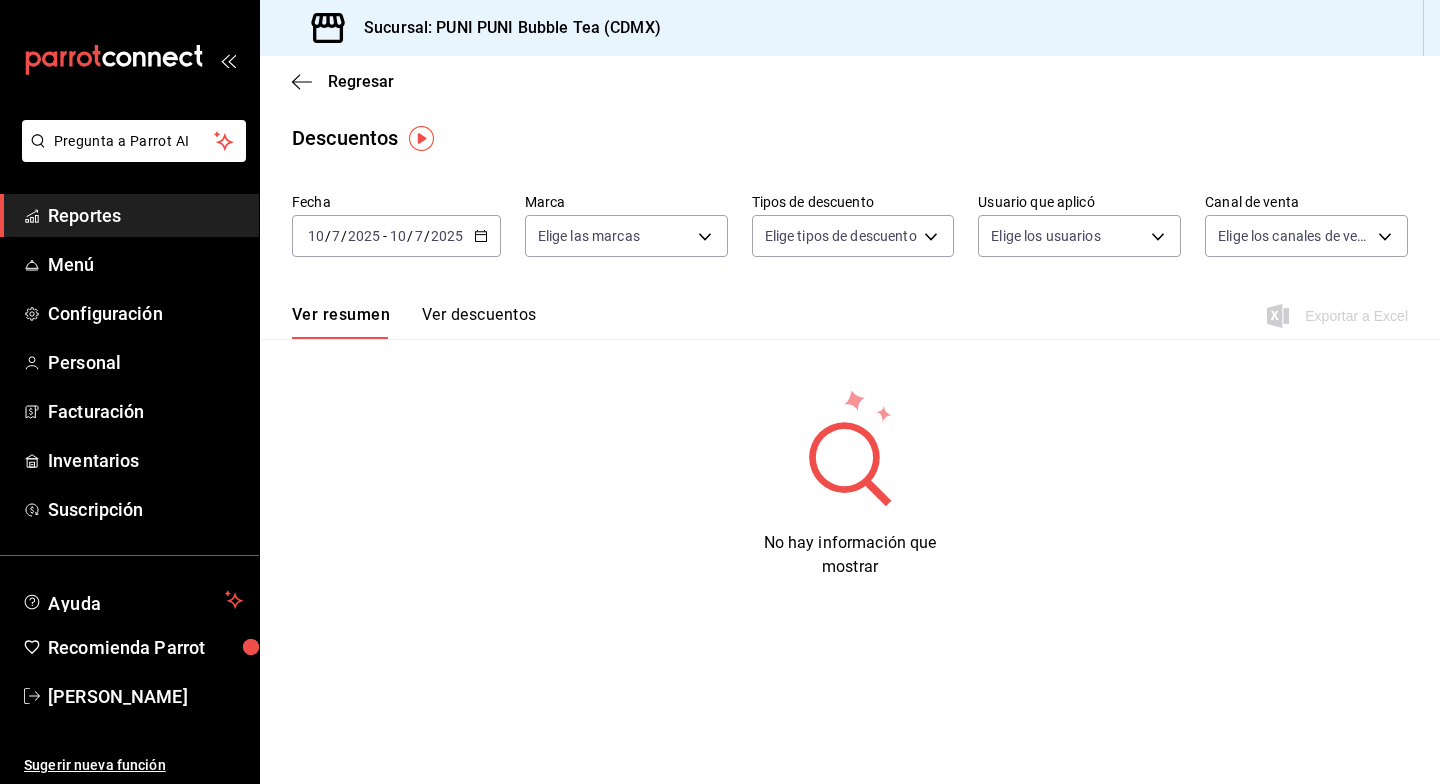 click on "Ver descuentos" at bounding box center [479, 322] 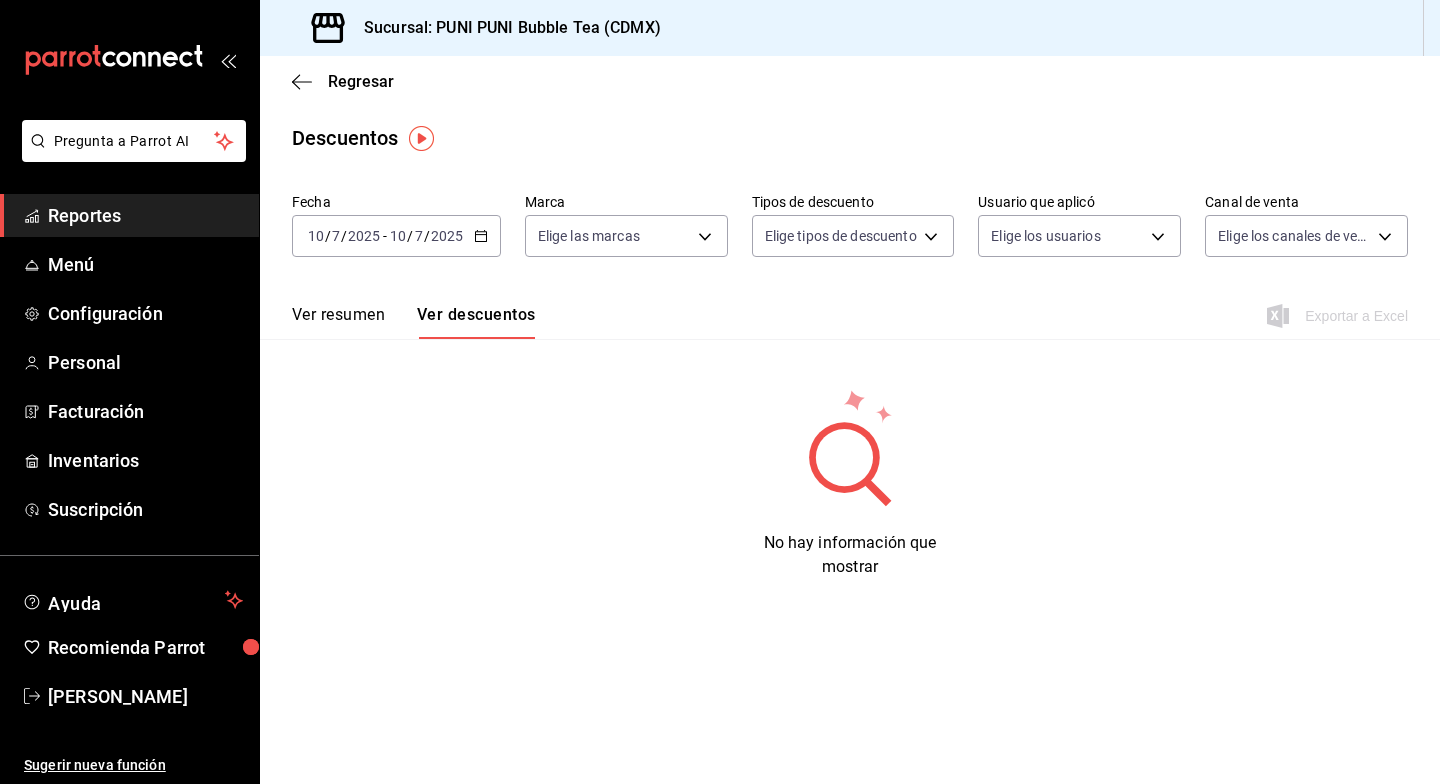 click on "Ver resumen" at bounding box center [338, 322] 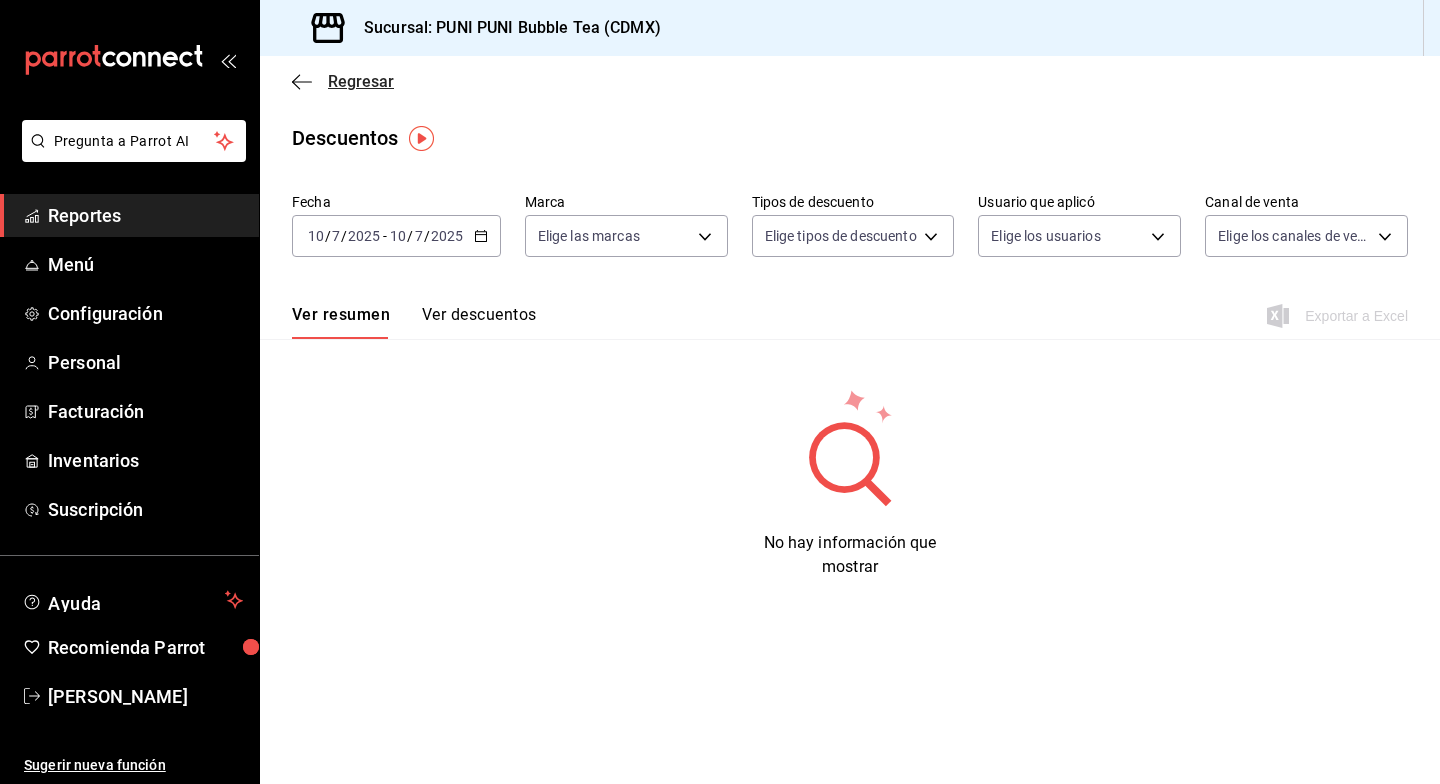 click 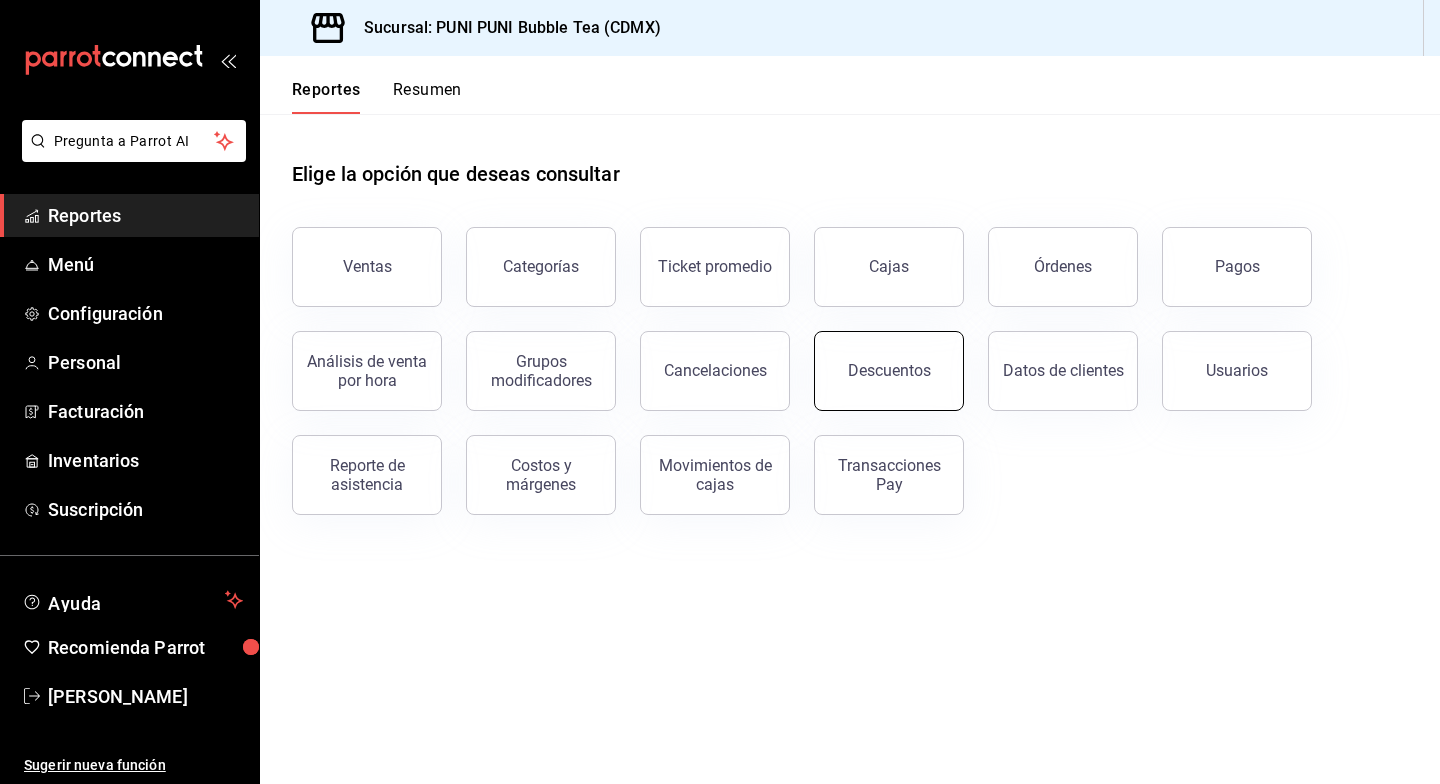 click on "Descuentos" at bounding box center [889, 371] 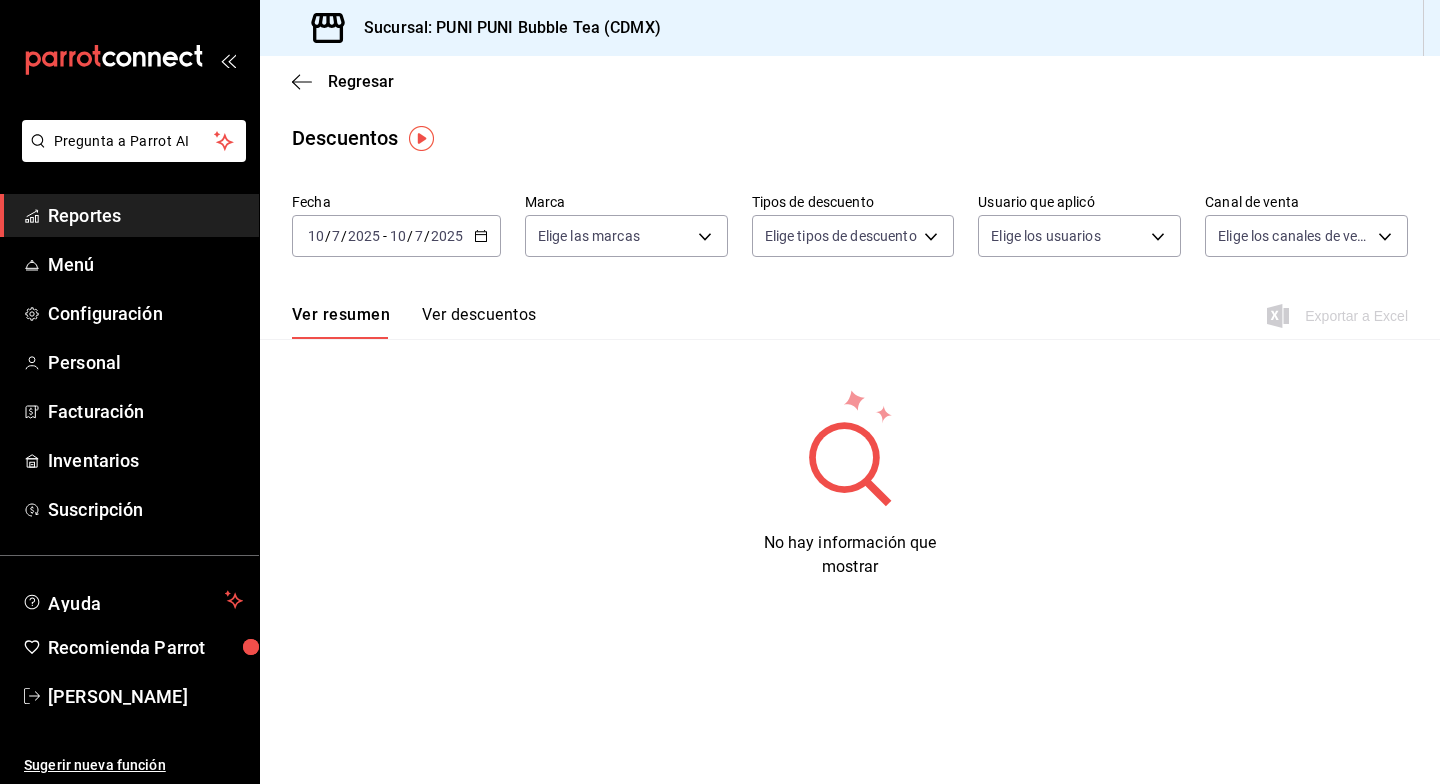 click on "2025" at bounding box center (447, 236) 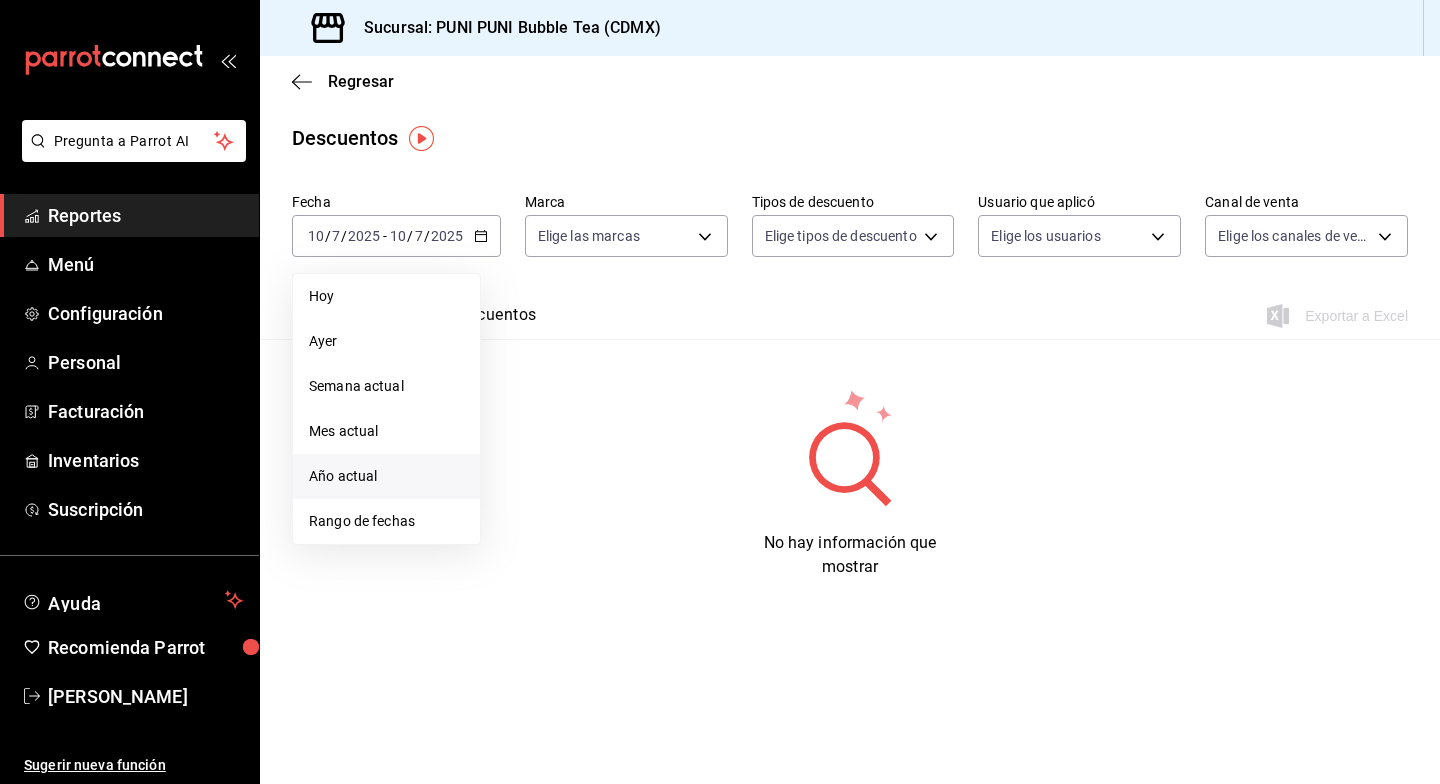 click on "Año actual" at bounding box center [386, 476] 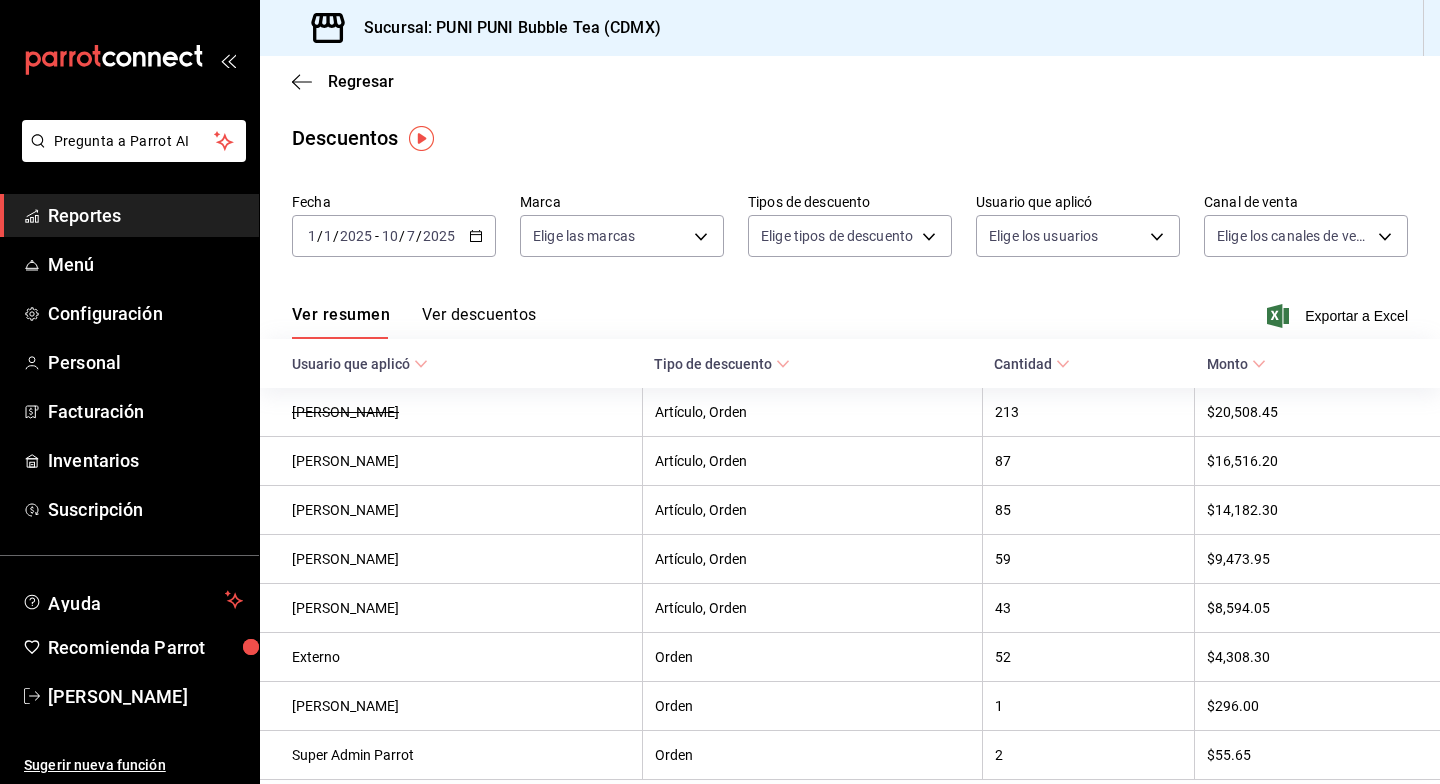 click on "Ver descuentos" at bounding box center (479, 322) 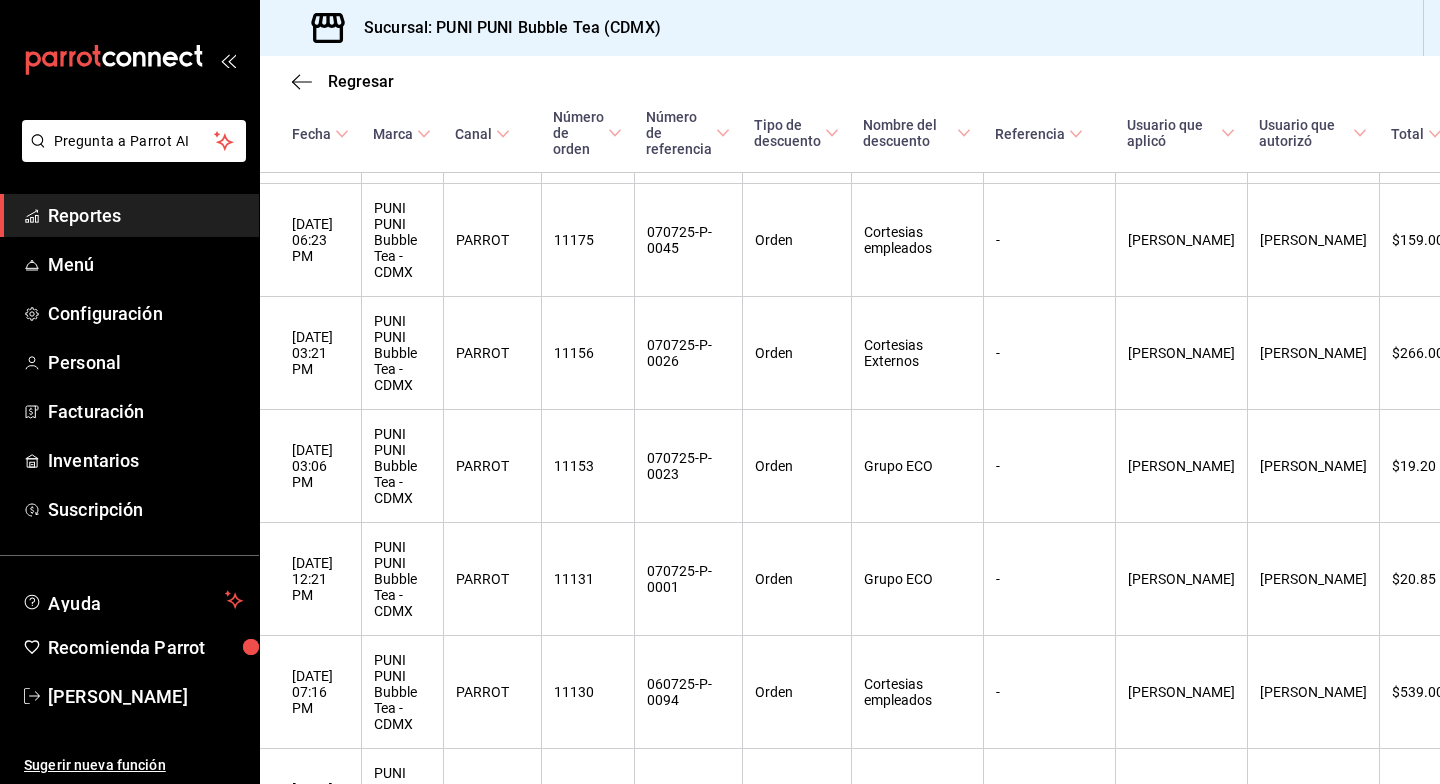 scroll, scrollTop: 0, scrollLeft: 0, axis: both 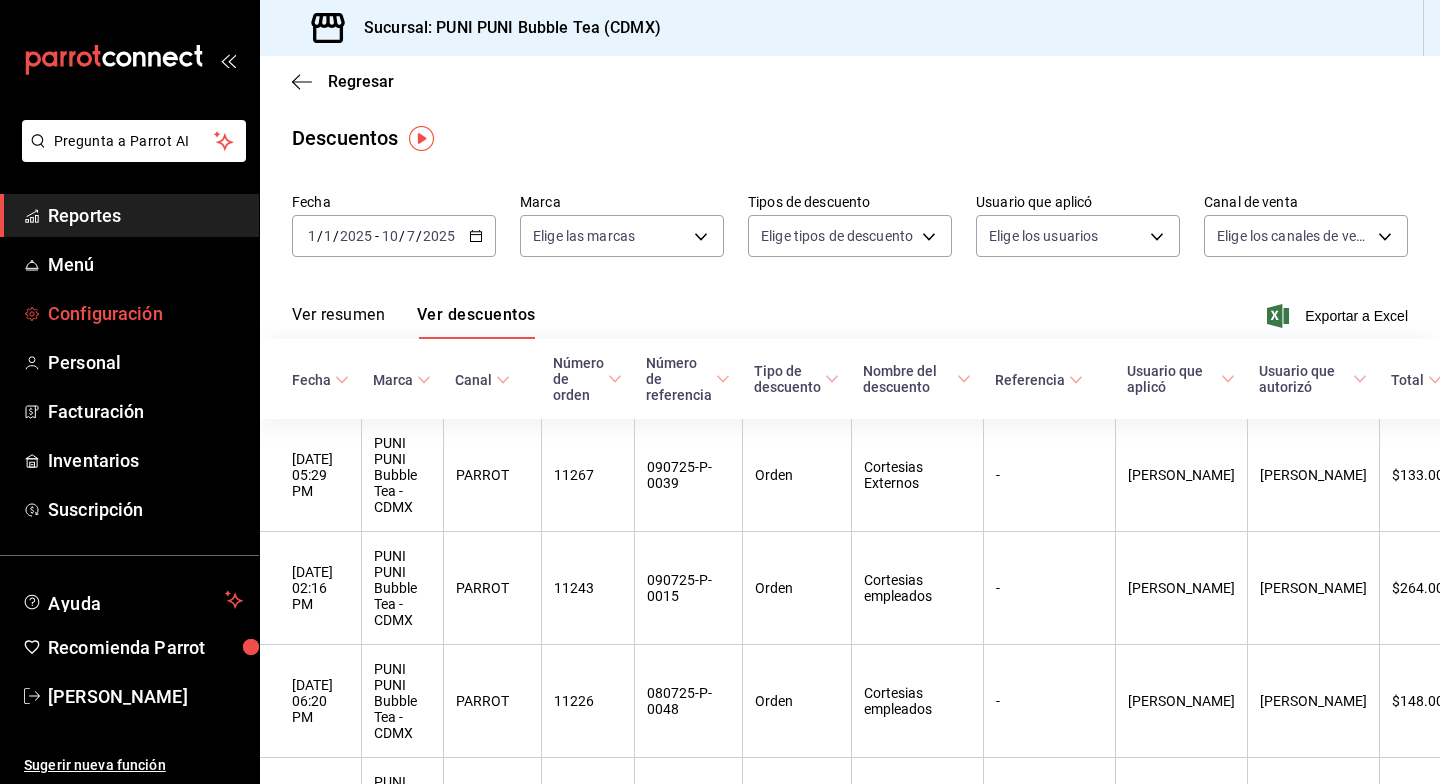 click on "Configuración" at bounding box center (145, 313) 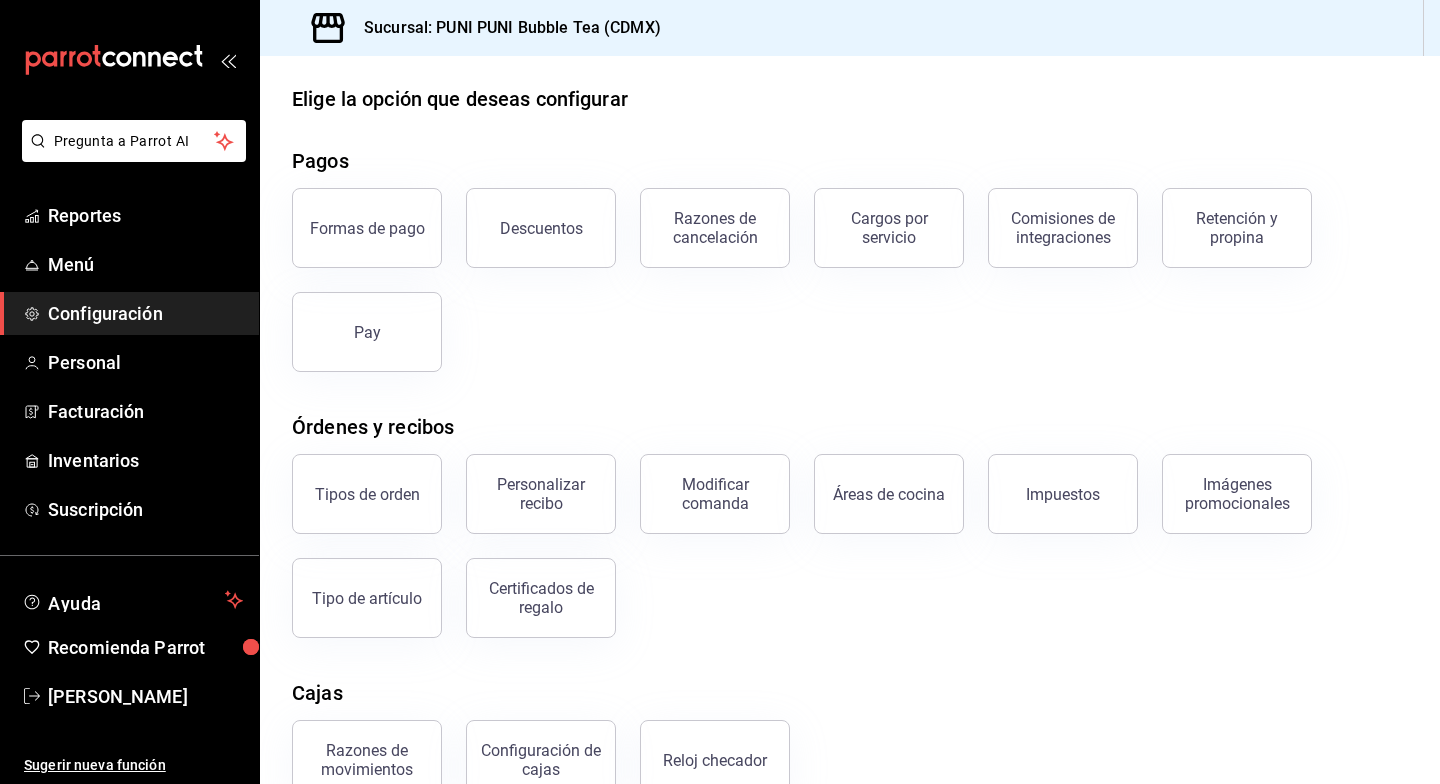 scroll, scrollTop: 0, scrollLeft: 0, axis: both 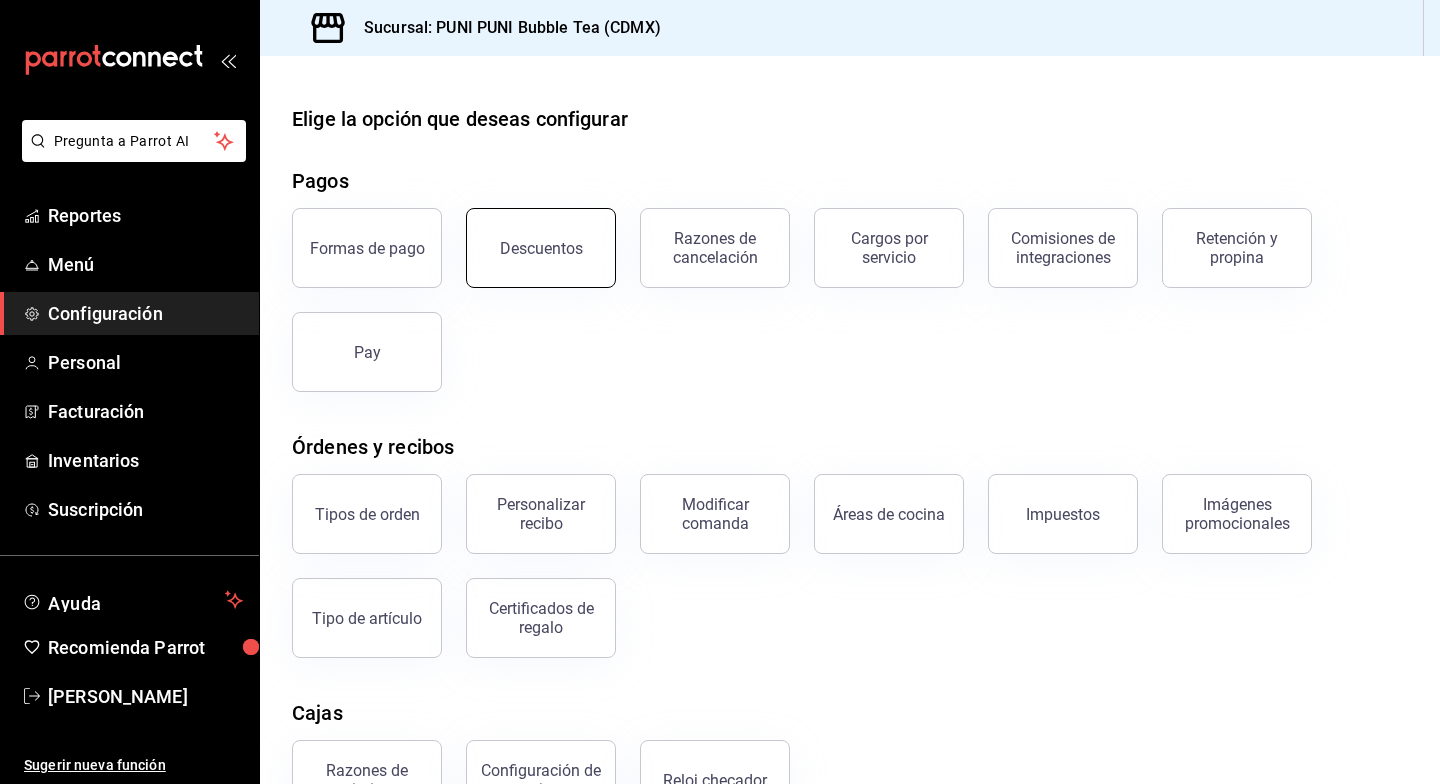 click on "Descuentos" at bounding box center [541, 248] 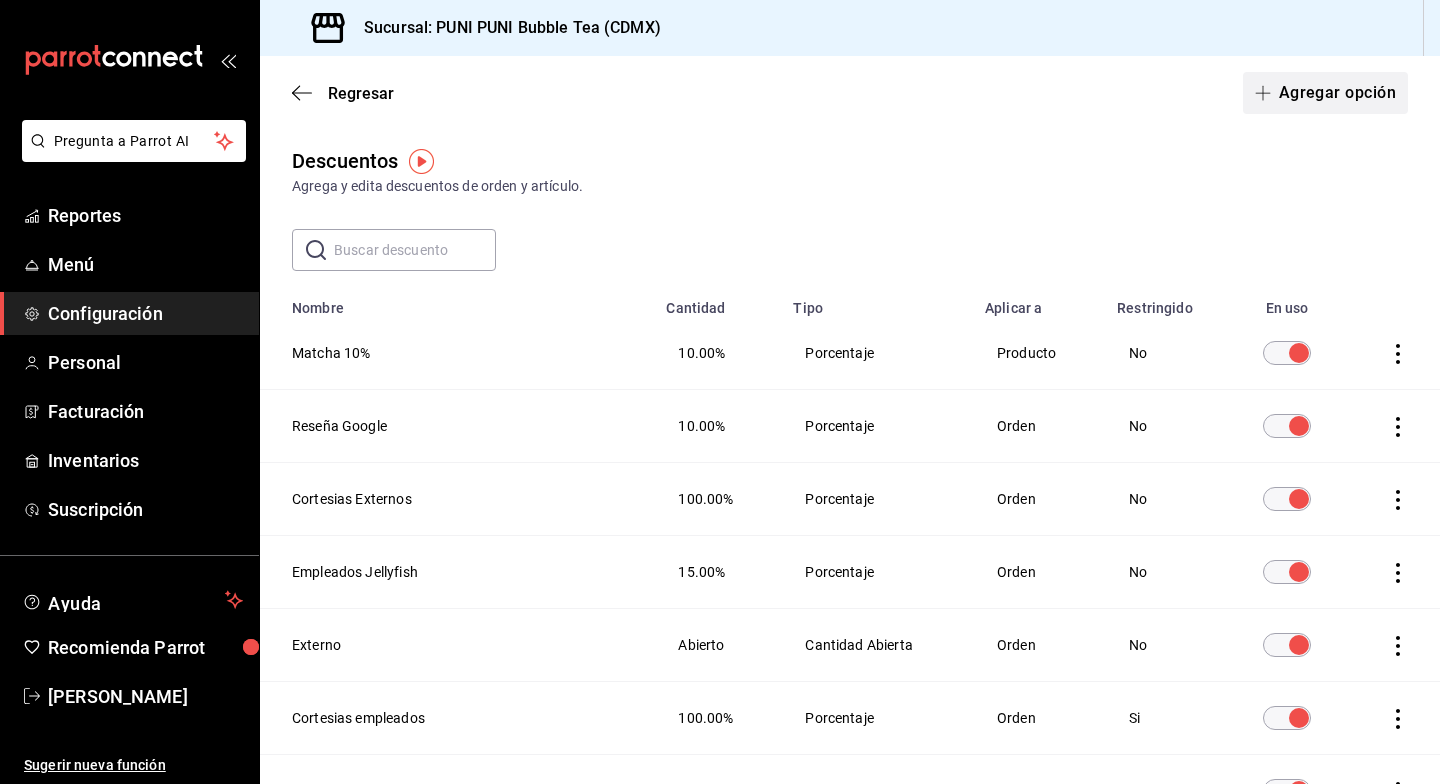 click on "Agregar opción" at bounding box center (1325, 93) 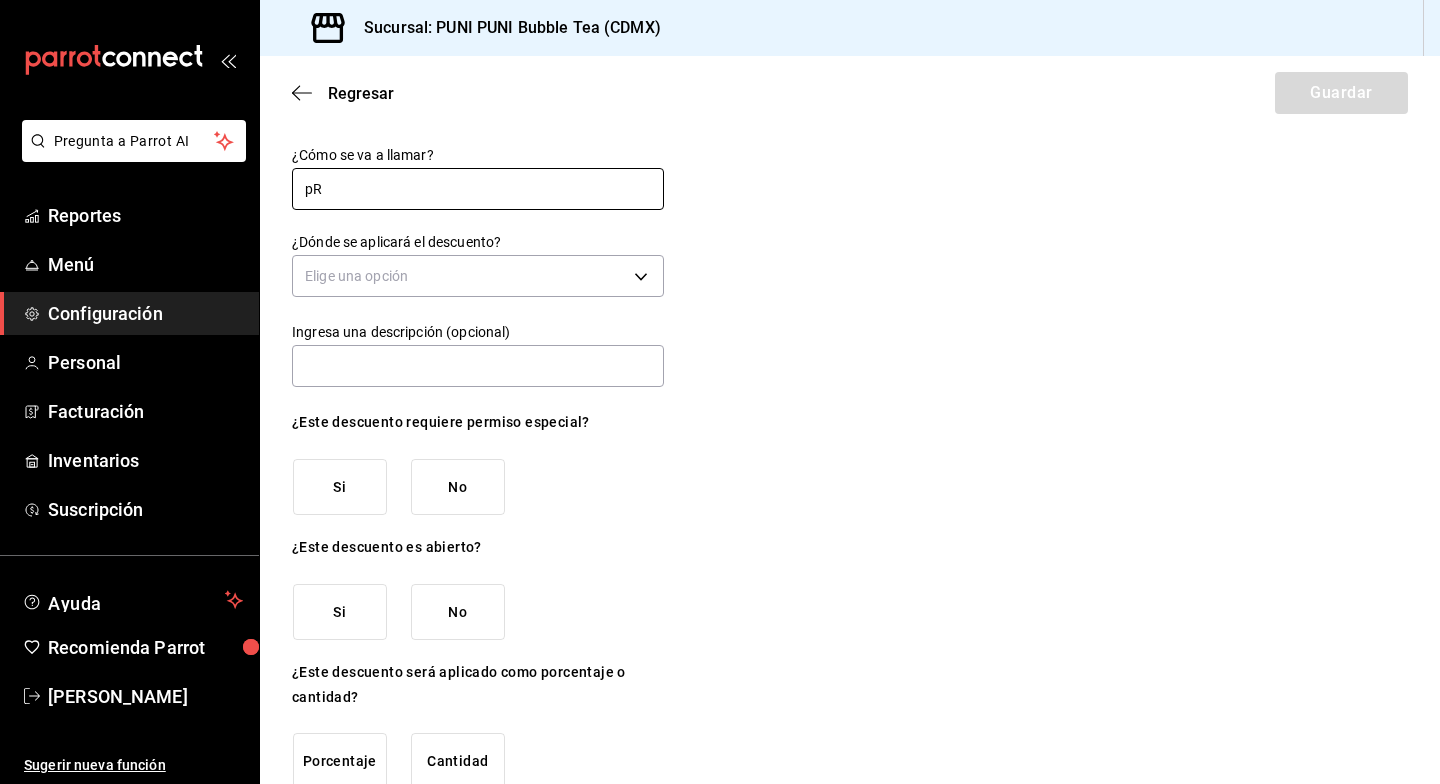 type on "p" 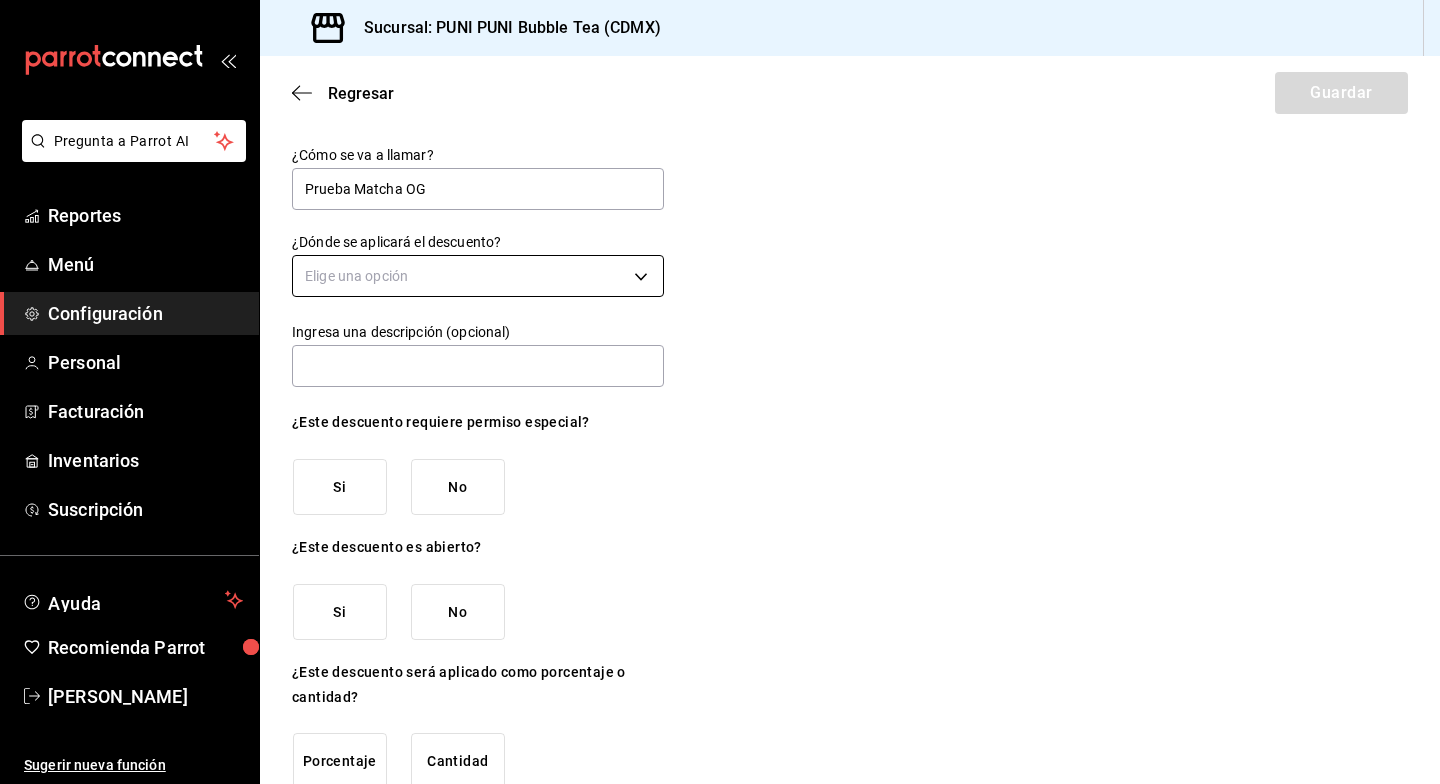 type on "Prueba Matcha OG" 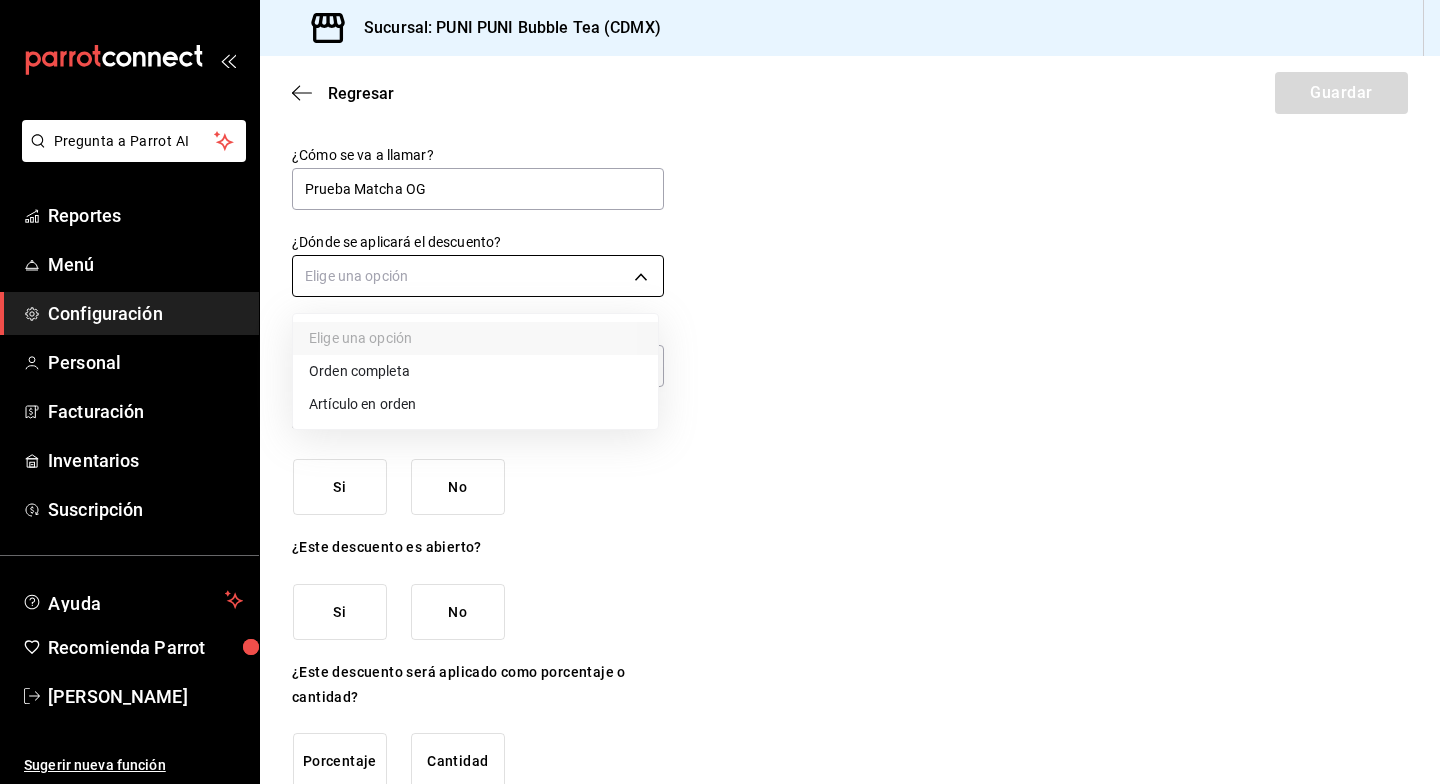 click on "Pregunta a Parrot AI Reportes   Menú   Configuración   Personal   Facturación   Inventarios   Suscripción   Ayuda Recomienda Parrot   Sayuri Hara   Sugerir nueva función   Sucursal: PUNI PUNI Bubble Tea (CDMX) Regresar Guardar ¿Cómo se va a llamar? Prueba Matcha OG ¿Dónde se aplicará el descuento? Elige una opción Ingresa una descripción (opcional) ¿Este descuento requiere permiso especial? Si No ¿Este descuento es abierto? Si No ¿Este descuento será aplicado como porcentaje o cantidad? Porcentaje Cantidad GANA 1 MES GRATIS EN TU SUSCRIPCIÓN AQUÍ ¿Recuerdas cómo empezó tu restaurante?
Hoy puedes ayudar a un colega a tener el mismo cambio que tú viviste.
Recomienda Parrot directamente desde tu Portal Administrador.
Es fácil y rápido.
🎁 Por cada restaurante que se una, ganas 1 mes gratis. Pregunta a Parrot AI Reportes   Menú   Configuración   Personal   Facturación   Inventarios   Suscripción   Ayuda Recomienda Parrot   Sayuri Hara   Sugerir nueva función   (81) 2046 6363" at bounding box center [720, 392] 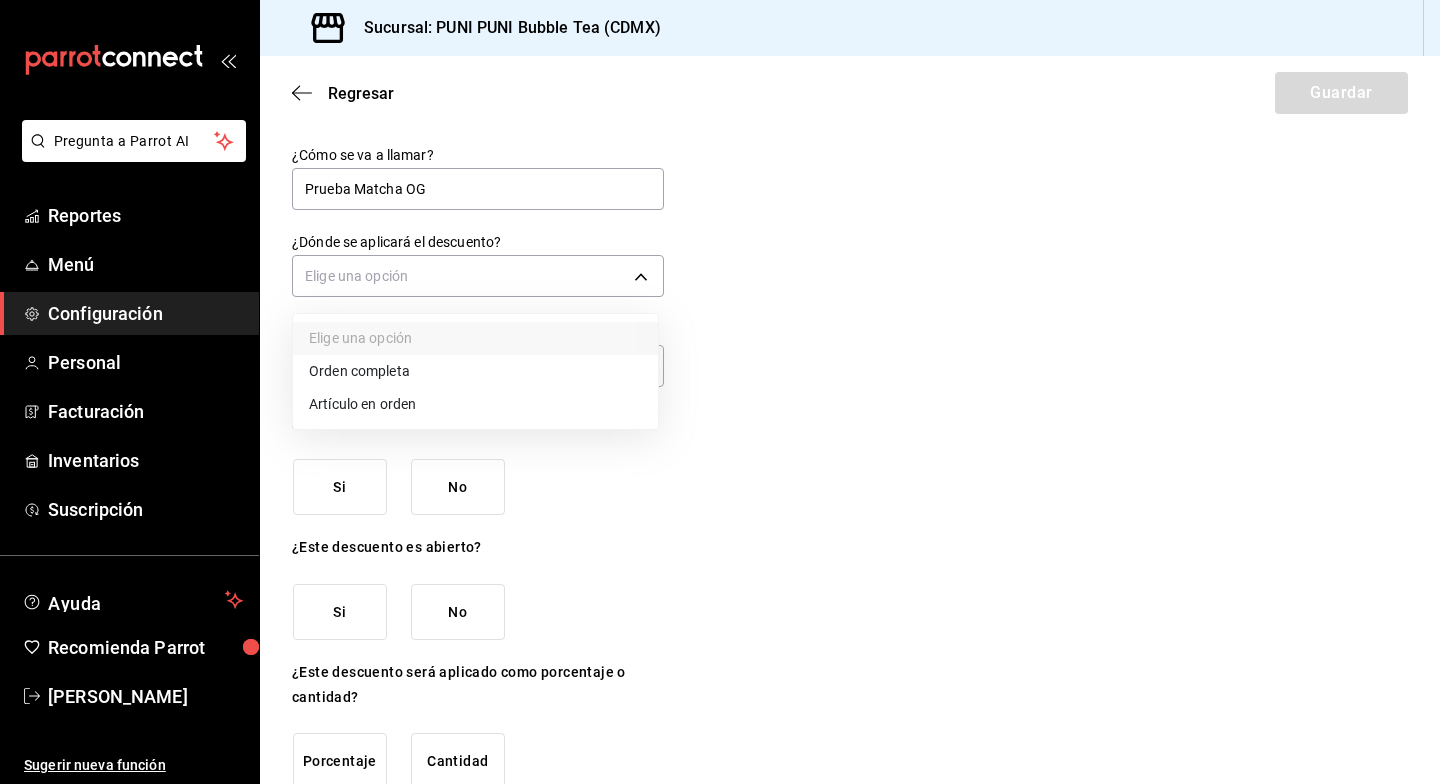 click on "Artículo en orden" at bounding box center [475, 404] 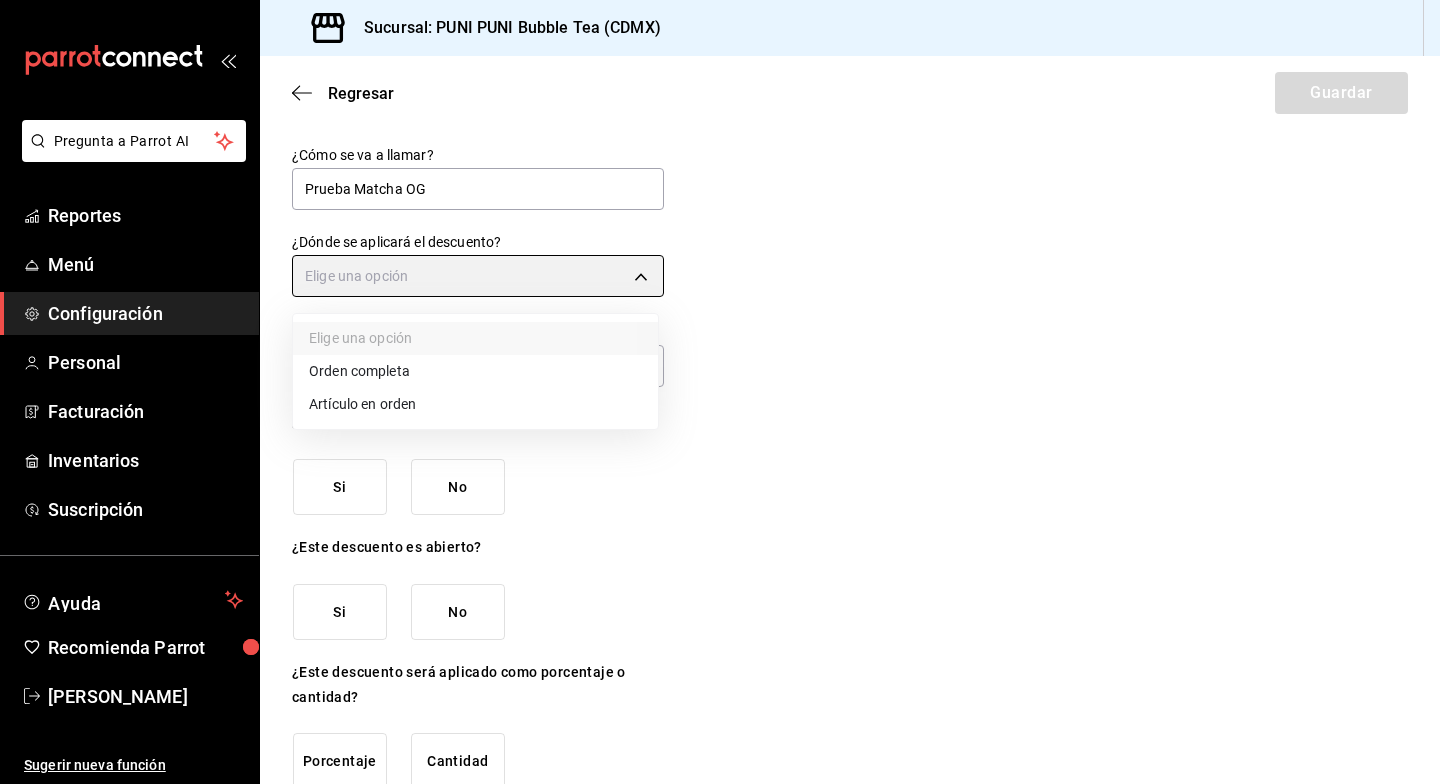 type on "ORDER_ITEM" 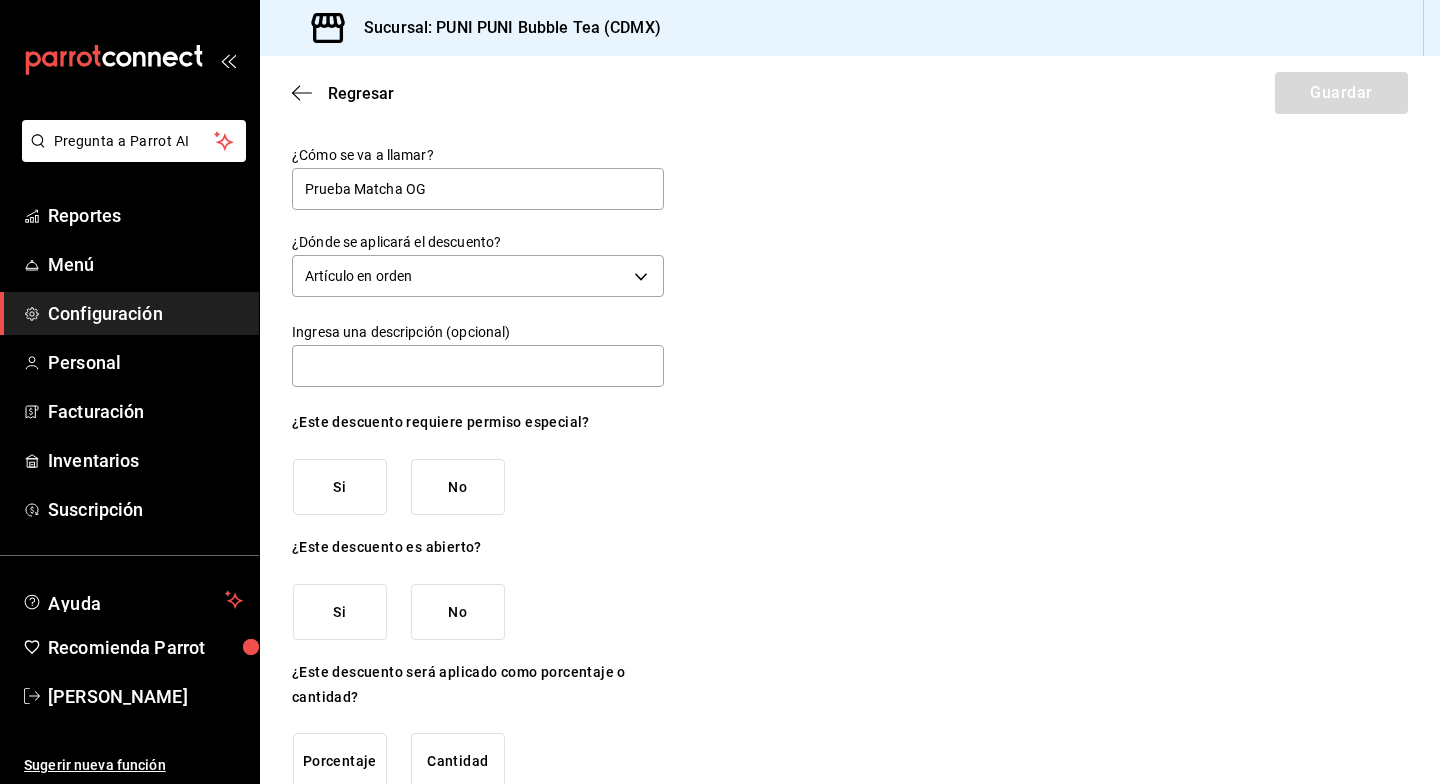 click on "No" at bounding box center [458, 487] 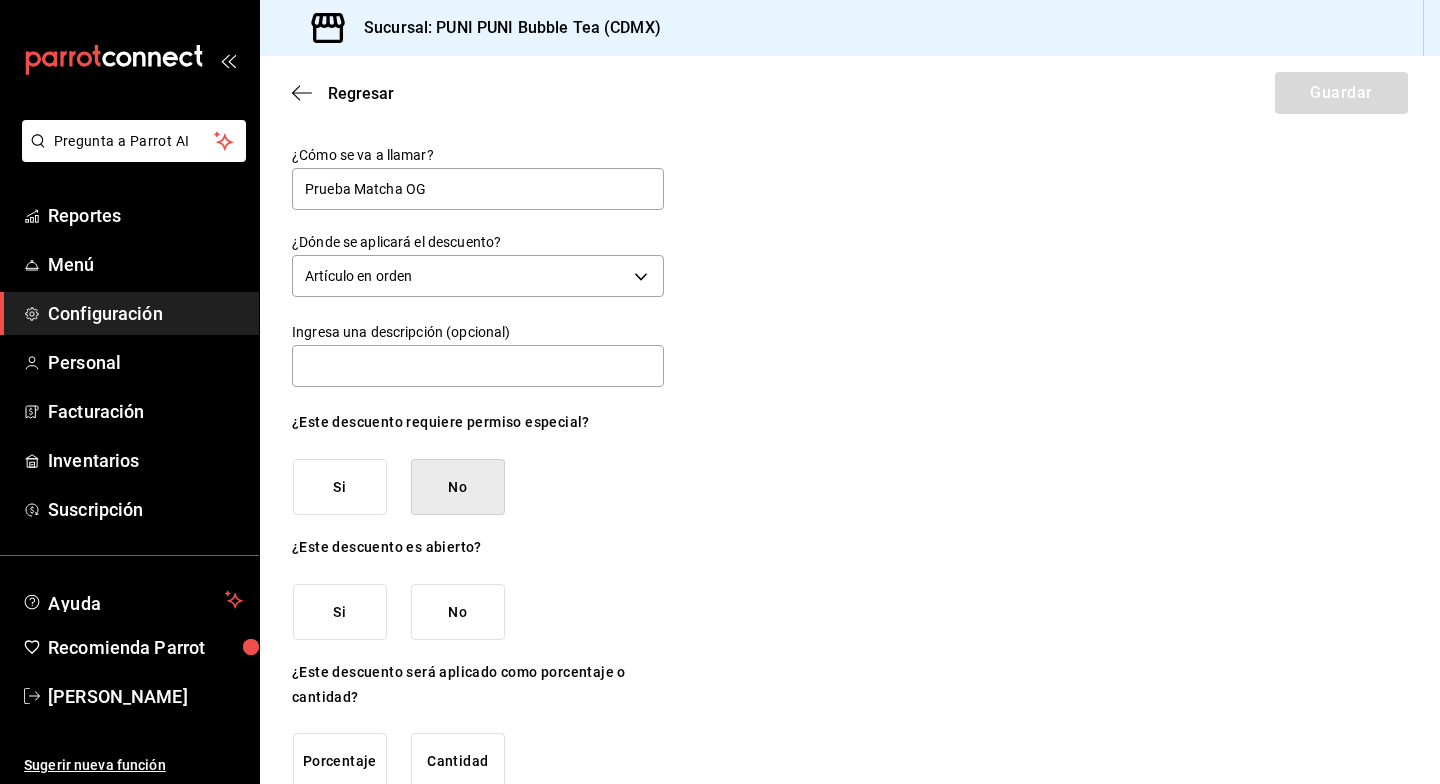 click on "No" at bounding box center (458, 612) 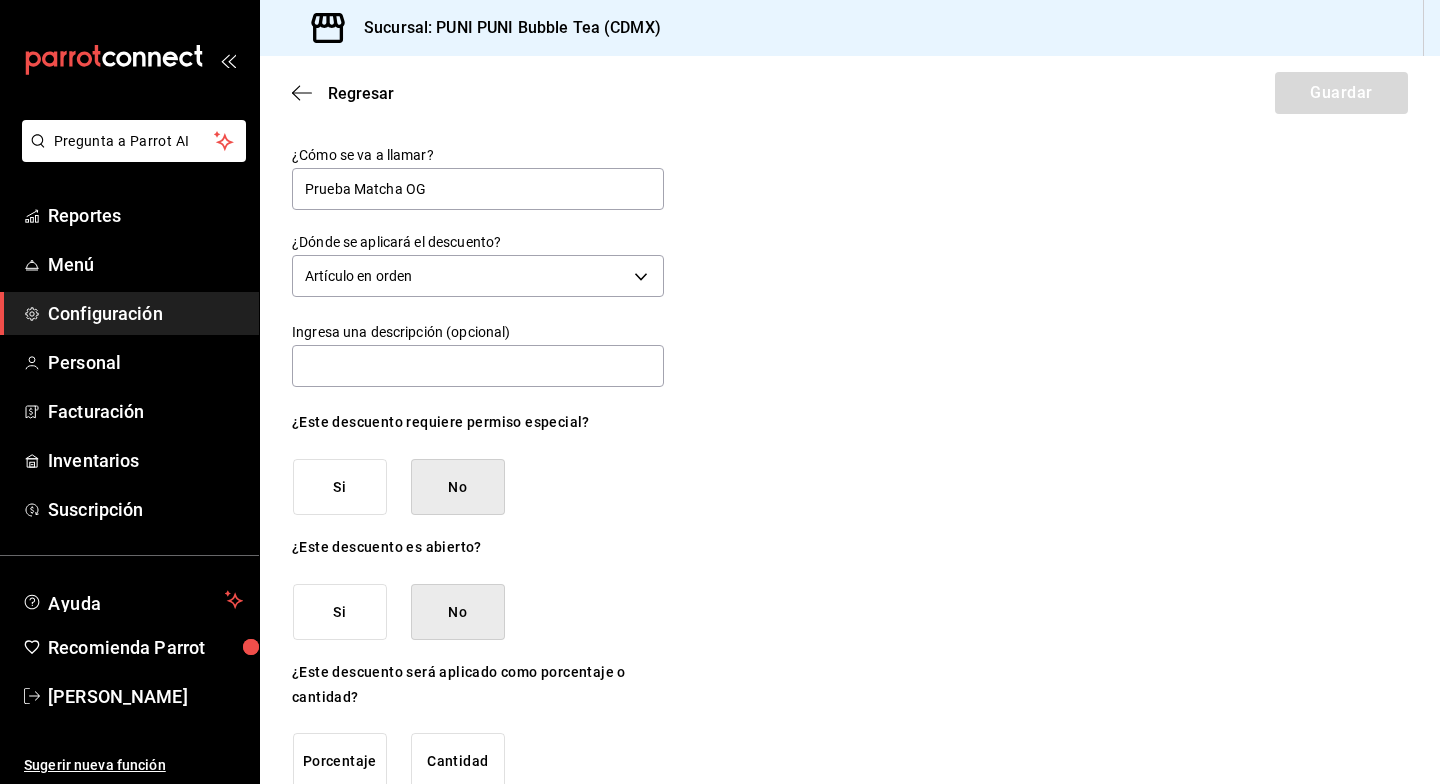 click on "Porcentaje" at bounding box center [340, 761] 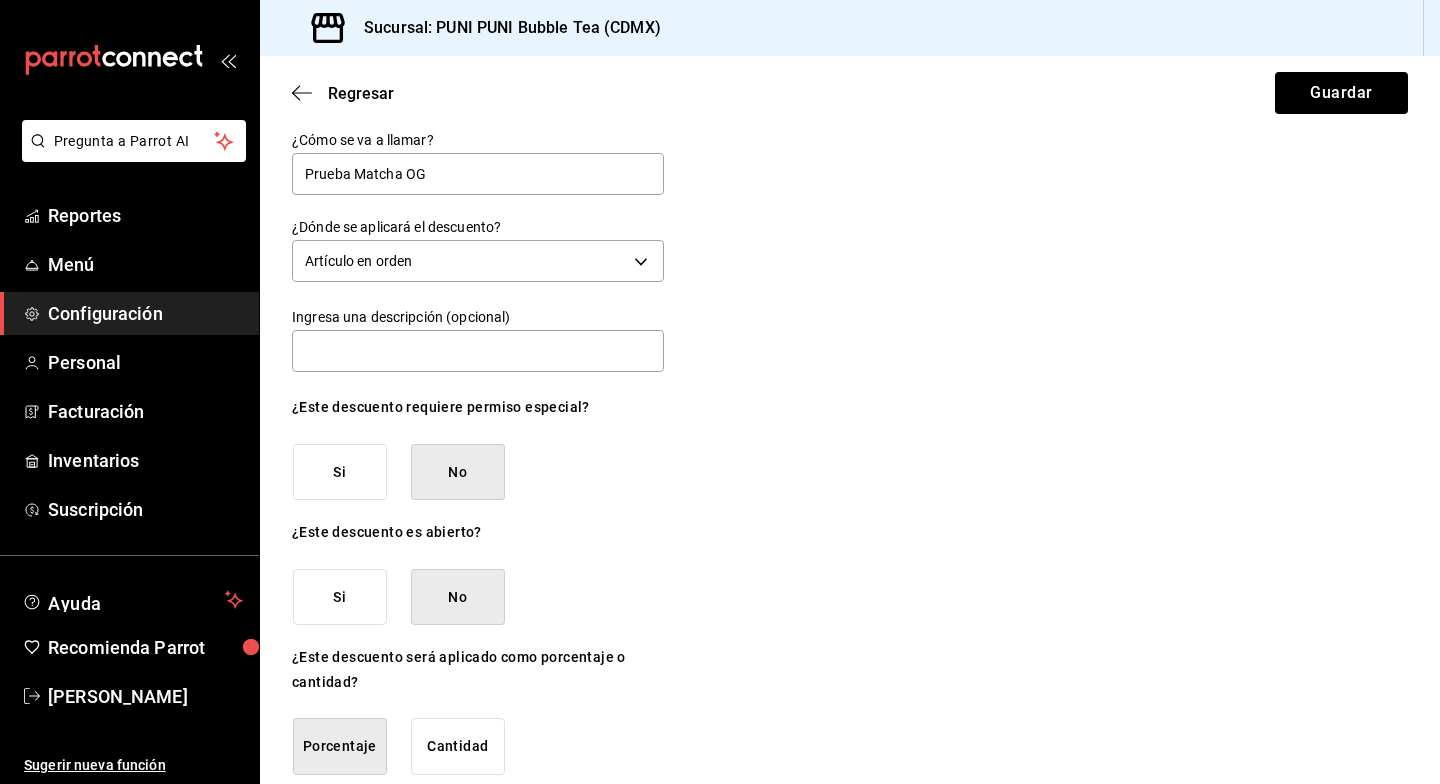 scroll, scrollTop: 104, scrollLeft: 0, axis: vertical 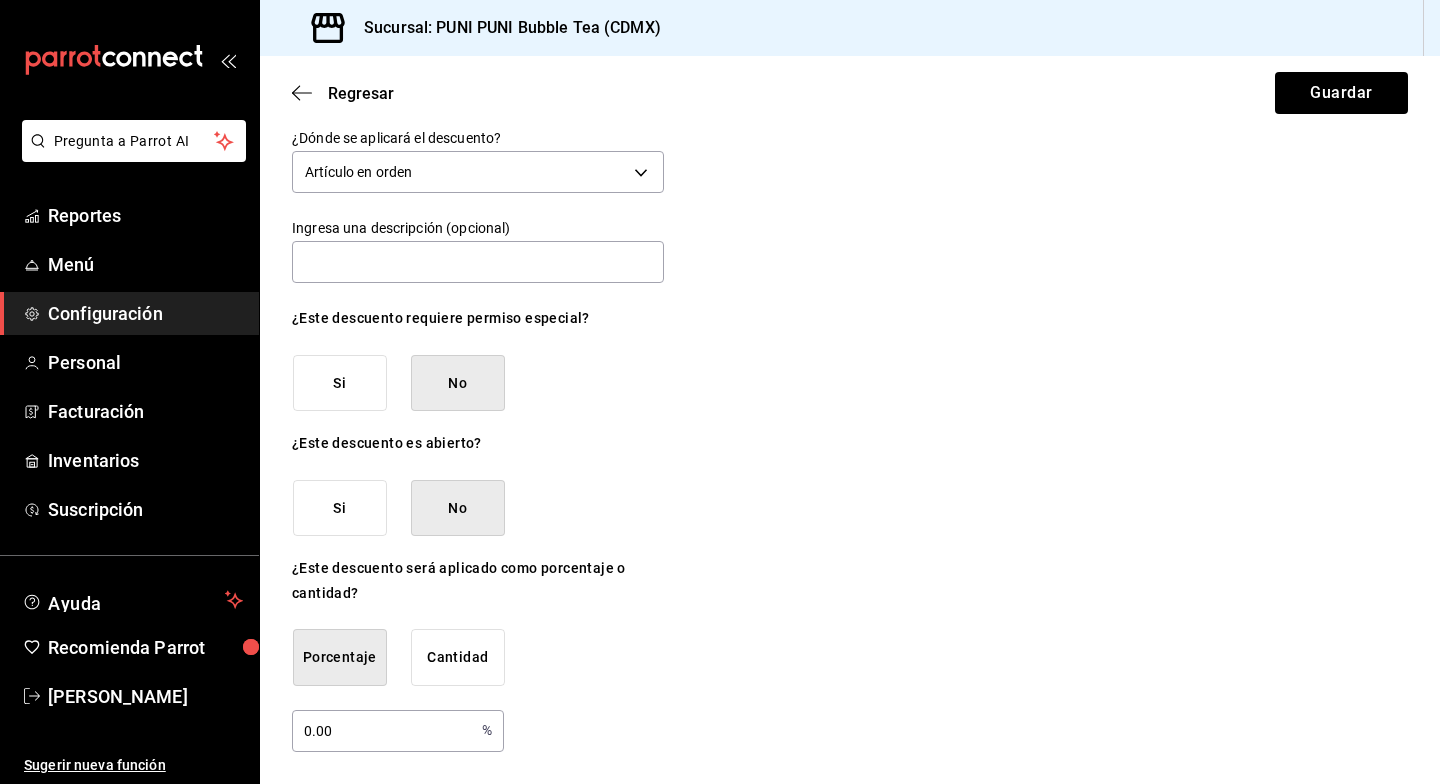 click on "0.00" at bounding box center (383, 730) 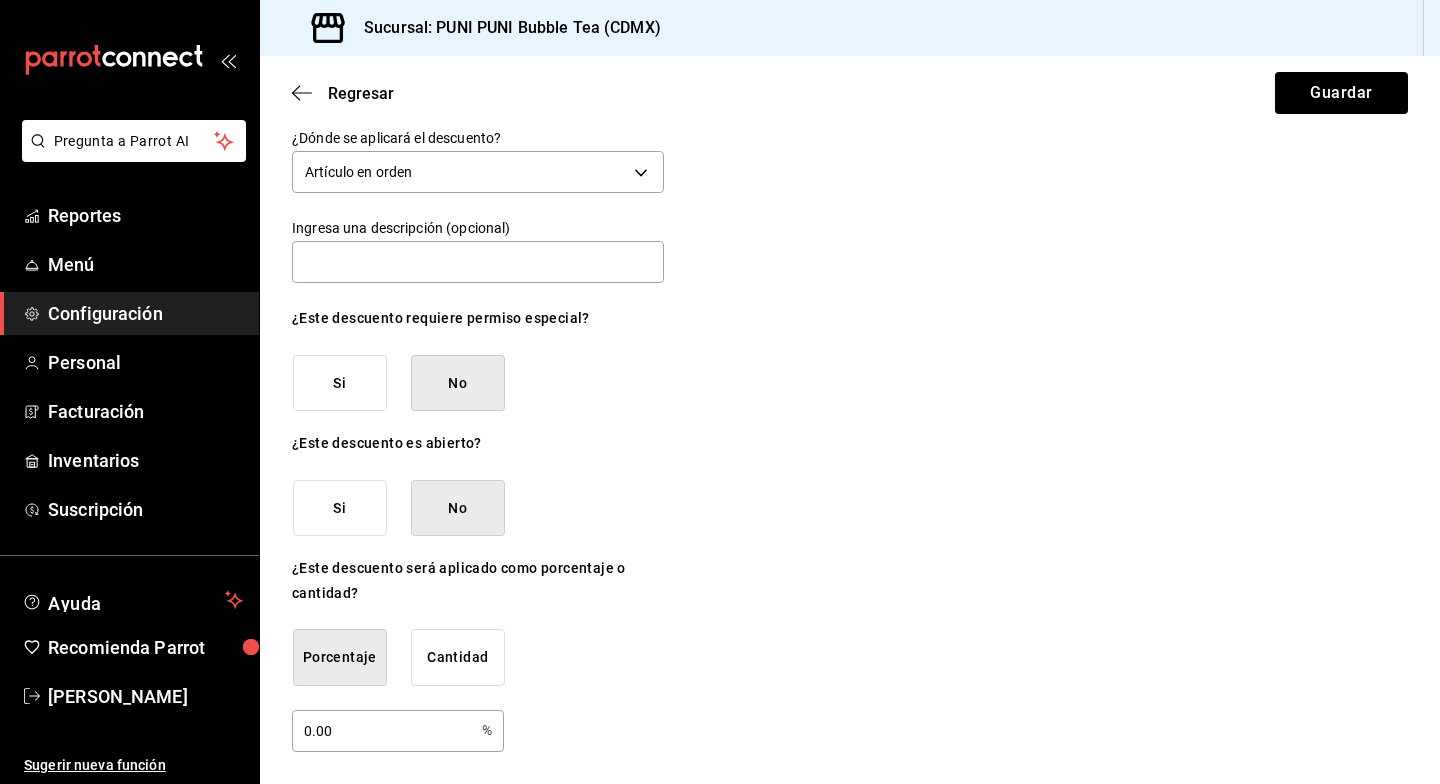 drag, startPoint x: 364, startPoint y: 732, endPoint x: 223, endPoint y: 734, distance: 141.01419 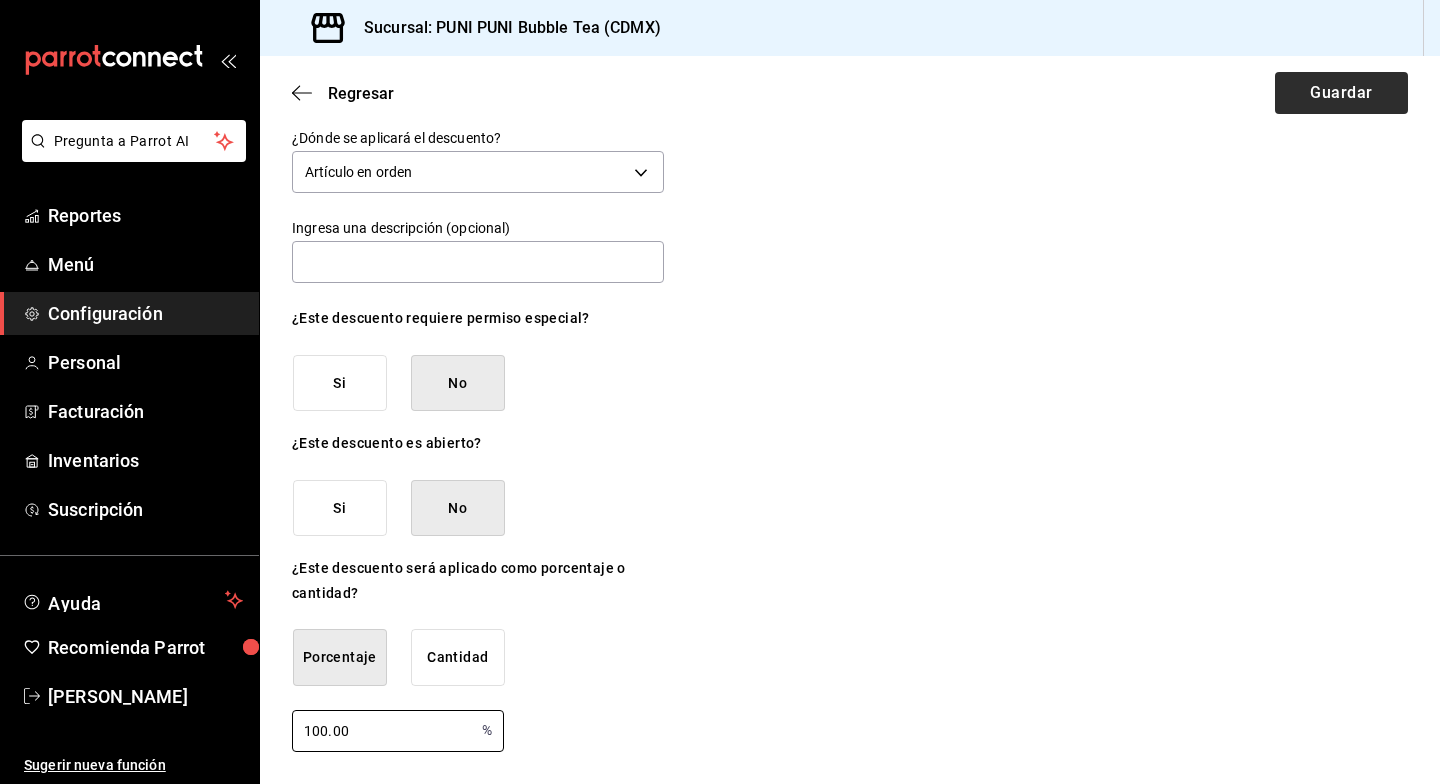type on "100.00" 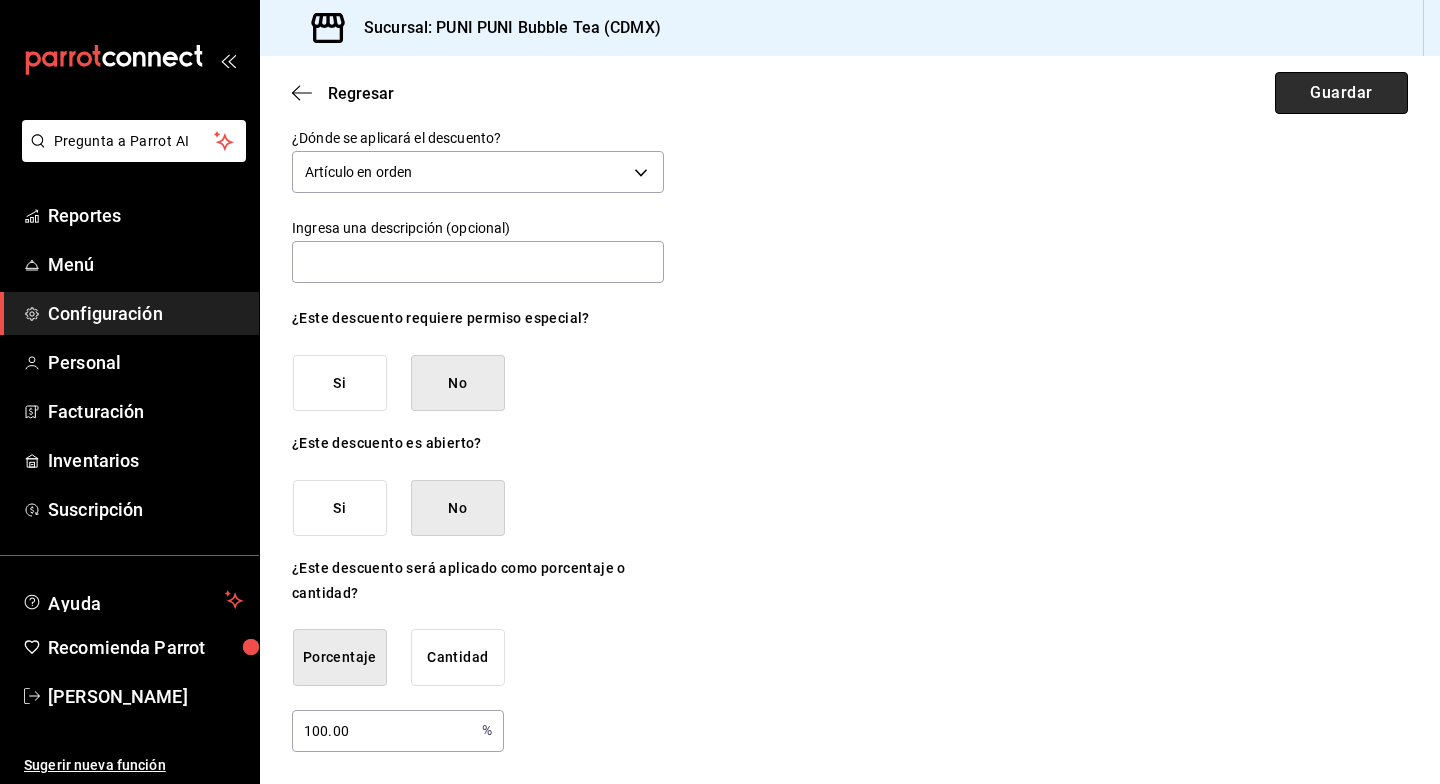 click on "Guardar" at bounding box center [1341, 93] 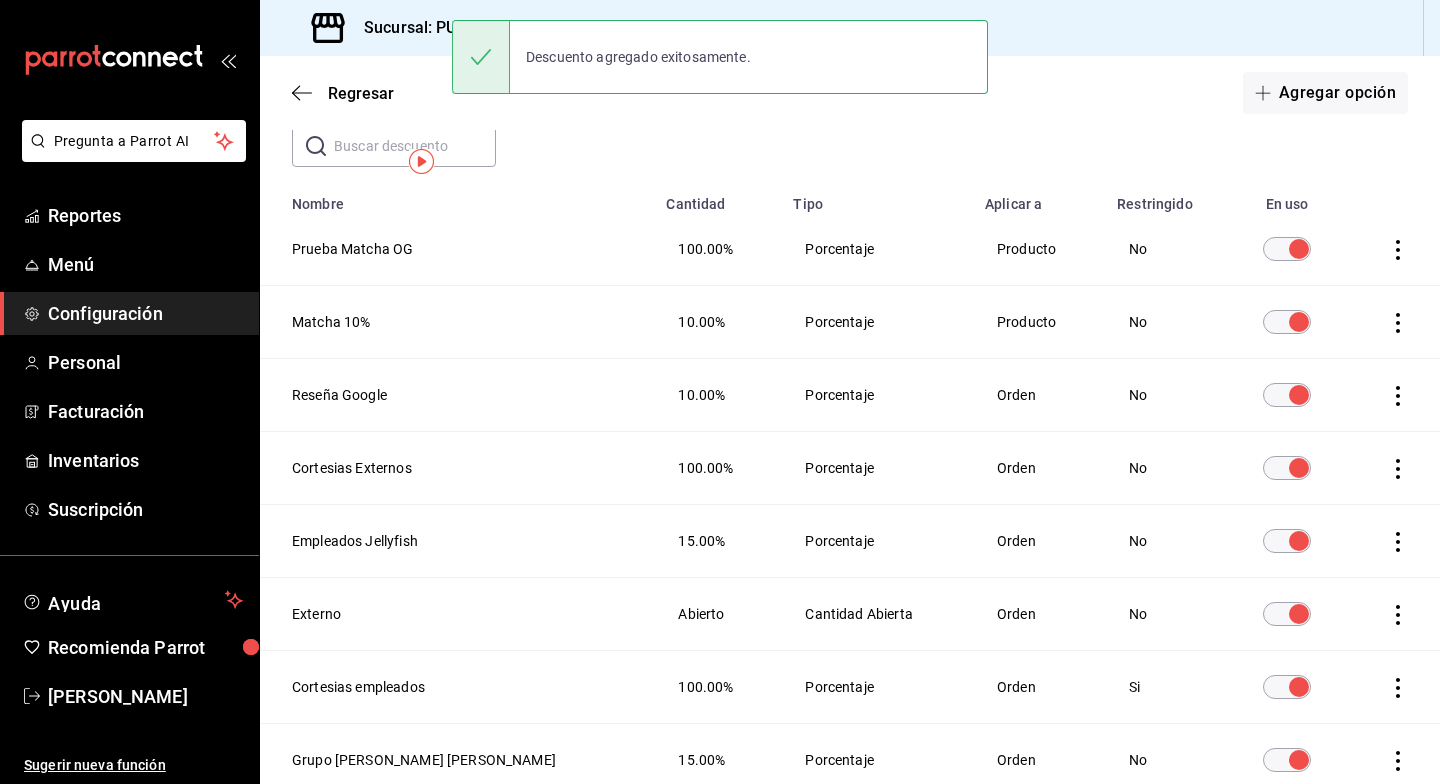 scroll, scrollTop: 0, scrollLeft: 0, axis: both 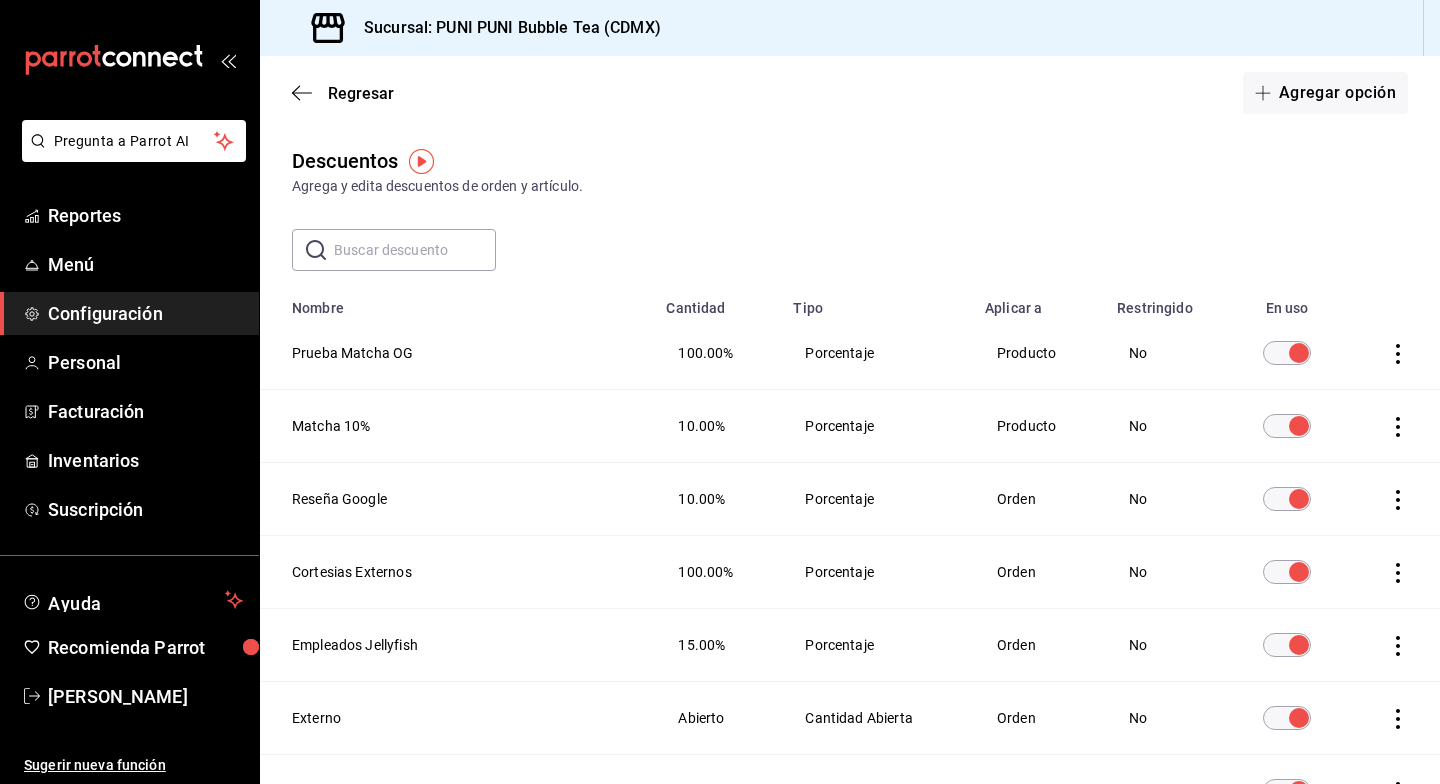 click 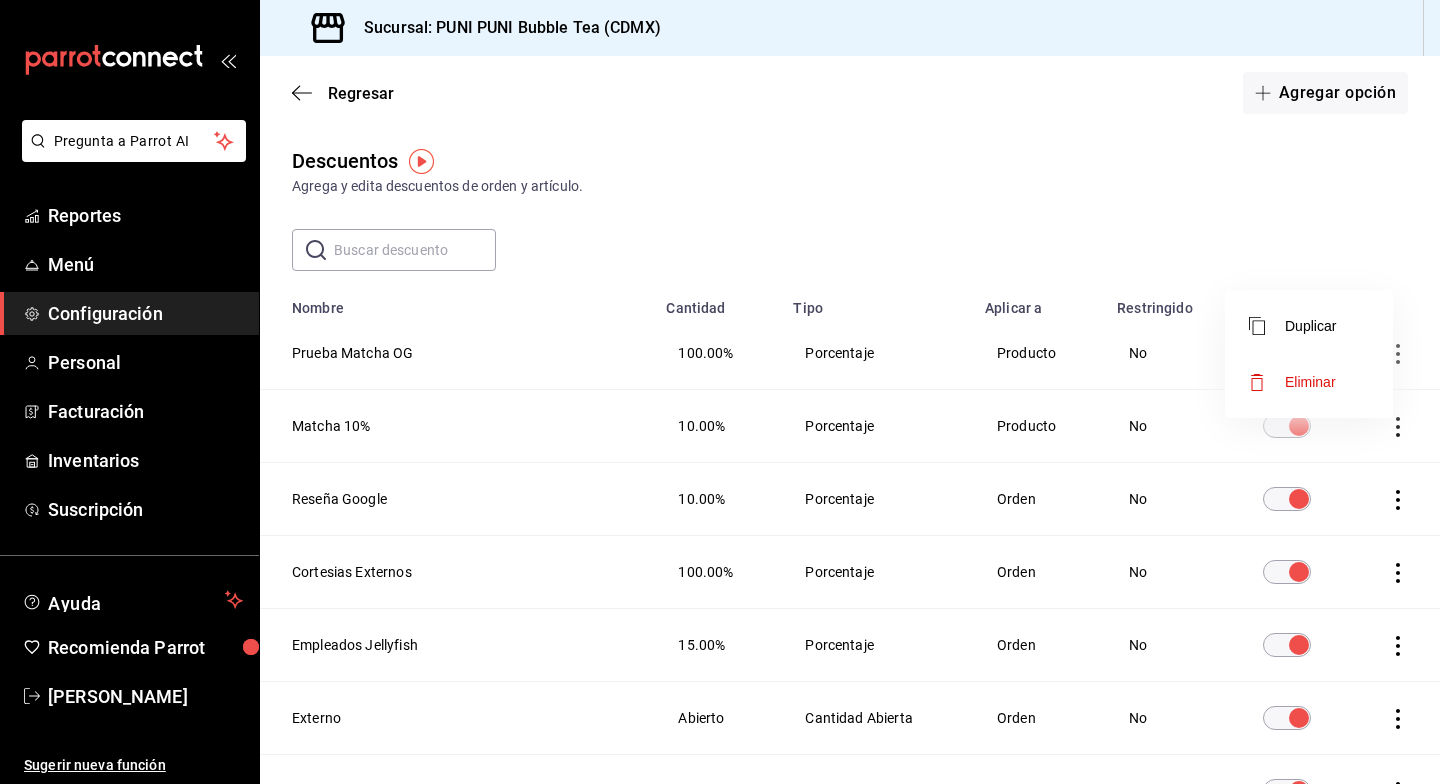 click on "Eliminar" at bounding box center (1310, 382) 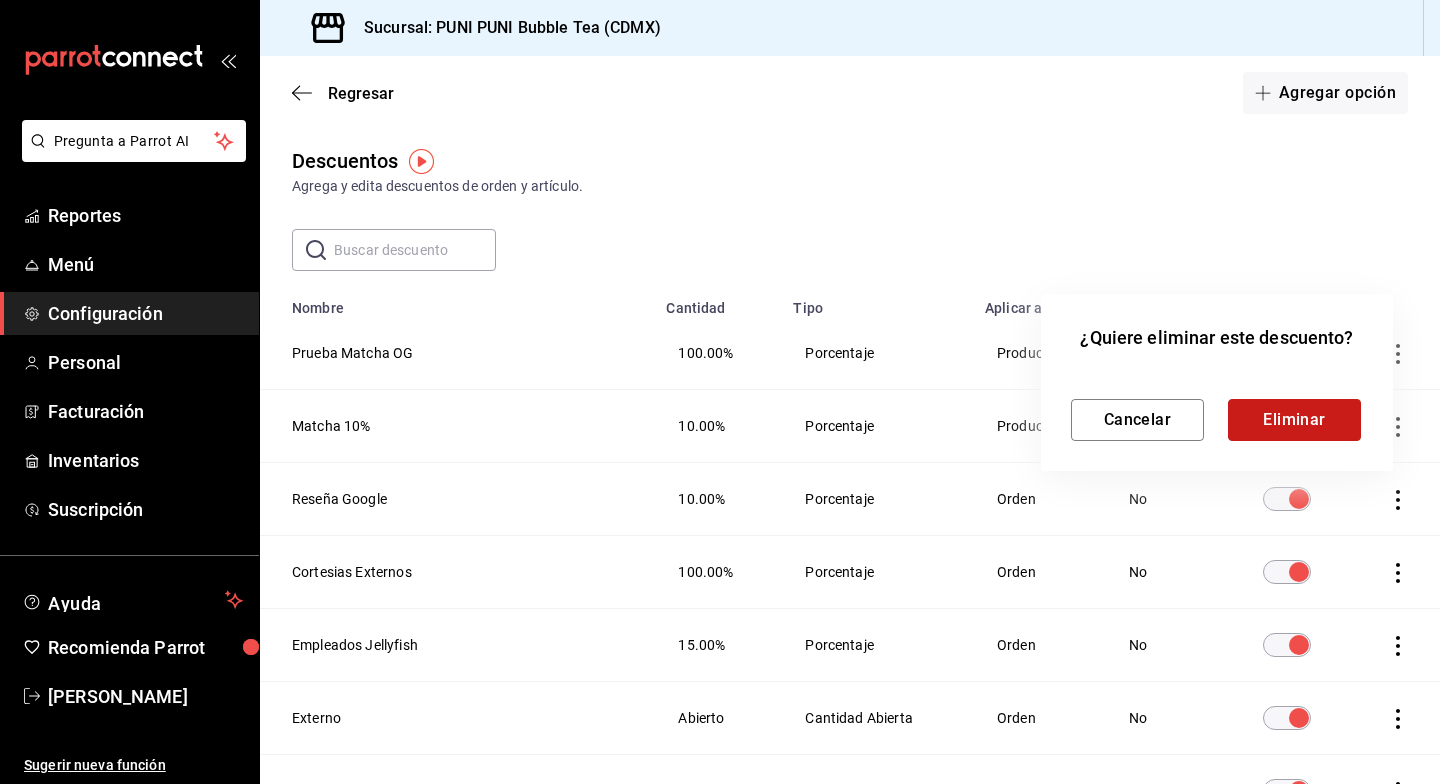click on "Eliminar" at bounding box center [1294, 420] 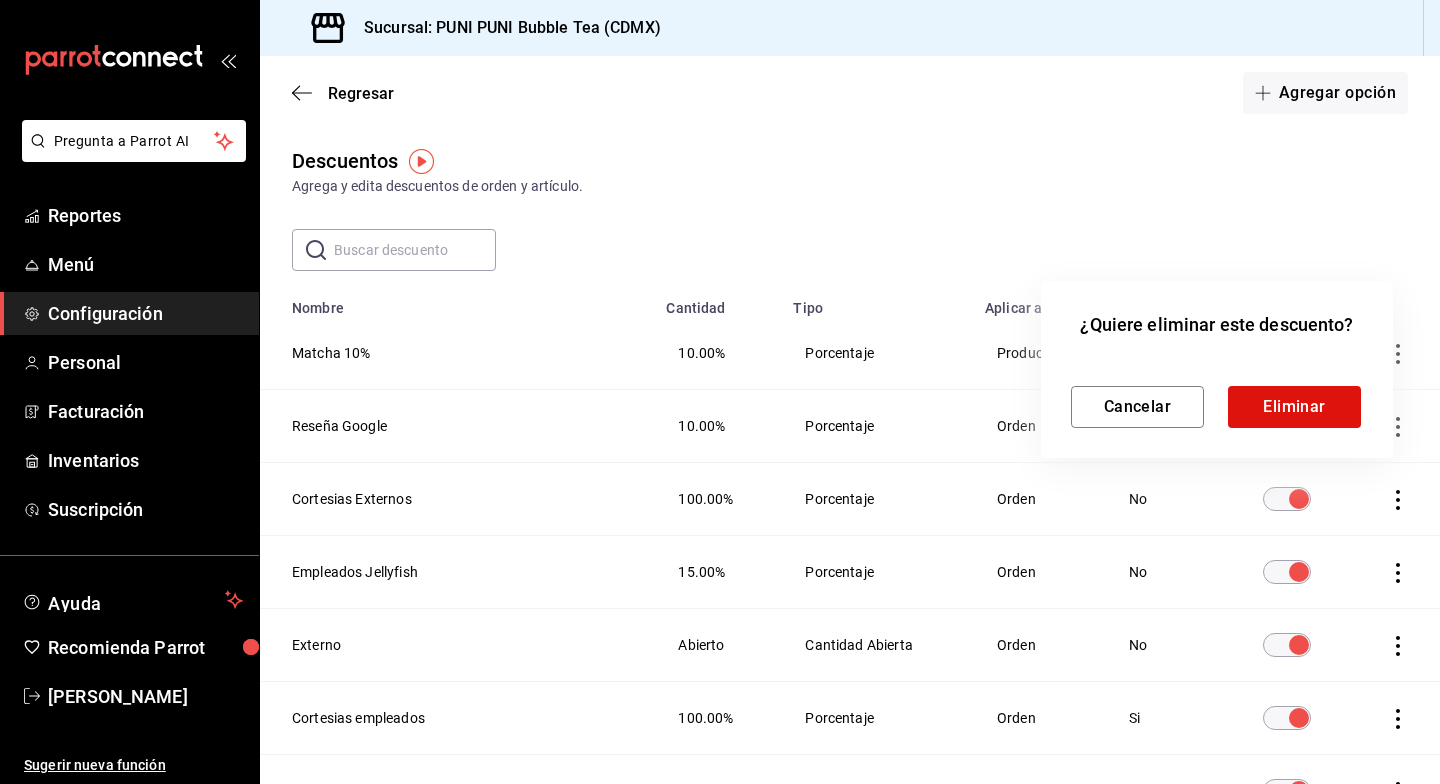 click at bounding box center [720, 392] 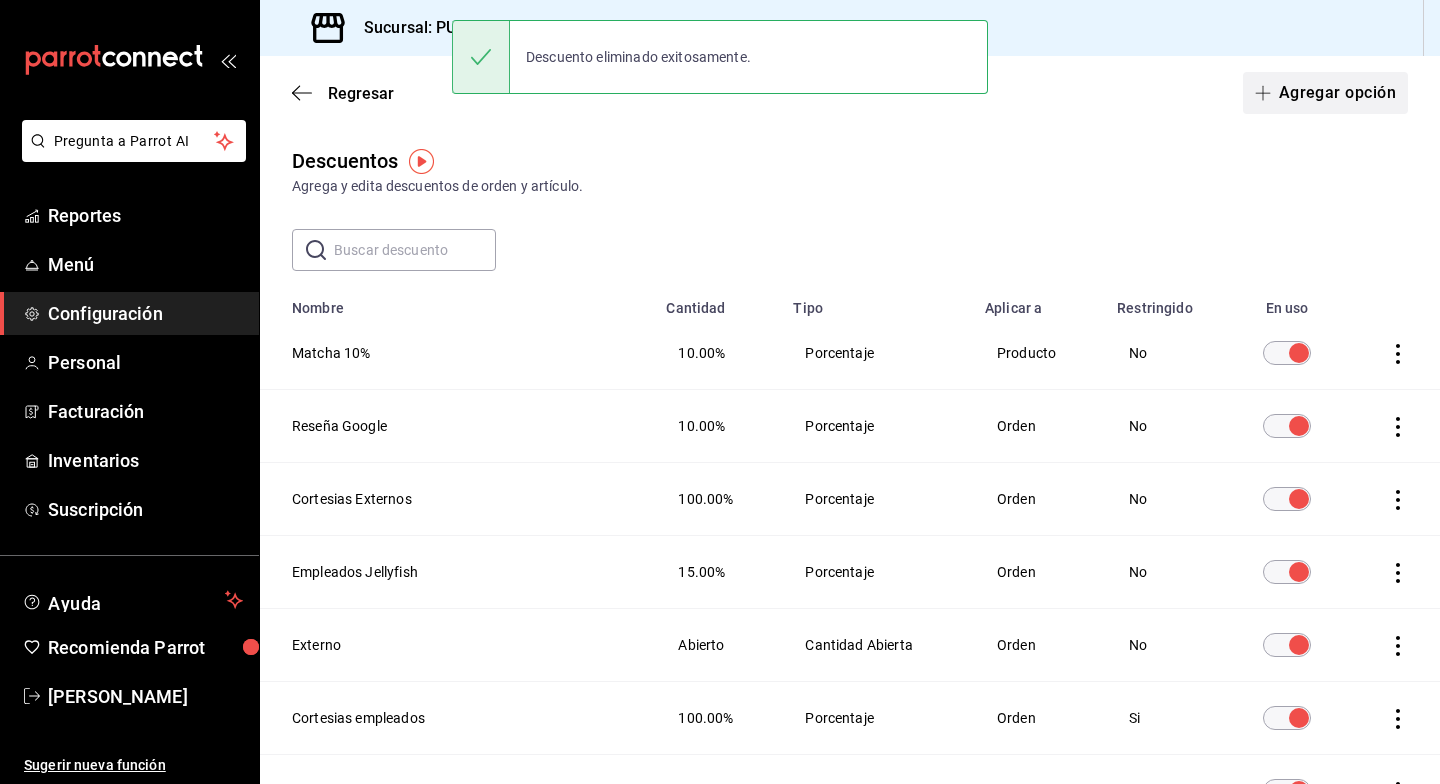 click on "Agregar opción" at bounding box center [1325, 93] 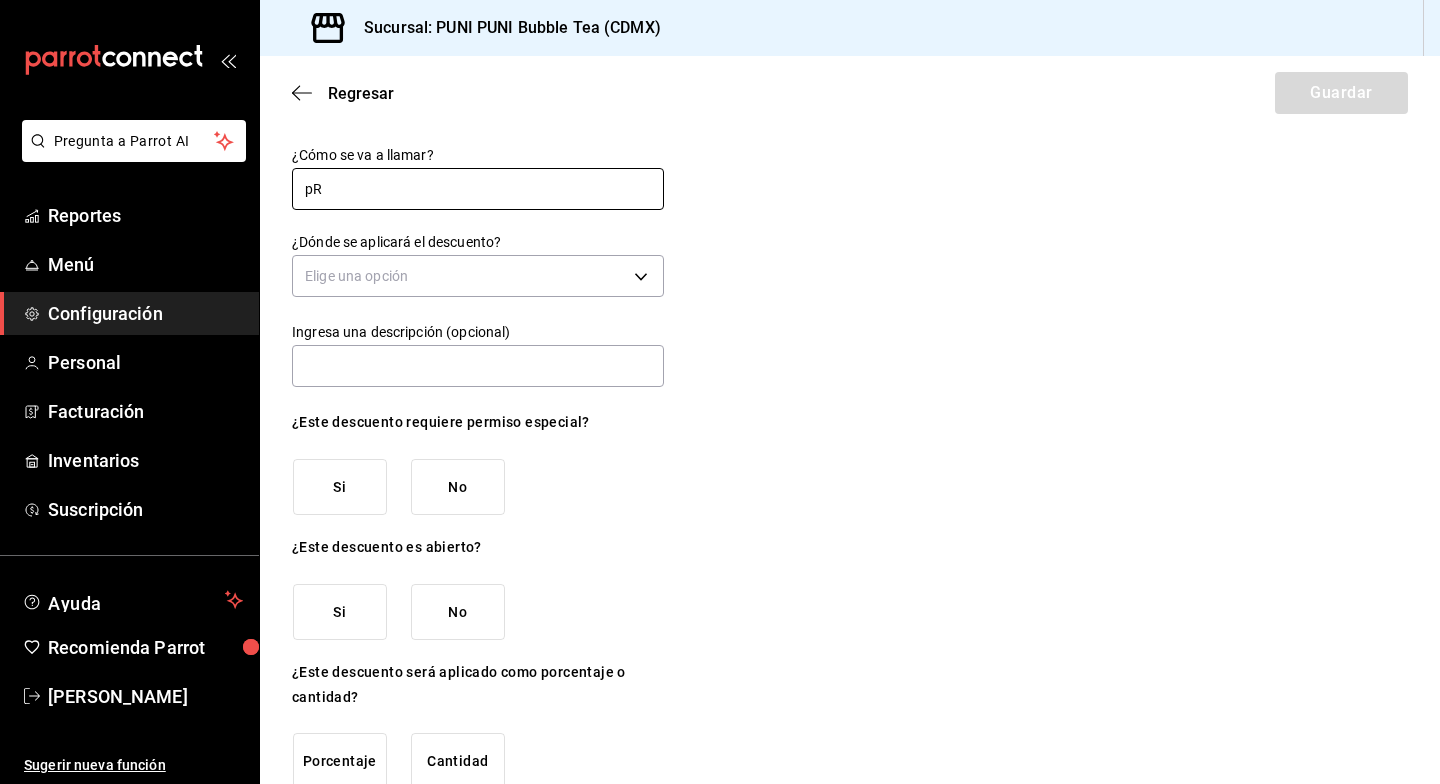 type on "p" 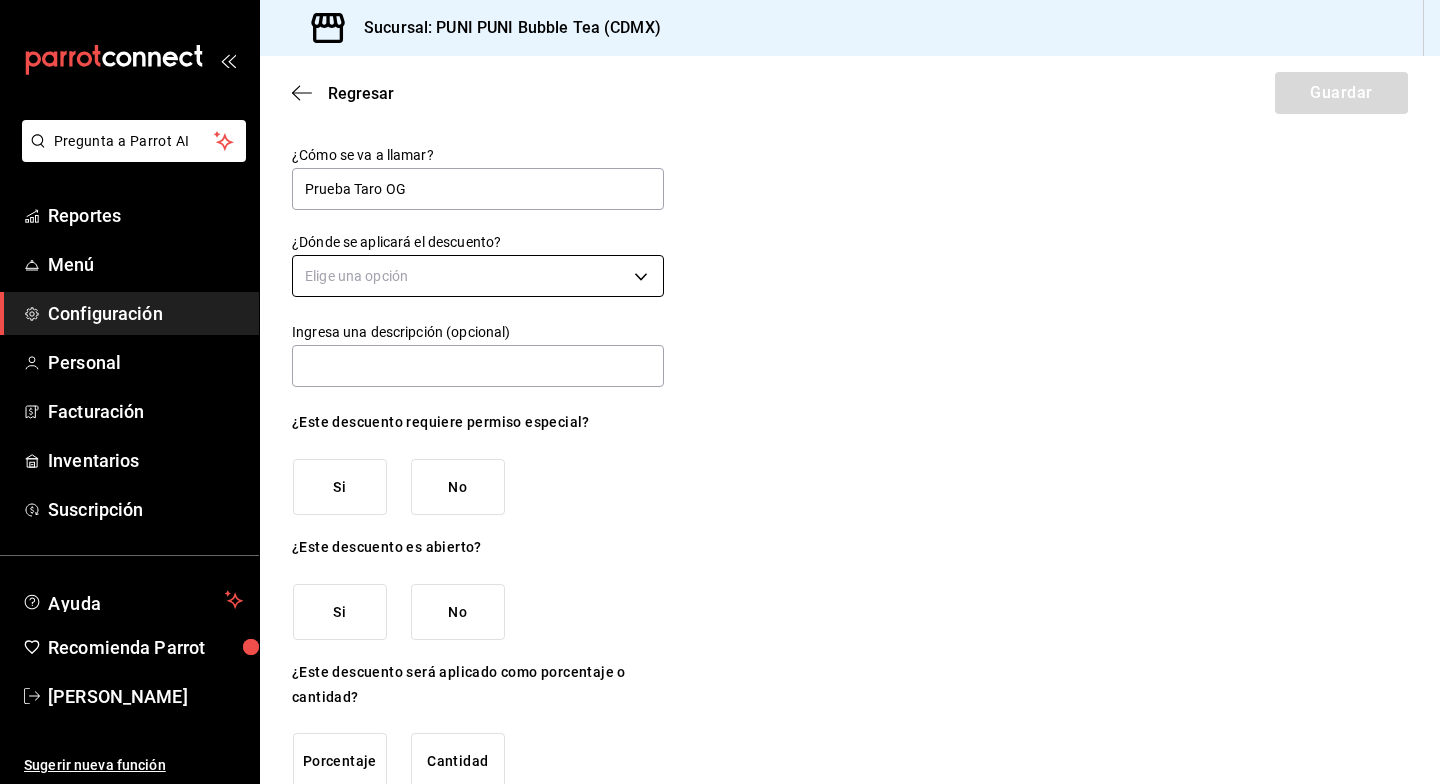 type on "Prueba Taro OG" 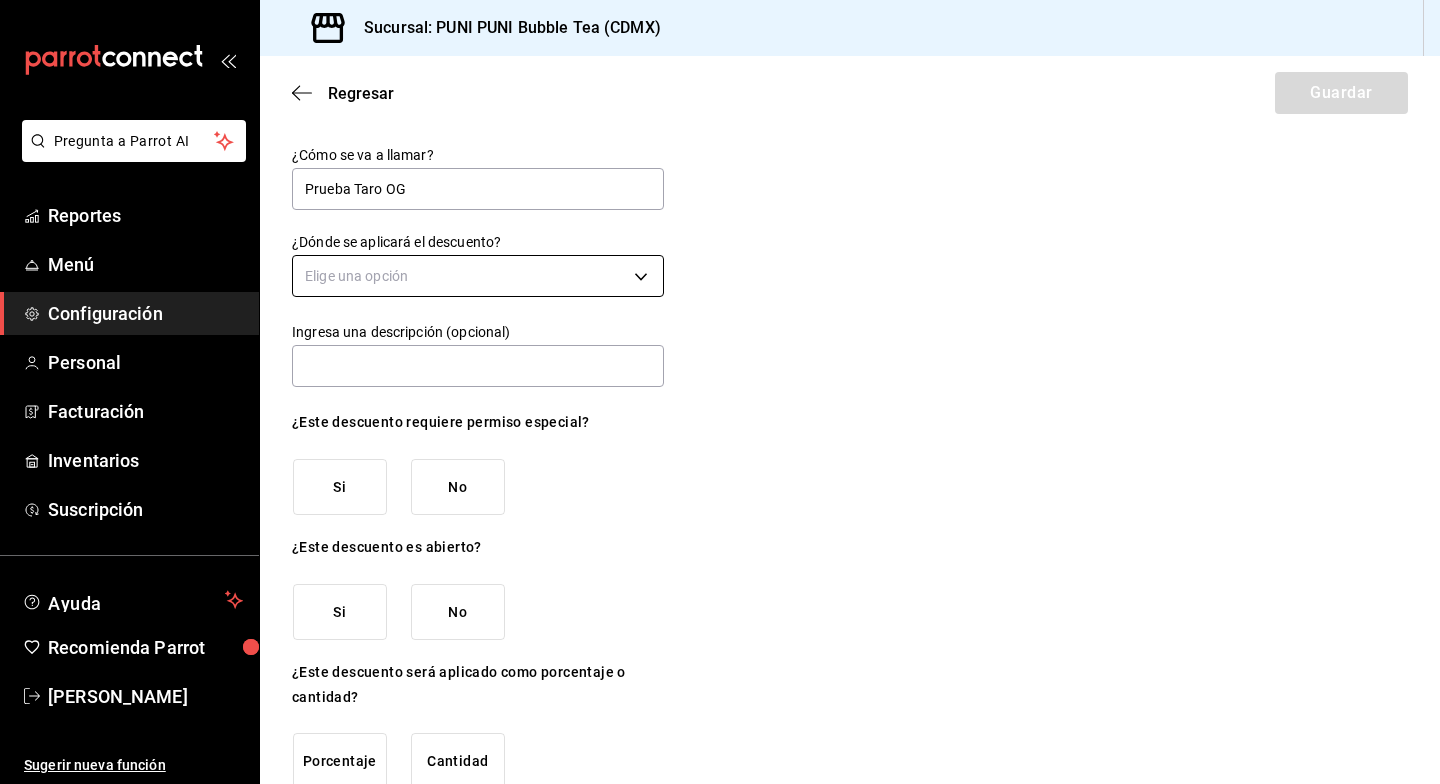 click on "Pregunta a Parrot AI Reportes   Menú   Configuración   Personal   Facturación   Inventarios   Suscripción   Ayuda Recomienda Parrot   Sayuri Hara   Sugerir nueva función   Sucursal: PUNI PUNI Bubble Tea (CDMX) Regresar Guardar ¿Cómo se va a llamar? Prueba Taro OG ¿Dónde se aplicará el descuento? Elige una opción Ingresa una descripción (opcional) ¿Este descuento requiere permiso especial? Si No ¿Este descuento es abierto? Si No ¿Este descuento será aplicado como porcentaje o cantidad? Porcentaje Cantidad GANA 1 MES GRATIS EN TU SUSCRIPCIÓN AQUÍ ¿Recuerdas cómo empezó tu restaurante?
Hoy puedes ayudar a un colega a tener el mismo cambio que tú viviste.
Recomienda Parrot directamente desde tu Portal Administrador.
Es fácil y rápido.
🎁 Por cada restaurante que se una, ganas 1 mes gratis. Pregunta a Parrot AI Reportes   Menú   Configuración   Personal   Facturación   Inventarios   Suscripción   Ayuda Recomienda Parrot   Sayuri Hara   Sugerir nueva función   (81) 2046 6363" at bounding box center (720, 392) 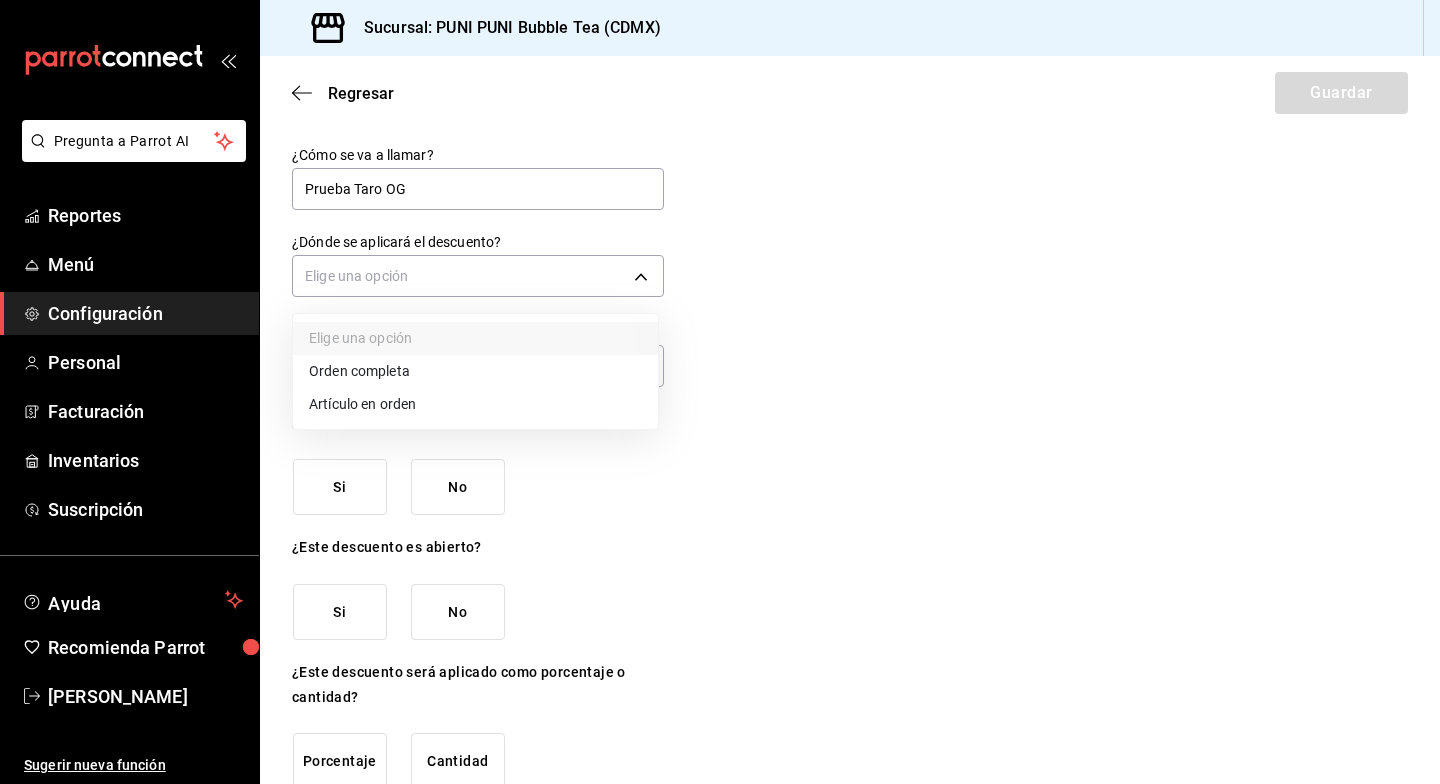 click on "Artículo en orden" at bounding box center [475, 404] 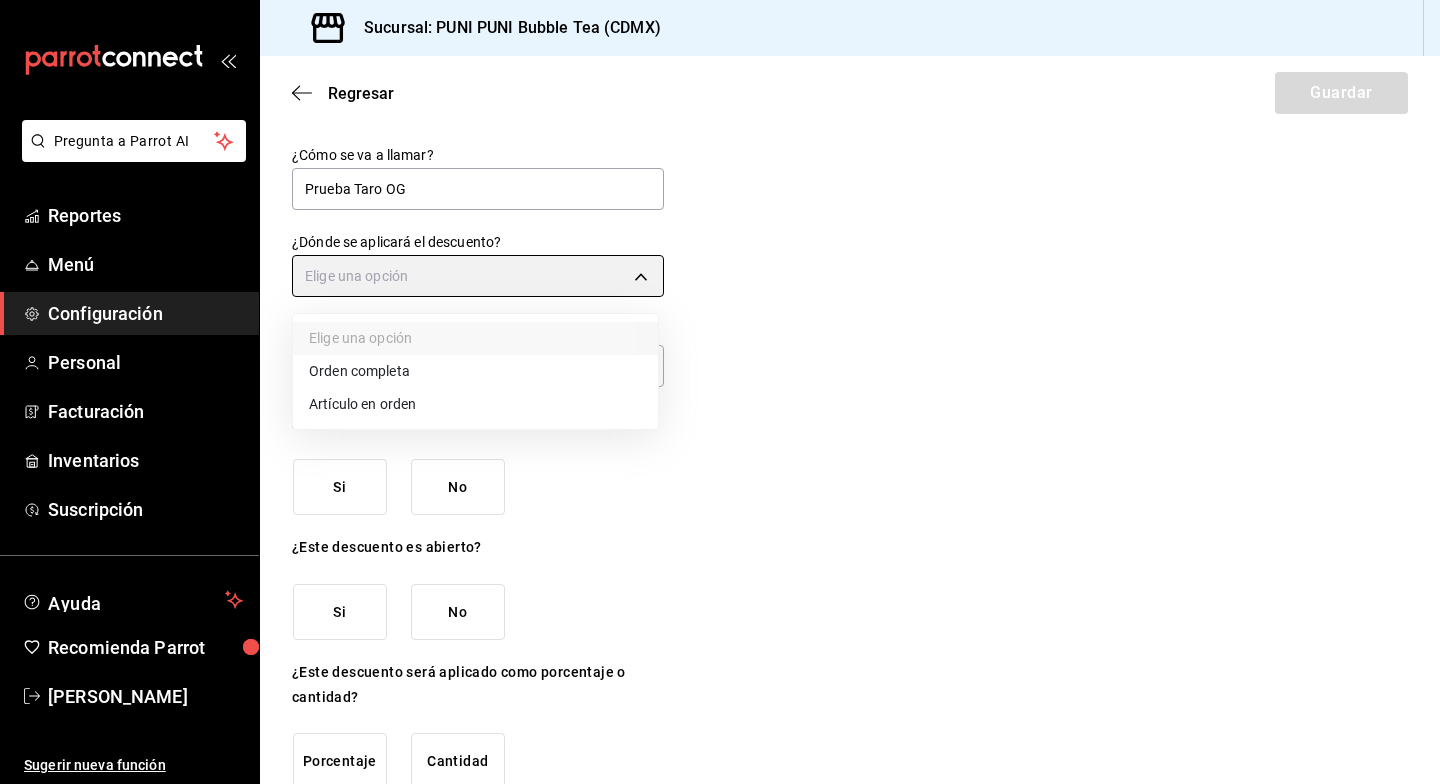 type on "ORDER_ITEM" 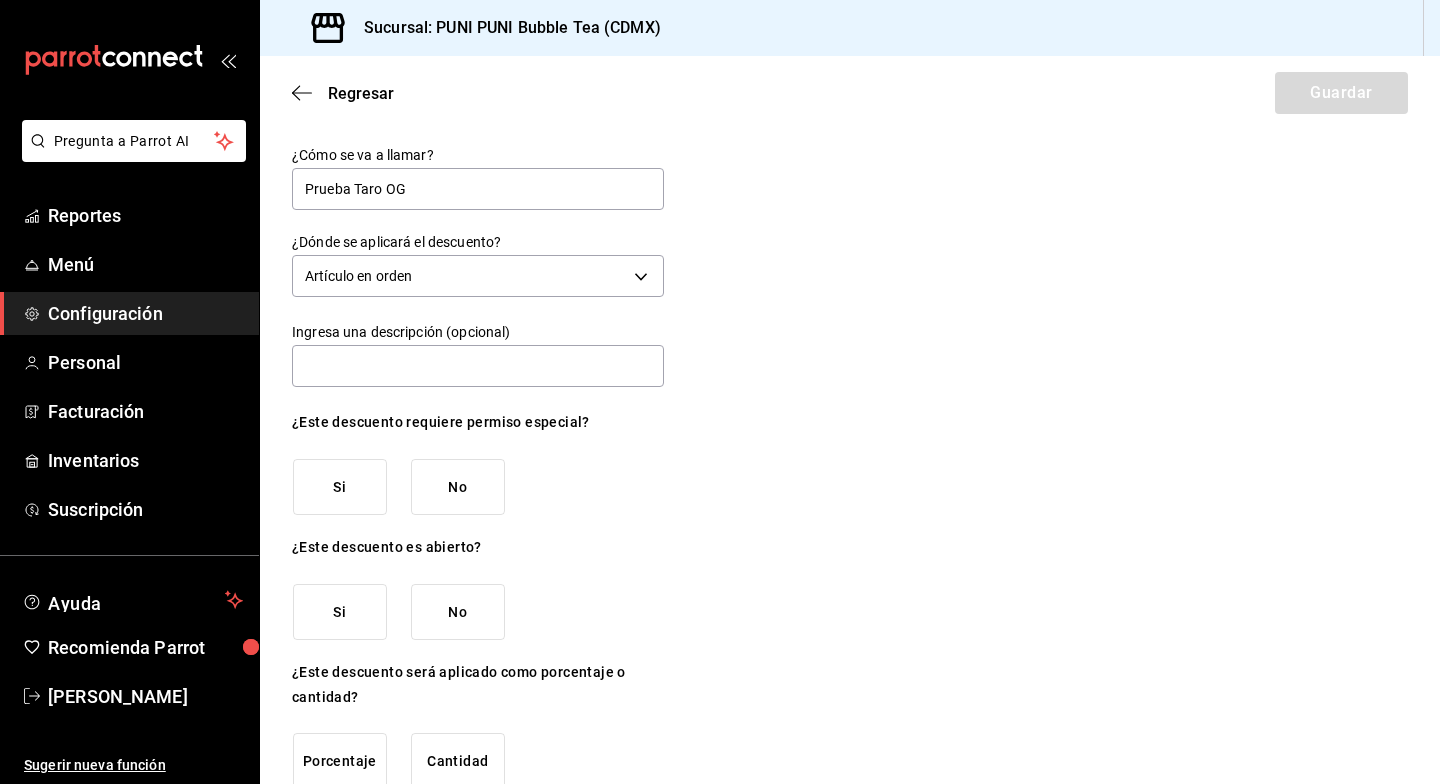 click on "No" at bounding box center [458, 487] 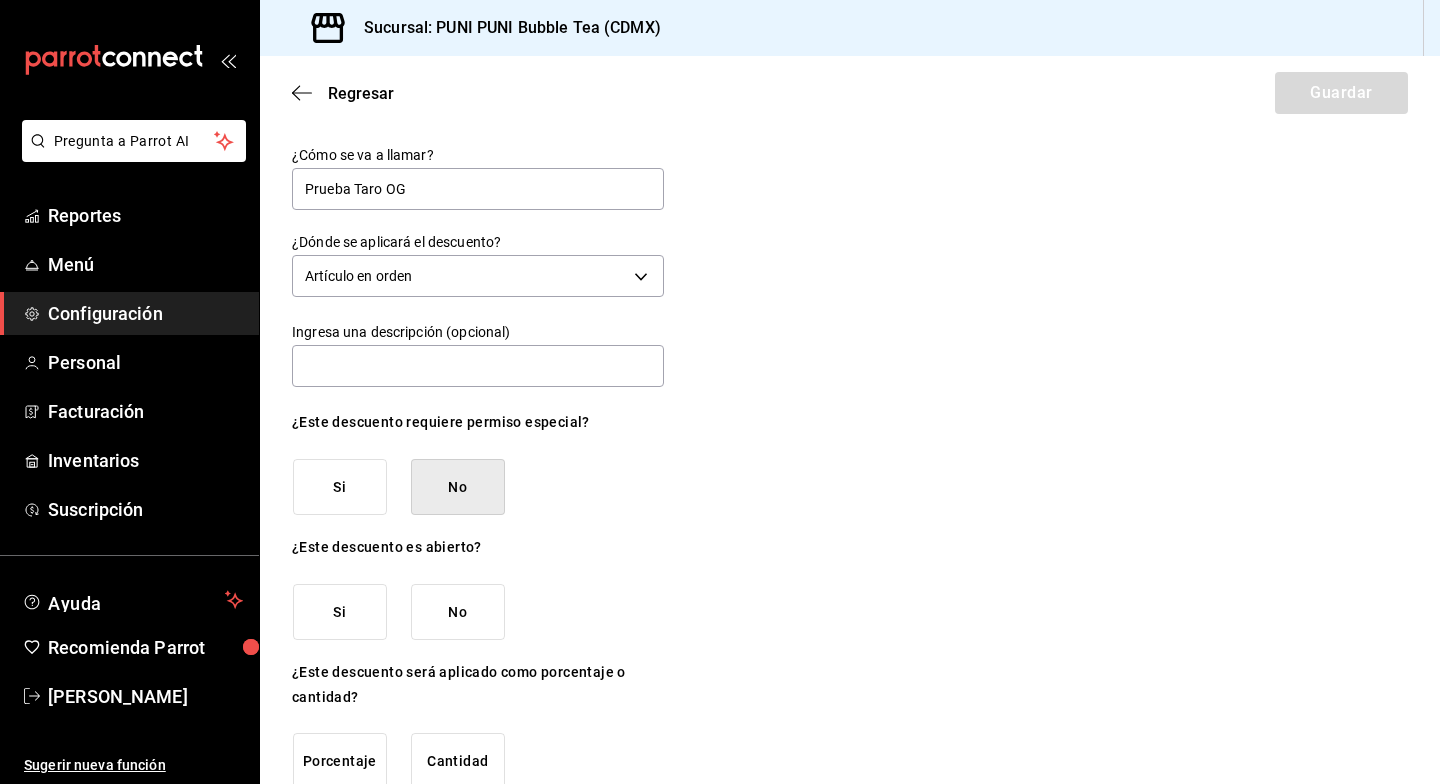 click on "No" at bounding box center (458, 612) 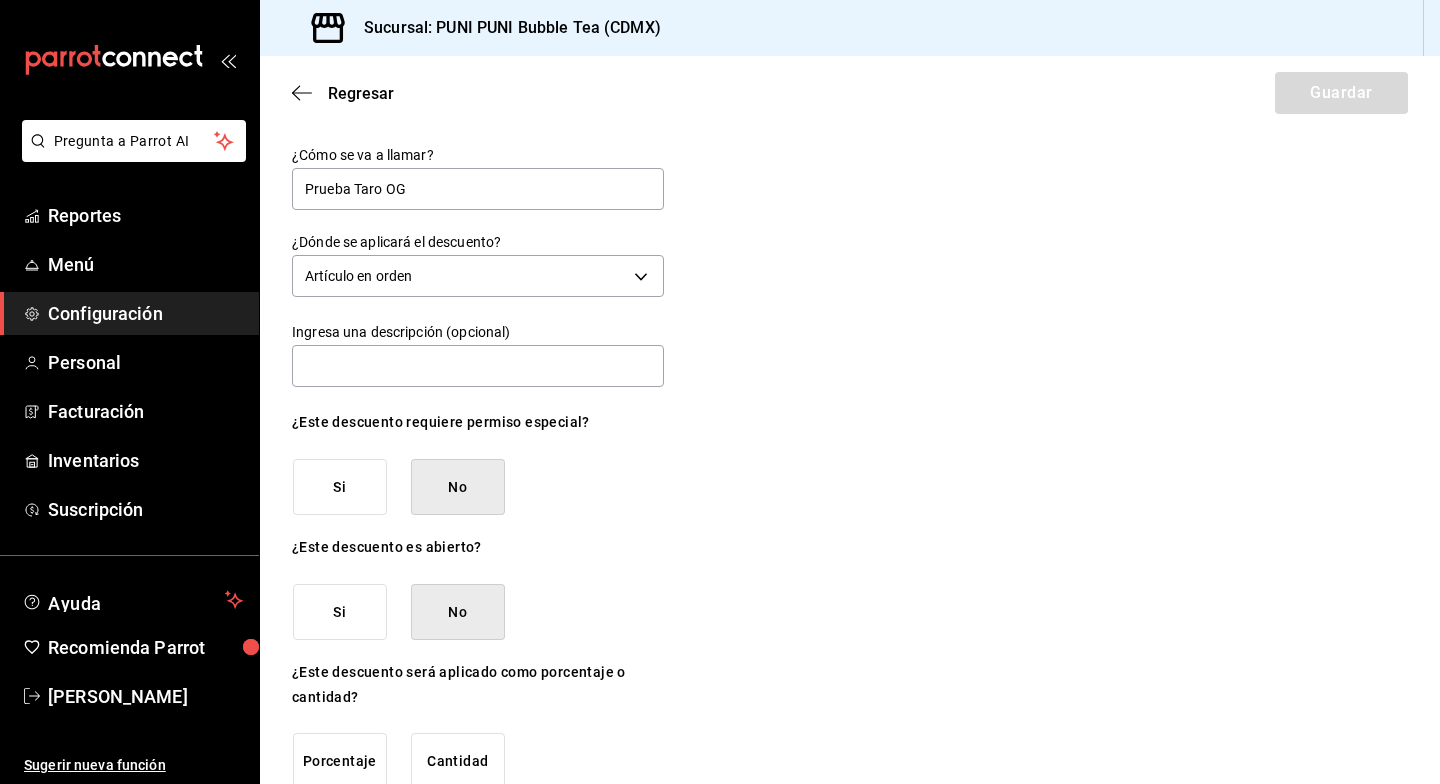 scroll, scrollTop: 38, scrollLeft: 0, axis: vertical 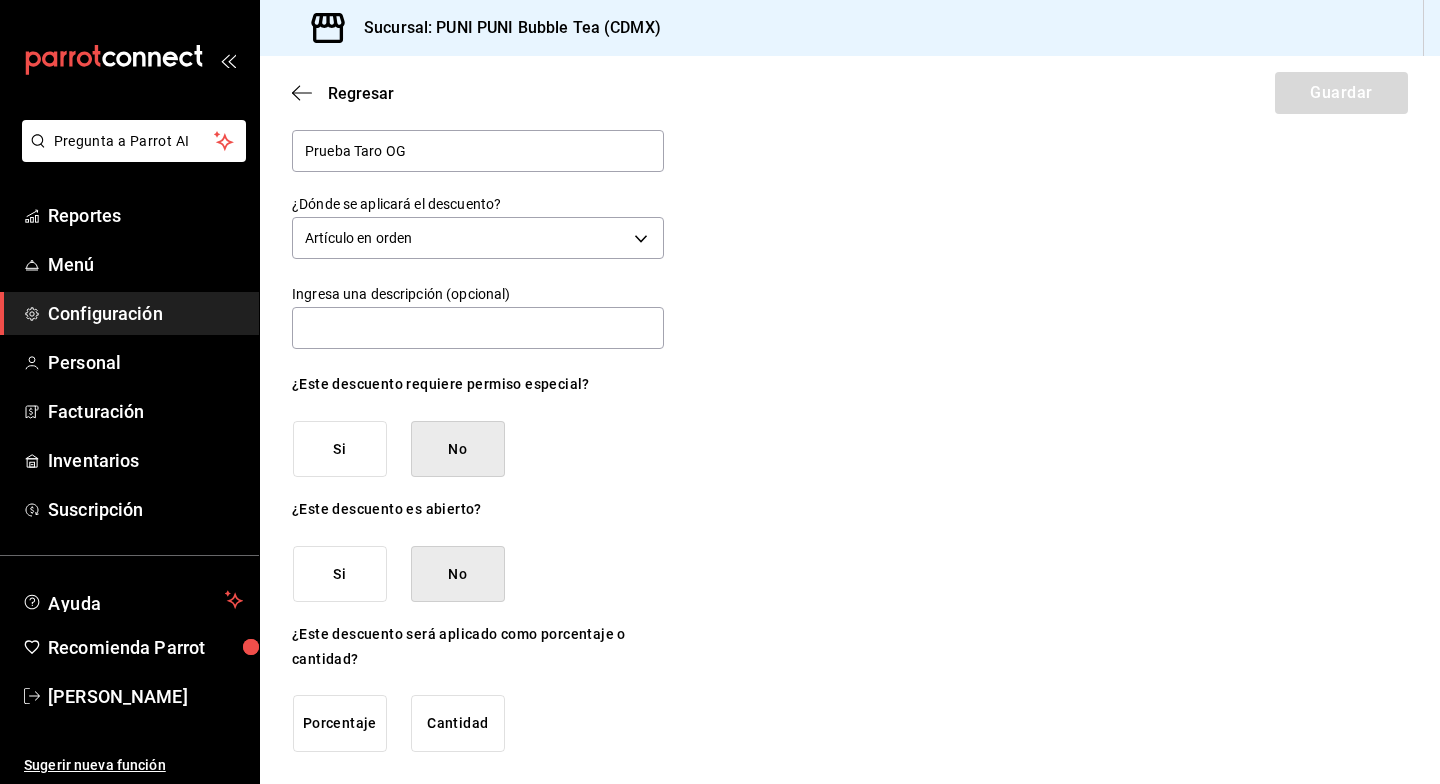 click on "Porcentaje" at bounding box center (340, 723) 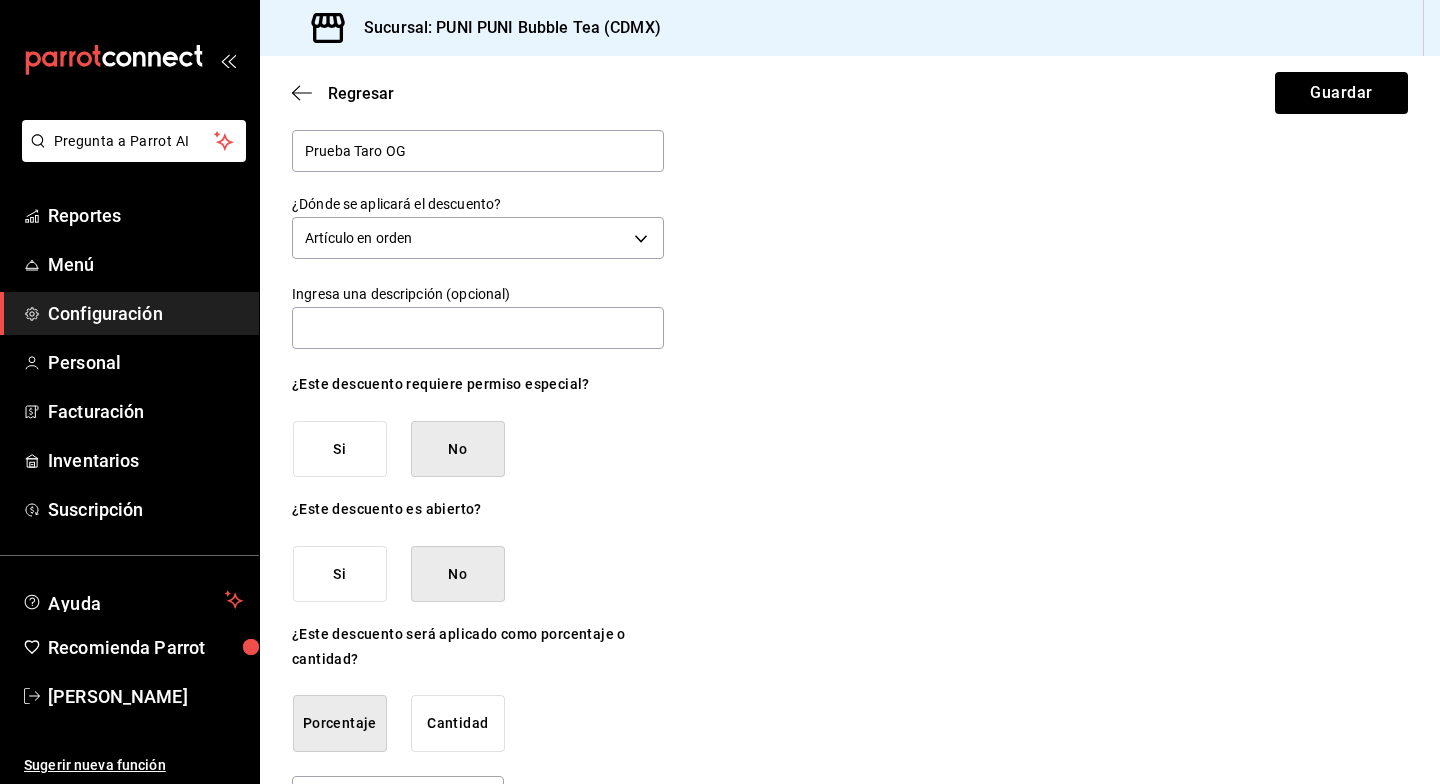 scroll, scrollTop: 104, scrollLeft: 0, axis: vertical 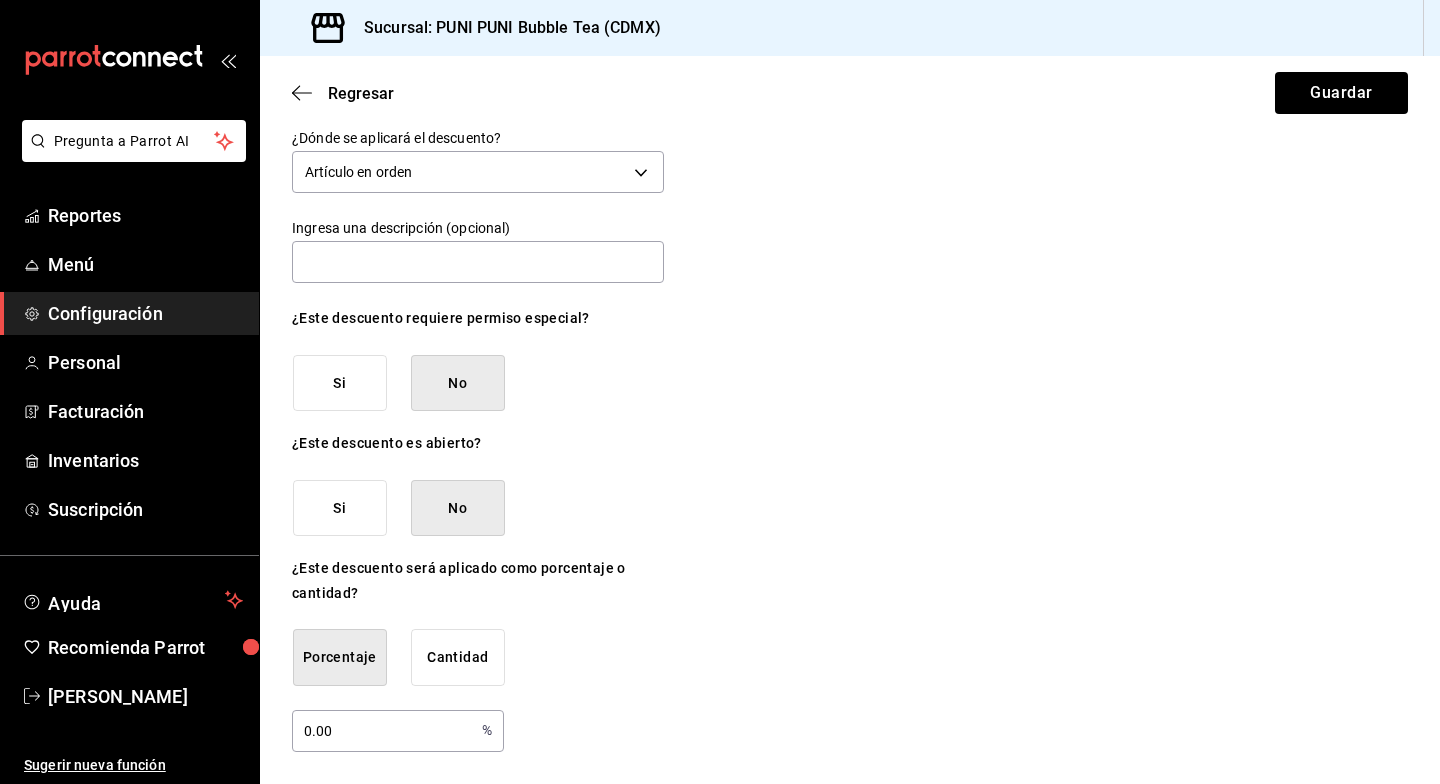 drag, startPoint x: 395, startPoint y: 727, endPoint x: 231, endPoint y: 729, distance: 164.01219 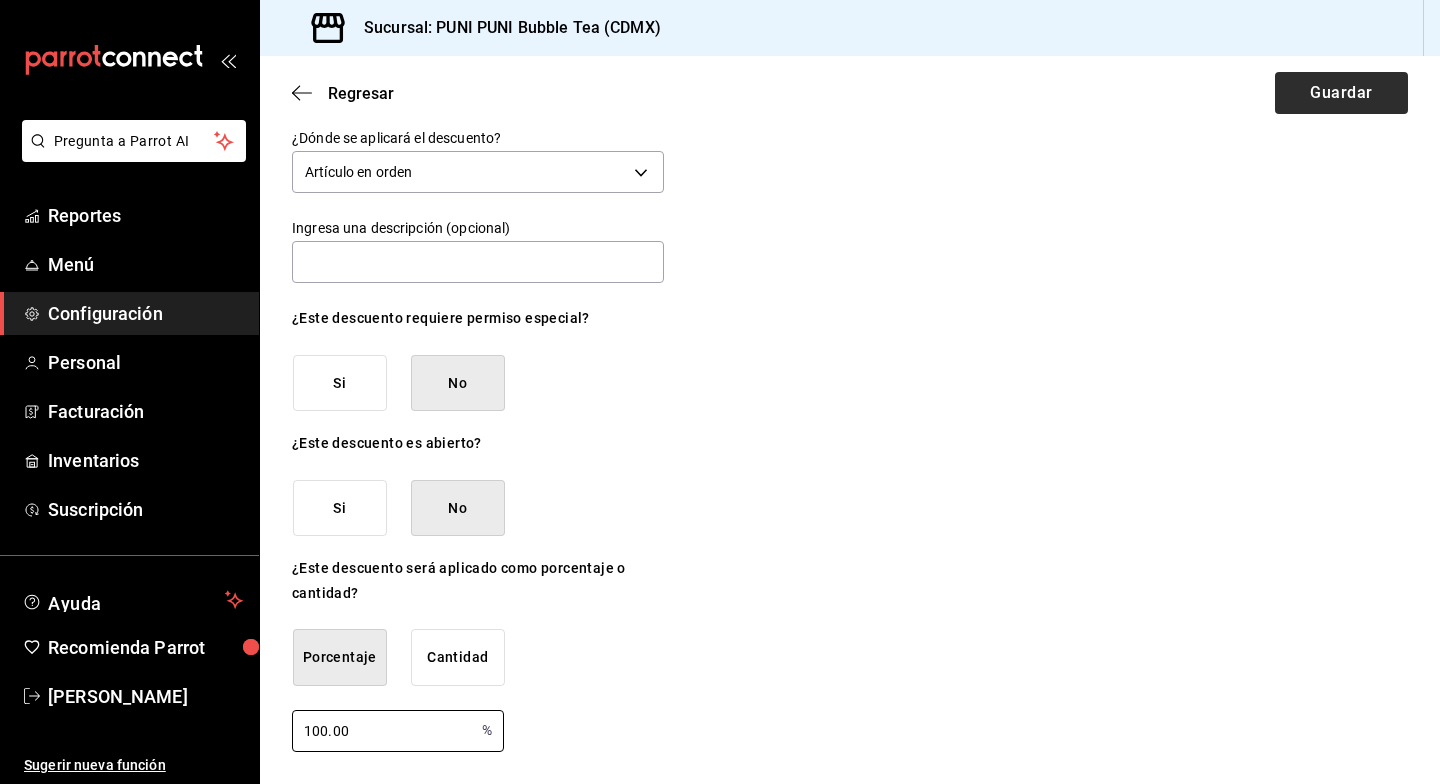 type on "100.00" 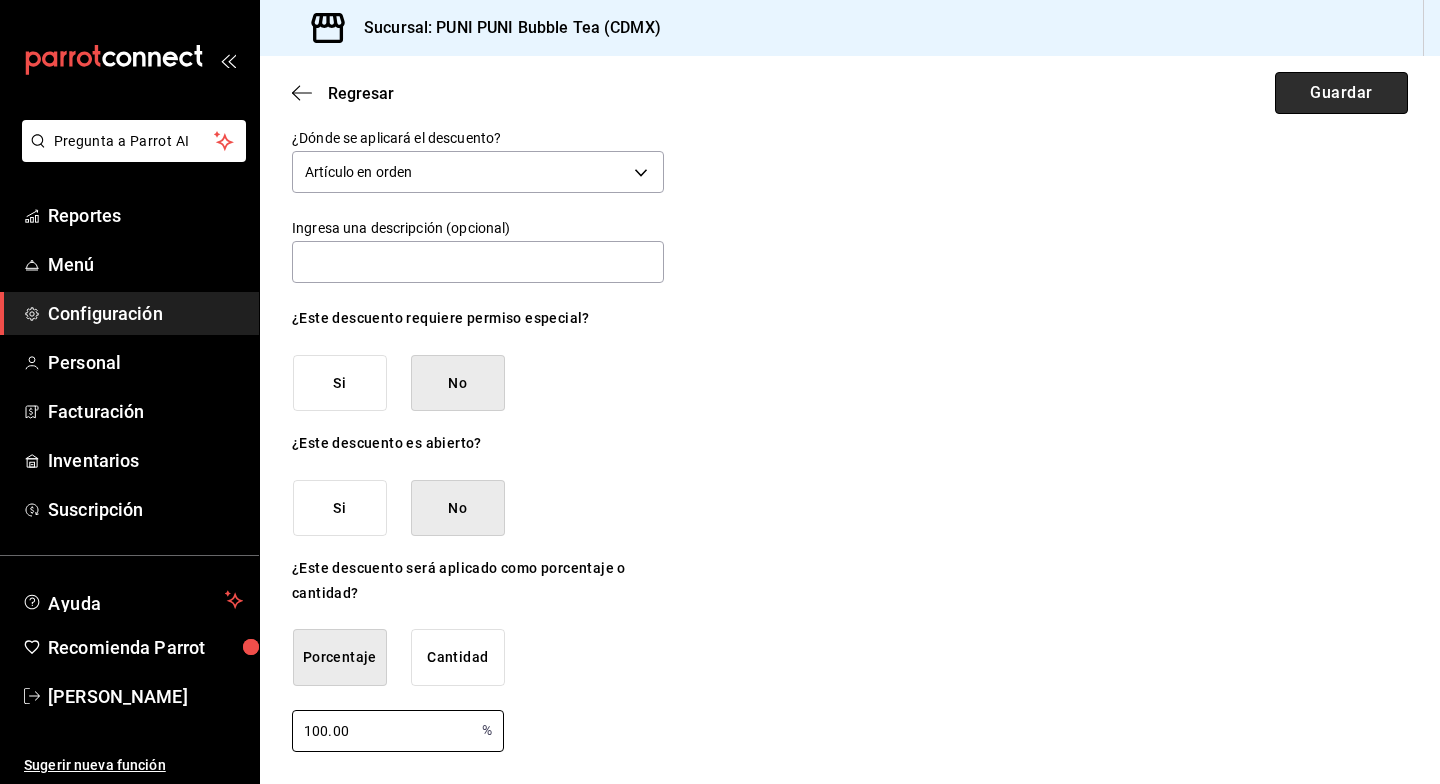 click on "Guardar" at bounding box center (1341, 93) 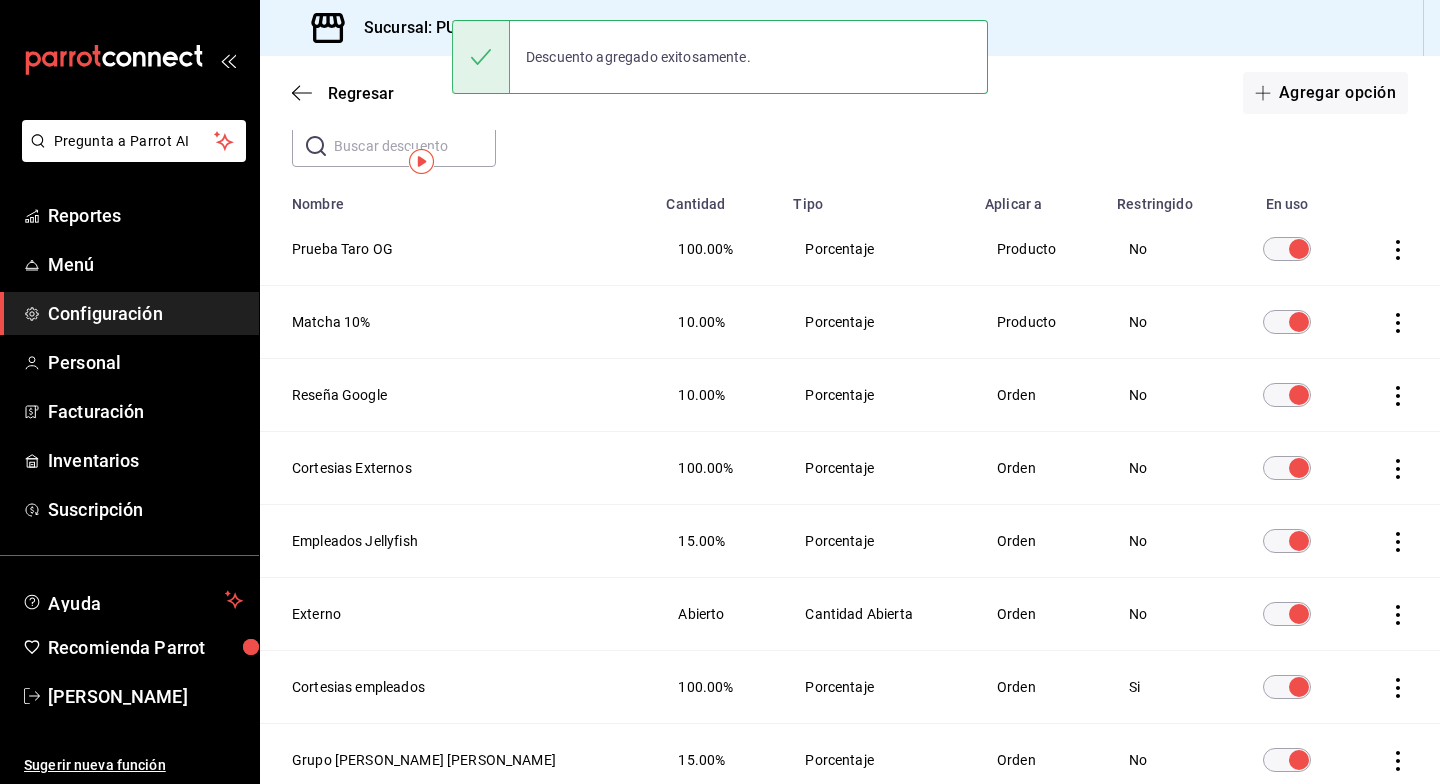 scroll, scrollTop: 0, scrollLeft: 0, axis: both 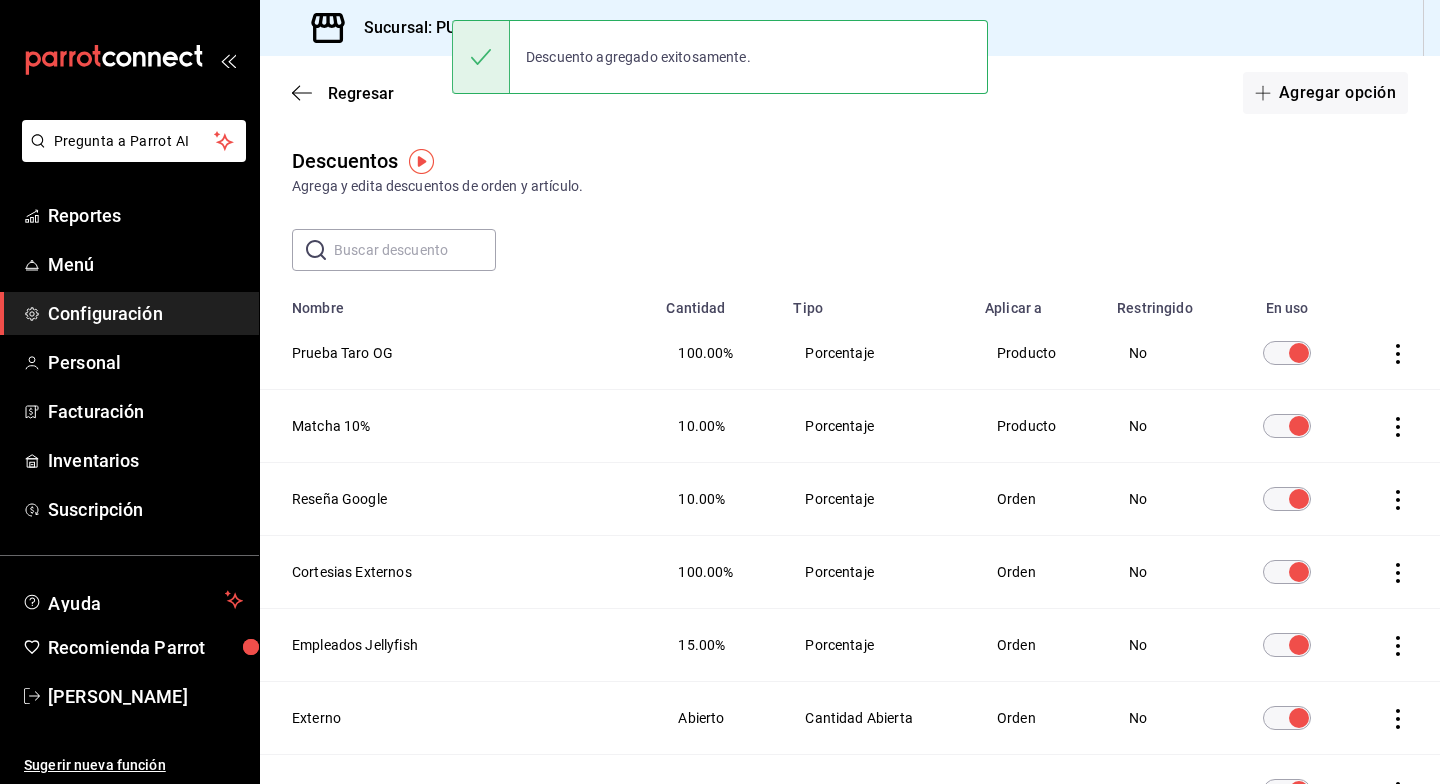 click 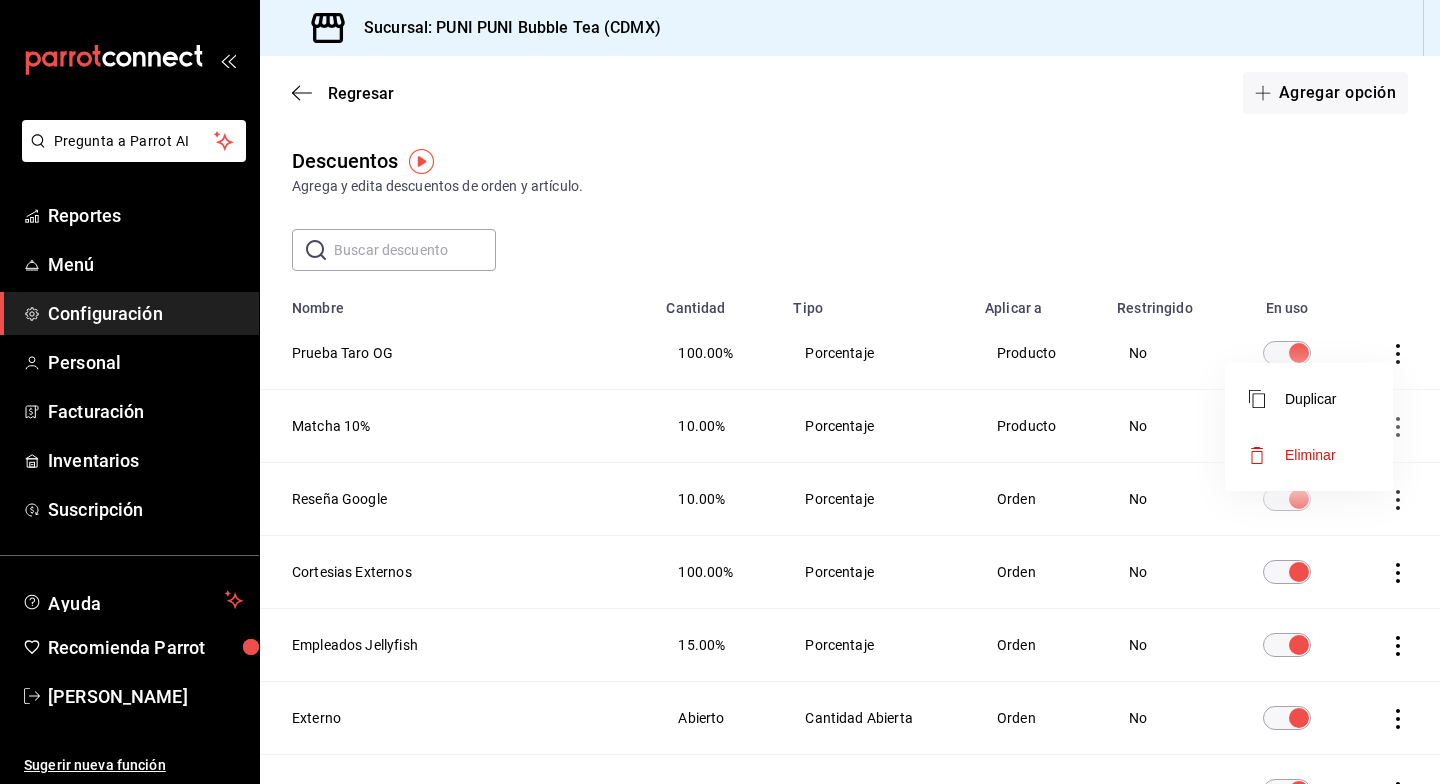 click on "Eliminar" at bounding box center (1310, 455) 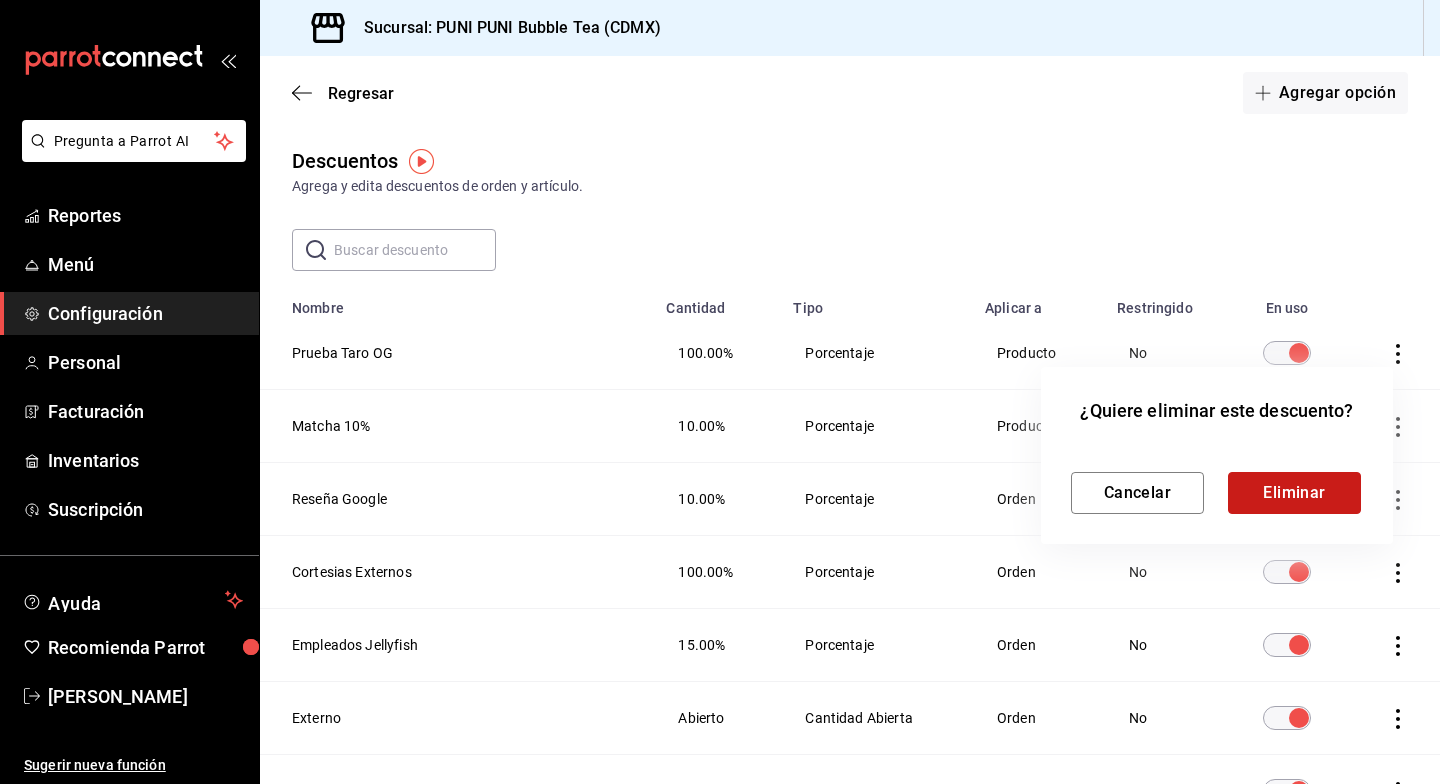 click on "Eliminar" at bounding box center (1294, 493) 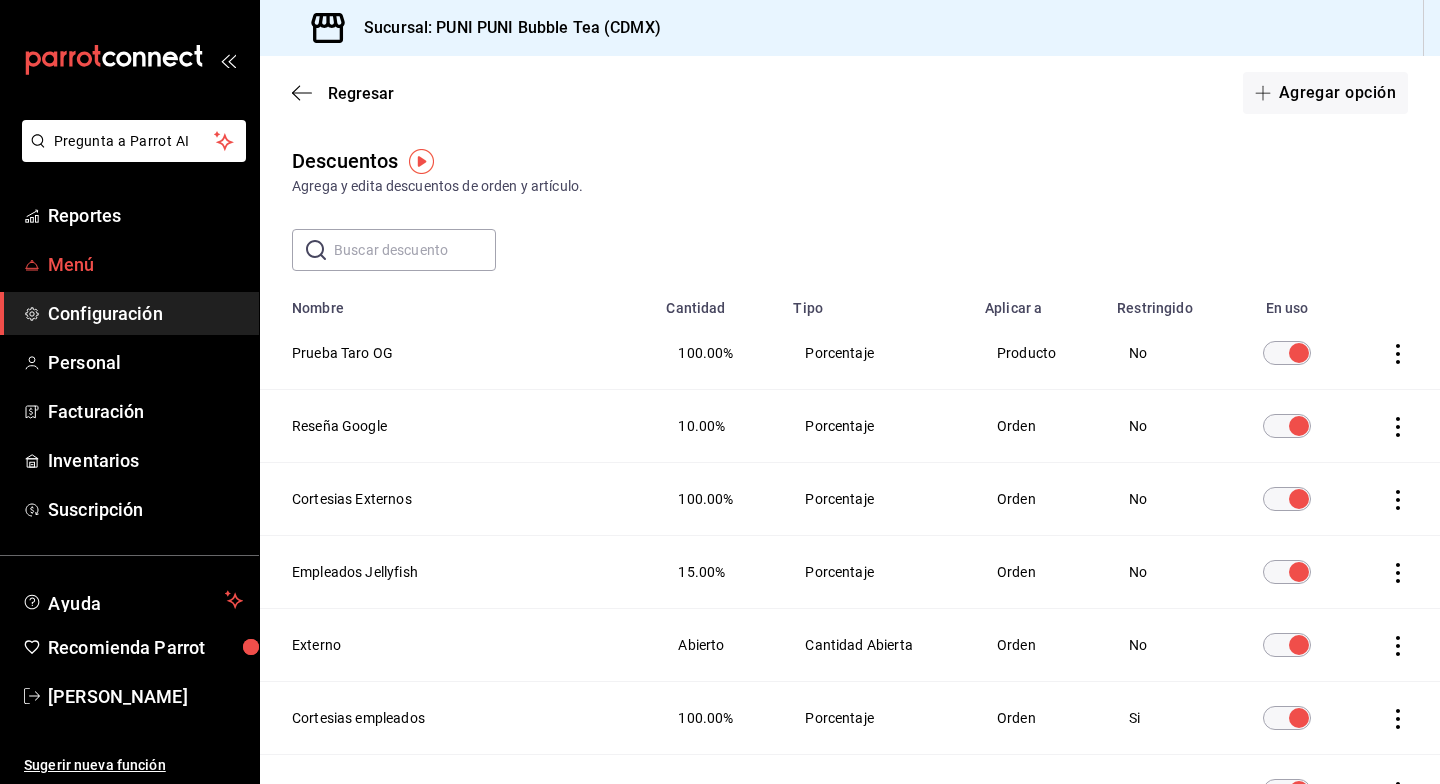 click on "Menú" at bounding box center [145, 264] 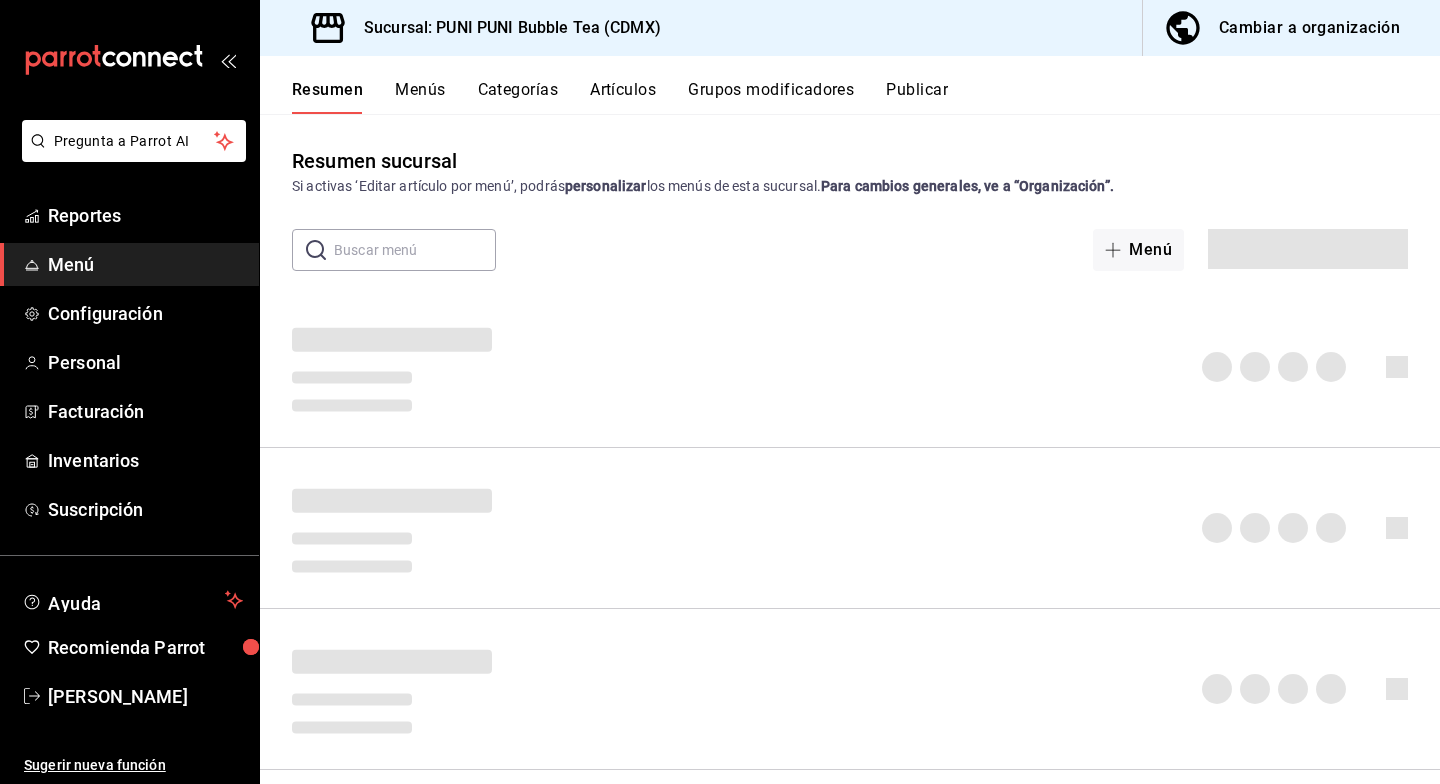 click on "Publicar" at bounding box center [917, 97] 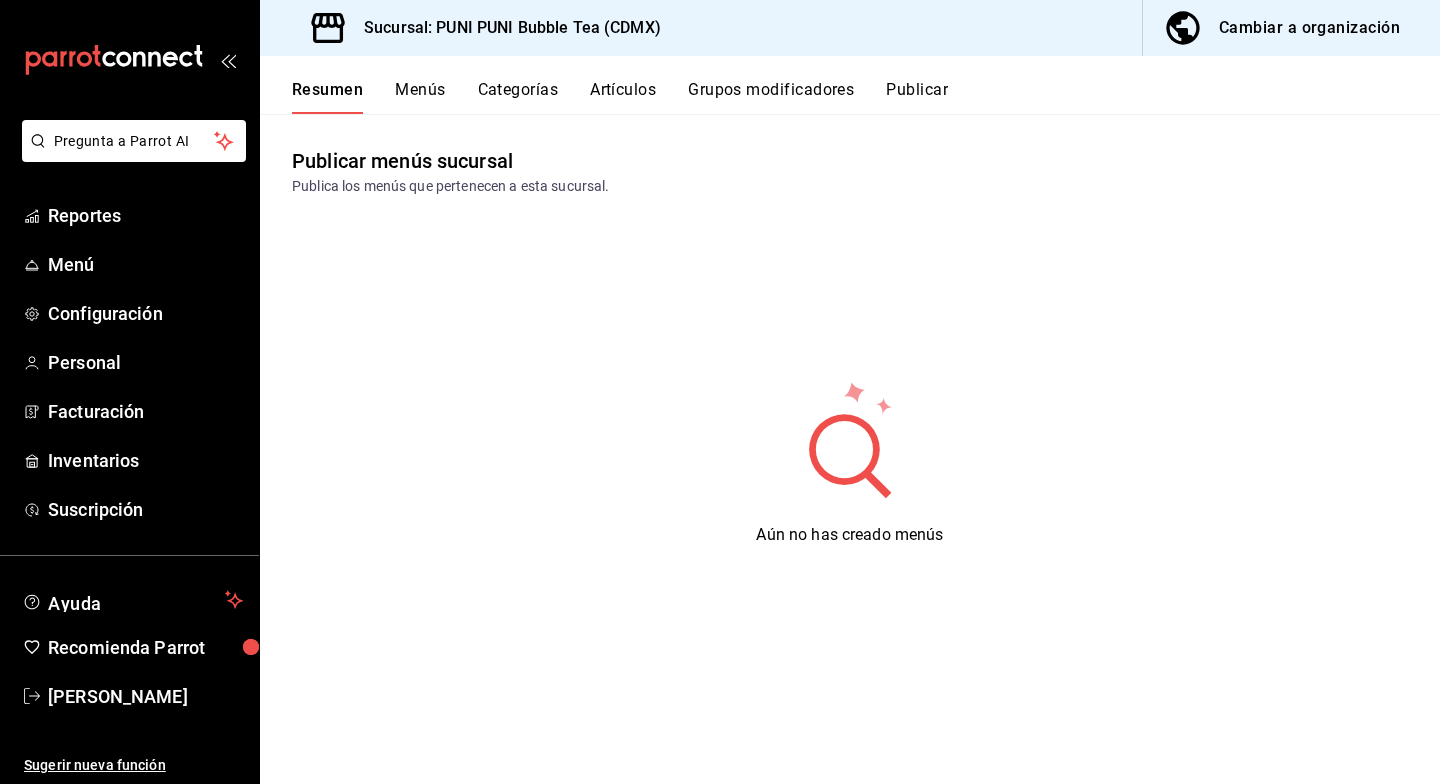 click on "Publicar" at bounding box center (917, 97) 